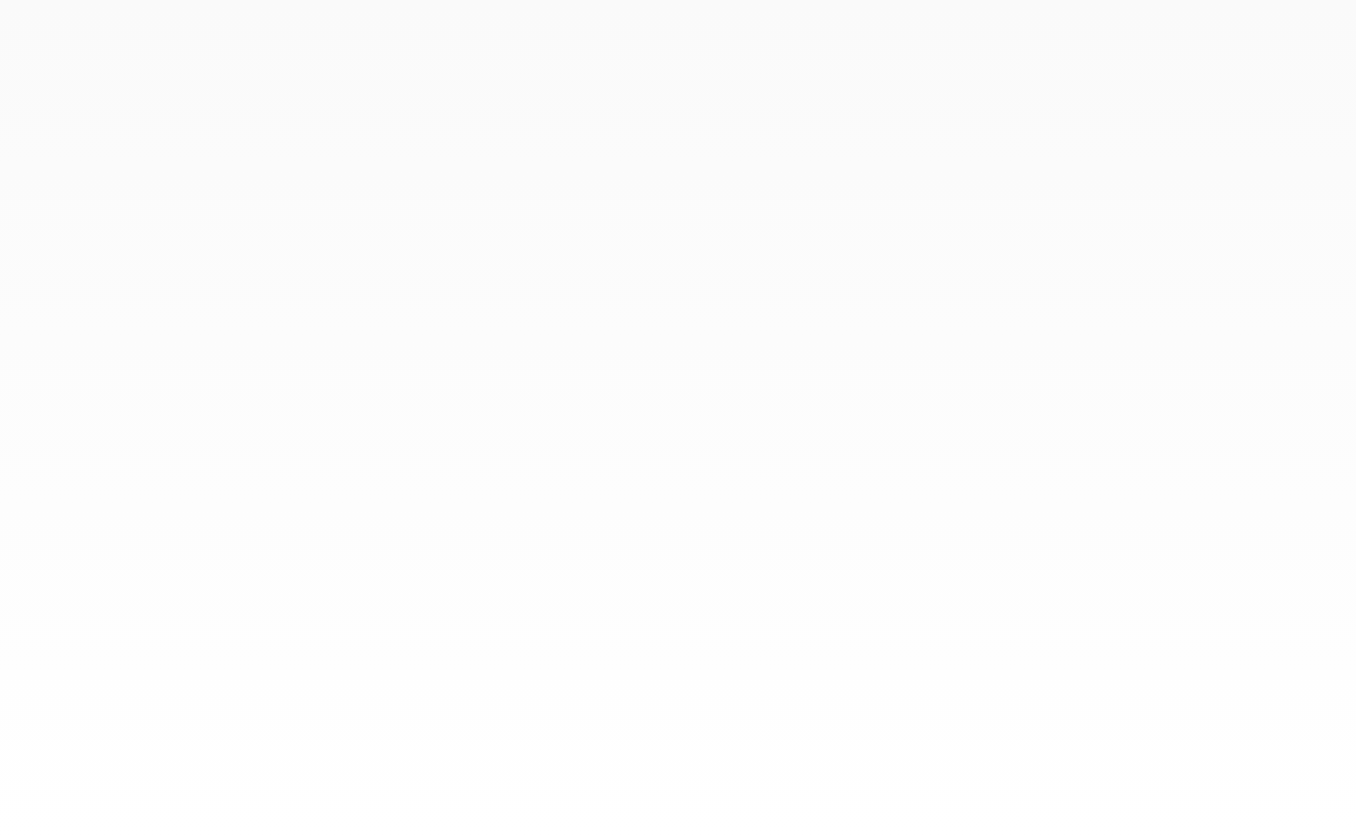 scroll, scrollTop: 0, scrollLeft: 0, axis: both 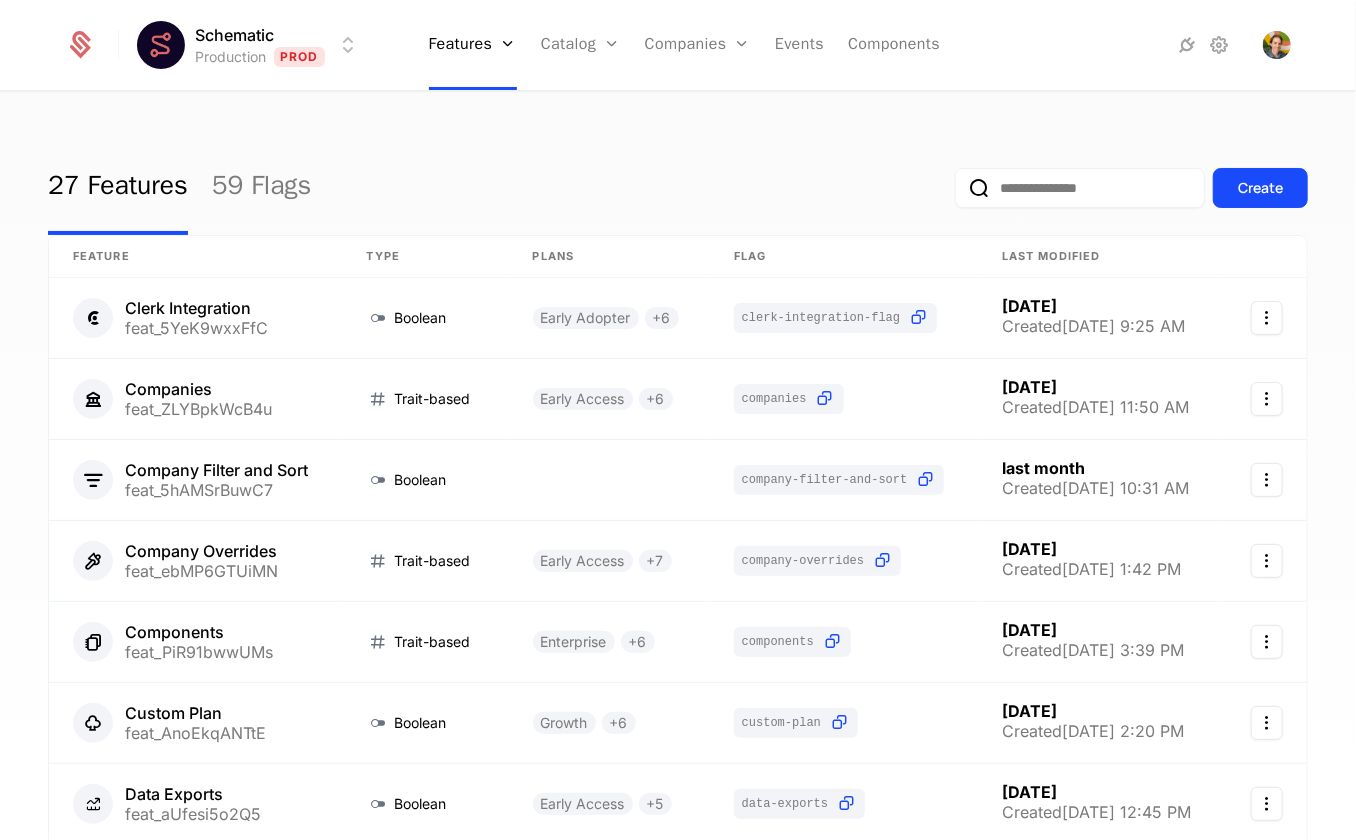 click on "Schematic Production Prod Features Features Flags Catalog Plans Add Ons Configuration Companies Companies Users Events Components 27 Features 59 Flags Create Feature Type Plans Flag Last Modified Clerk Integration feat_5YeK9wxxFfC Boolean Early Adopter + 6 clerk-integration-flag [DATE] Created  [DATE] 9:25 AM Companies feat_ZLYBpkWcB4u Trait-based Early Access + 6 companies [DATE] Created  [DATE] 11:50 AM Company Filter and Sort feat_5hAMSrBuwC7 Boolean company-filter-and-sort last month Created  [DATE] 10:31 AM Company Overrides feat_ebMP6GTUiMN Trait-based Early Access + 7 company-overrides [DATE] Created  [DATE] 1:42 PM Components feat_PiR91bwwUMs Trait-based Enterprise + 6 components [DATE] Created  [DATE] 3:39 PM Custom Plan feat_AnoEkqANTtE Boolean Growth + 6 custom-plan [DATE] Created  [DATE] 2:20 PM Data Exports feat_aUfesi5o2Q5 Boolean Early Access + 5 data-exports [DATE] Created  [DATE] 12:45 PM Environments feat_UsqRTEnheaW Trait-based + 6" at bounding box center (678, 420) 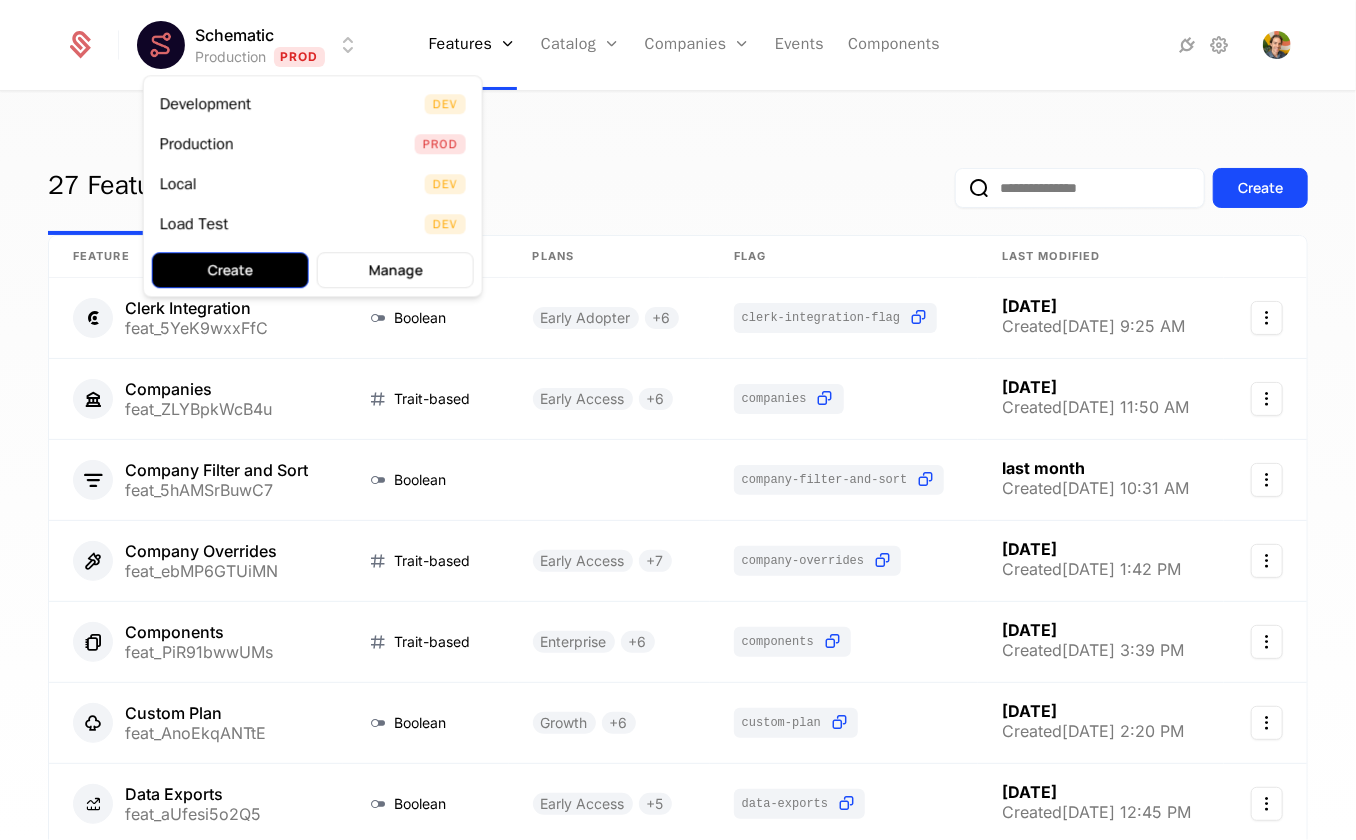 click on "Create" at bounding box center [230, 270] 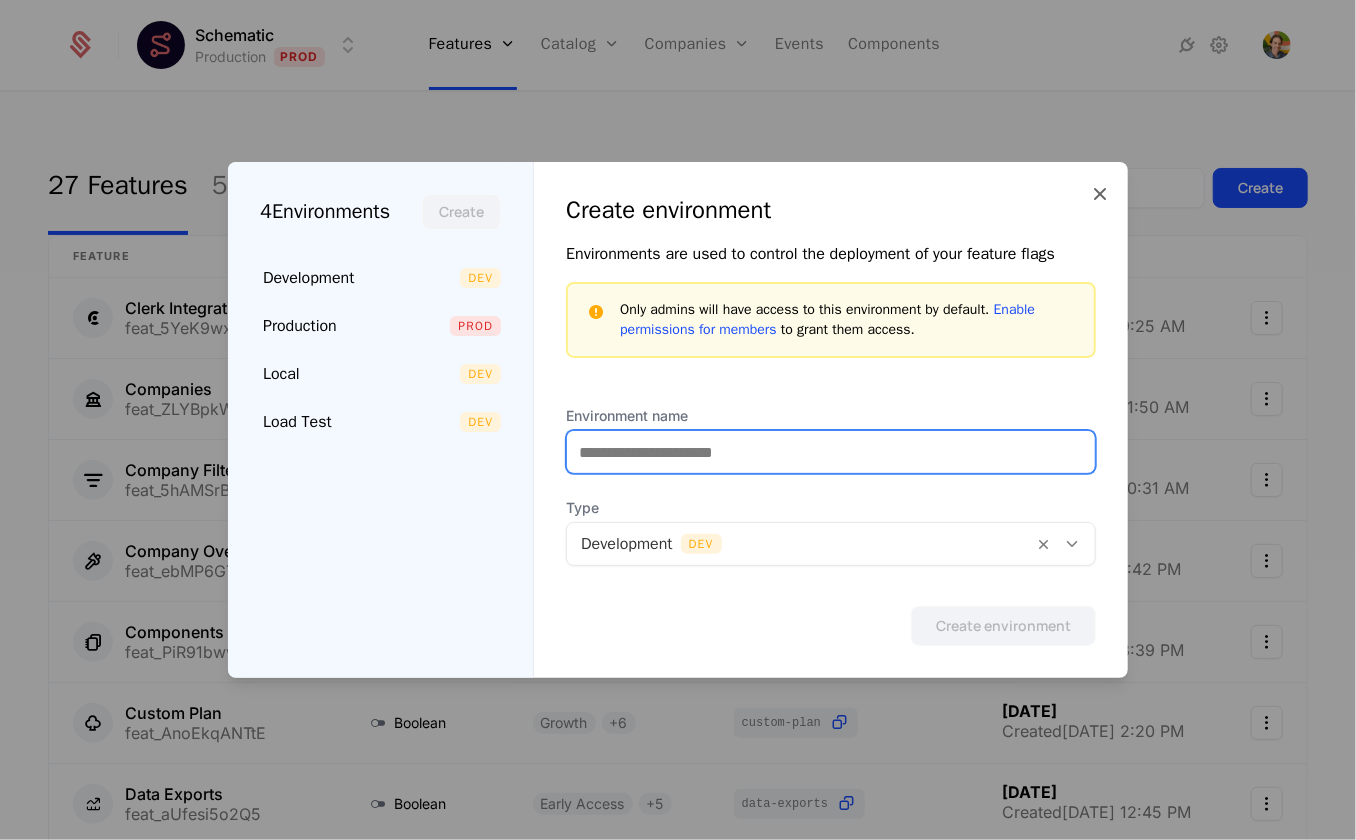 click on "Environment name" at bounding box center [831, 452] 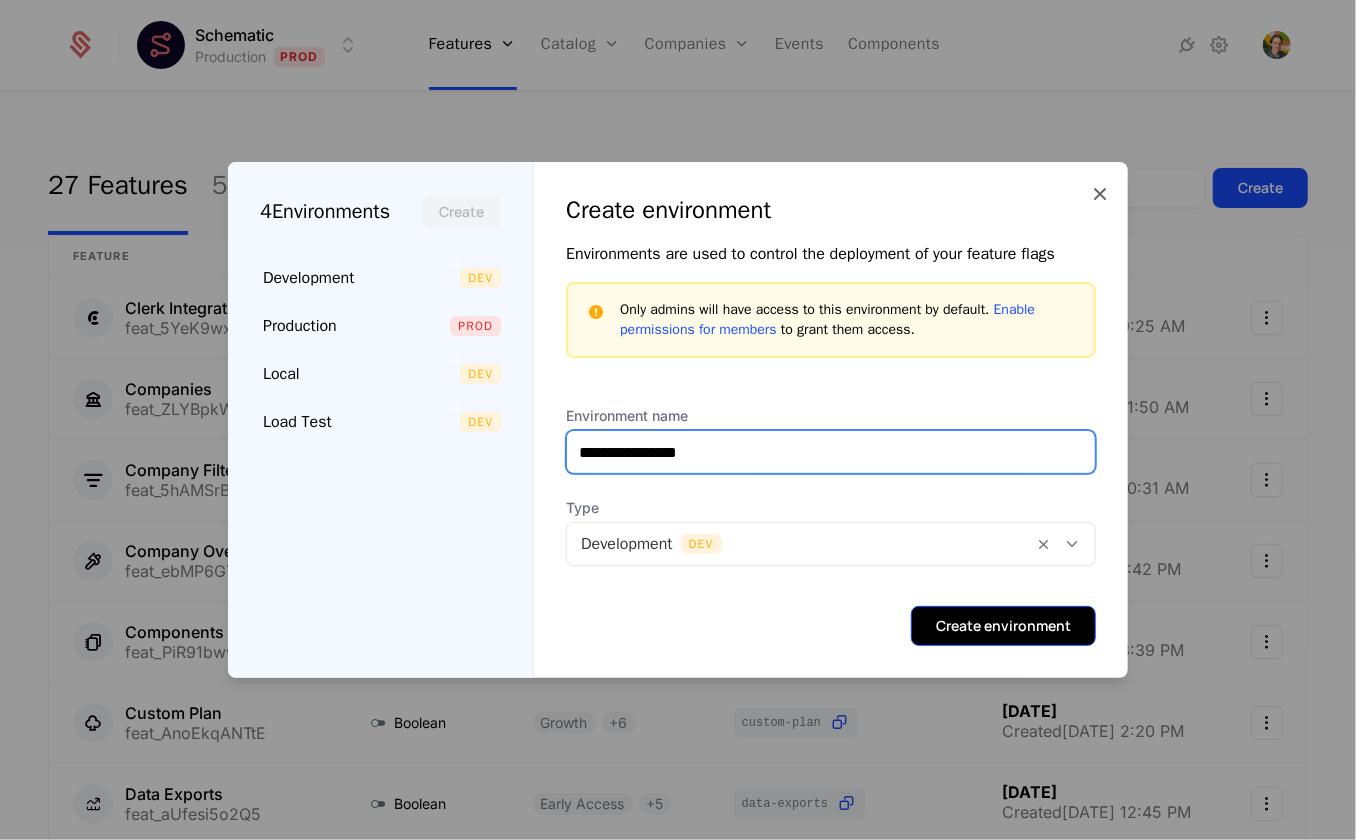 type on "**********" 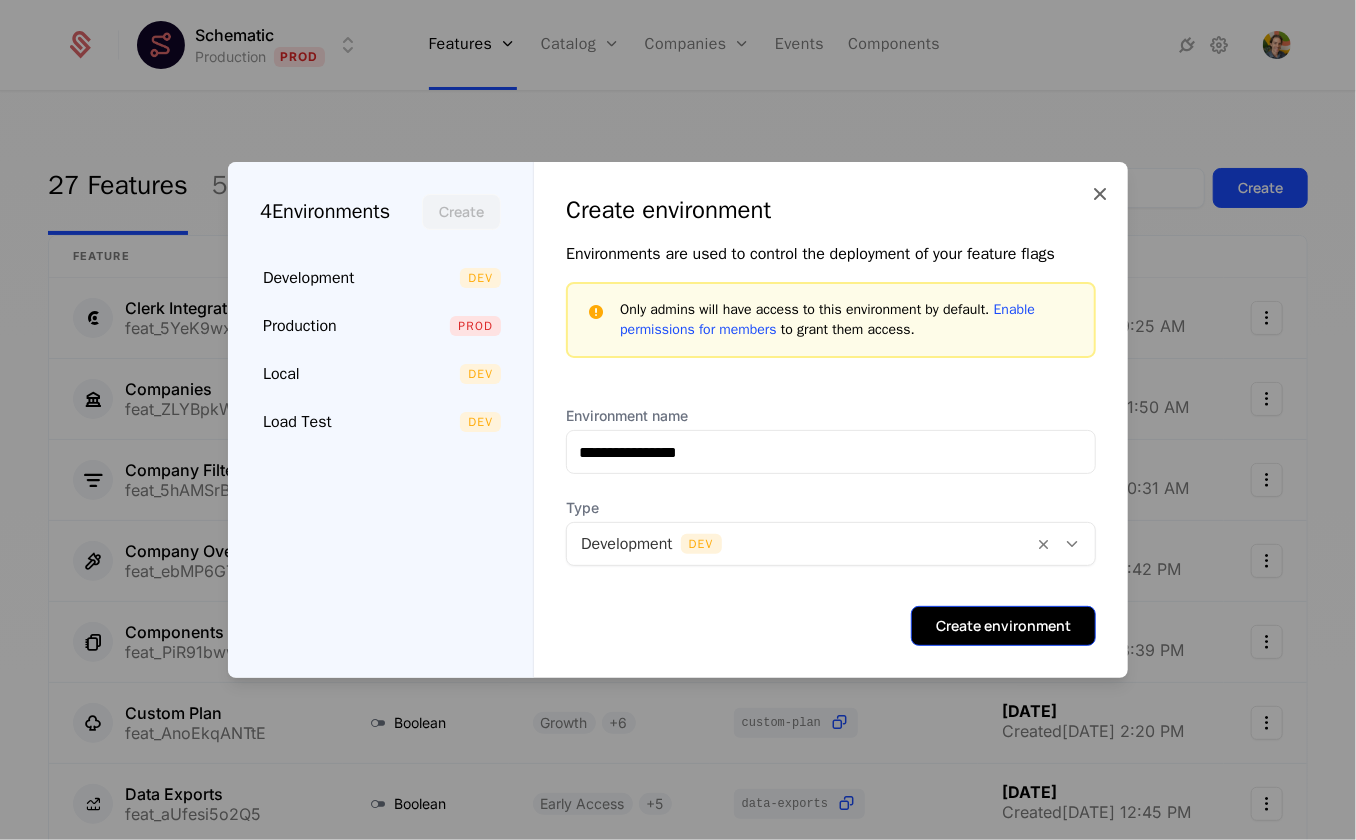 click on "Create environment" at bounding box center [1003, 626] 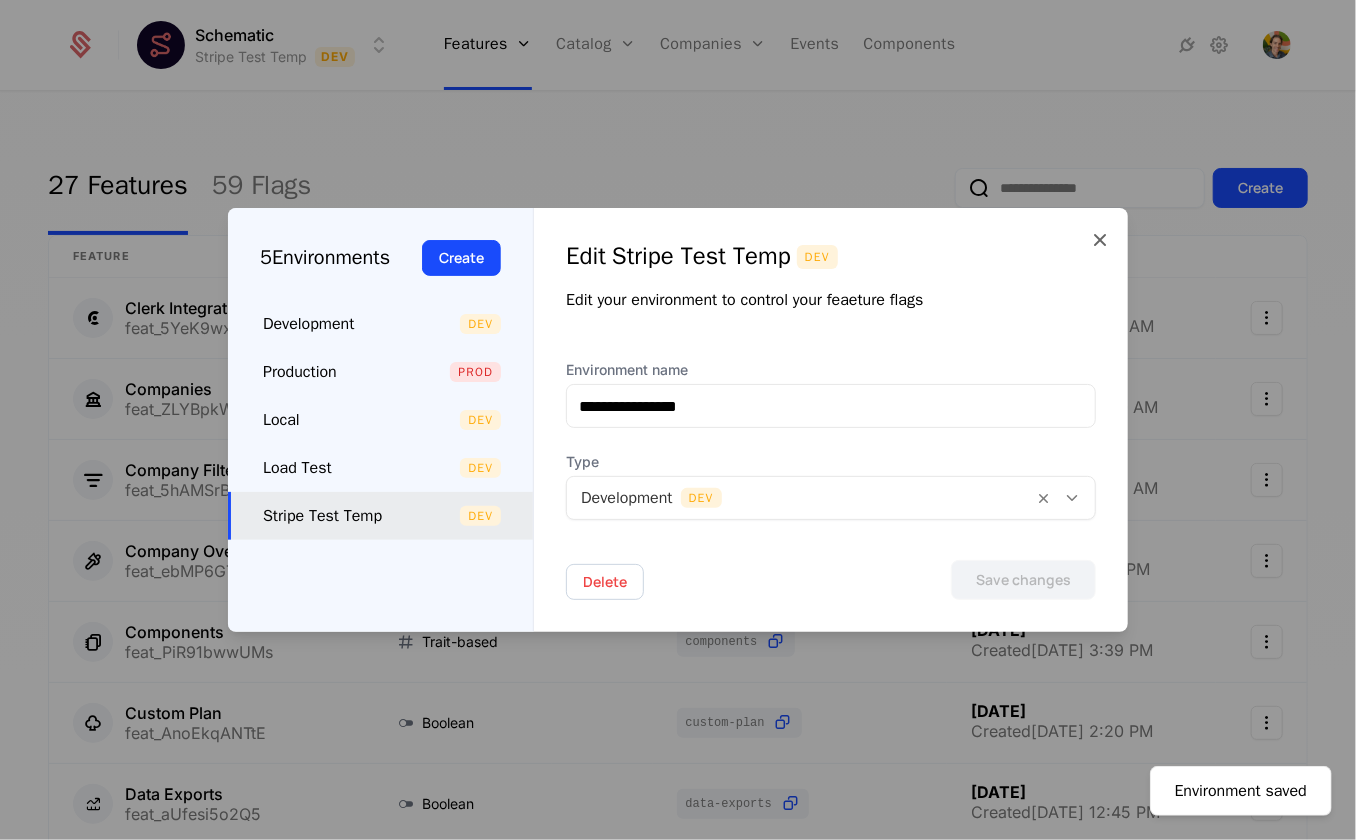 click at bounding box center [678, 420] 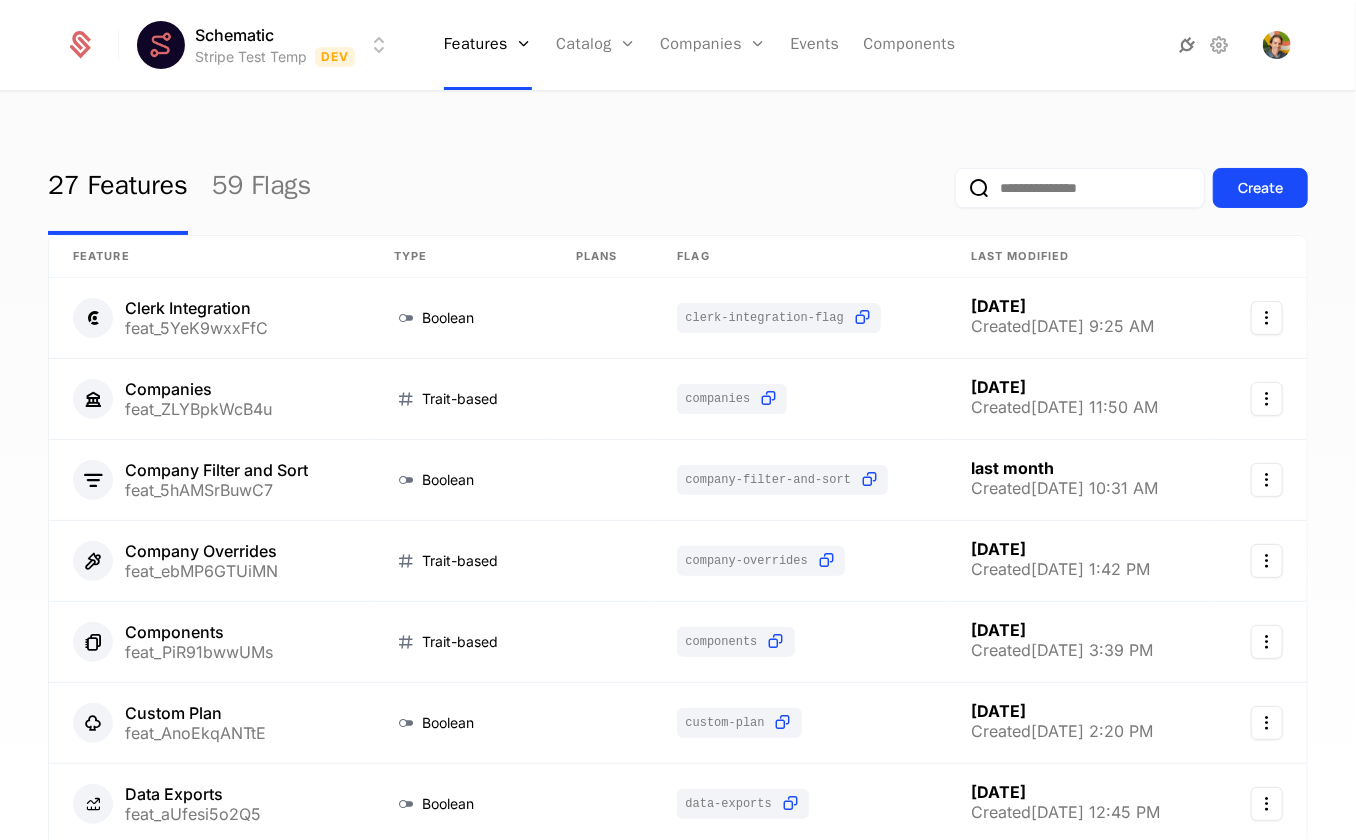 click at bounding box center (1187, 45) 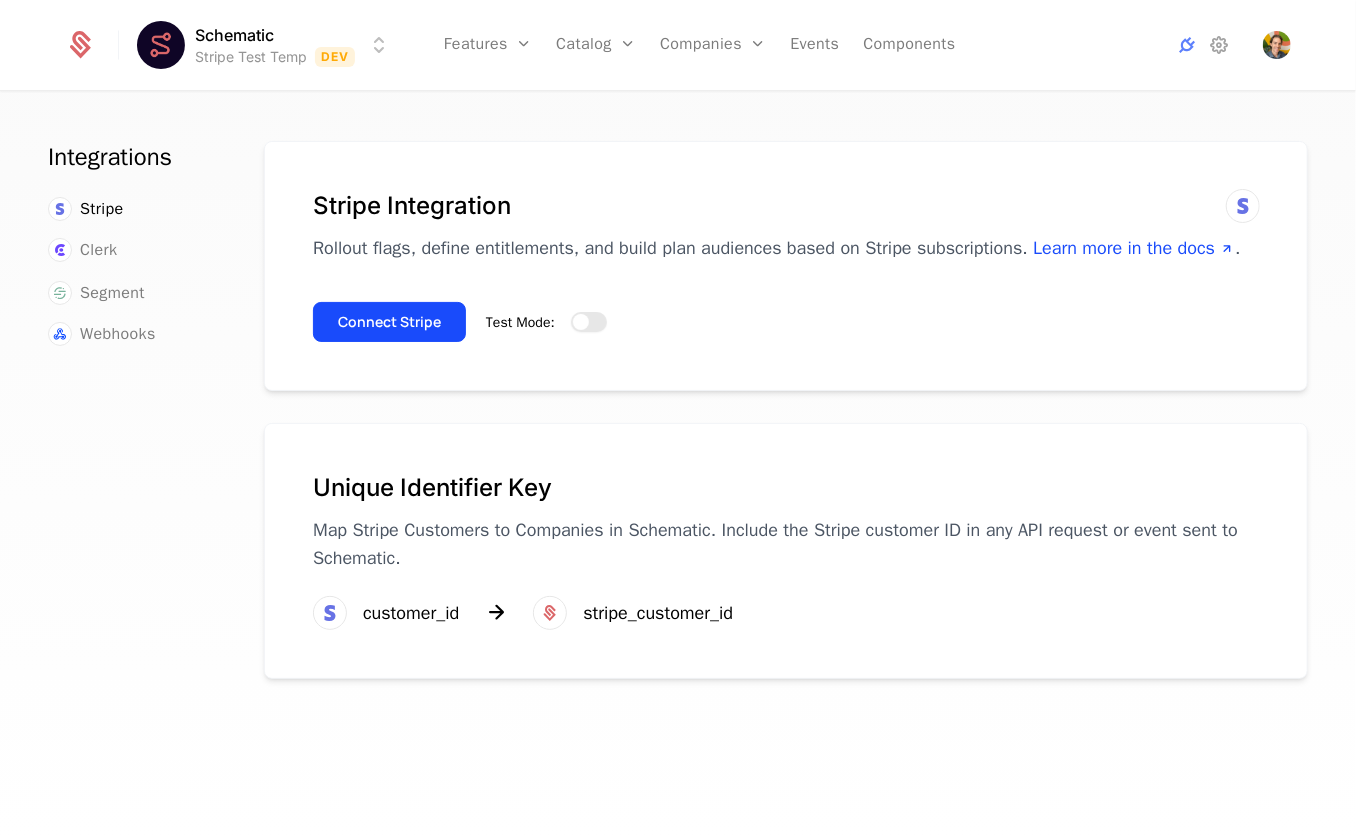click on "Test Mode:" at bounding box center [589, 322] 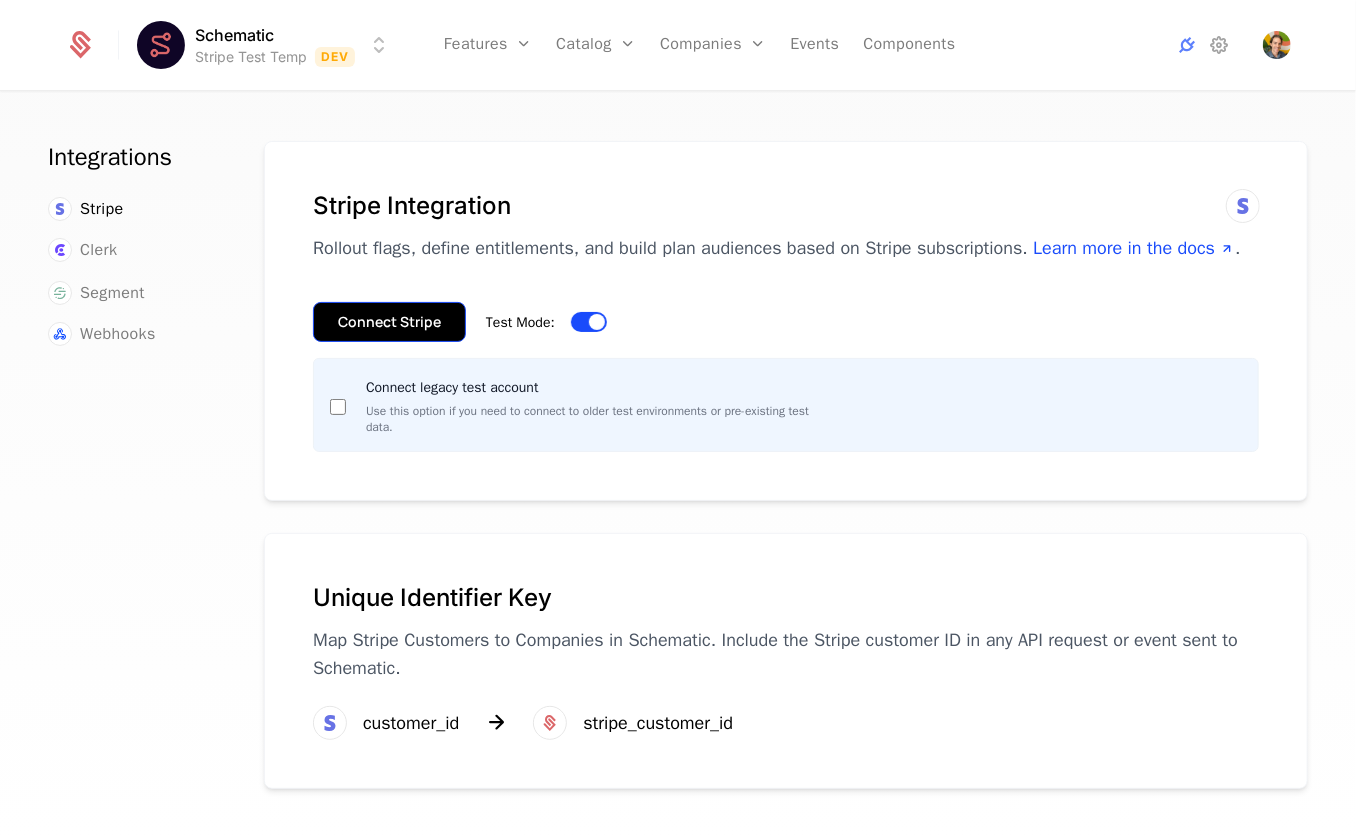 click on "Connect Stripe" at bounding box center [389, 322] 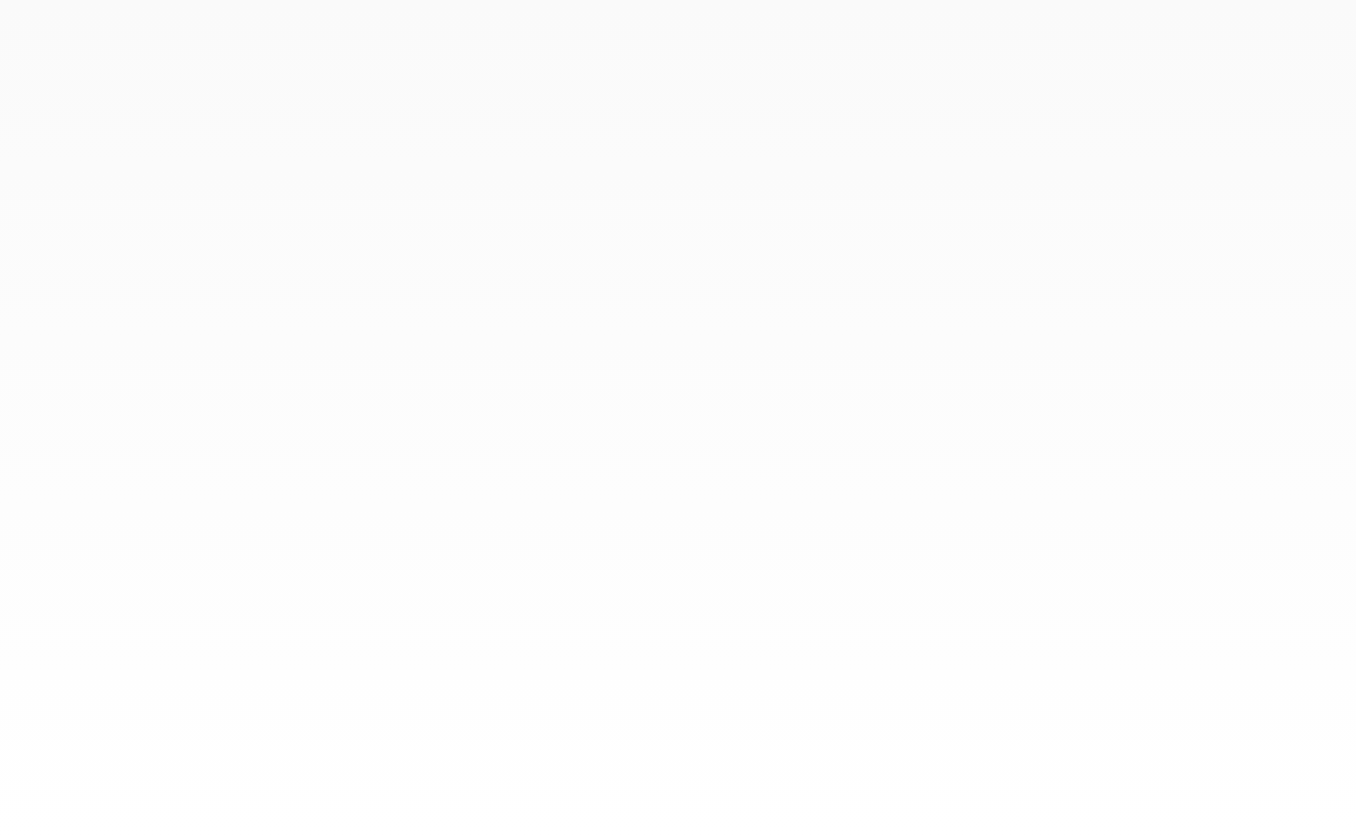 scroll, scrollTop: 0, scrollLeft: 0, axis: both 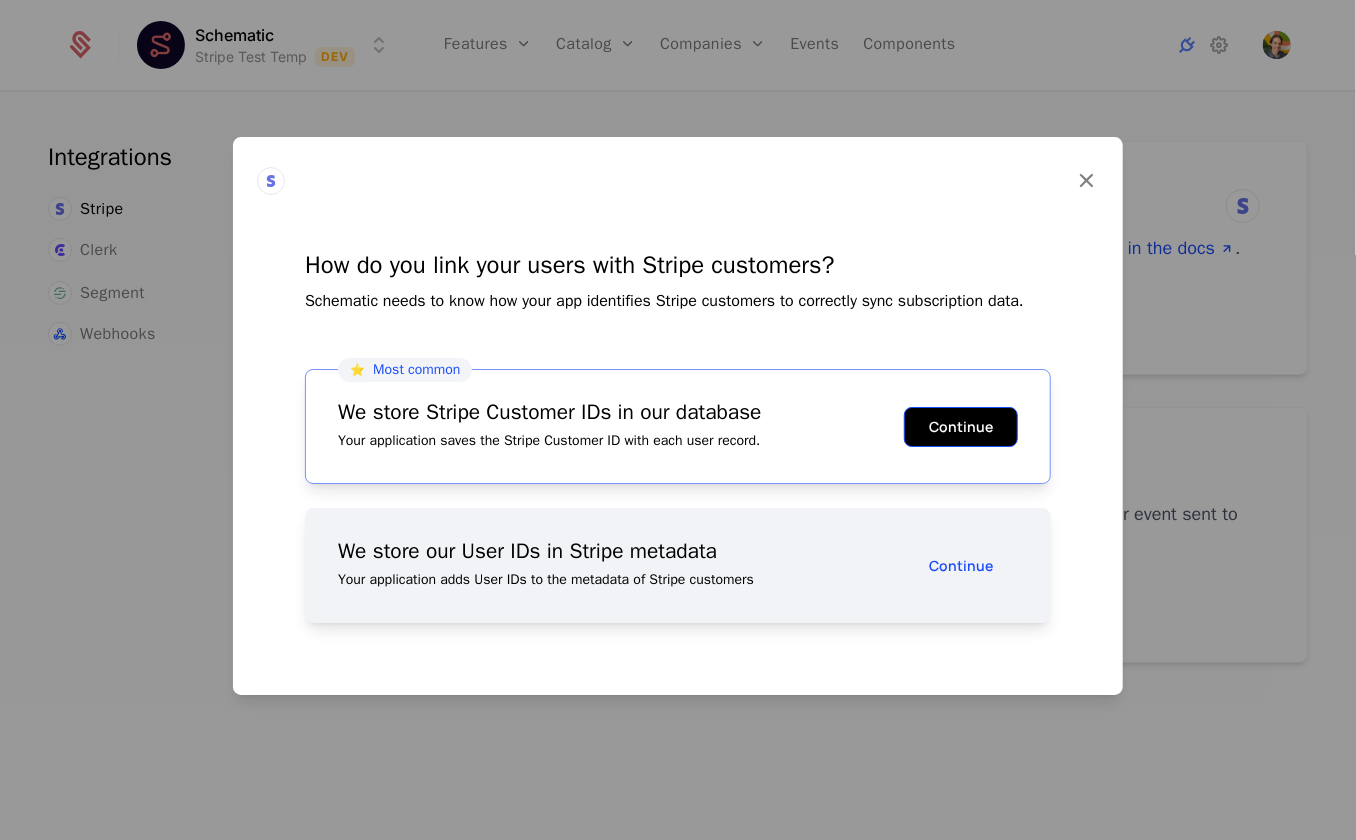 click on "Continue" at bounding box center (961, 427) 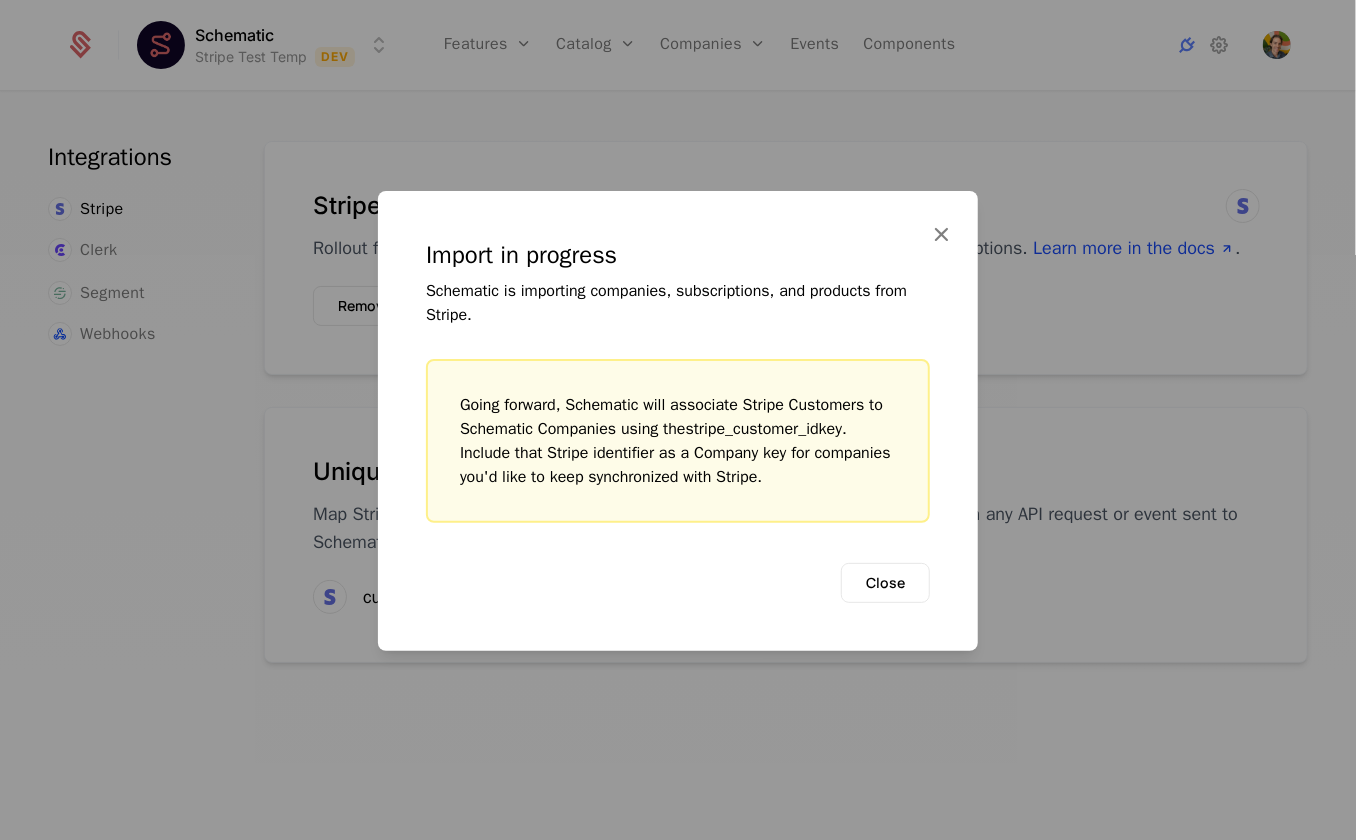 click on "Import in progress Schematic is importing companies, subscriptions, and products from Stripe.   Going forward, Schematic will associate Stripe Customers to Schematic Companies using the  stripe_customer_id  key. Include that Stripe identifier as a Company key for companies you'd like to keep synchronized with Stripe. Close" at bounding box center [678, 421] 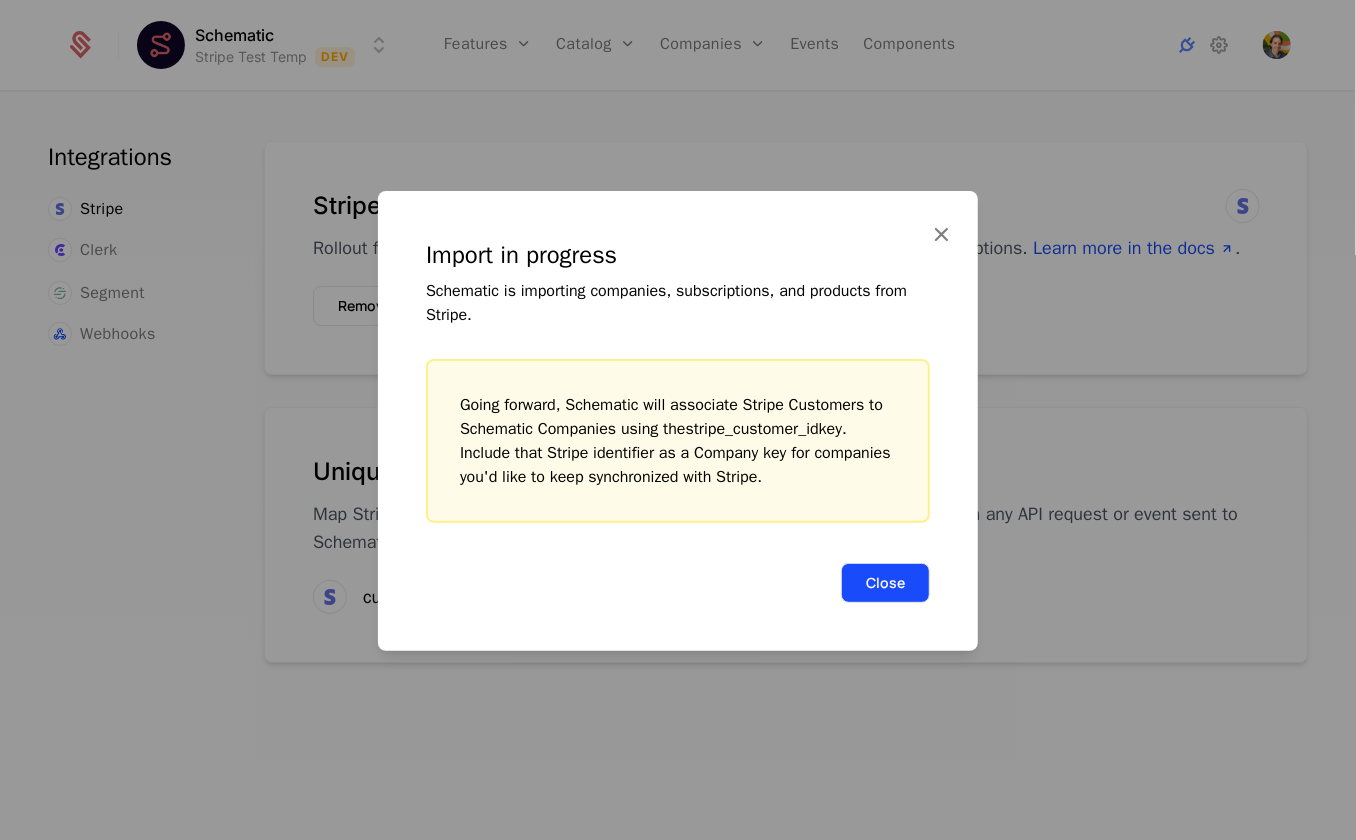 click on "Close" at bounding box center (885, 583) 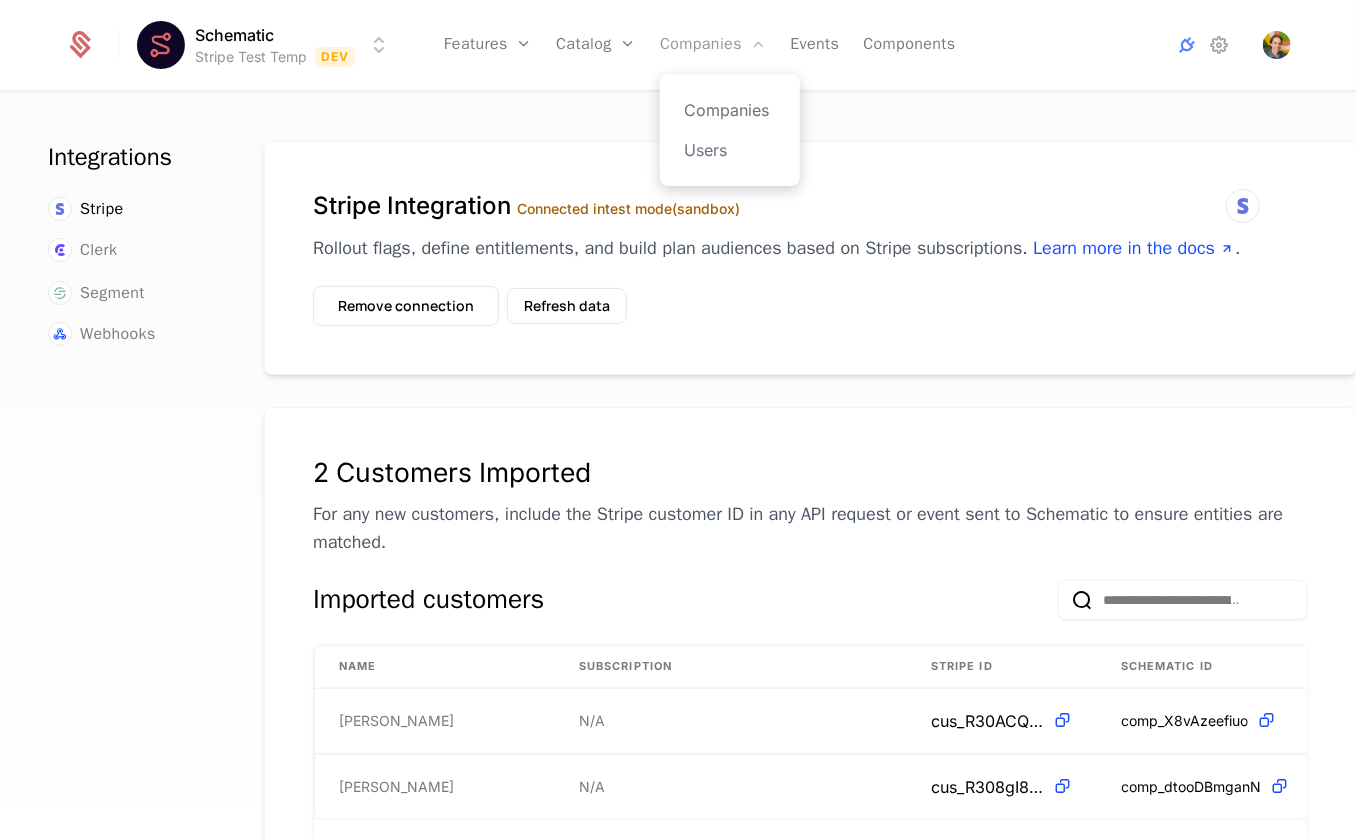 click on "Companies" at bounding box center (713, 45) 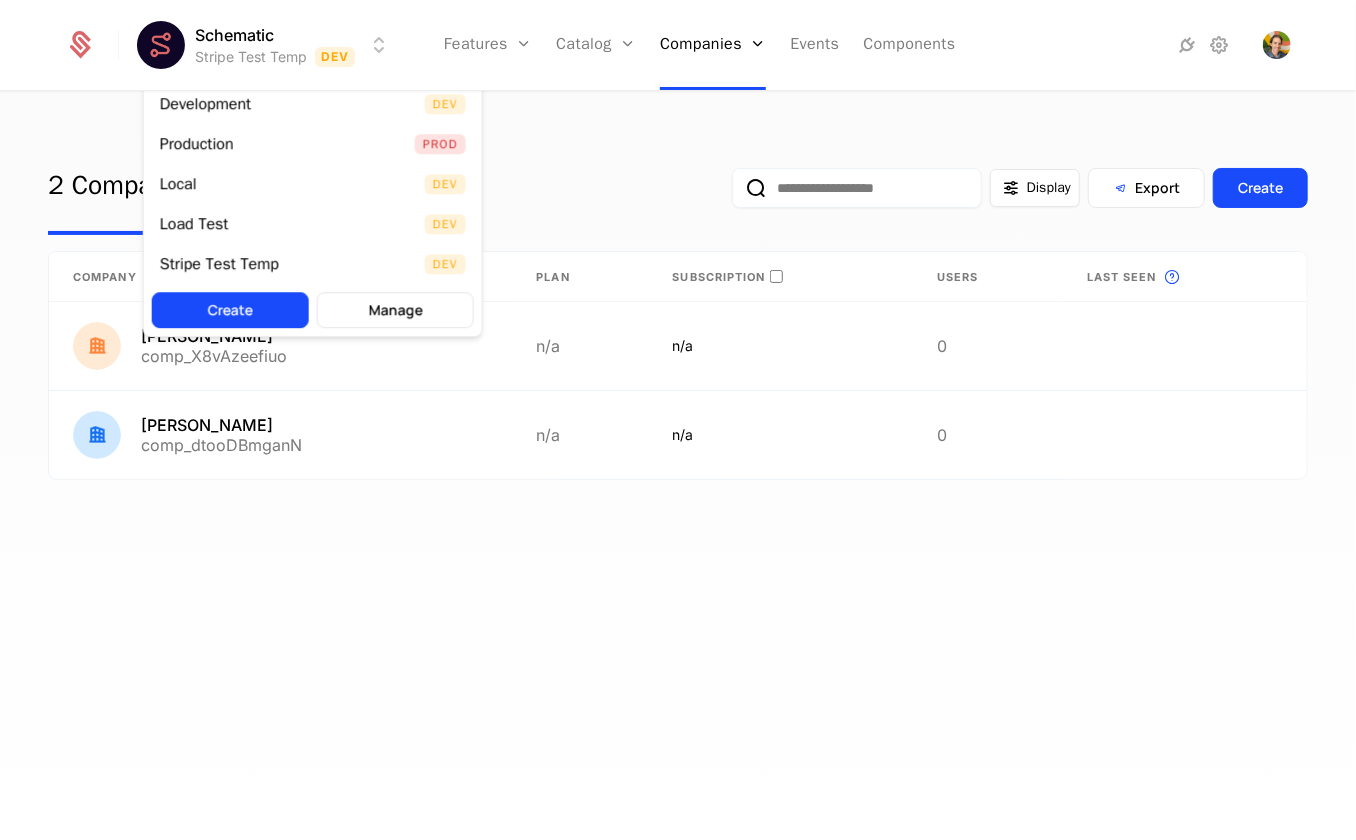 click on "Schematic Stripe Test Temp Dev Features Features Flags Catalog Plans Add Ons Configuration Companies Companies Users Events Components 2 Companies 0 Users  Display Export Create Company Plan Subscription Users  Last seen  This is the date a track or identify event associated with a company was last received by Schematic. Artie Bucco comp_X8vAzeefiuo n/a n/a   0 Silvio Dante comp_dtooDBmganN n/a n/a   0
Best Viewed on Desktop You're currently viewing this on a  mobile device . For the best experience,   we recommend using a desktop or larger screens , as the application isn't fully optimized for smaller resolutions just yet. Got it  Development Dev Production Prod Local Dev Load Test Dev Stripe Test Temp Dev Create Manage" at bounding box center [678, 420] 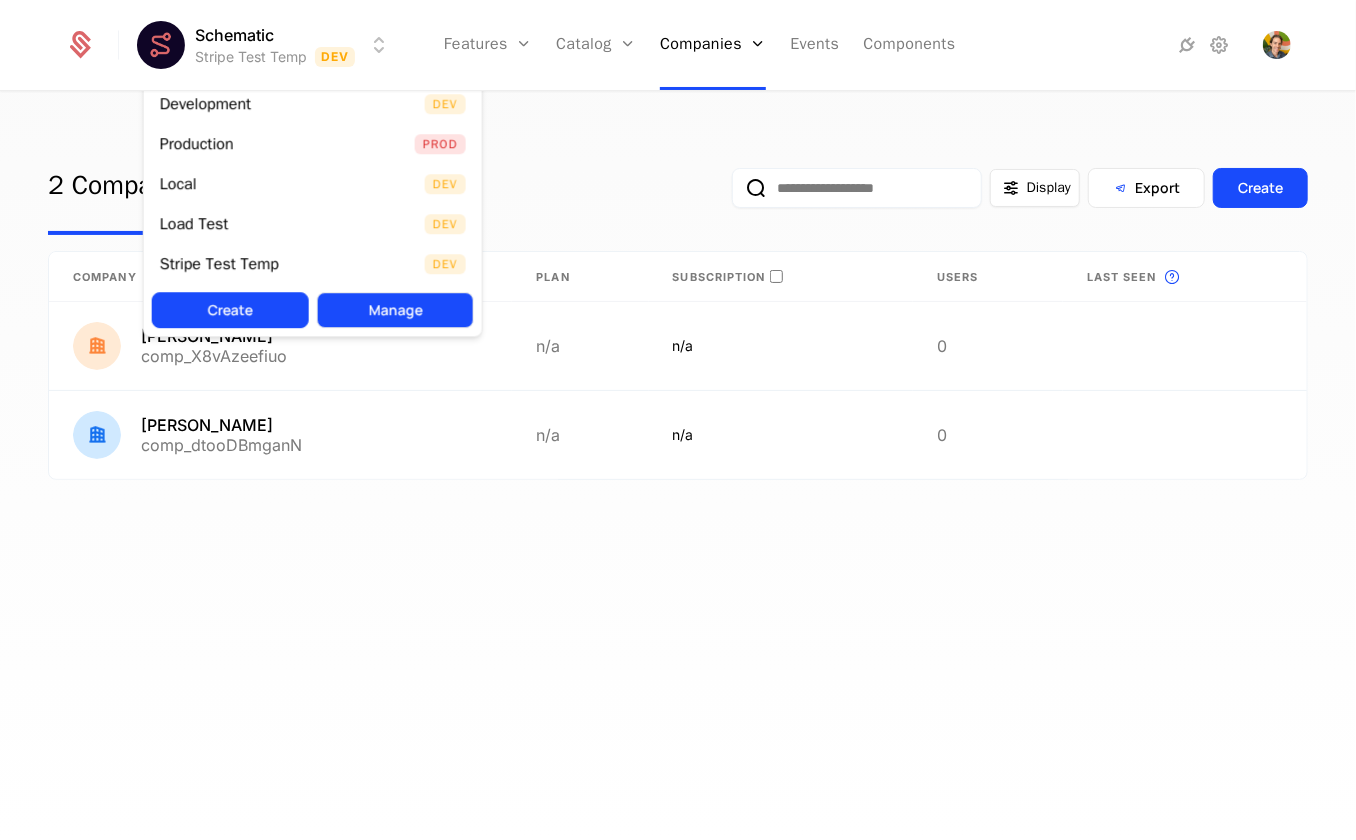 click on "Manage" at bounding box center [395, 310] 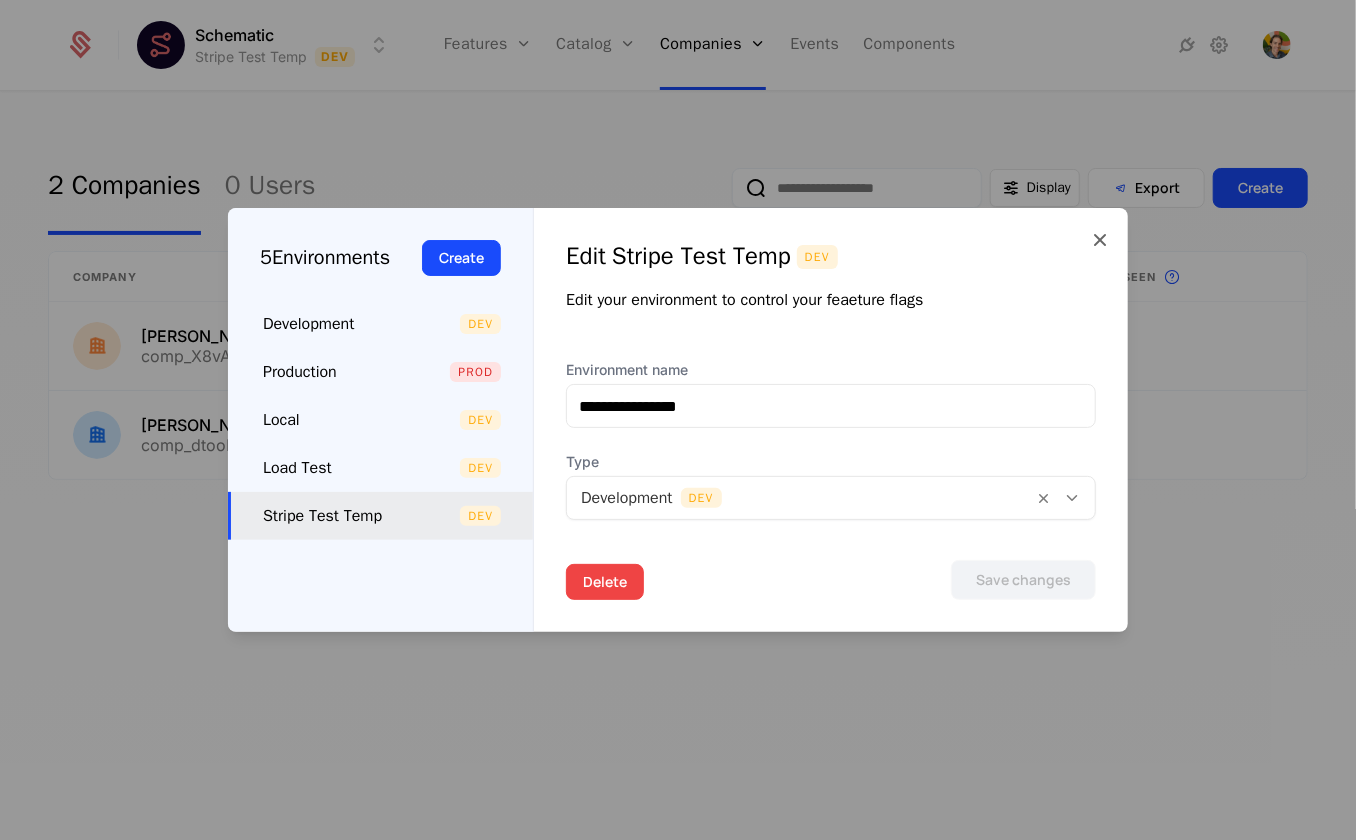 click on "Delete" at bounding box center [605, 582] 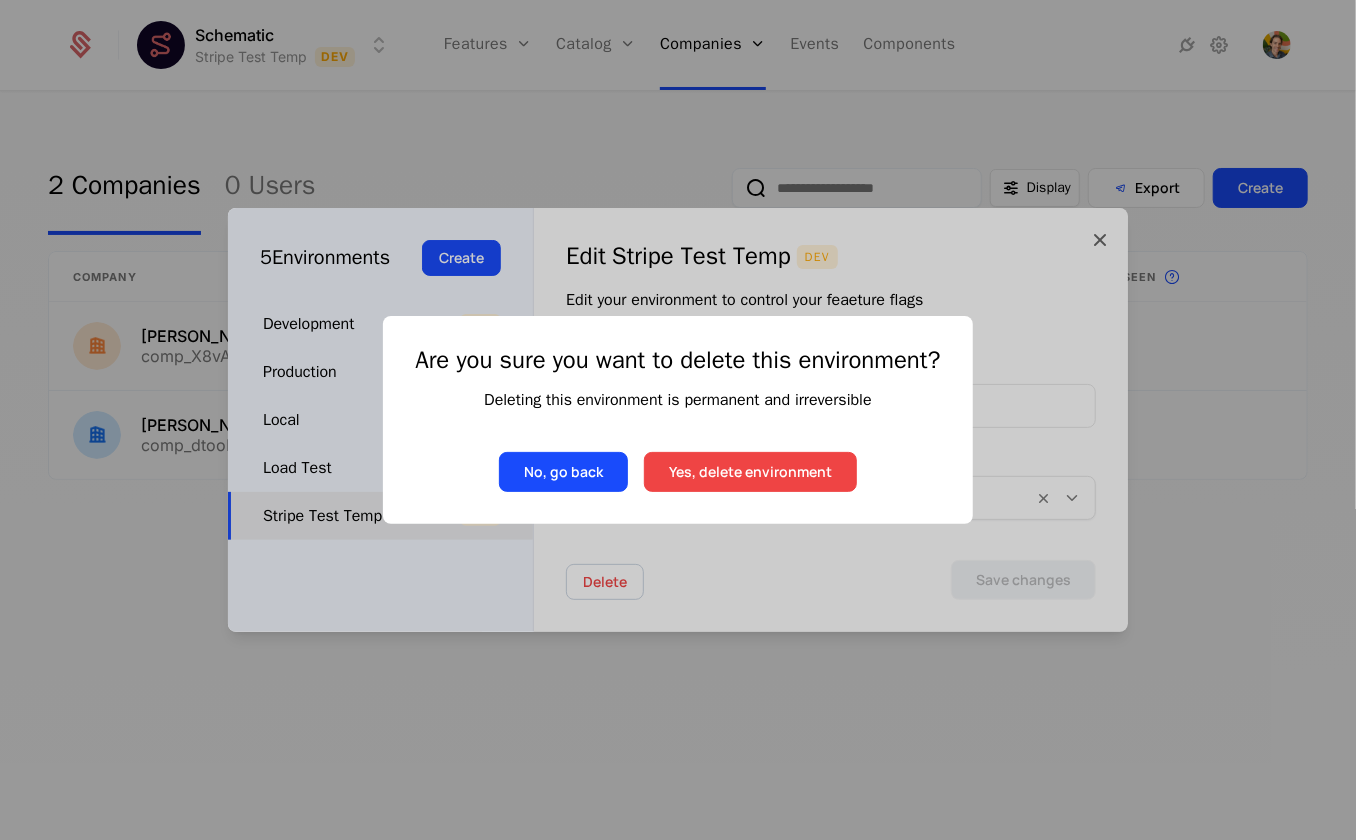 click on "Yes, delete environment" at bounding box center (750, 472) 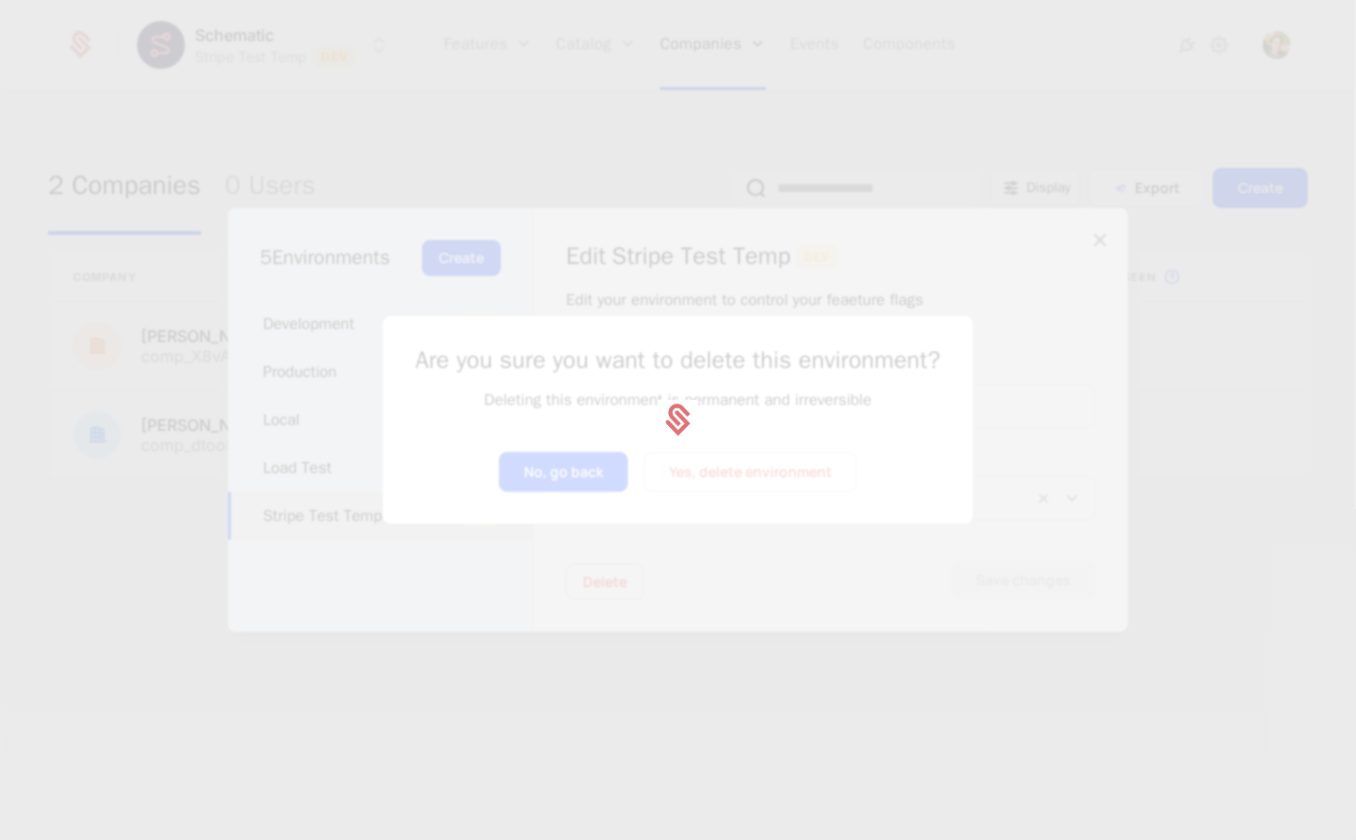 type 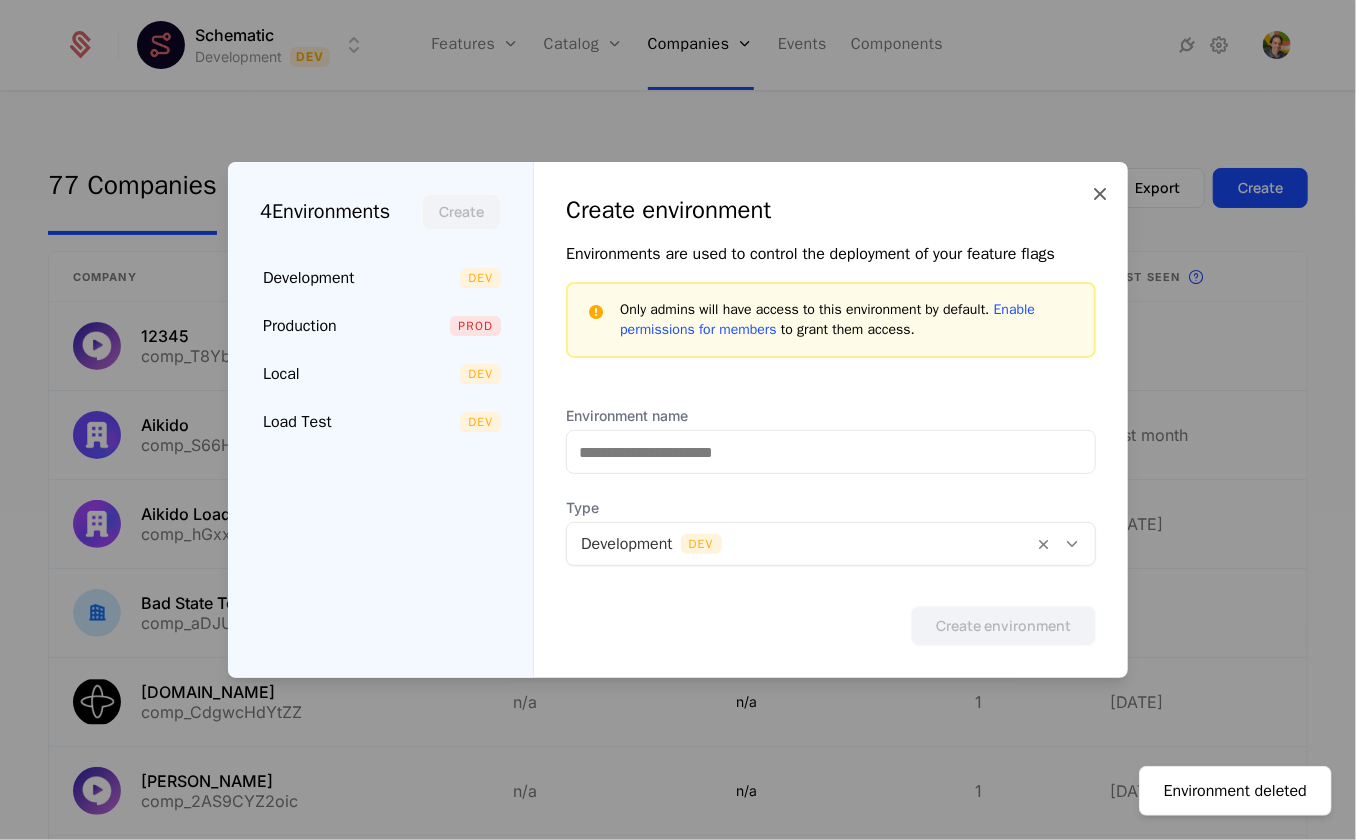 click at bounding box center (678, 420) 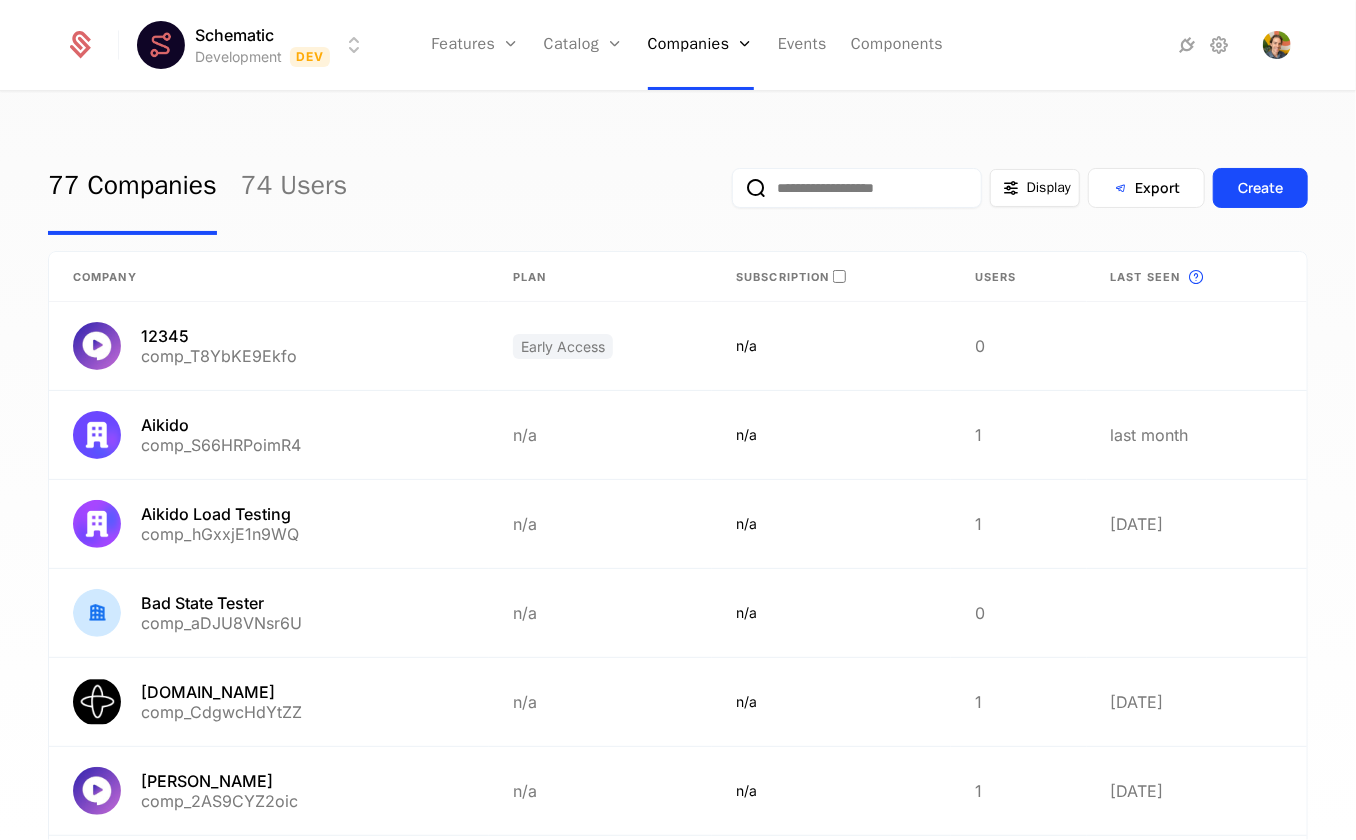 click on "77 Companies 74 Users  Display Export Create Company Plan Subscription Users  Last seen  This is the date a track or identify event associated with a company was last received by Schematic. 12345 comp_T8YbKE9Ekfo Early Access n/a   0 Aikido comp_S66HRPoimR4 n/a n/a   1 last month Aikido Load Testing comp_hGxxjE1n9WQ n/a n/a   1 4 months ago Bad State Tester comp_aDJU8VNsr6U n/a n/a   0 Bill.co comp_CdgwcHdYtZZ n/a n/a   1 4 months ago billy comp_2AS9CYZ2oic n/a n/a   1 3 months ago billy comp_ioczKq8xw1C n/a n/a   1 3 months ago billy comp_J3qsg81zZyo n/a n/a   1 4 months ago billyai comp_SyhXWA917Sn n/a n/a   1 3 months ago billy.ai comp_NT6W1rK6PAy n/a n/a   1 3 months ago Previous Next Page  1  of   8" at bounding box center (678, 472) 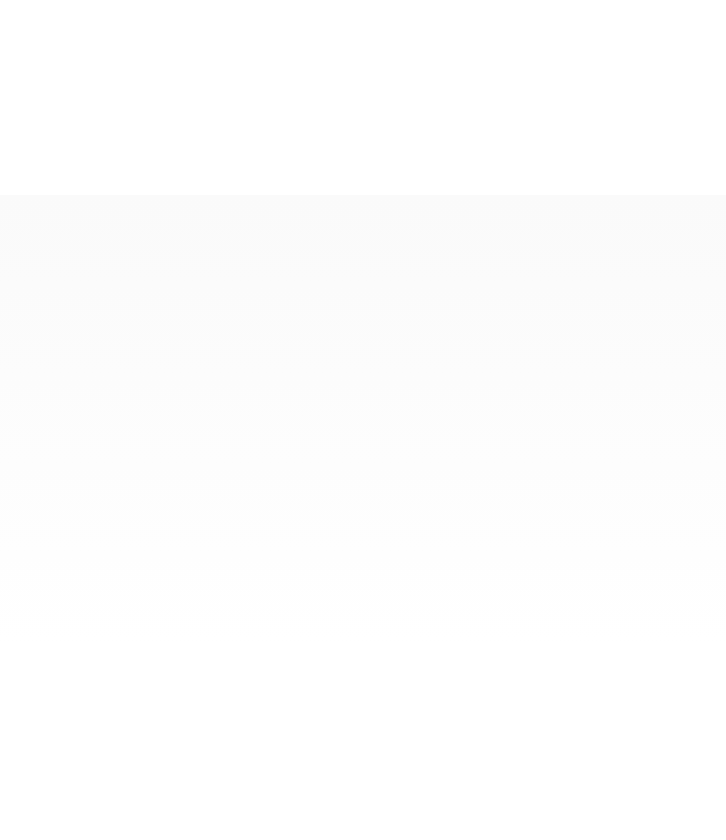 scroll, scrollTop: 0, scrollLeft: 0, axis: both 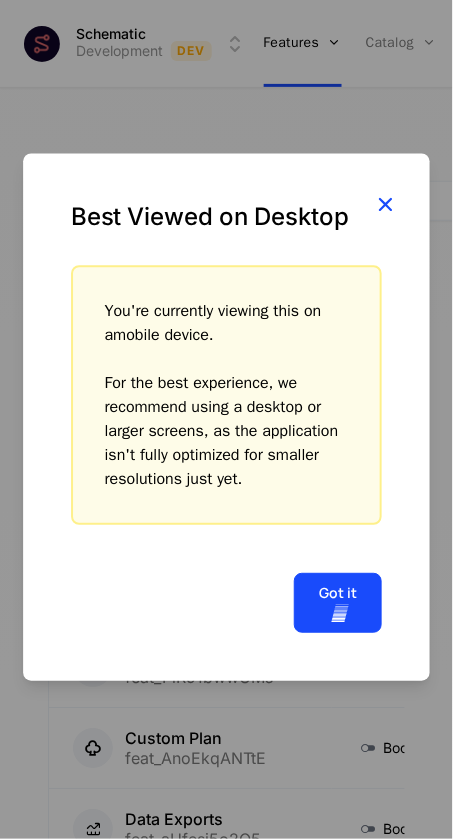 click at bounding box center (385, 206) 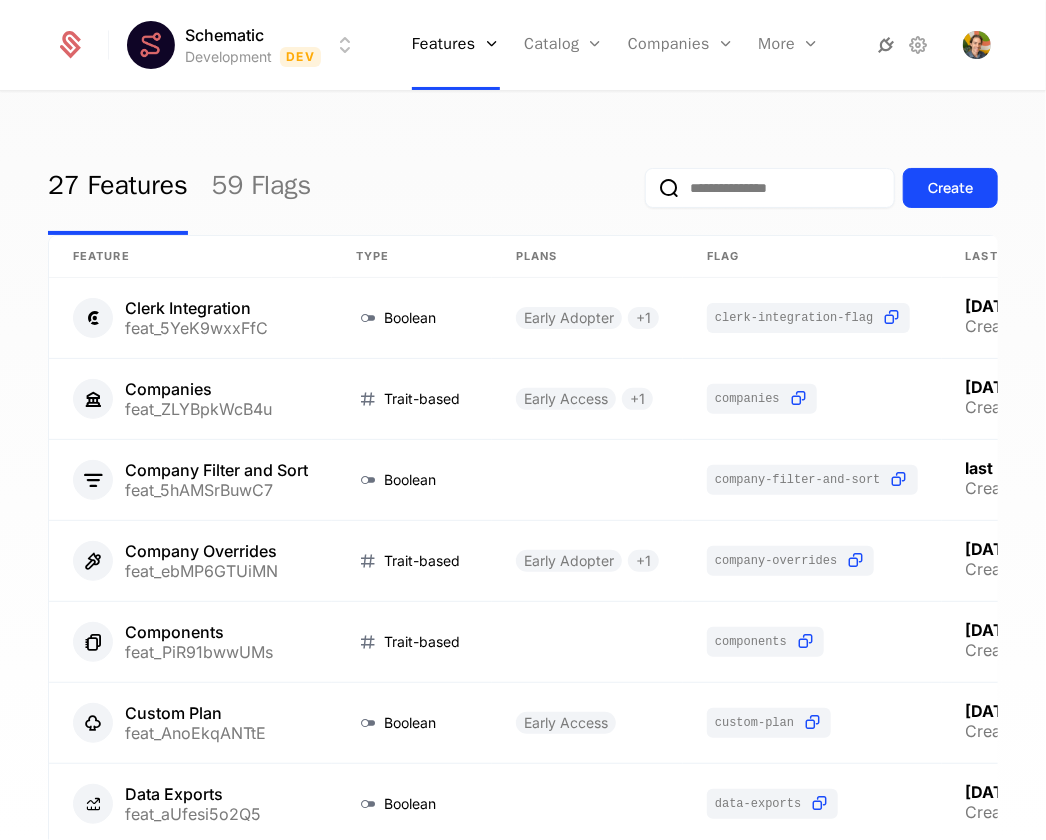 click at bounding box center [887, 45] 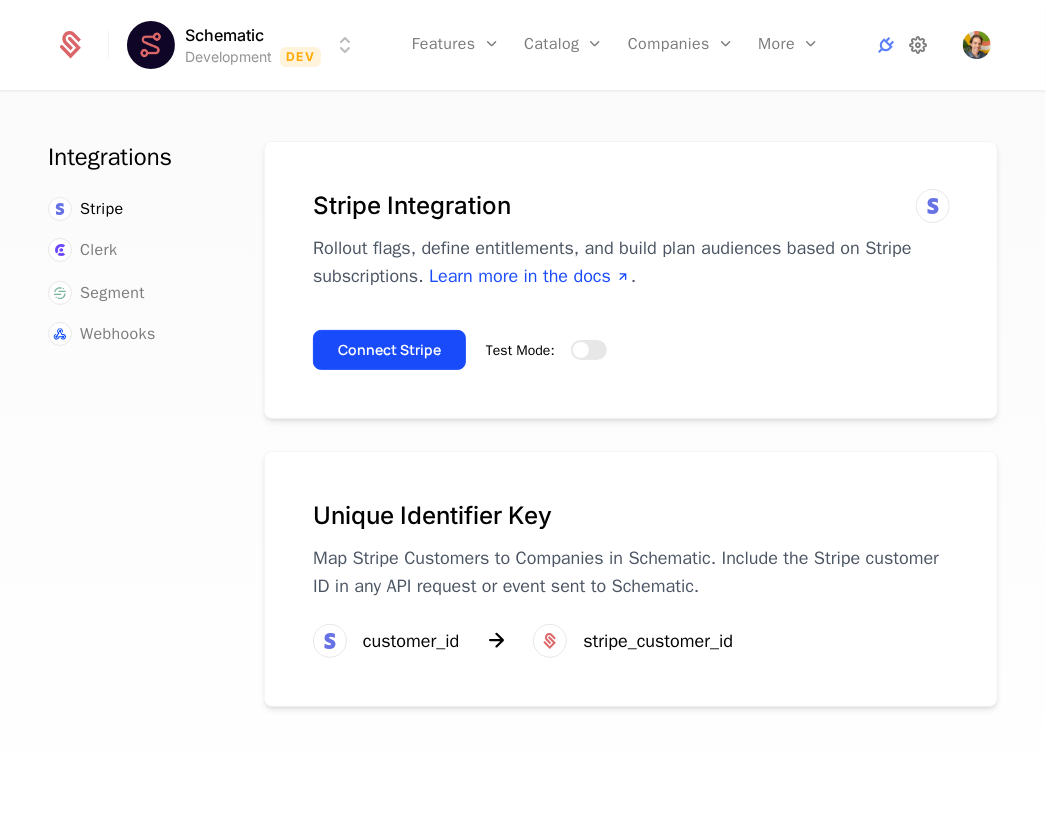 click at bounding box center [919, 45] 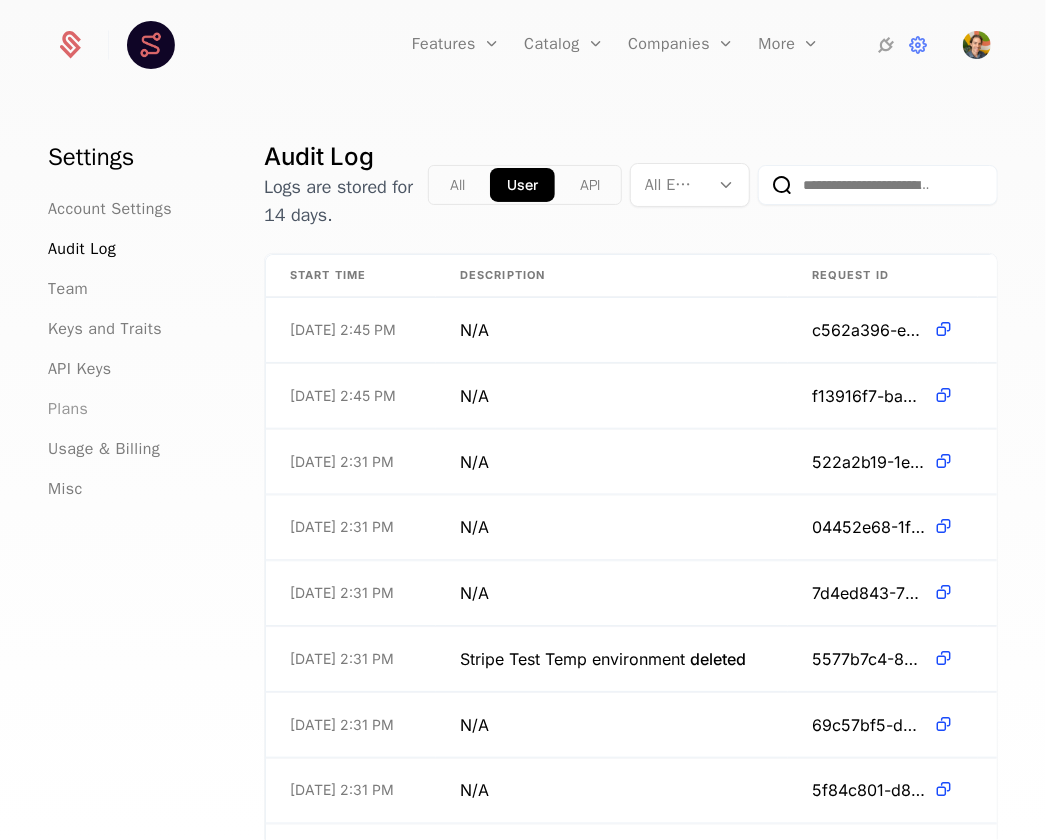 click on "Usage & Billing" at bounding box center (104, 449) 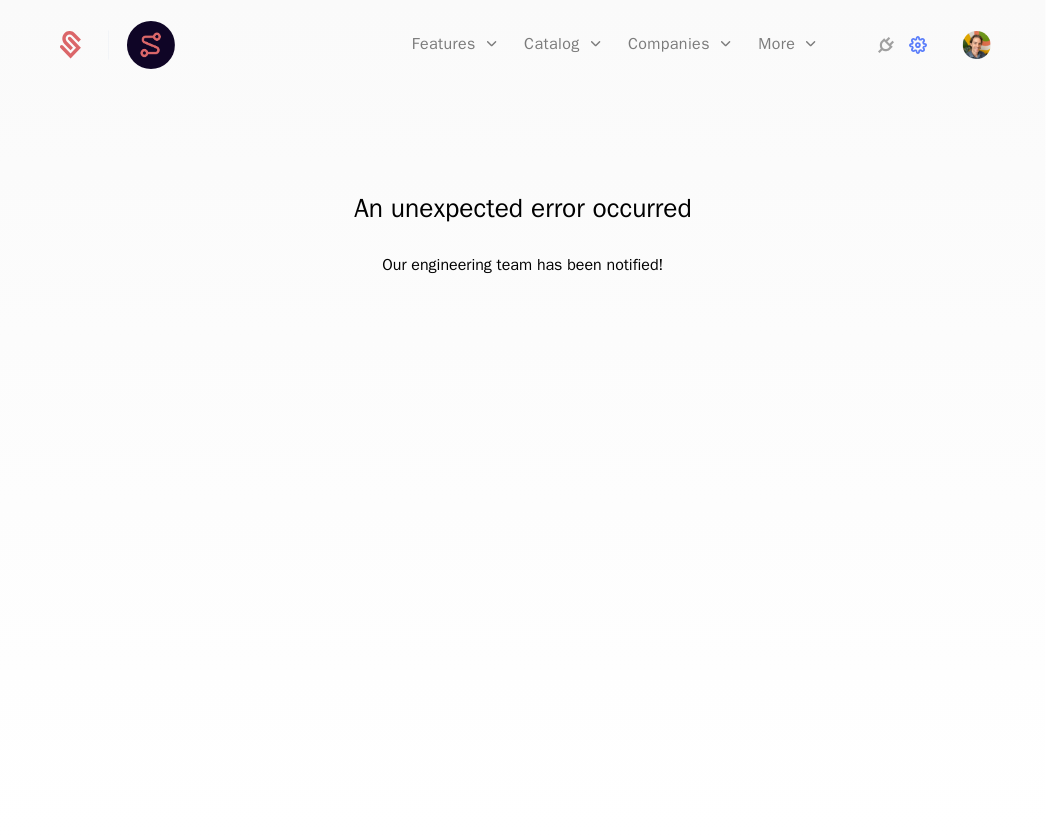drag, startPoint x: 1044, startPoint y: 439, endPoint x: 548, endPoint y: 384, distance: 499.04007 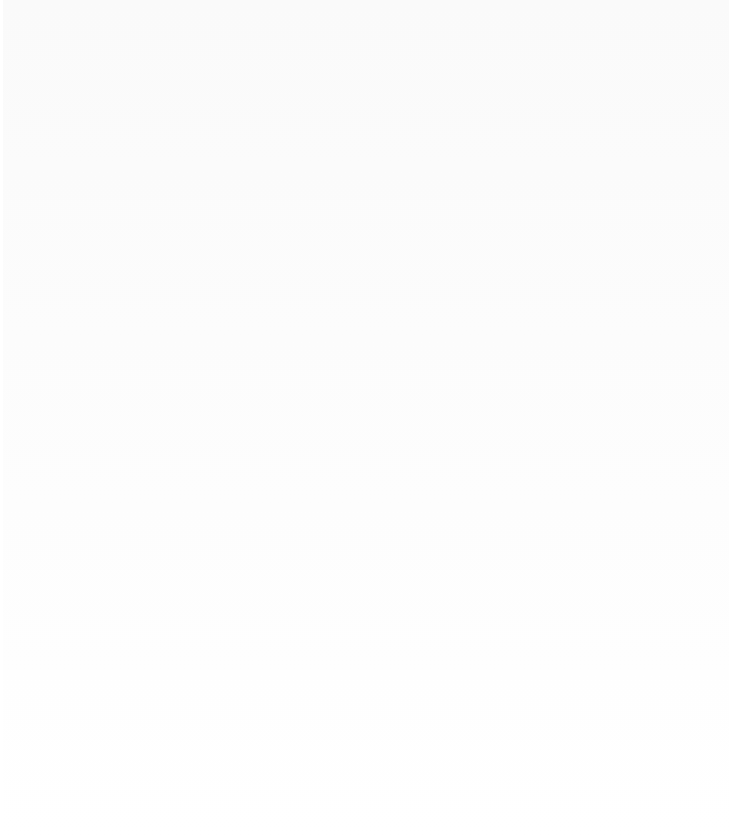 scroll, scrollTop: 0, scrollLeft: 0, axis: both 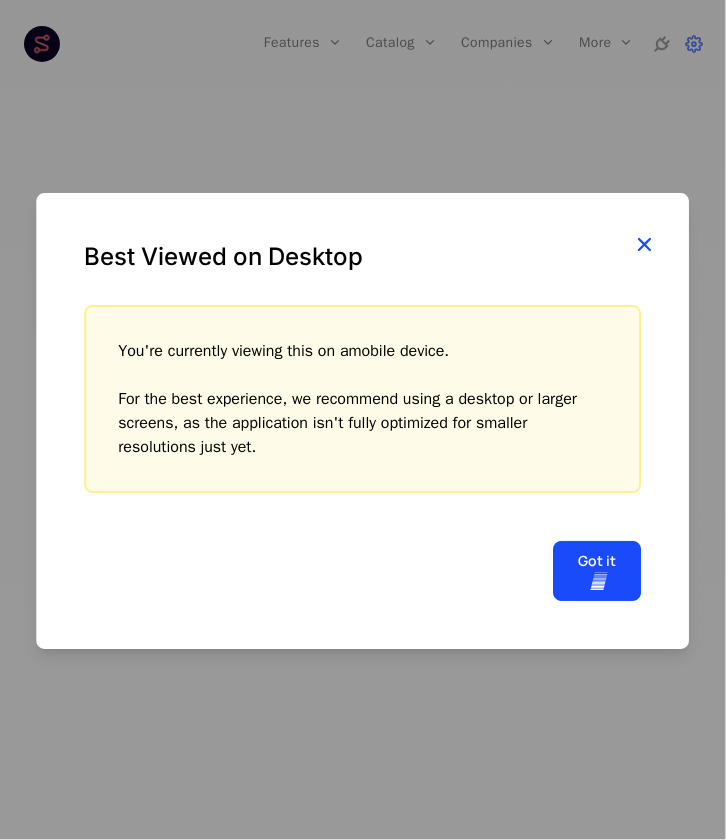 click at bounding box center [645, 245] 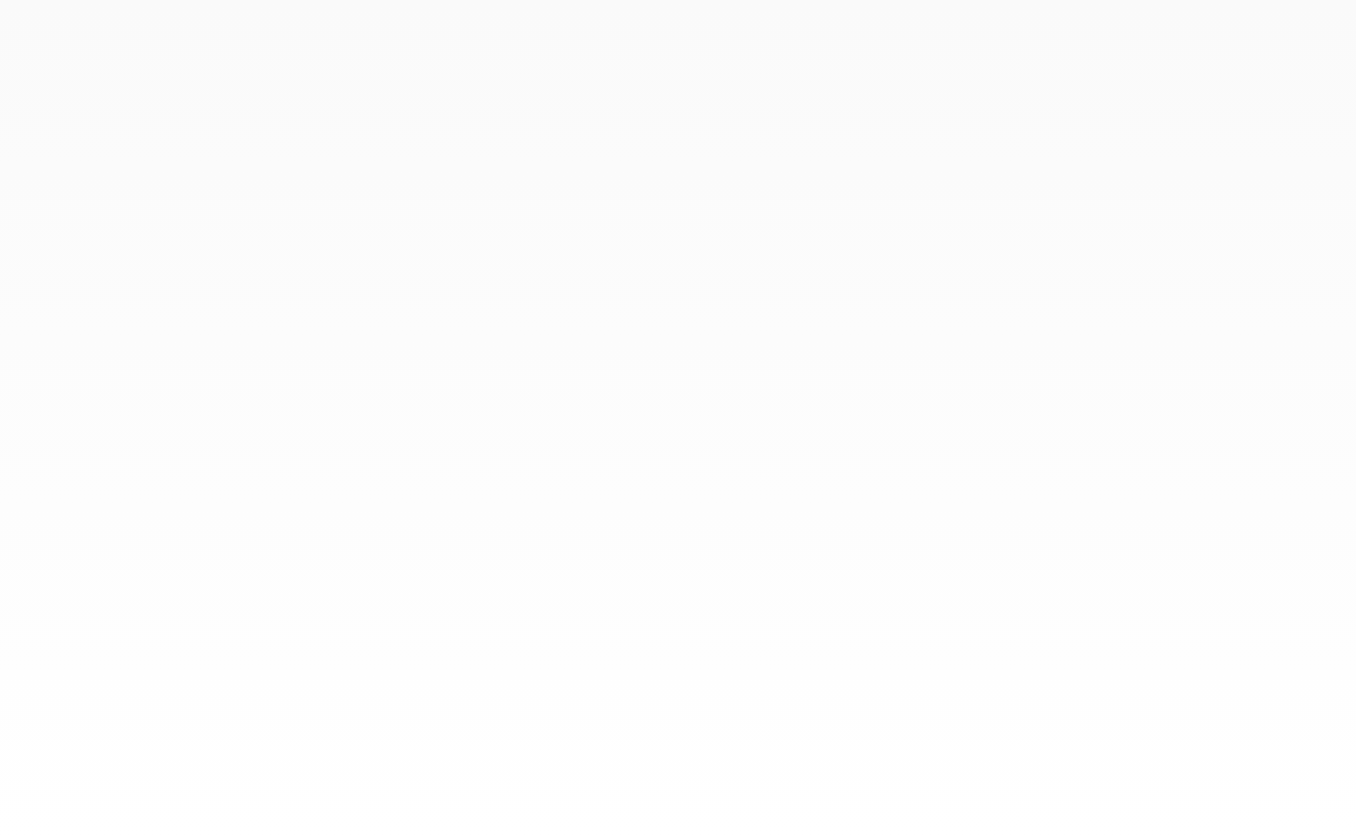 scroll, scrollTop: 0, scrollLeft: 0, axis: both 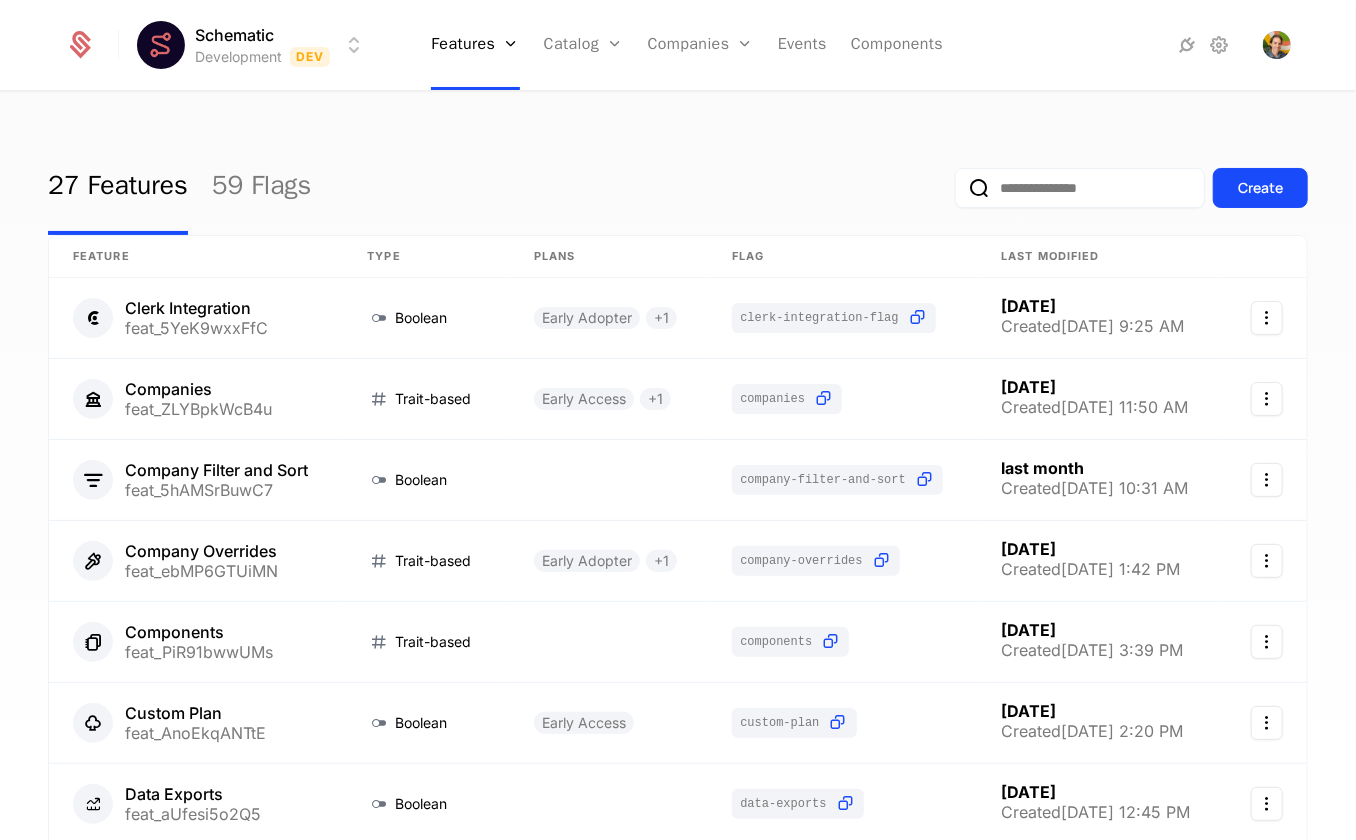 click on "Schematic Development Dev Features Features Flags Catalog Plans Add Ons Configuration Companies Companies Users Events Components 27 Features 59 Flags Create Feature Type Plans Flag Last Modified Clerk Integration feat_5YeK9wxxFfC Boolean Early Adopter + 1 clerk-integration-flag 4 months ago Created  10/1/24, 9:25 AM Companies feat_ZLYBpkWcB4u Trait-based Early Access + 1 companies 4 months ago Created  9/27/24, 11:50 AM Company Filter and Sort feat_5hAMSrBuwC7 Boolean company-filter-and-sort last month Created  5/27/25, 10:31 AM Company Overrides feat_ebMP6GTUiMN Trait-based Early Adopter + 1 company-overrides 4 months ago Created  2/21/24, 1:42 PM Components feat_PiR91bwwUMs Trait-based components 9 months ago Created  9/25/24, 3:39 PM Custom Plan feat_AnoEkqANTtE Boolean Early Access custom-plan 4 months ago Created  2/25/25, 2:20 PM Data Exports feat_aUfesi5o2Q5 Boolean data-exports 2 months ago Created  4/10/25, 12:45 PM Environments feat_UsqRTEnheaW Trait-based Early Access environments Events" at bounding box center [678, 420] 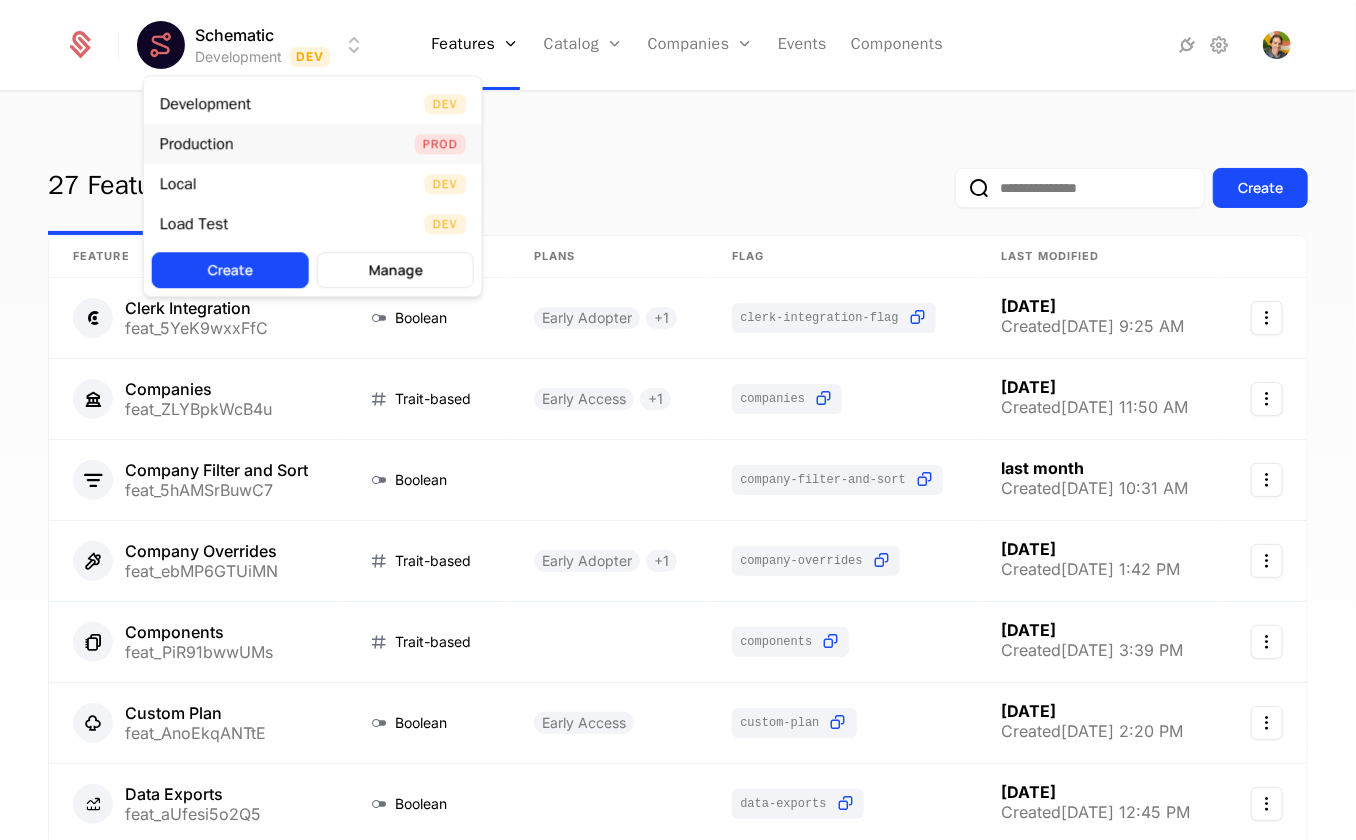 click on "Production Prod" at bounding box center [313, 144] 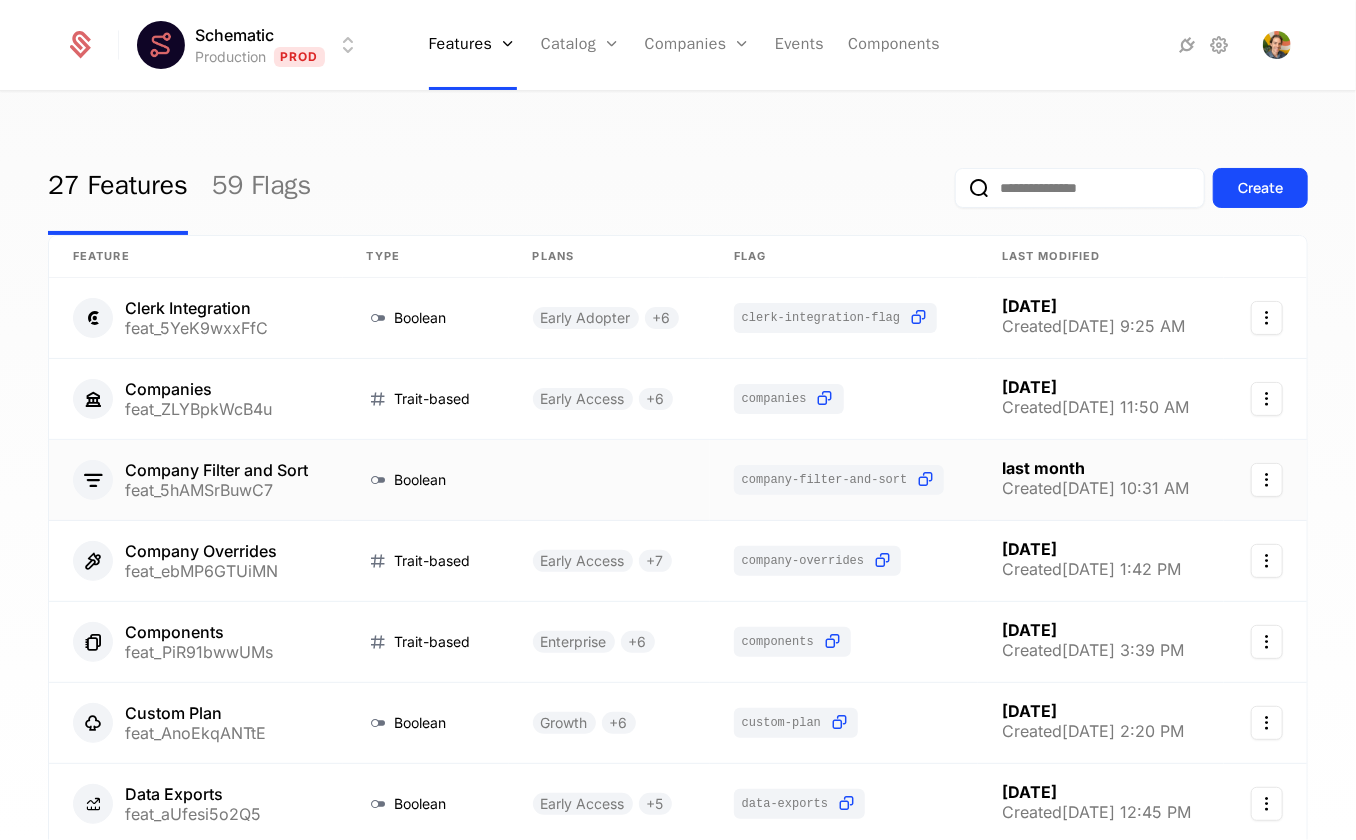 click on "Company Filter and Sort" at bounding box center [216, 470] 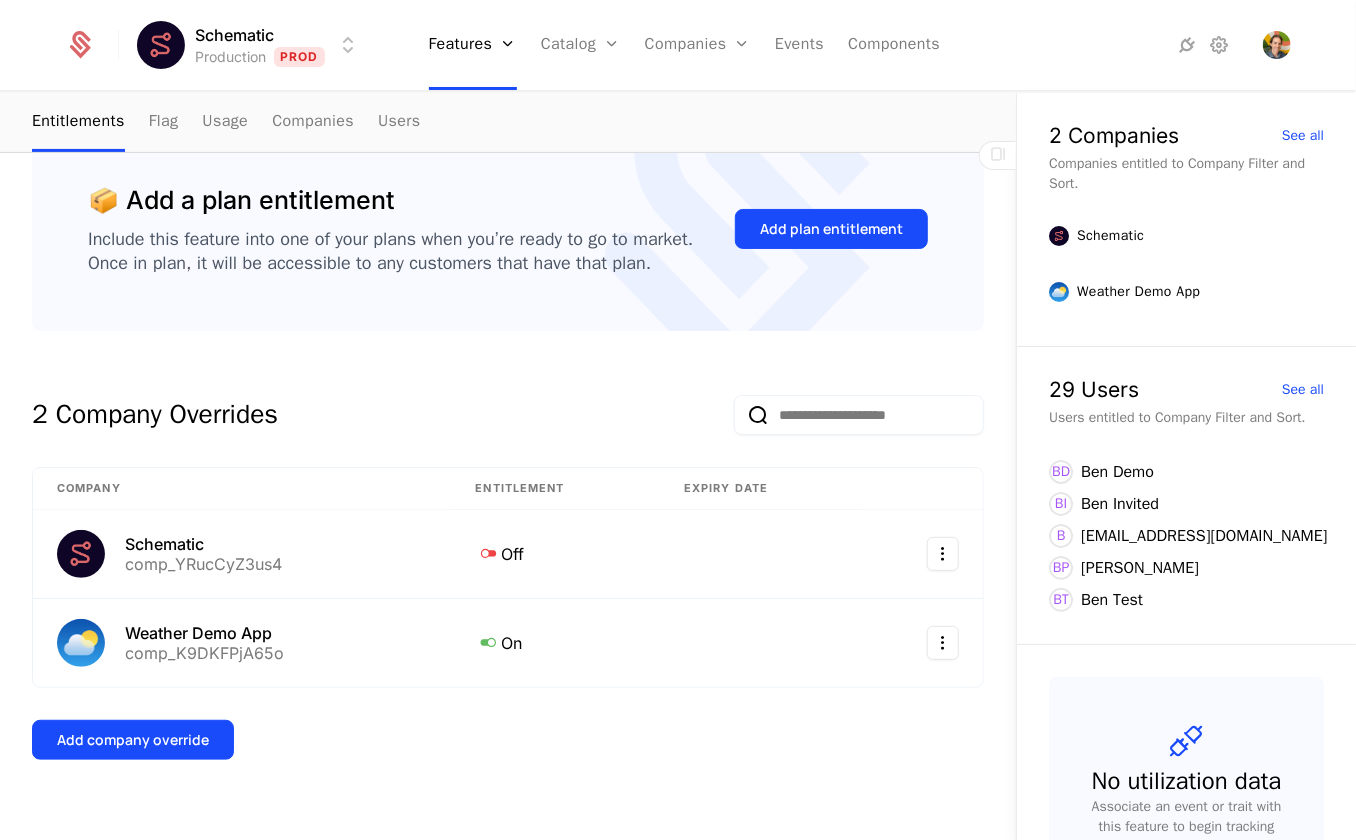 scroll, scrollTop: 259, scrollLeft: 0, axis: vertical 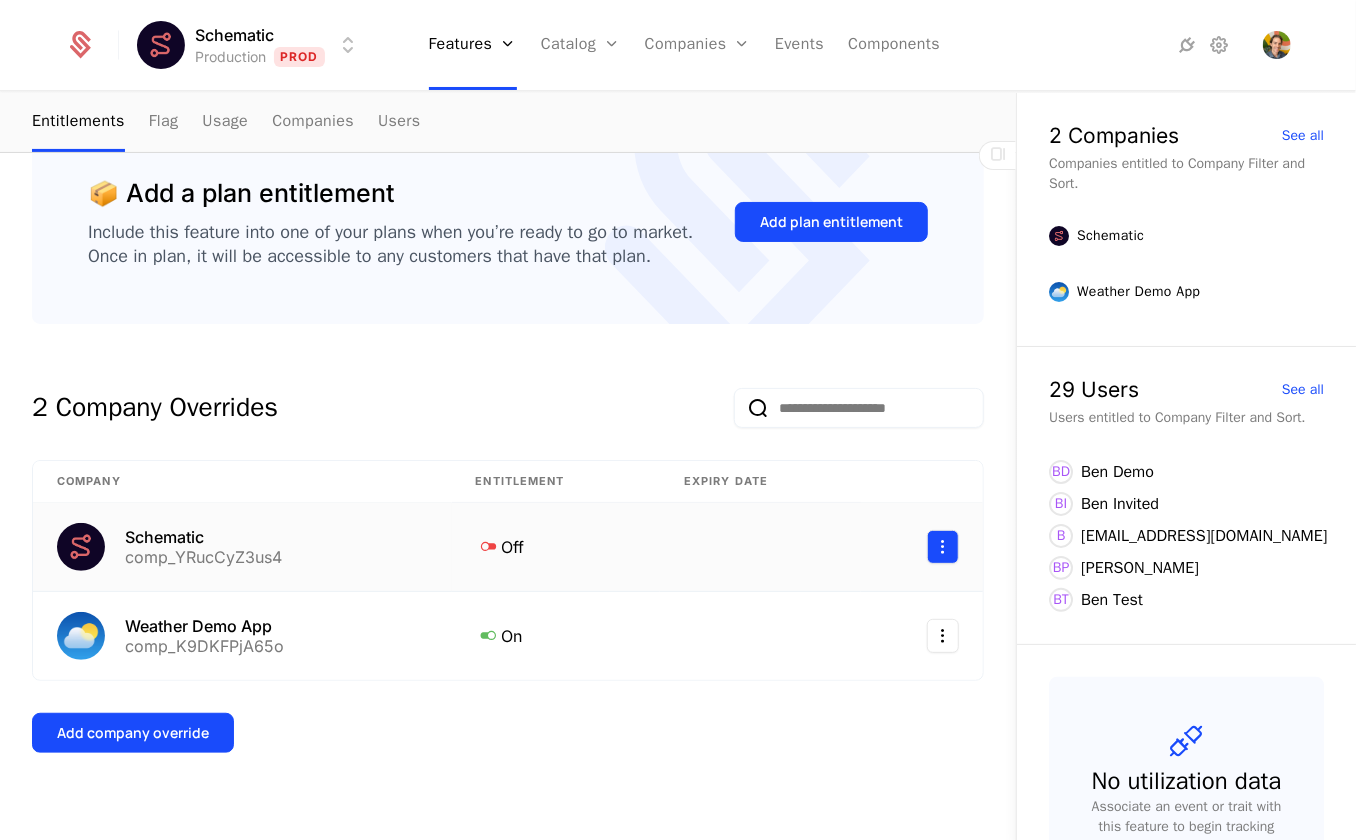 click on "Schematic Production Prod Features Features Flags Catalog Plans Add Ons Configuration Companies Companies Users Events Components features Company Filter and Sort Company Filter and Sort company-filter-and-sort Last edited last month Type Boolean Maintainer Jon Brasted Edit Entitlements Flag Usage Companies Users 📦 Add a plan entitlement Include this feature into one of your plans when you’re ready to go to market. Once in plan, it will be accessible to any customers that have that plan. Add plan entitlement 2 Company Overrides Company Entitlement Expiry date Schematic comp_YRucCyZ3us4 Off Weather Demo App comp_K9DKFPjA65o On Add company override 2 Companies See all Companies entitled to Company Filter and Sort. Schematic Weather Demo App 29 Users See all Users entitled to Company Filter and Sort. BD Ben Demo BI Ben Invited B ben+noaccess@schematichq.com BP Ben Papillon BT Ben Test No utilization data Associate an event or trait with this feature to begin tracking utilization
.   Got it" at bounding box center [678, 420] 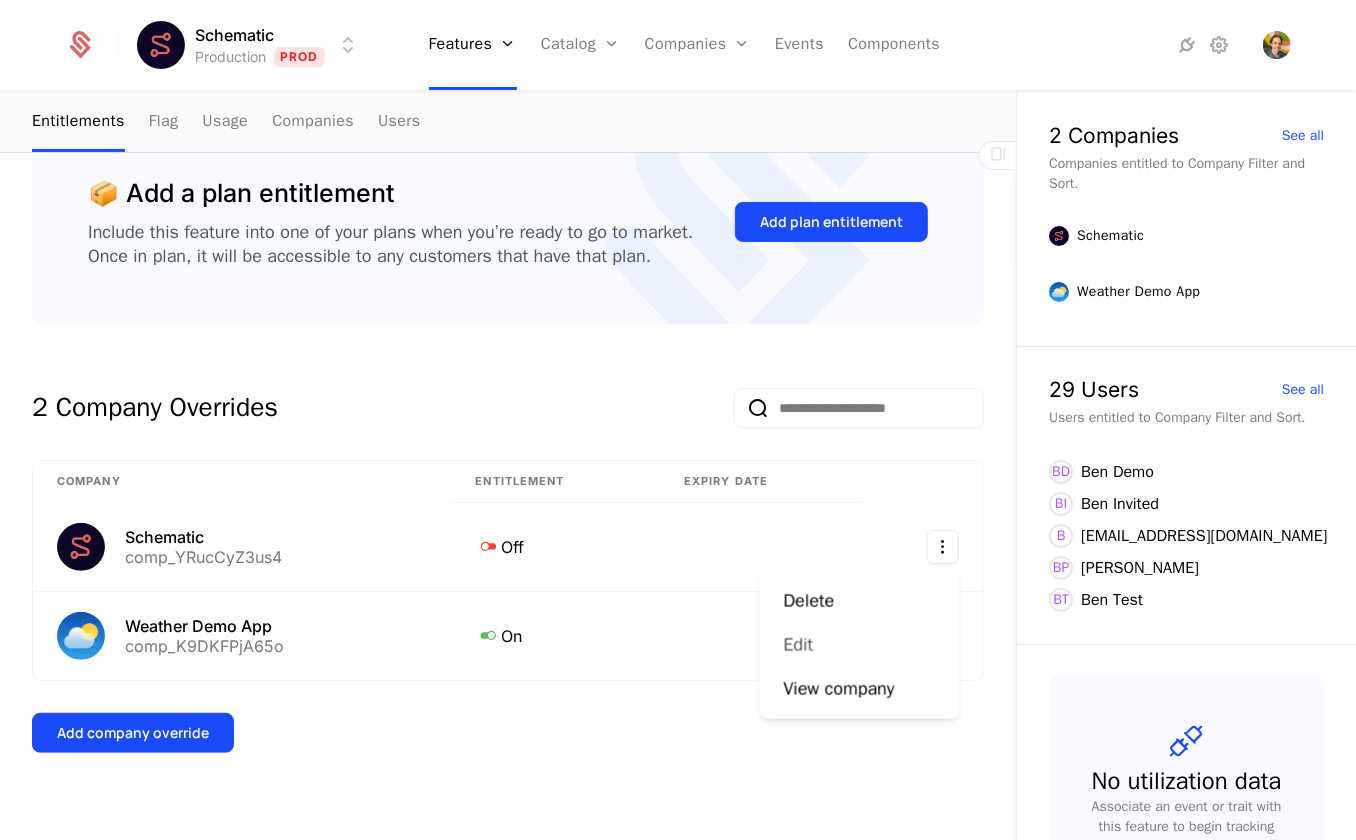 click on "Edit" at bounding box center [807, 645] 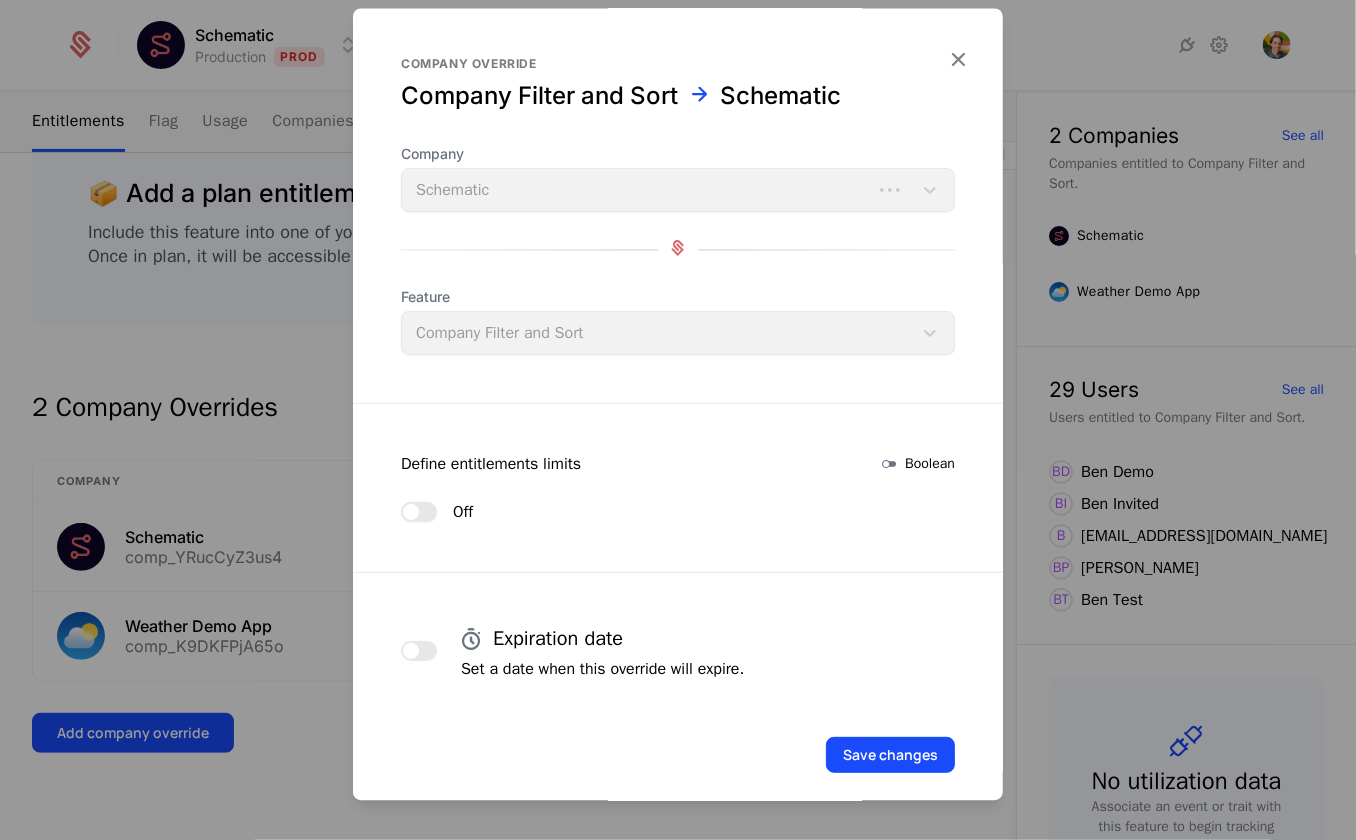 click on "Off" at bounding box center [419, 512] 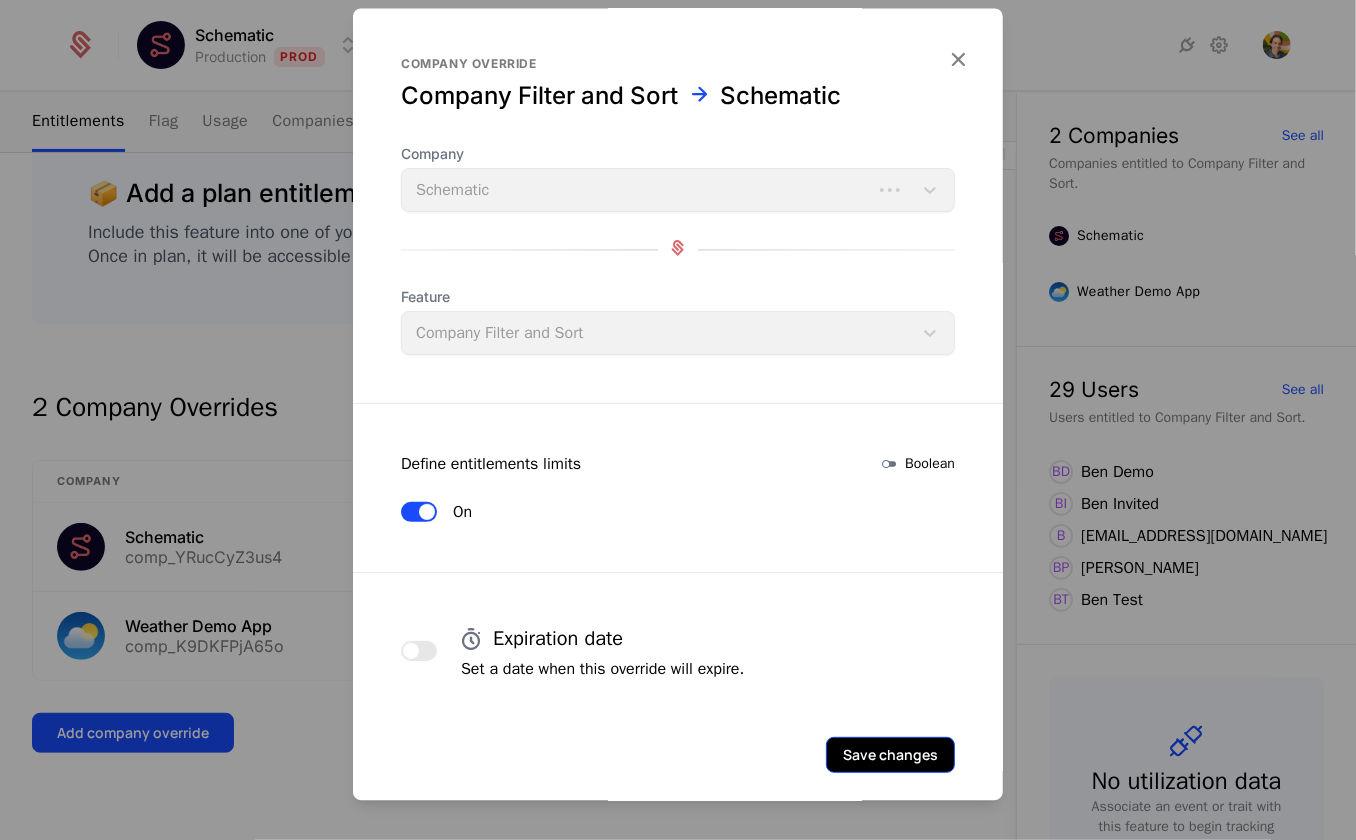click on "Save changes" at bounding box center (890, 755) 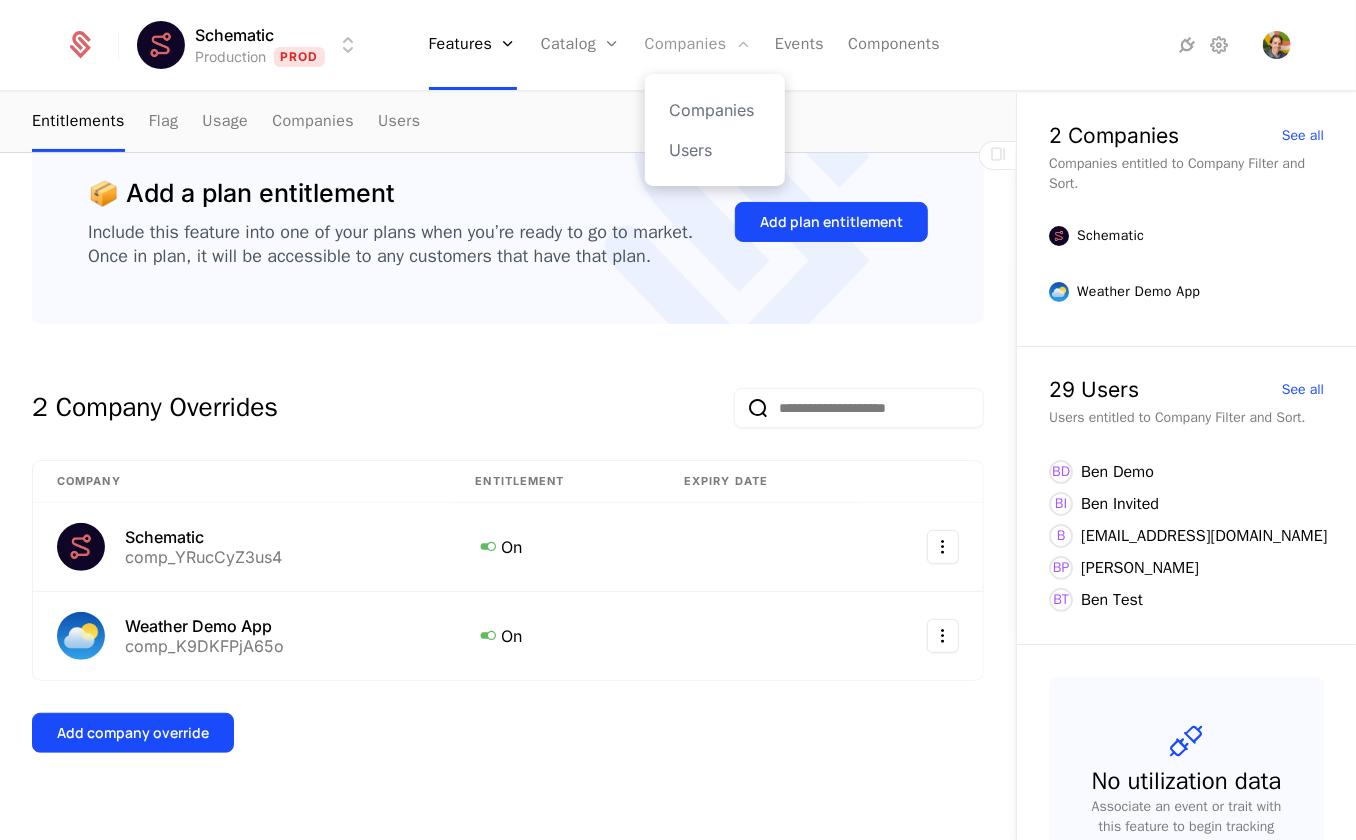 click on "Companies" at bounding box center [698, 45] 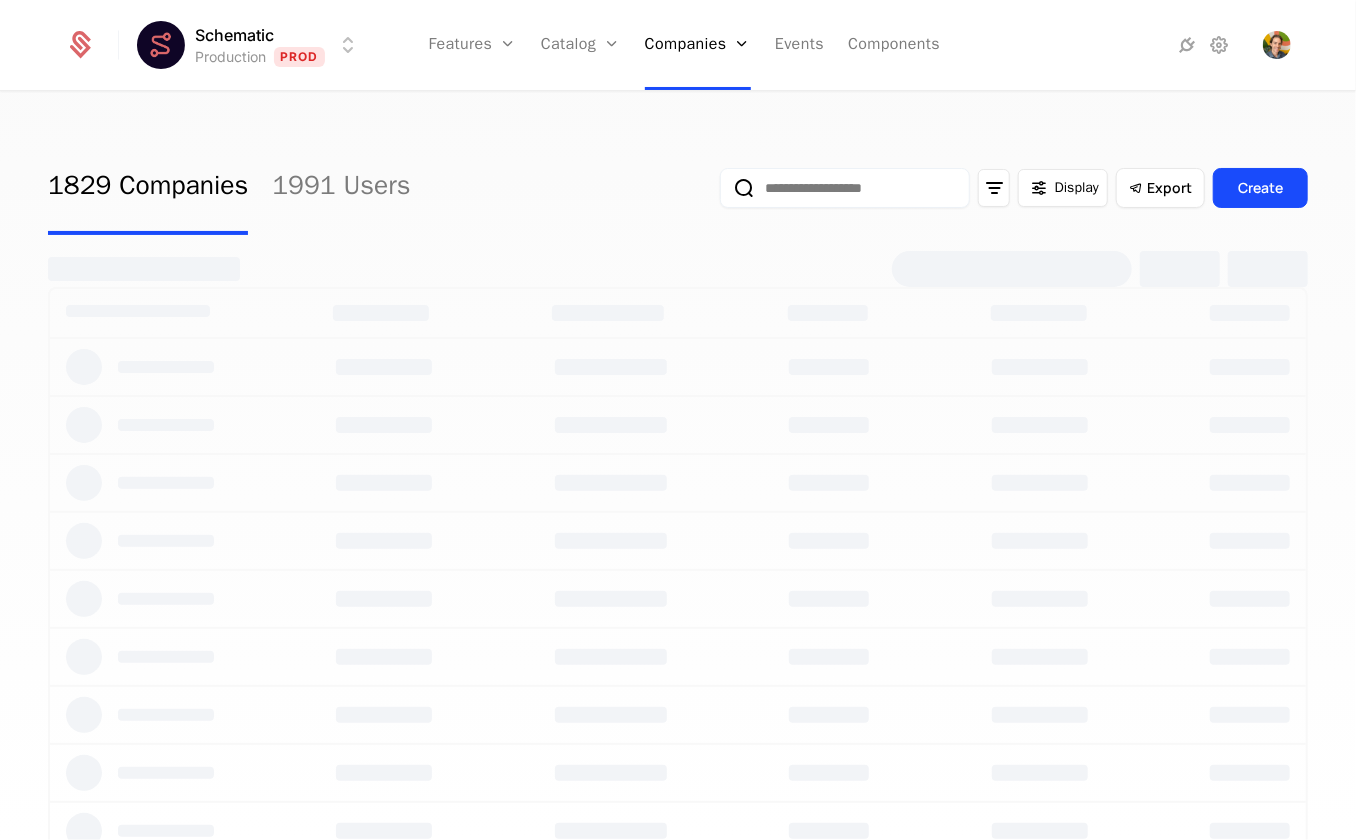 click on "1829 Companies 1991 Users  Display Export Create" at bounding box center [678, 188] 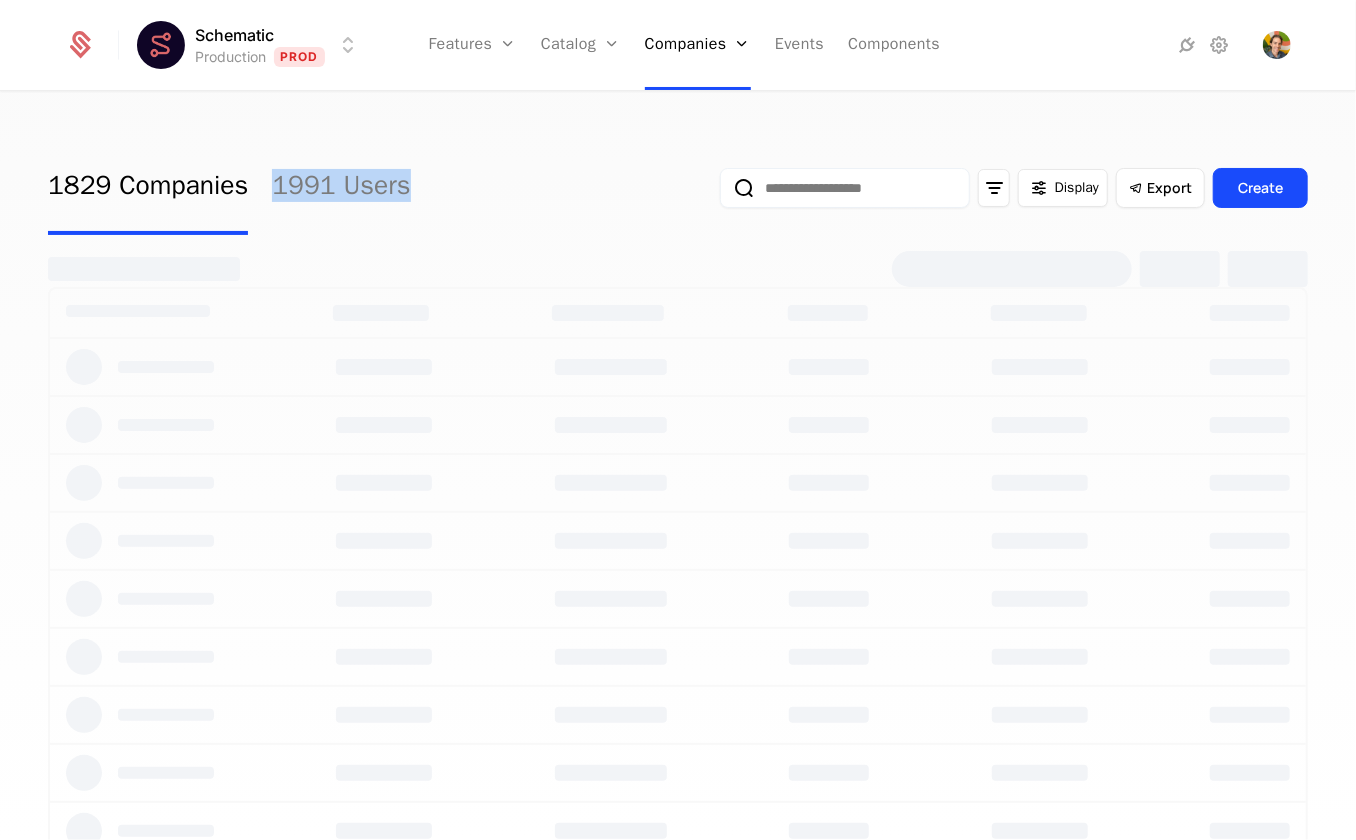 drag, startPoint x: 549, startPoint y: 185, endPoint x: 490, endPoint y: 126, distance: 83.4386 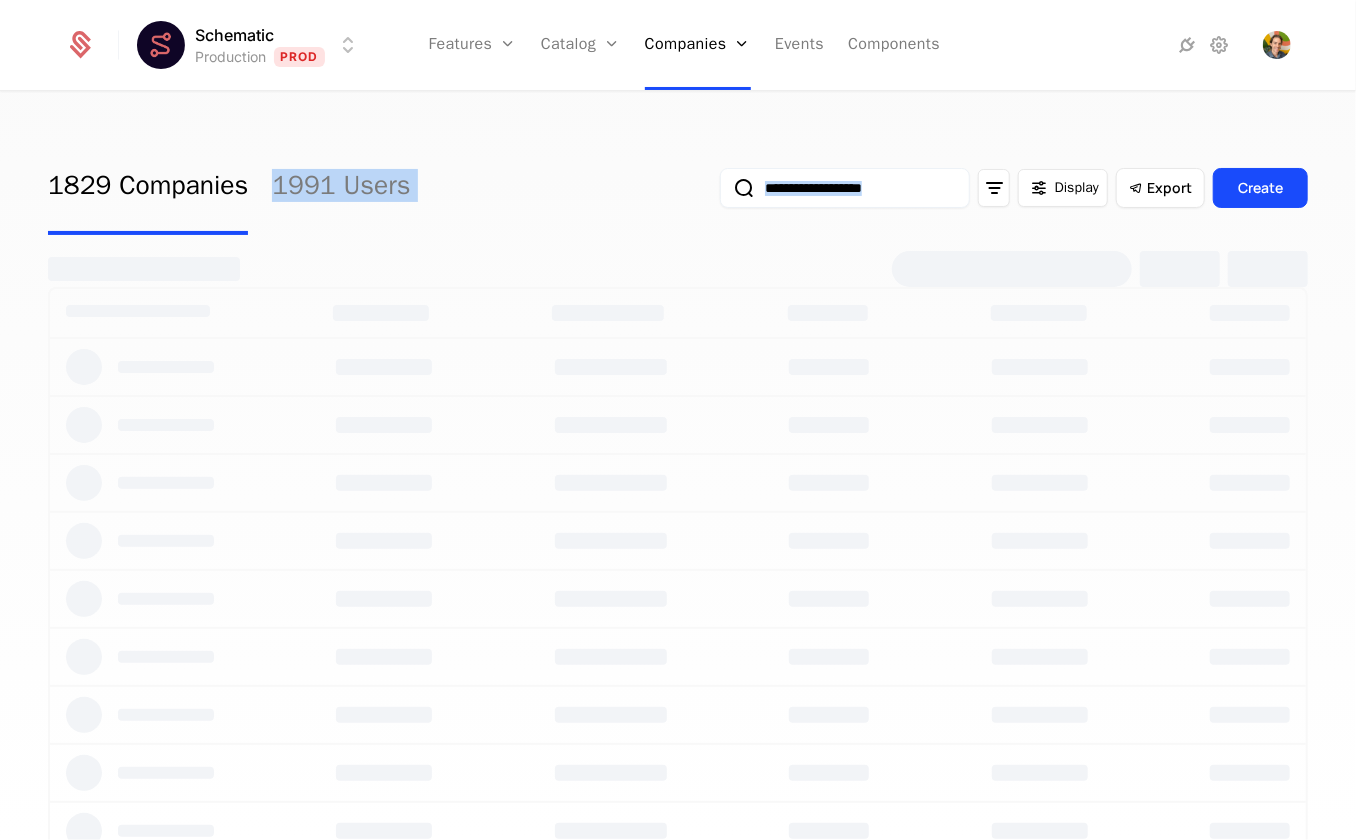 drag, startPoint x: 490, startPoint y: 126, endPoint x: 552, endPoint y: 242, distance: 131.52946 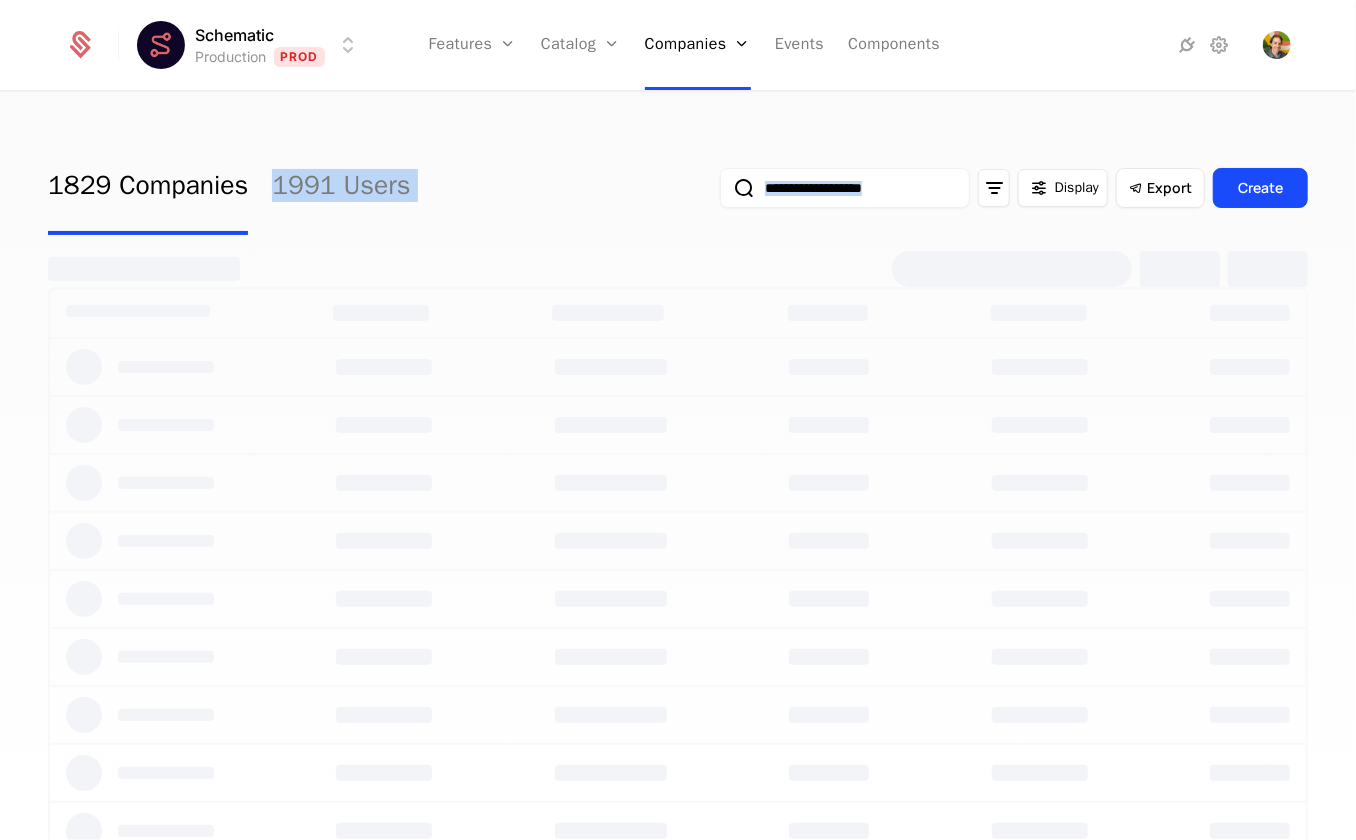 click on "1829 Companies 1991 Users  Display Export Create" at bounding box center [678, 472] 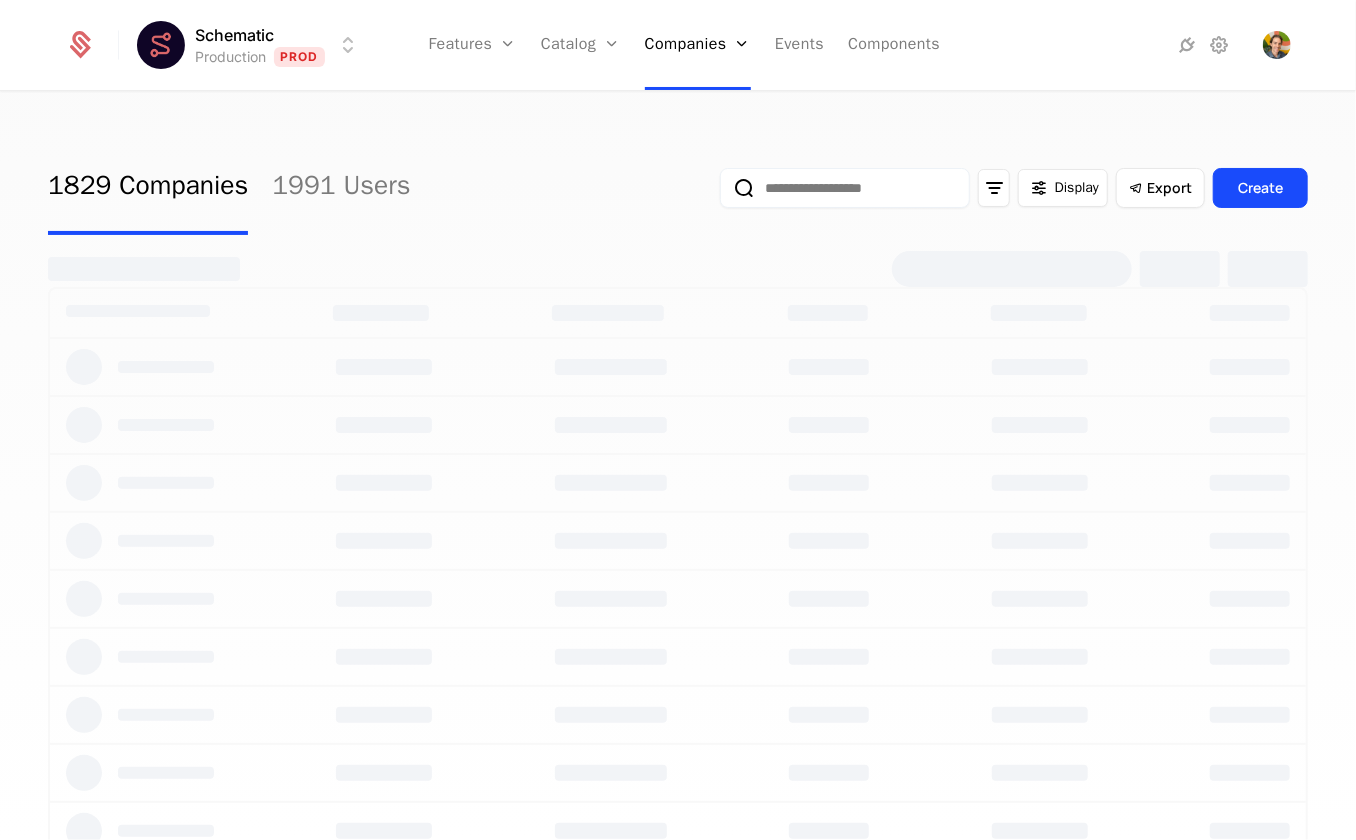 click on "1829 Companies 1991 Users  Display Export Create" at bounding box center (678, 188) 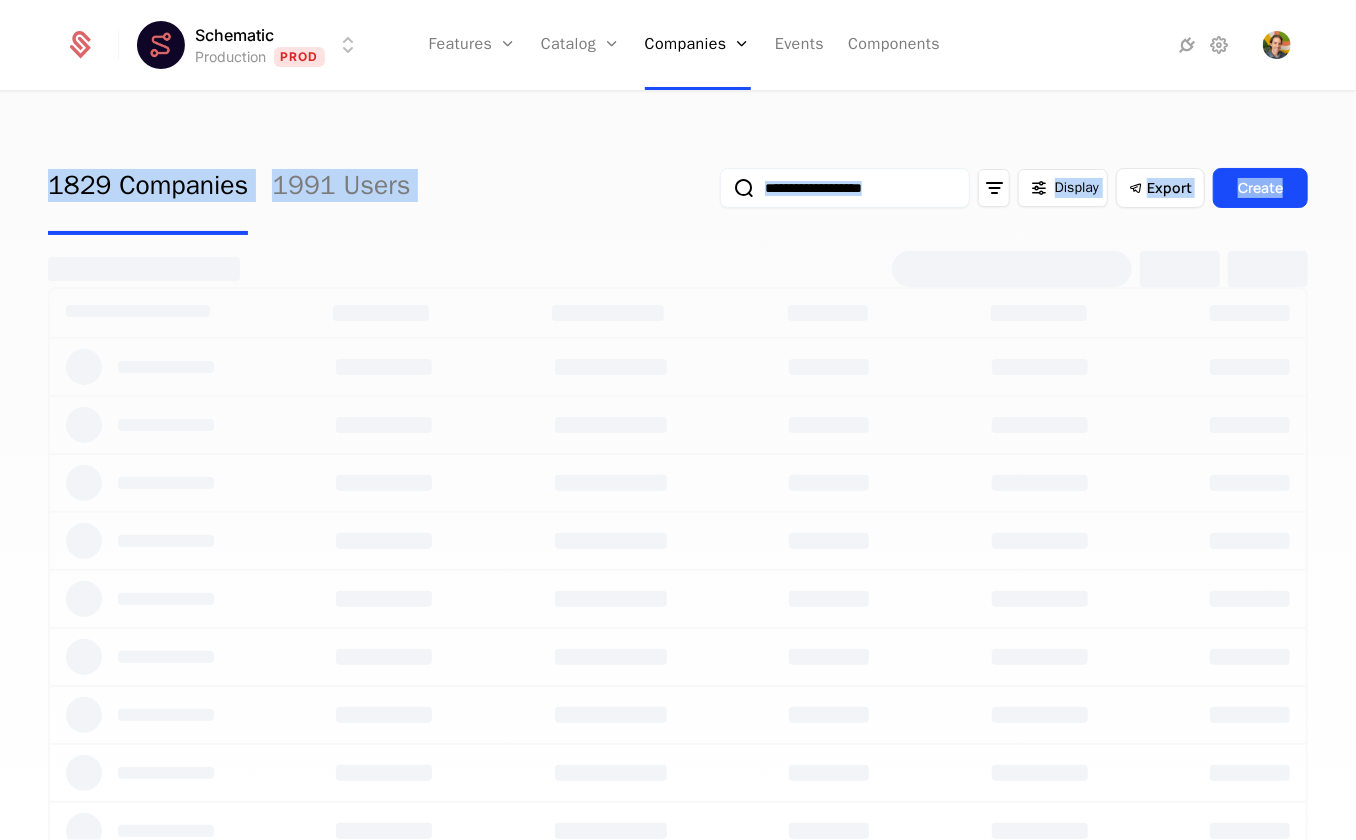 drag, startPoint x: 51, startPoint y: 130, endPoint x: 1341, endPoint y: 468, distance: 1333.5457 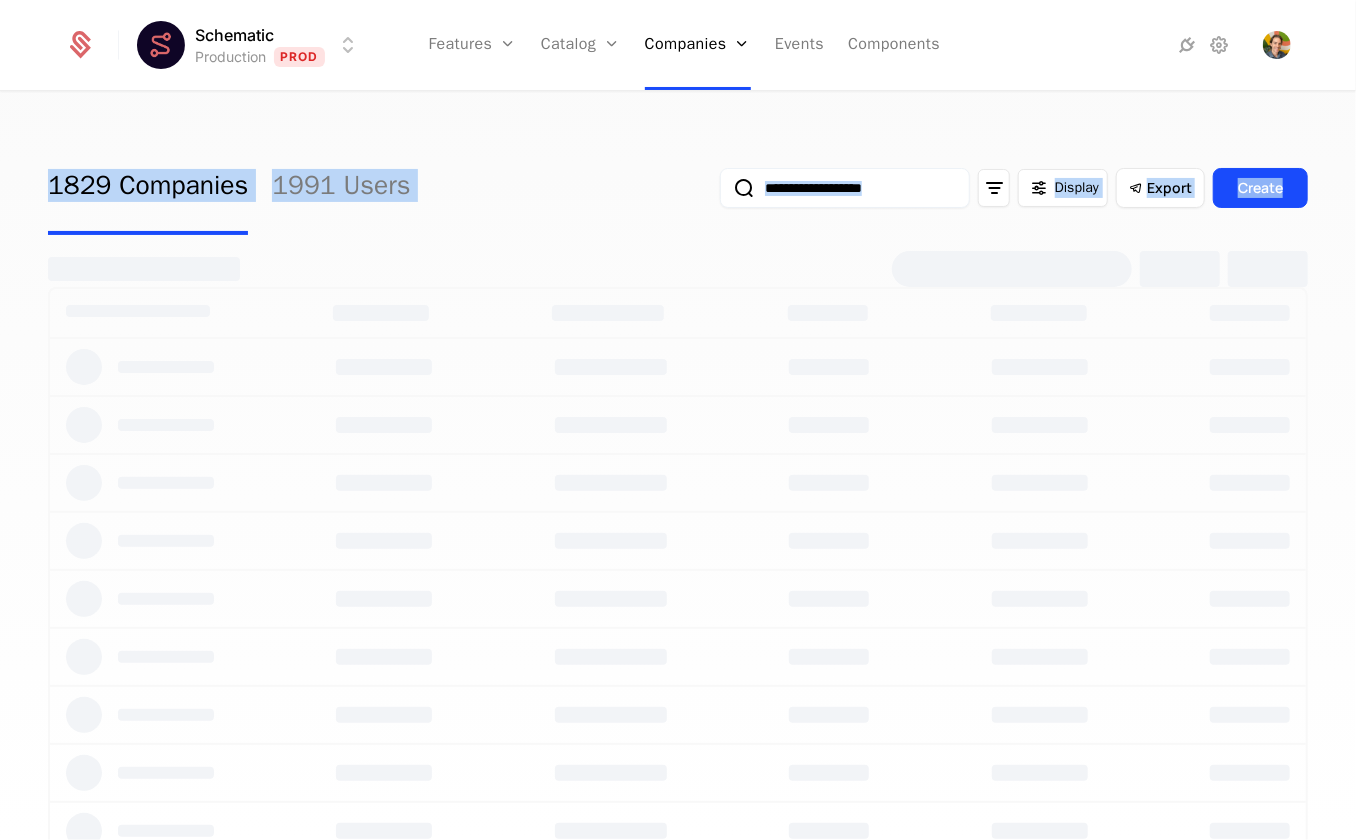 click on "1829 Companies 1991 Users  Display Export Create" at bounding box center (678, 472) 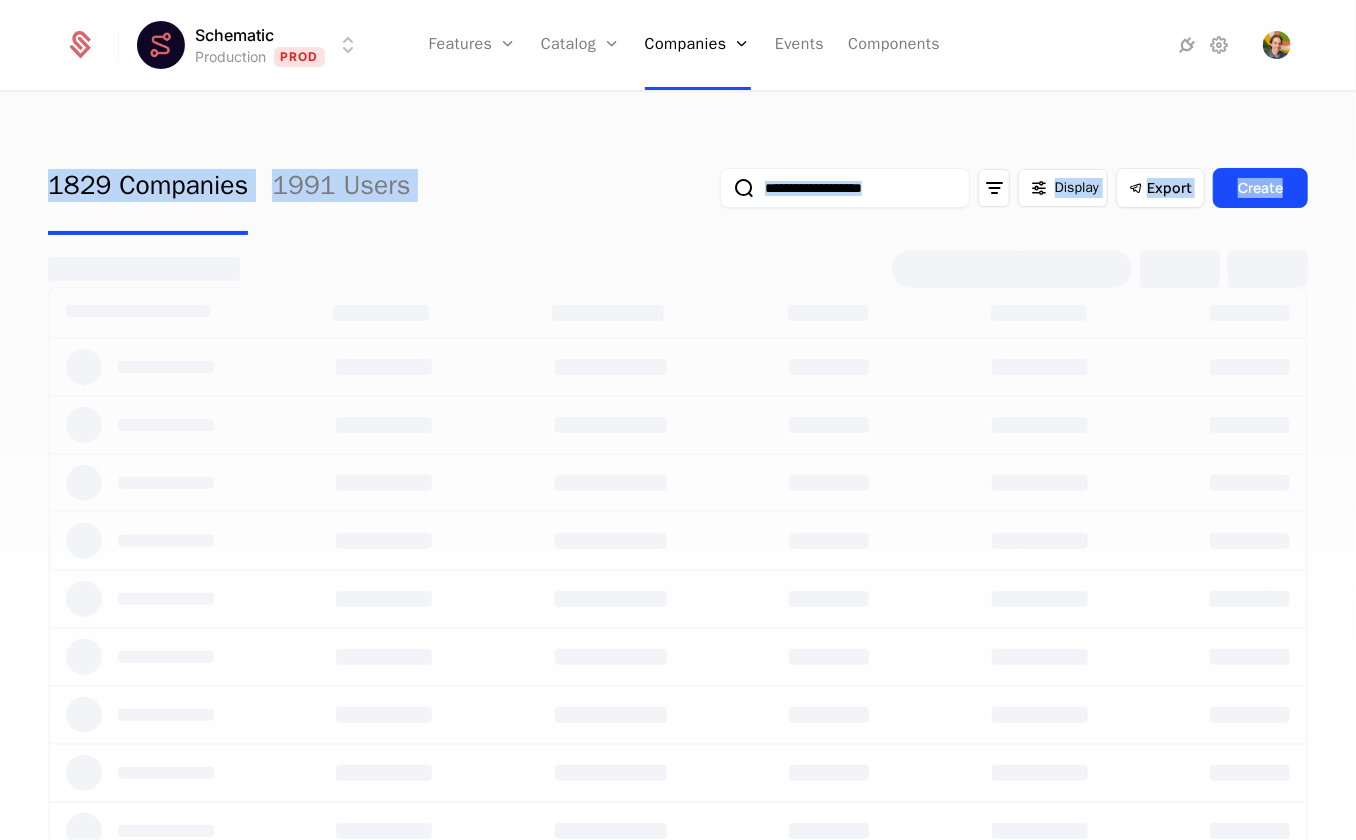 click at bounding box center (678, 484) 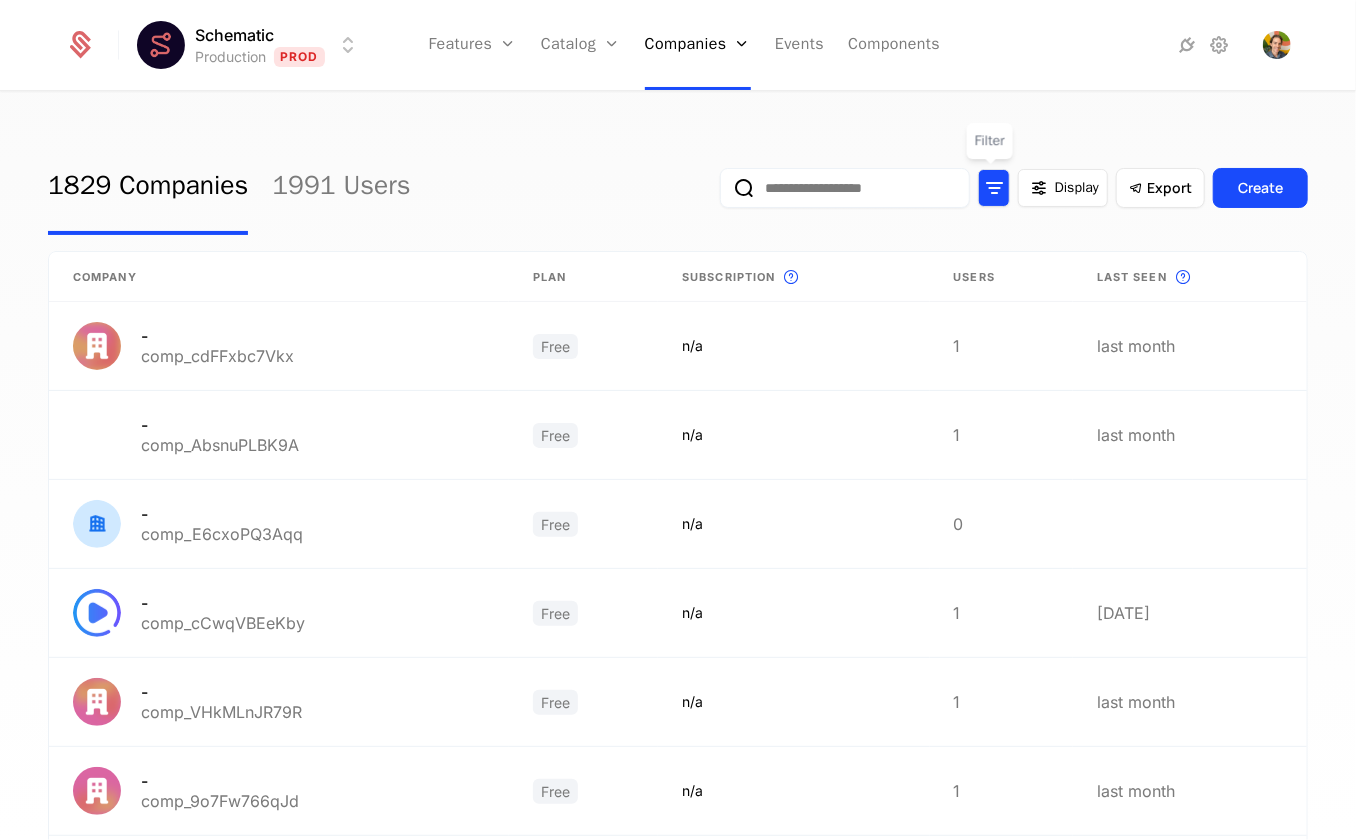 click at bounding box center (994, 188) 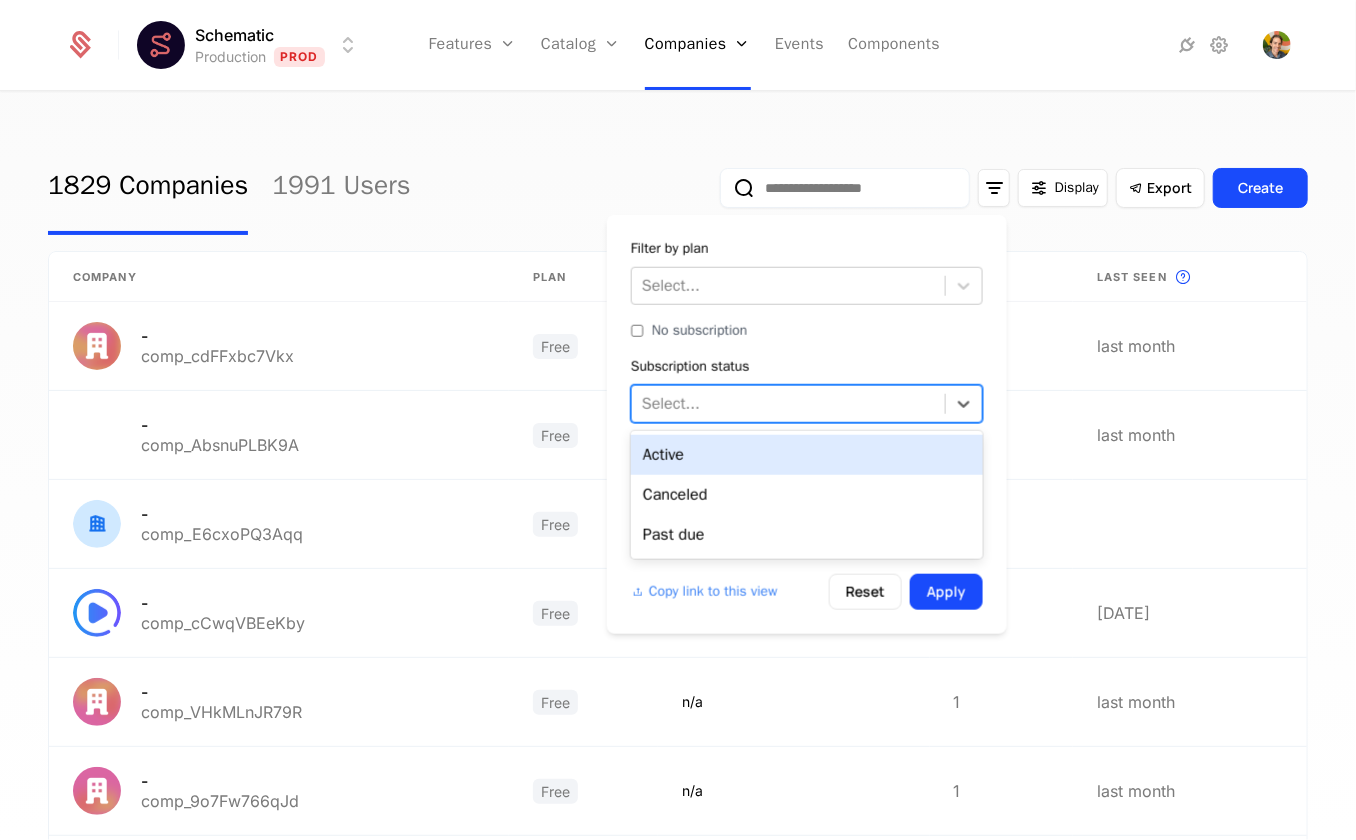 click at bounding box center (788, 404) 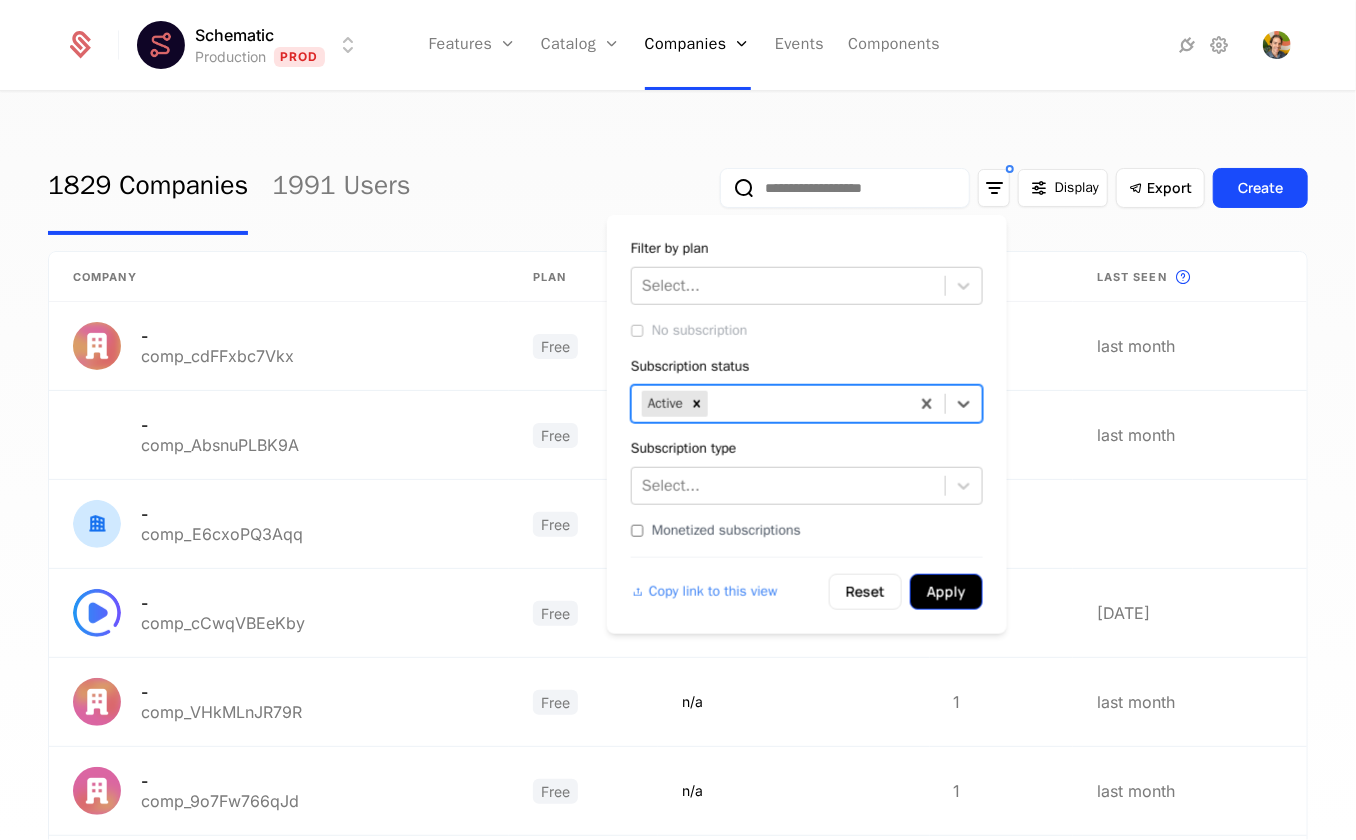 click on "Apply" at bounding box center [946, 592] 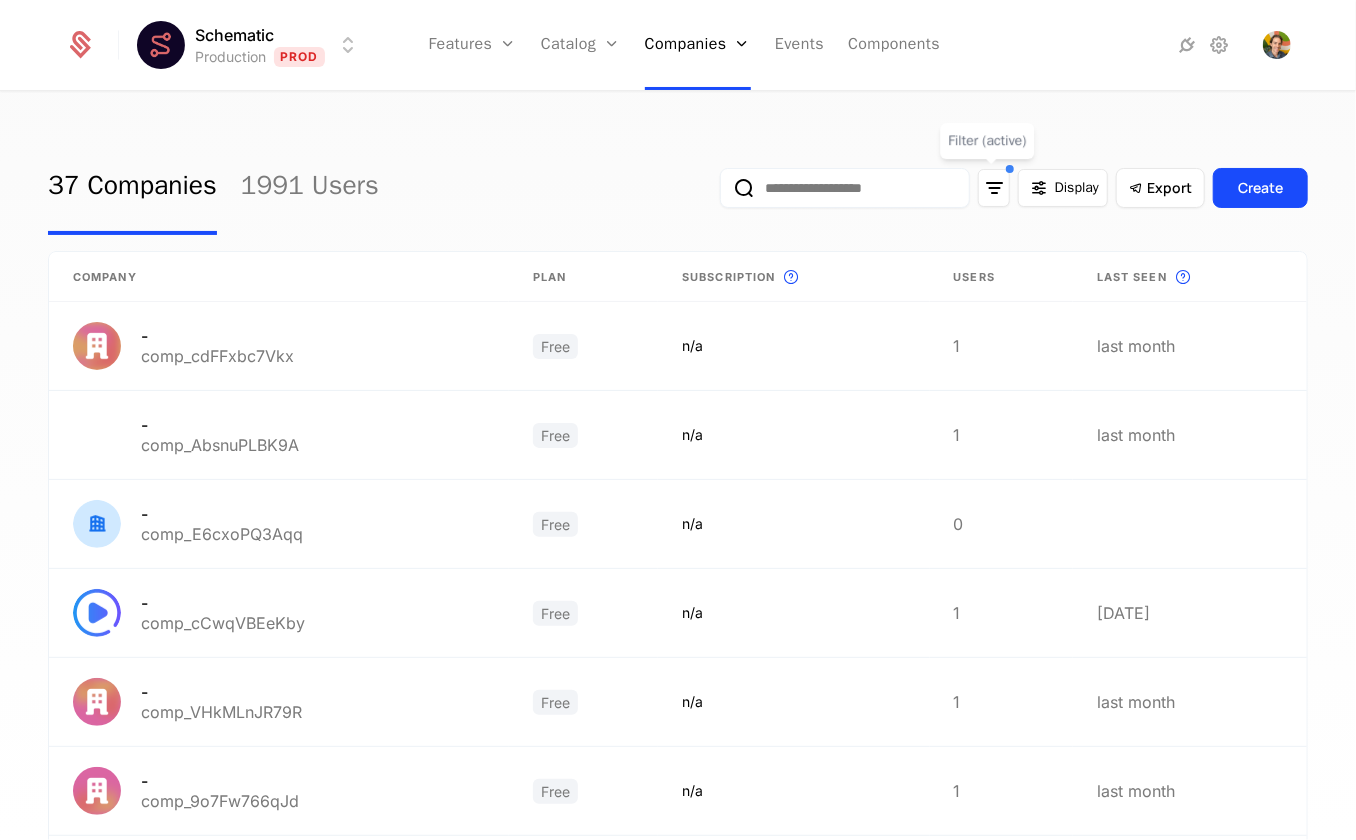 click on "37 Companies 1991 Users  Display Export Create Company Plan  Subscription  This is the subscription for the company. Users  Last seen  This is the date a track or identify event associated with a company was last received by Schematic. - comp_cdFFxbc7Vkx Free n/a   1 last month - comp_AbsnuPLBK9A Free n/a   1 last month - comp_E6cxoPQ3Aqq Free n/a   0 - comp_cCwqVBEeKby Free n/a   1 4 months ago - comp_VHkMLnJR79R Free n/a   1 last month - comp_9o7Fw766qJd Free n/a   1 last month - comp_RWCdj2jpnk4 Free n/a   1 last month - comp_C5AcGkqF6yH Free n/a   1 last month -- comp_MAKdZCBcELV Free n/a   1 last month . comp_QDPo4VPHMK2 Free n/a   1 last month Previous Next Page  1  of   4" at bounding box center (678, 472) 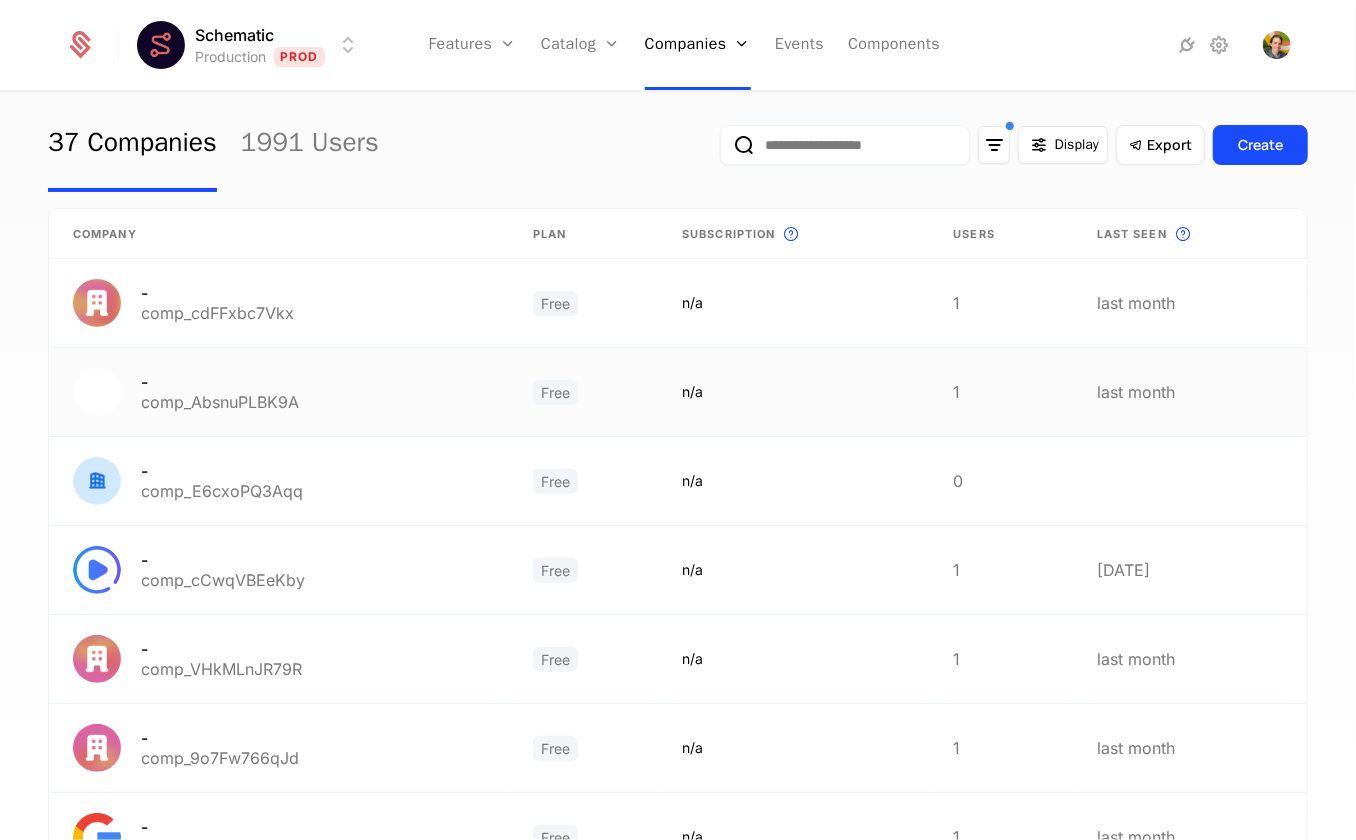 scroll, scrollTop: 0, scrollLeft: 0, axis: both 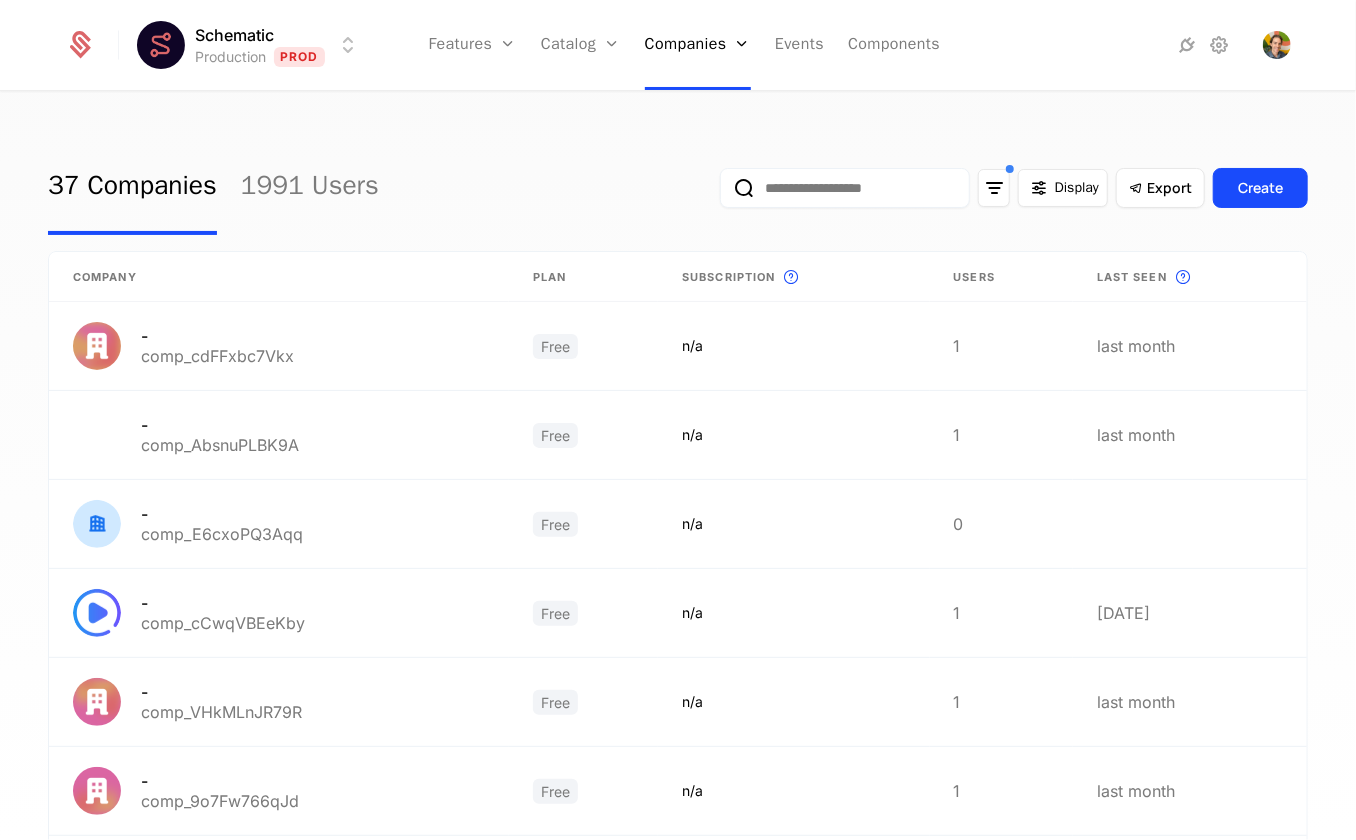 click on "37 Companies 1991 Users  Display Export Create" at bounding box center [678, 188] 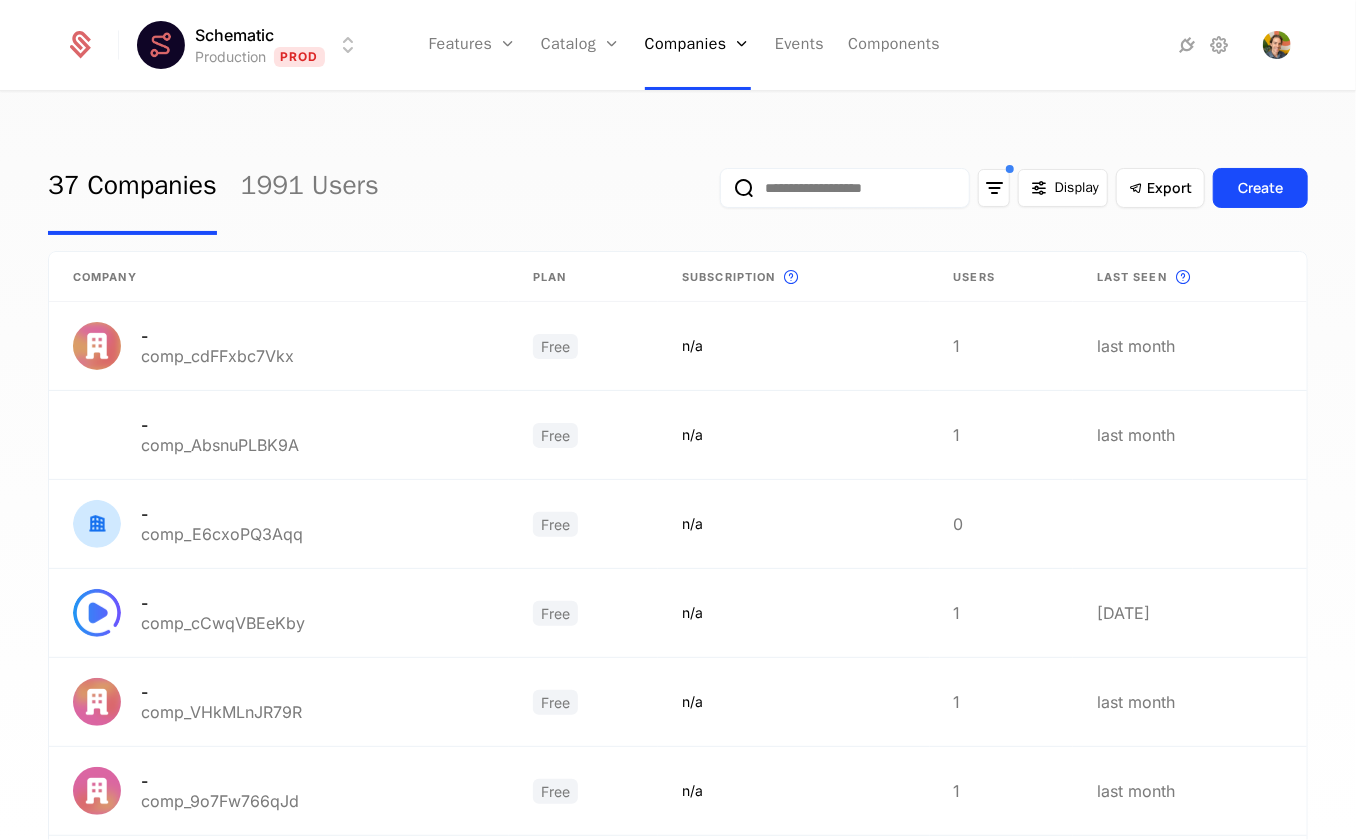 click on "37 Companies 1991 Users  Display Export Create Company Plan  Subscription  This is the subscription for the company. Users  Last seen  This is the date a track or identify event associated with a company was last received by Schematic. - comp_cdFFxbc7Vkx Free n/a   1 last month - comp_AbsnuPLBK9A Free n/a   1 last month - comp_E6cxoPQ3Aqq Free n/a   0 - comp_cCwqVBEeKby Free n/a   1 4 months ago - comp_VHkMLnJR79R Free n/a   1 last month - comp_9o7Fw766qJd Free n/a   1 last month - comp_RWCdj2jpnk4 Free n/a   1 last month - comp_C5AcGkqF6yH Free n/a   1 last month -- comp_MAKdZCBcELV Free n/a   1 last month . comp_QDPo4VPHMK2 Free n/a   1 last month Previous Next Page  1  of   4" at bounding box center [678, 716] 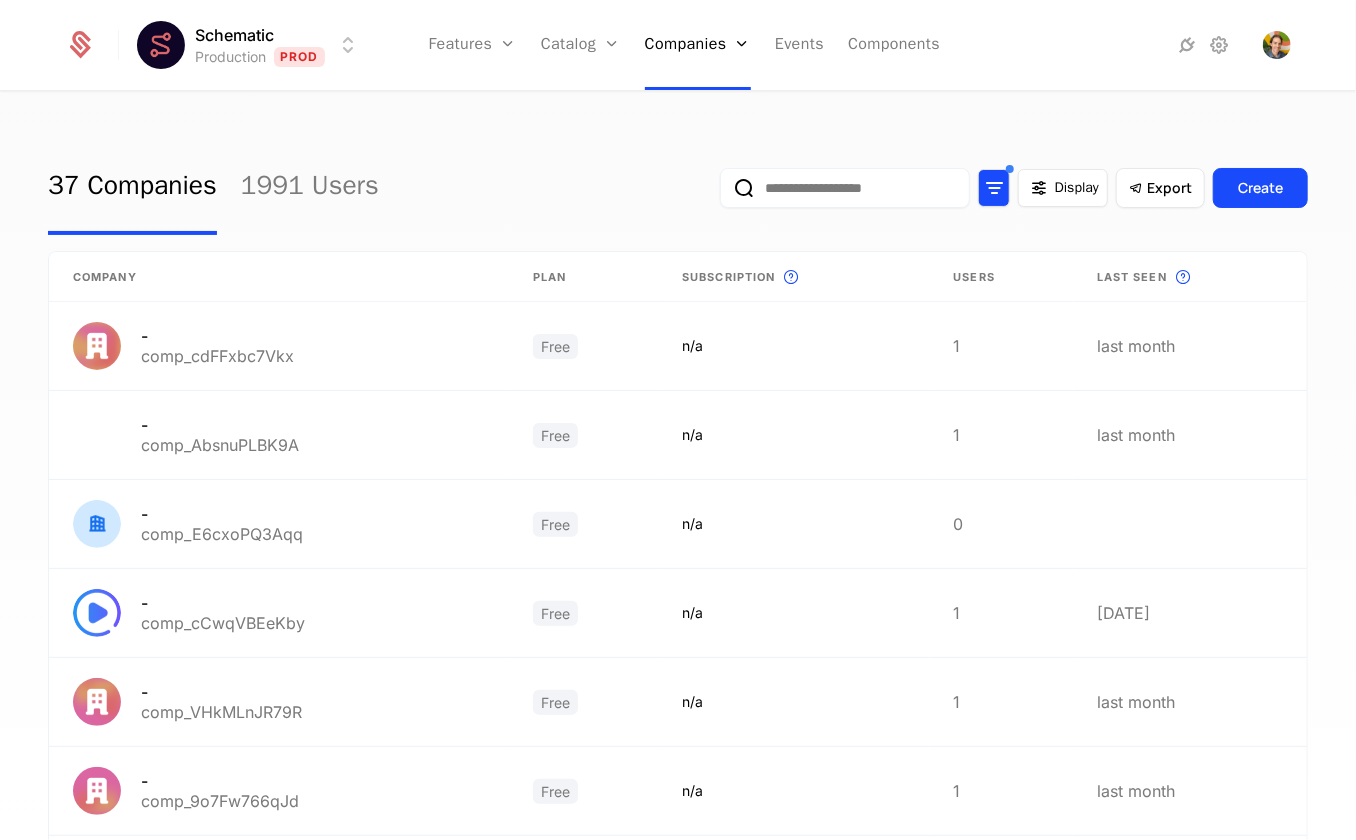 click at bounding box center (994, 188) 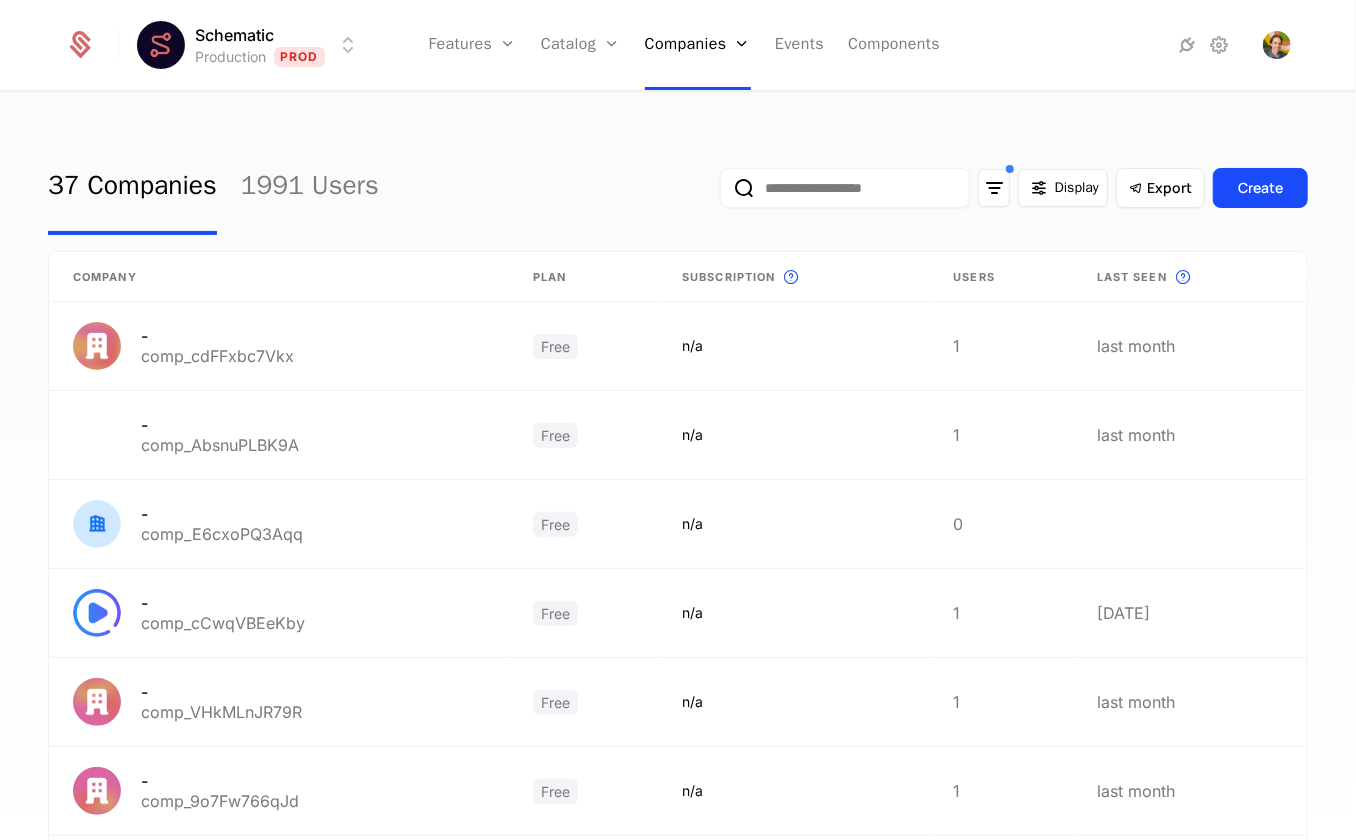 click on "37 Companies 1991 Users  Display Export Create" at bounding box center [678, 188] 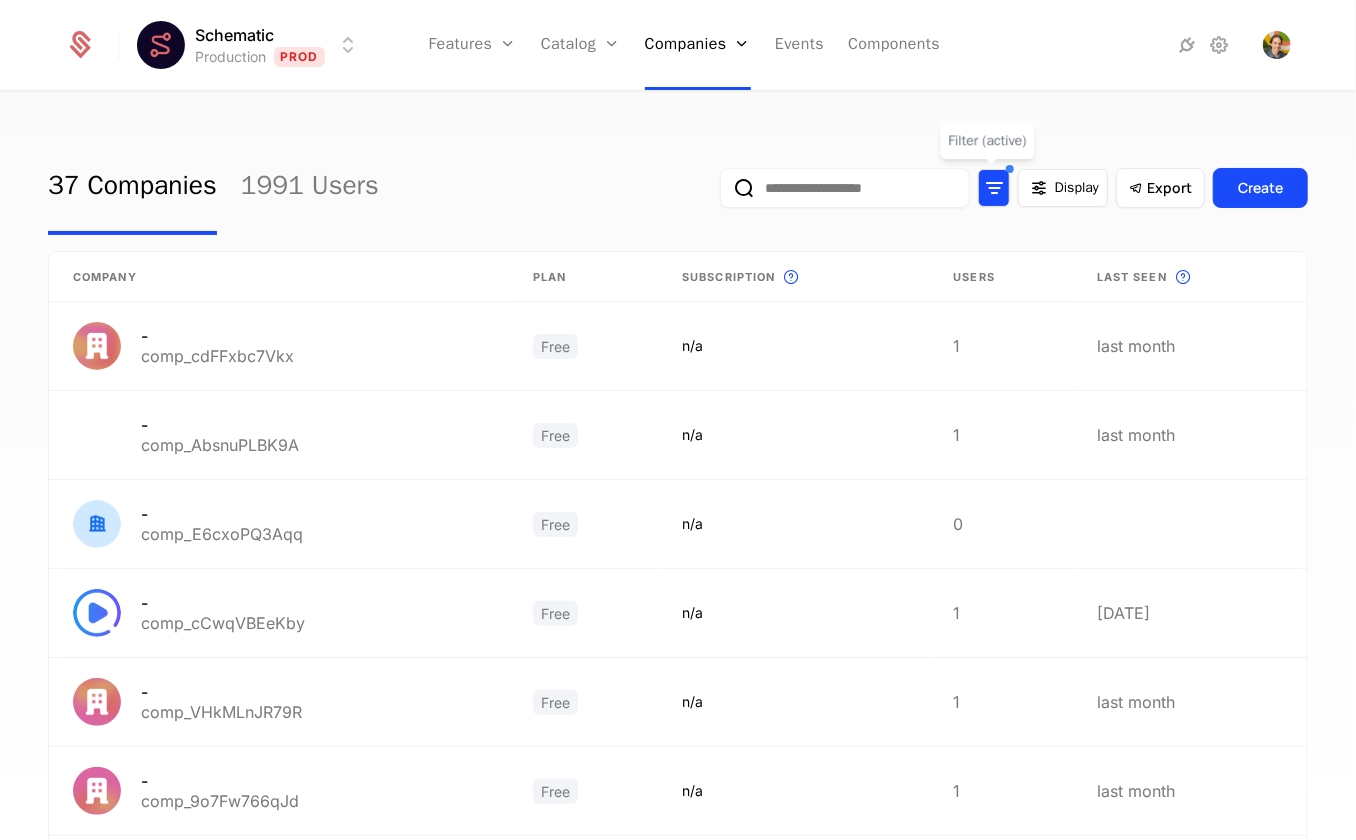 click at bounding box center [994, 188] 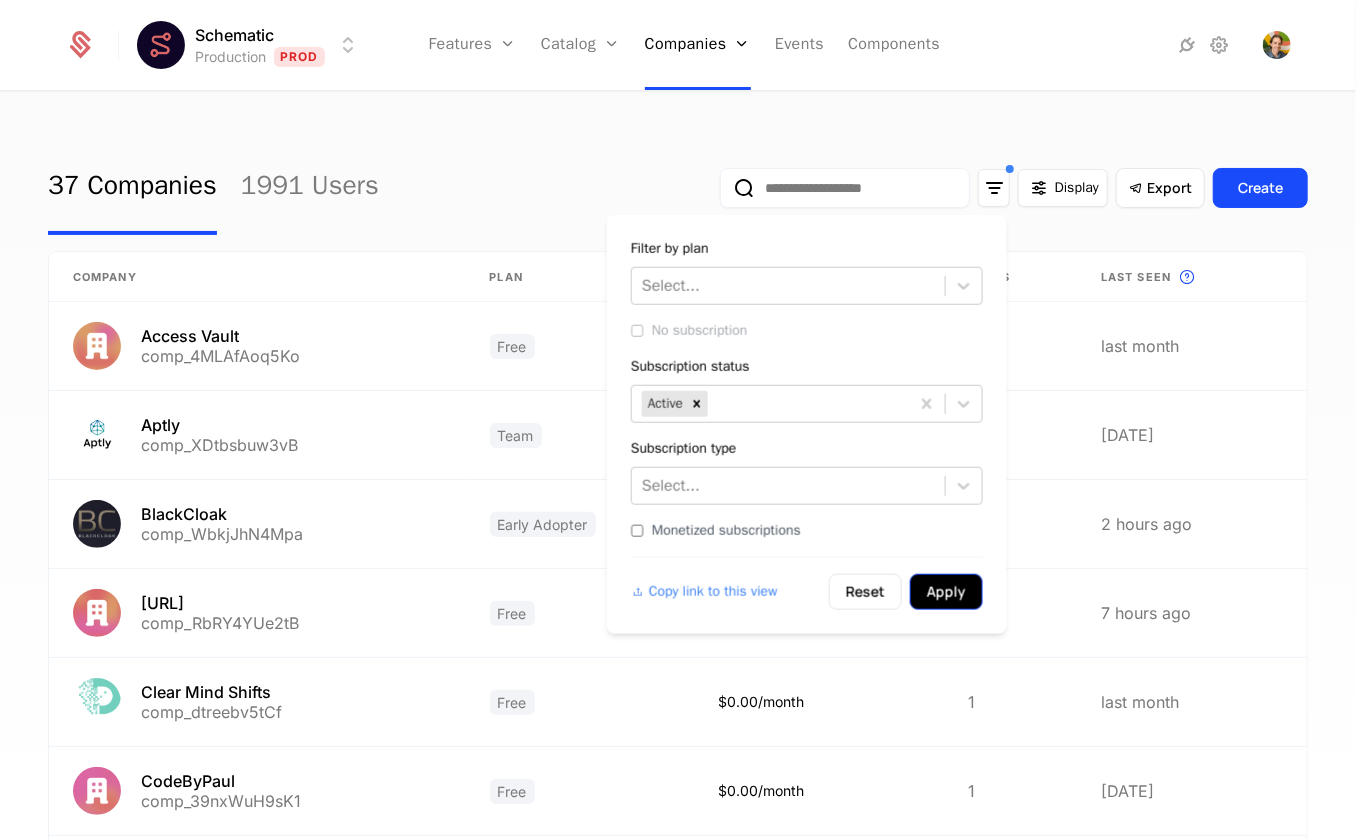 click on "Apply" at bounding box center (946, 592) 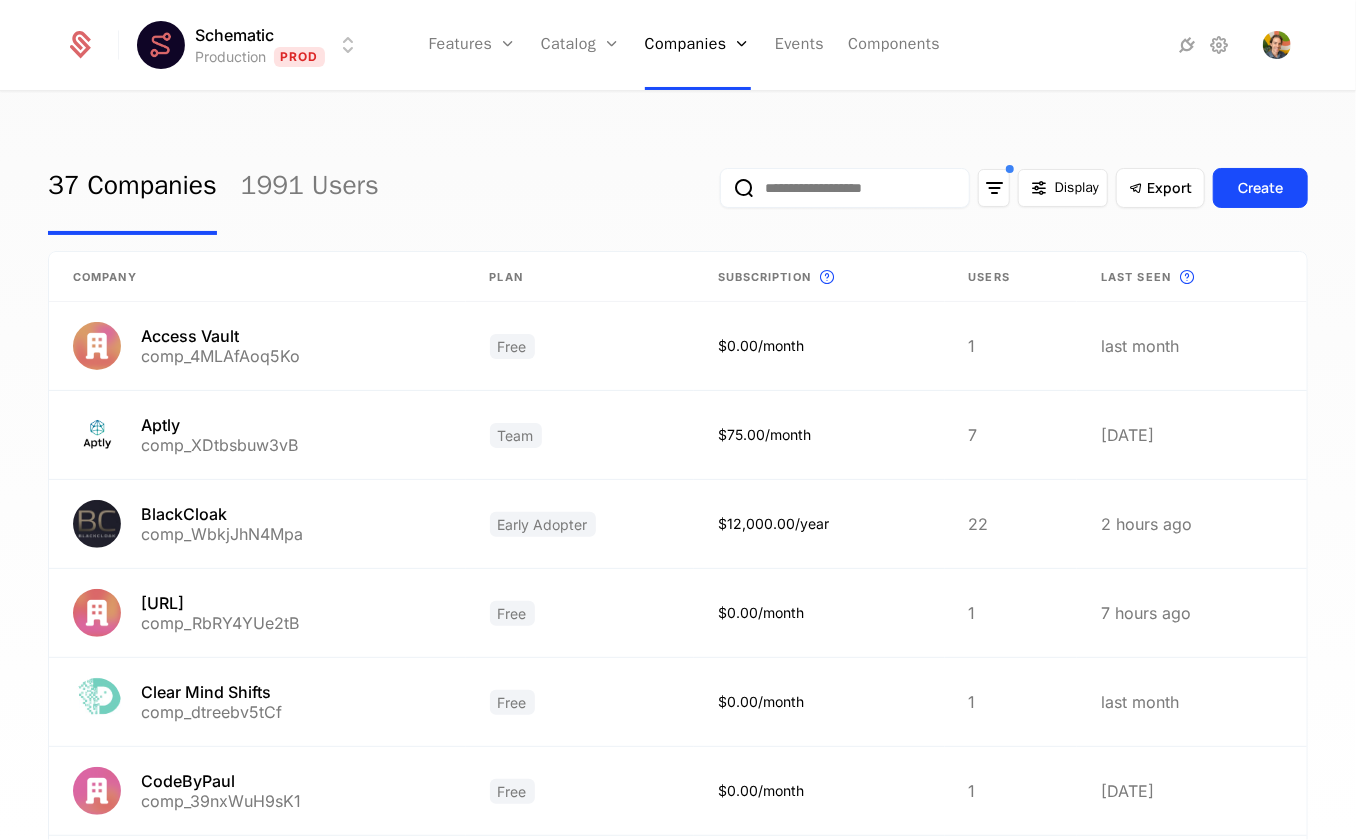 click on "37 Companies 1991 Users  Display Export Create" at bounding box center [678, 188] 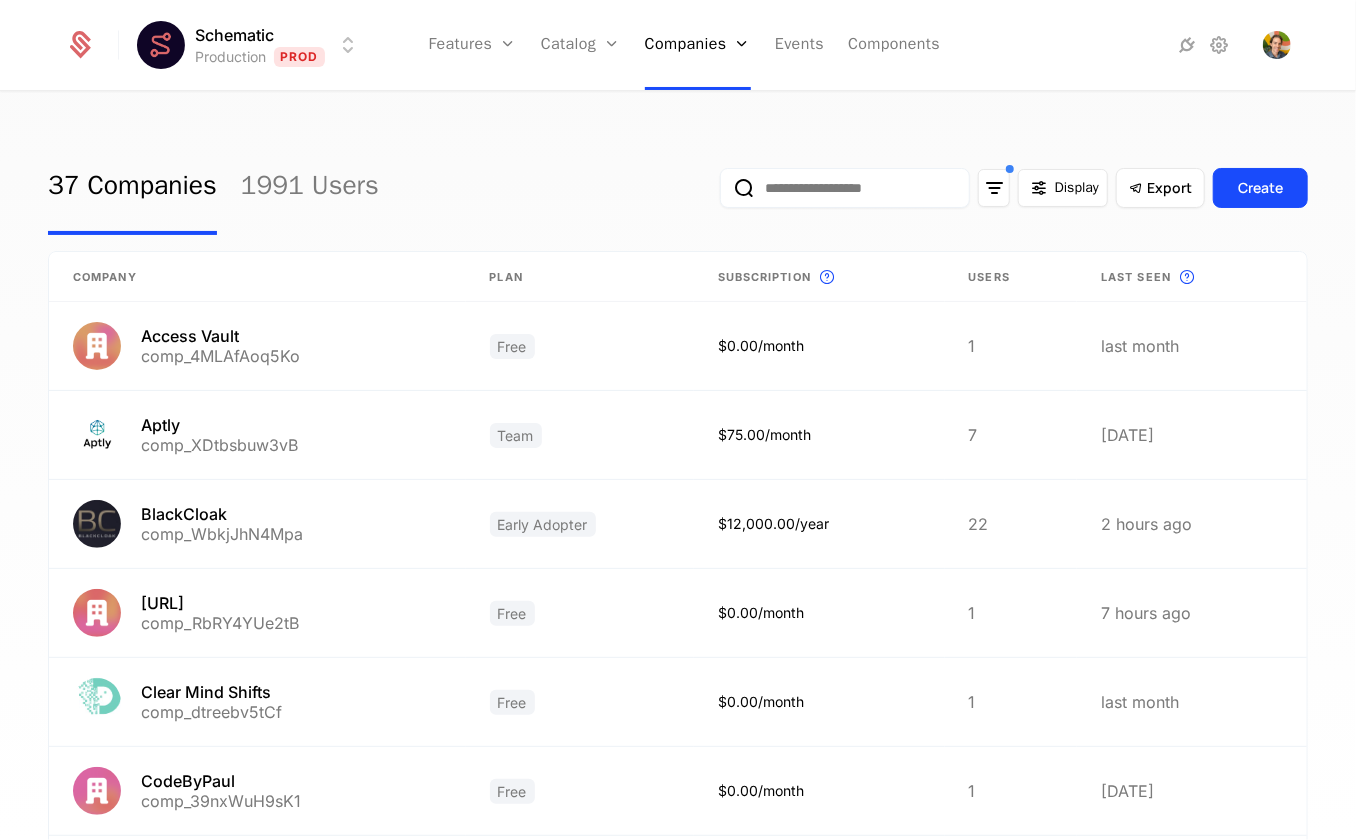 click on "Display Export Create" at bounding box center (1014, 188) 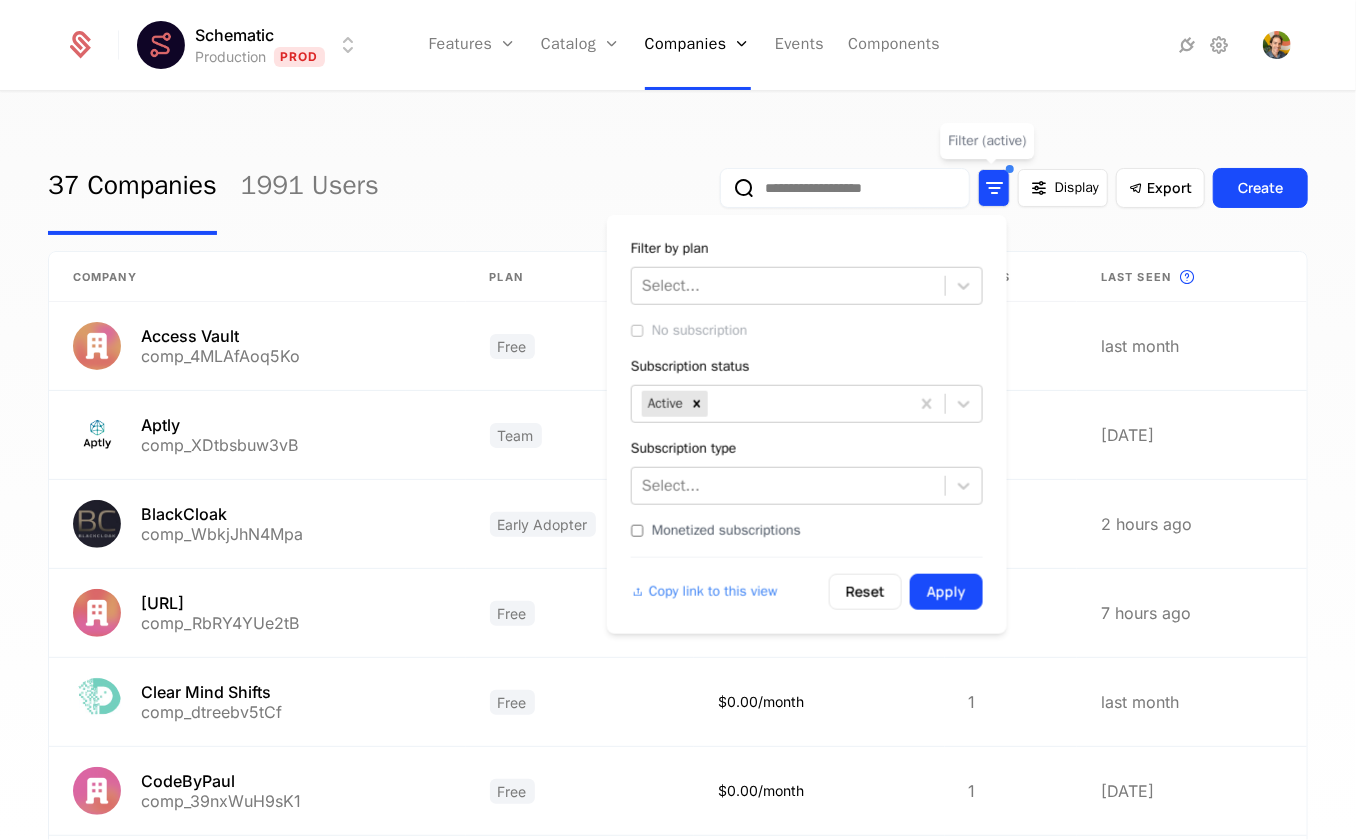 click at bounding box center (994, 188) 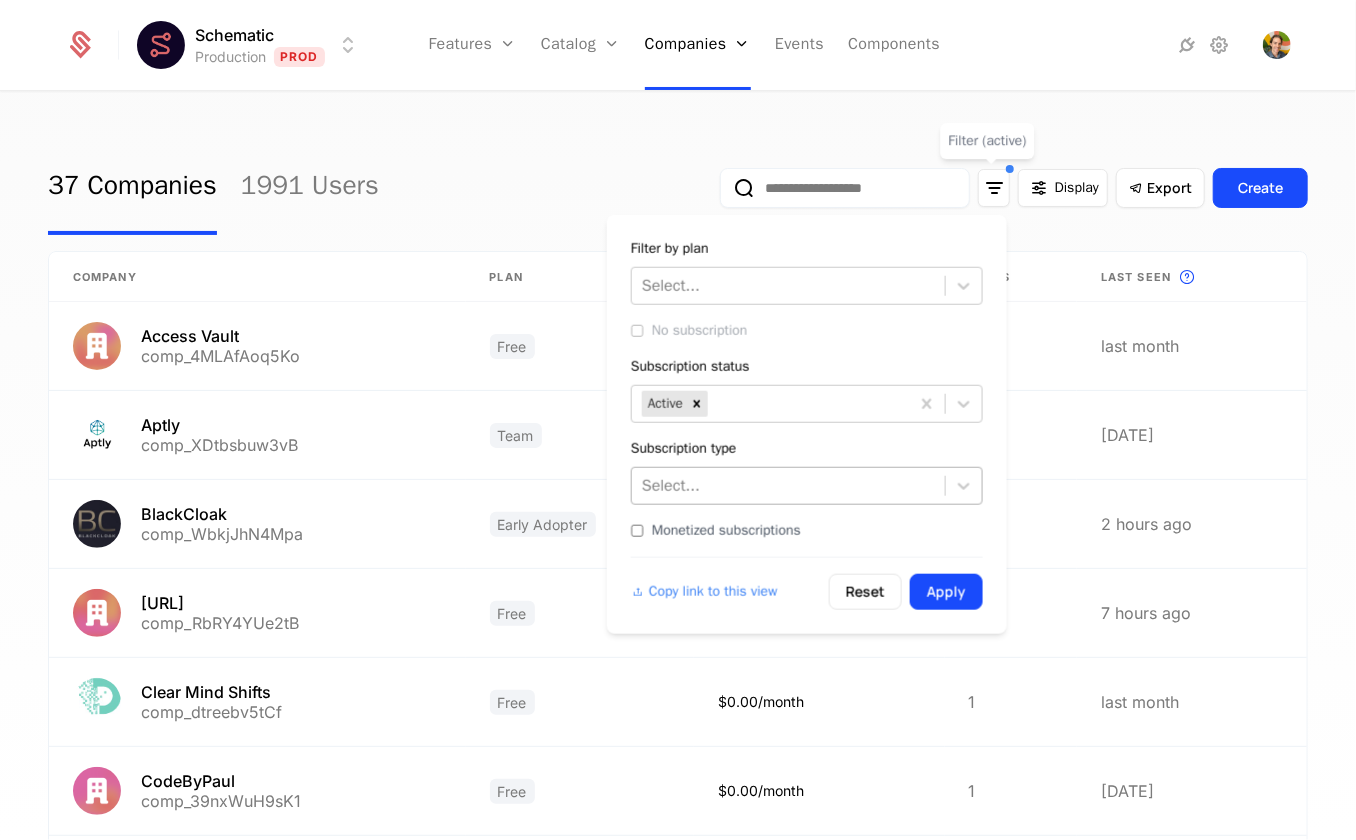 click at bounding box center [788, 486] 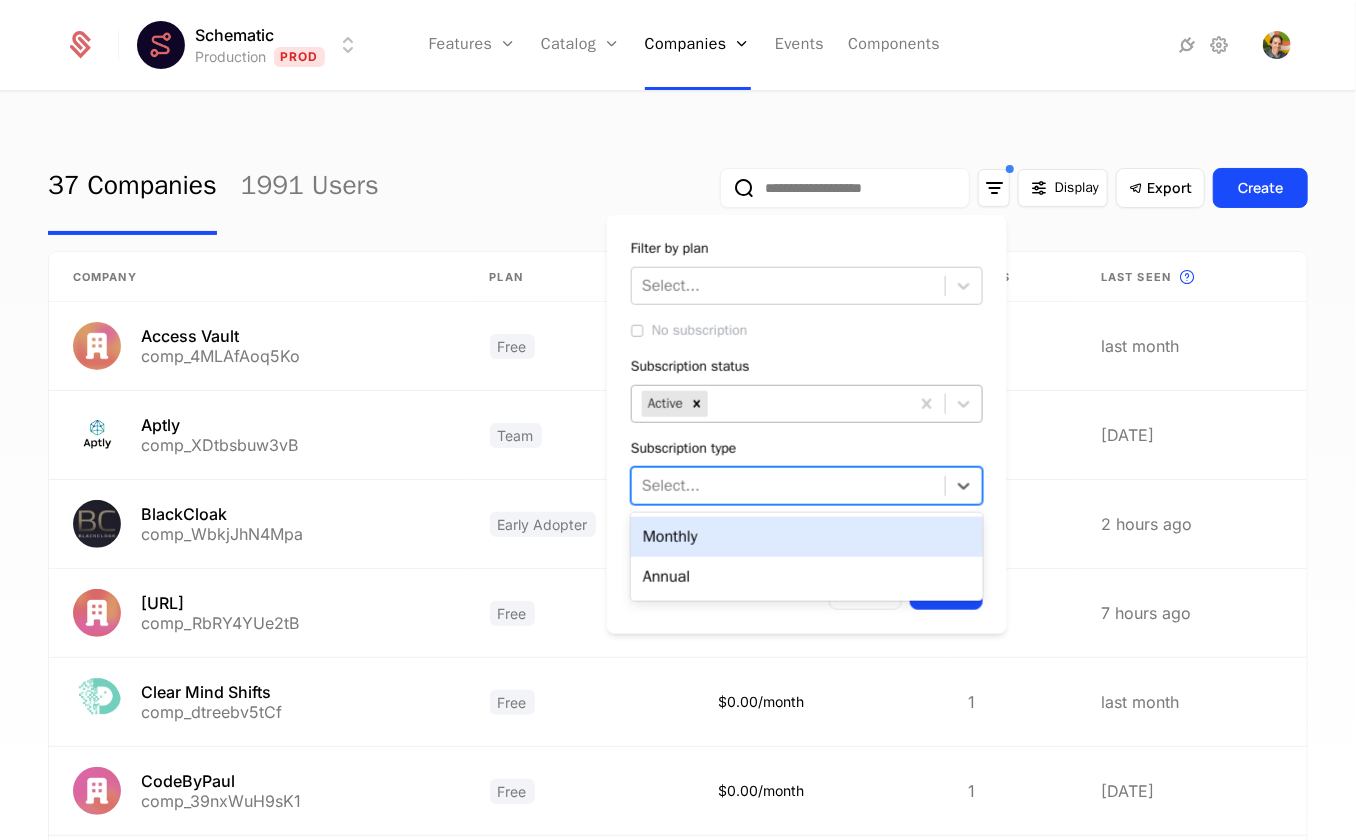 click at bounding box center (805, 404) 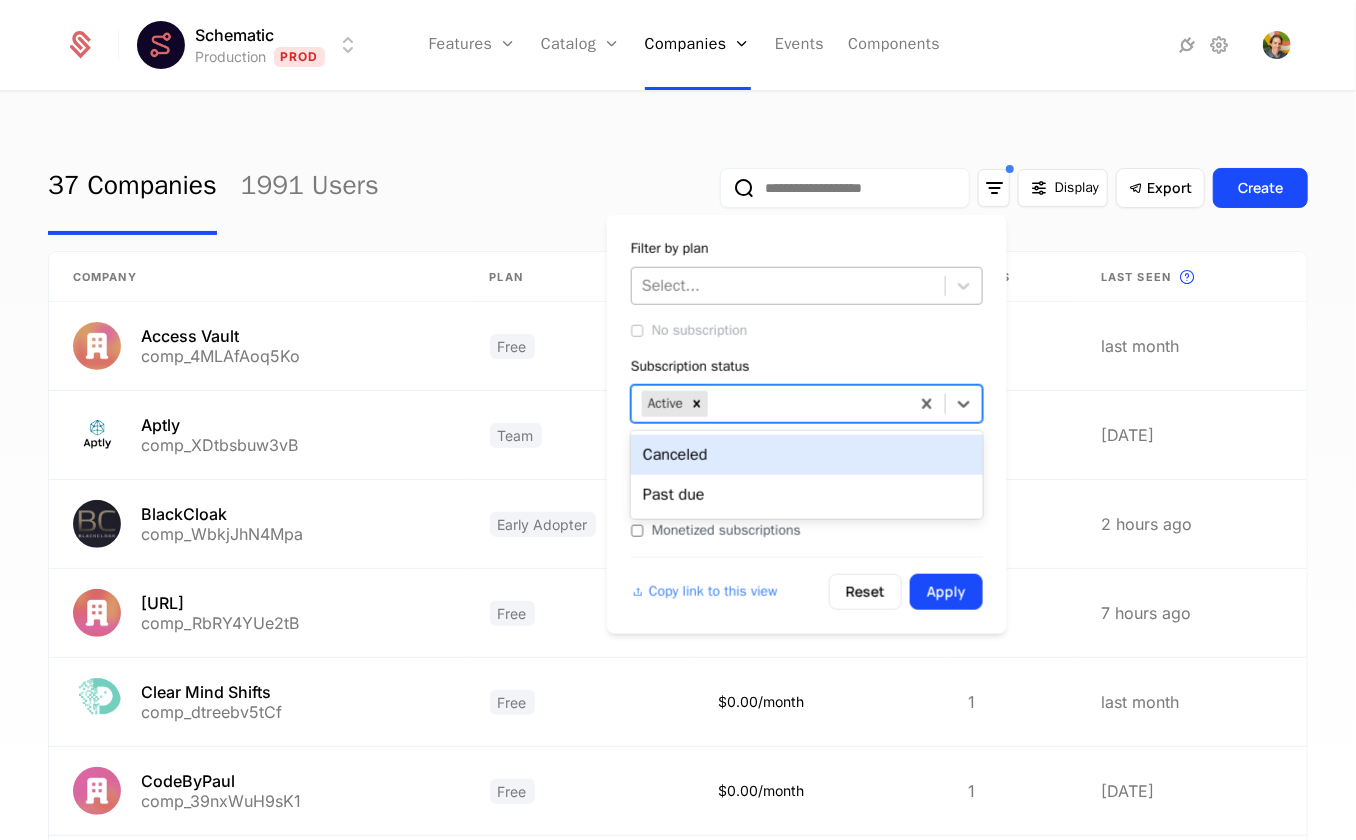 click at bounding box center (788, 286) 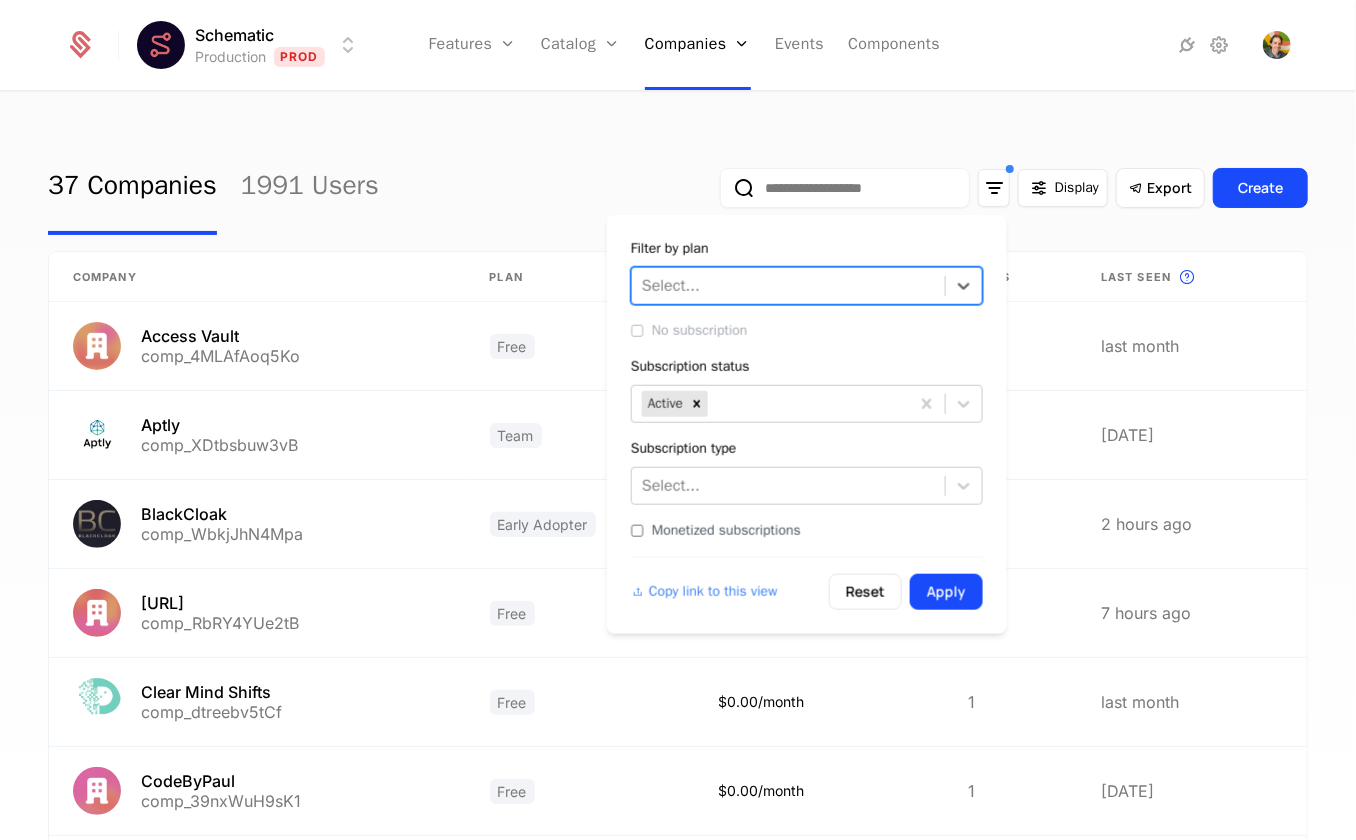click at bounding box center [788, 286] 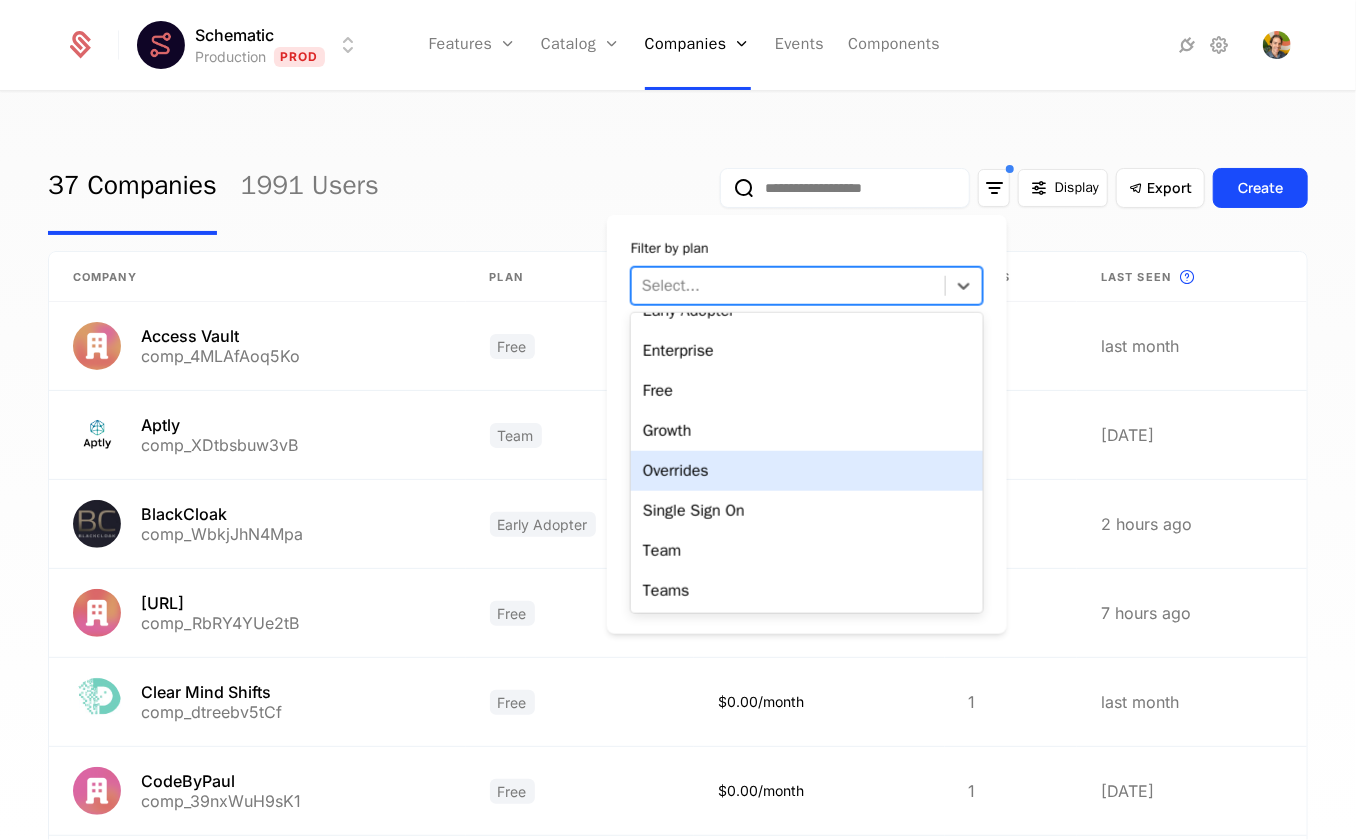 scroll, scrollTop: 147, scrollLeft: 0, axis: vertical 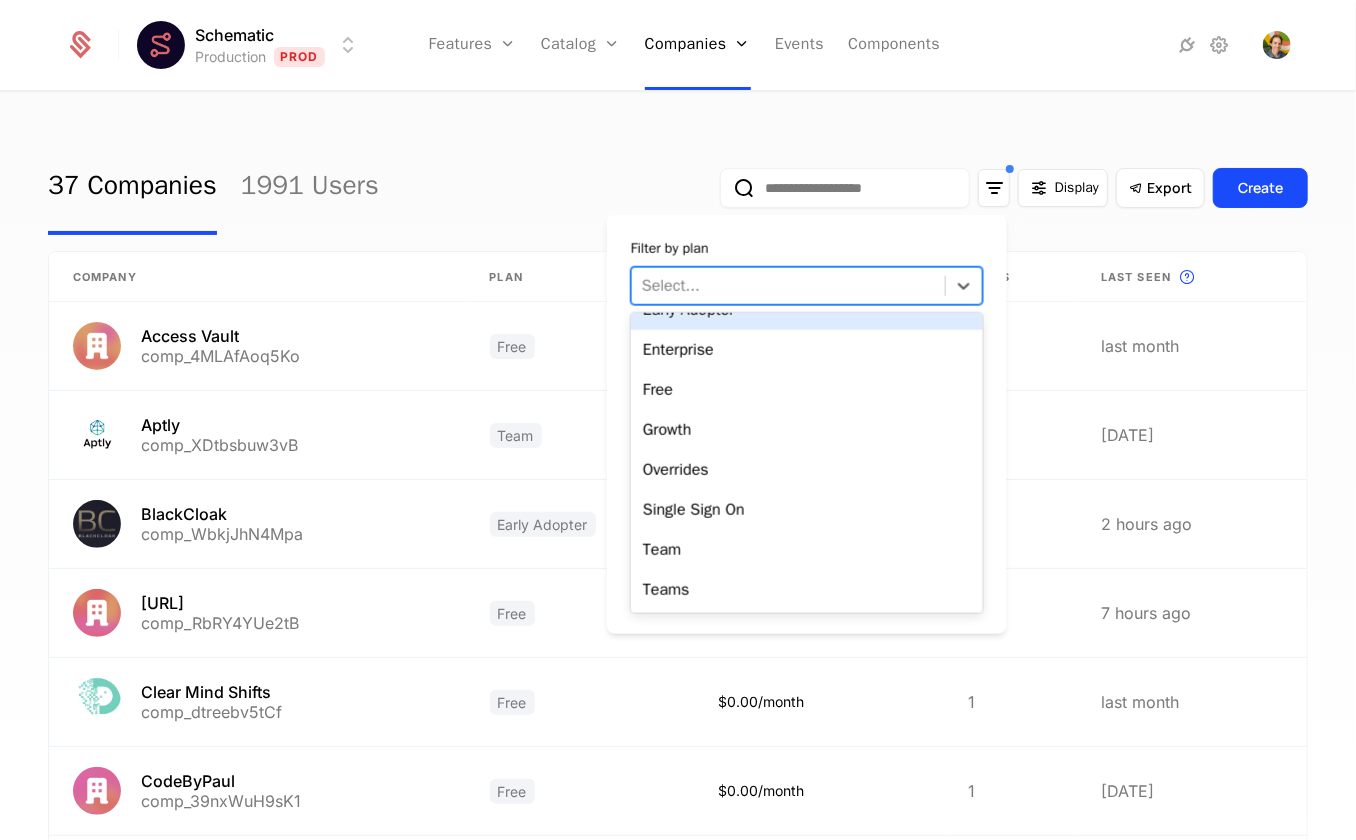 click on "Filter by plan" at bounding box center (807, 249) 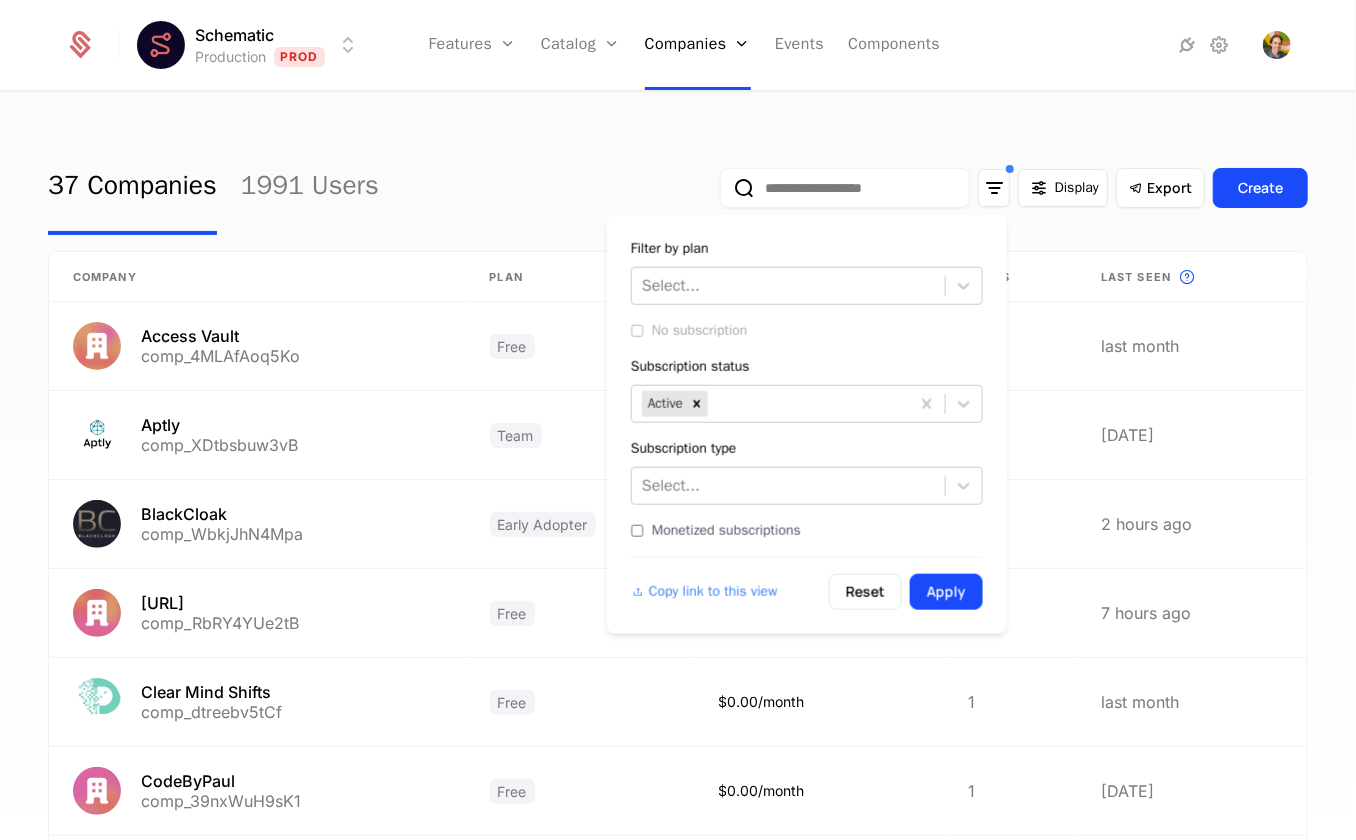 click on "37 Companies 1991 Users  Display Export Create" at bounding box center [678, 188] 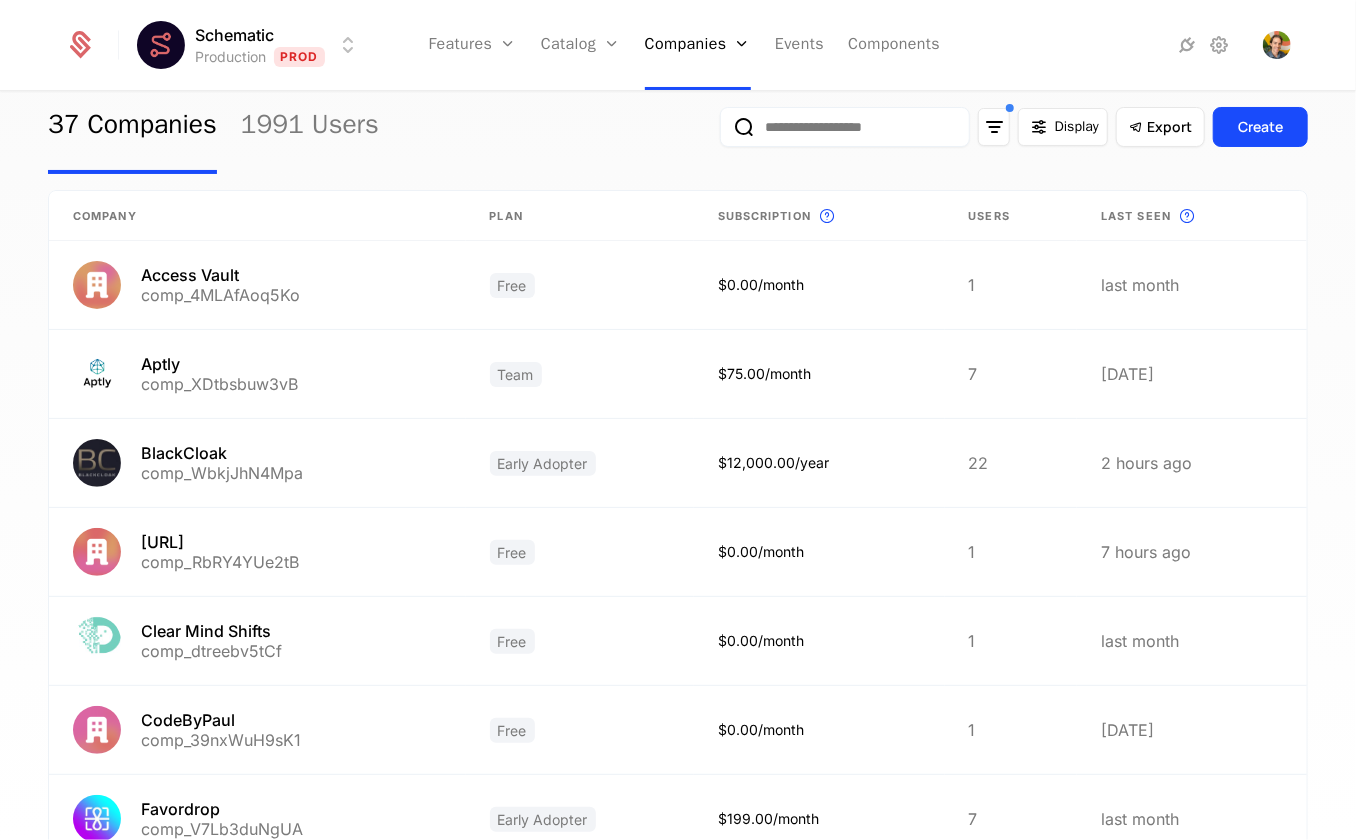 scroll, scrollTop: 0, scrollLeft: 0, axis: both 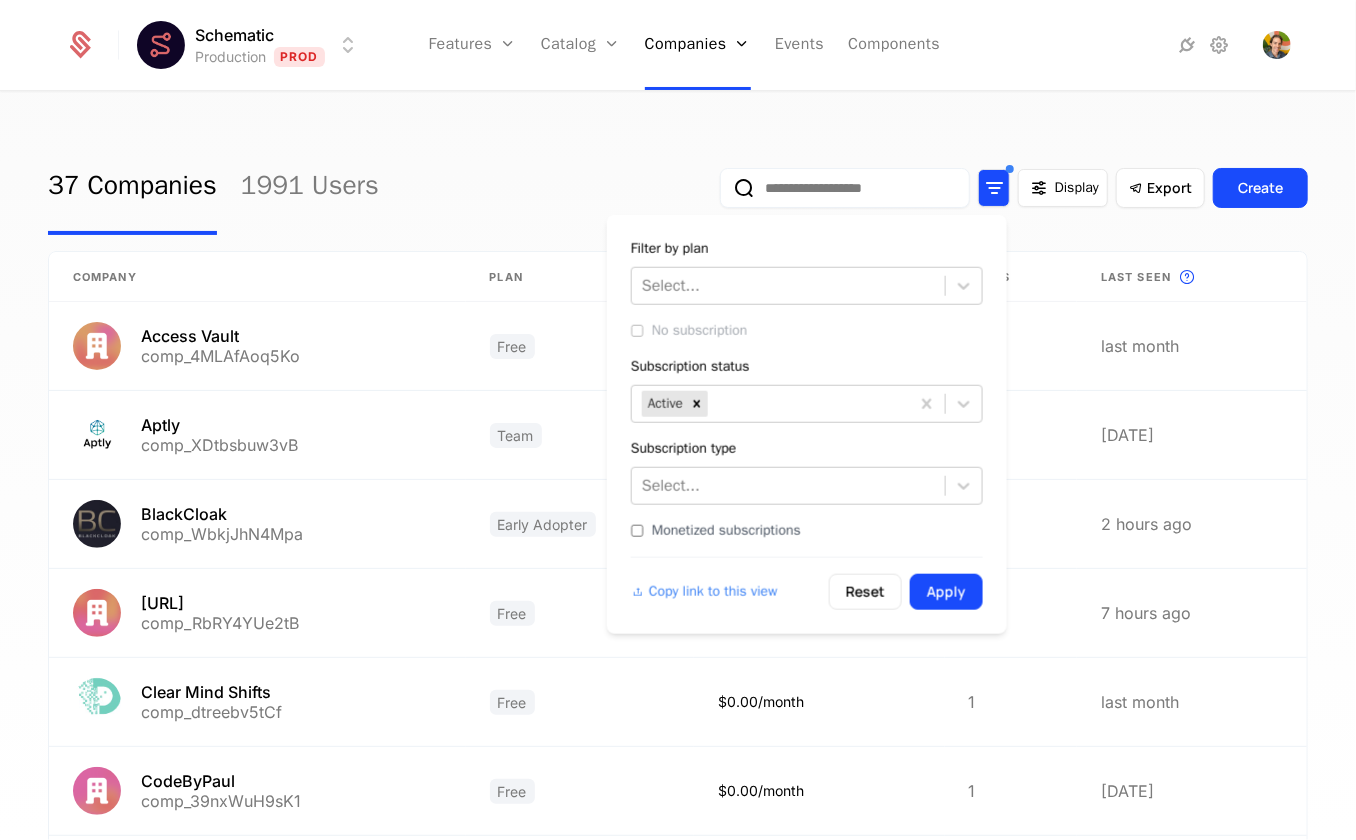 click at bounding box center [994, 188] 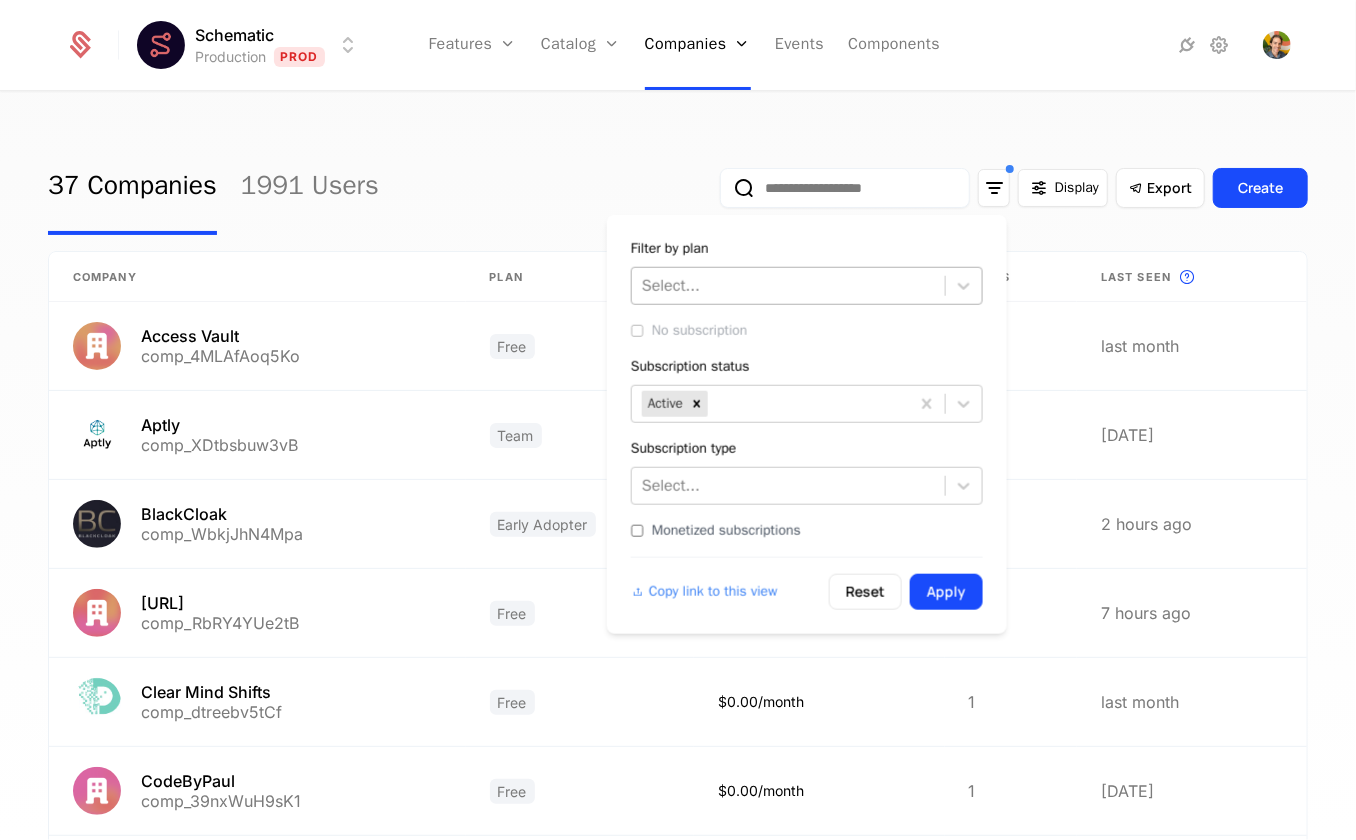 click at bounding box center [788, 286] 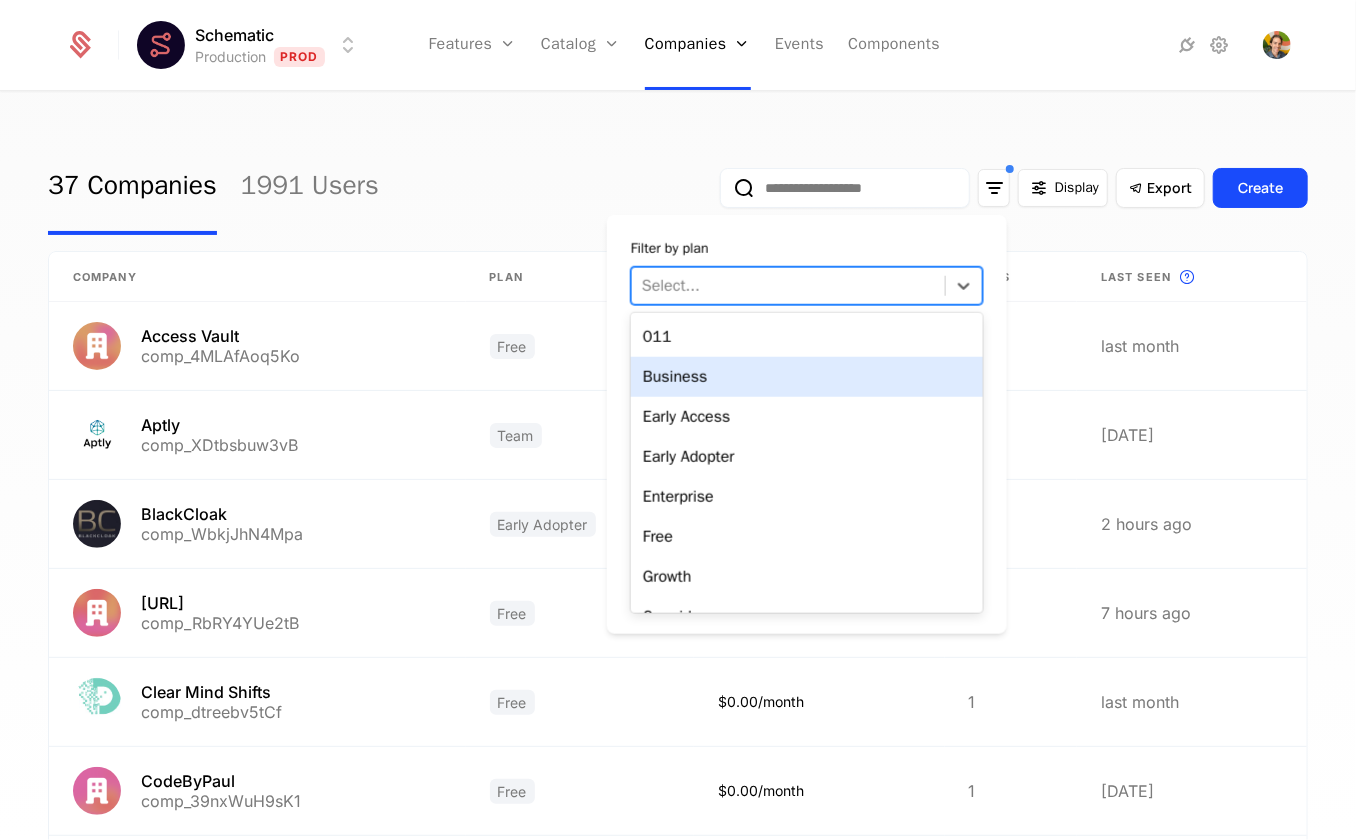 click on "Business" at bounding box center (807, 377) 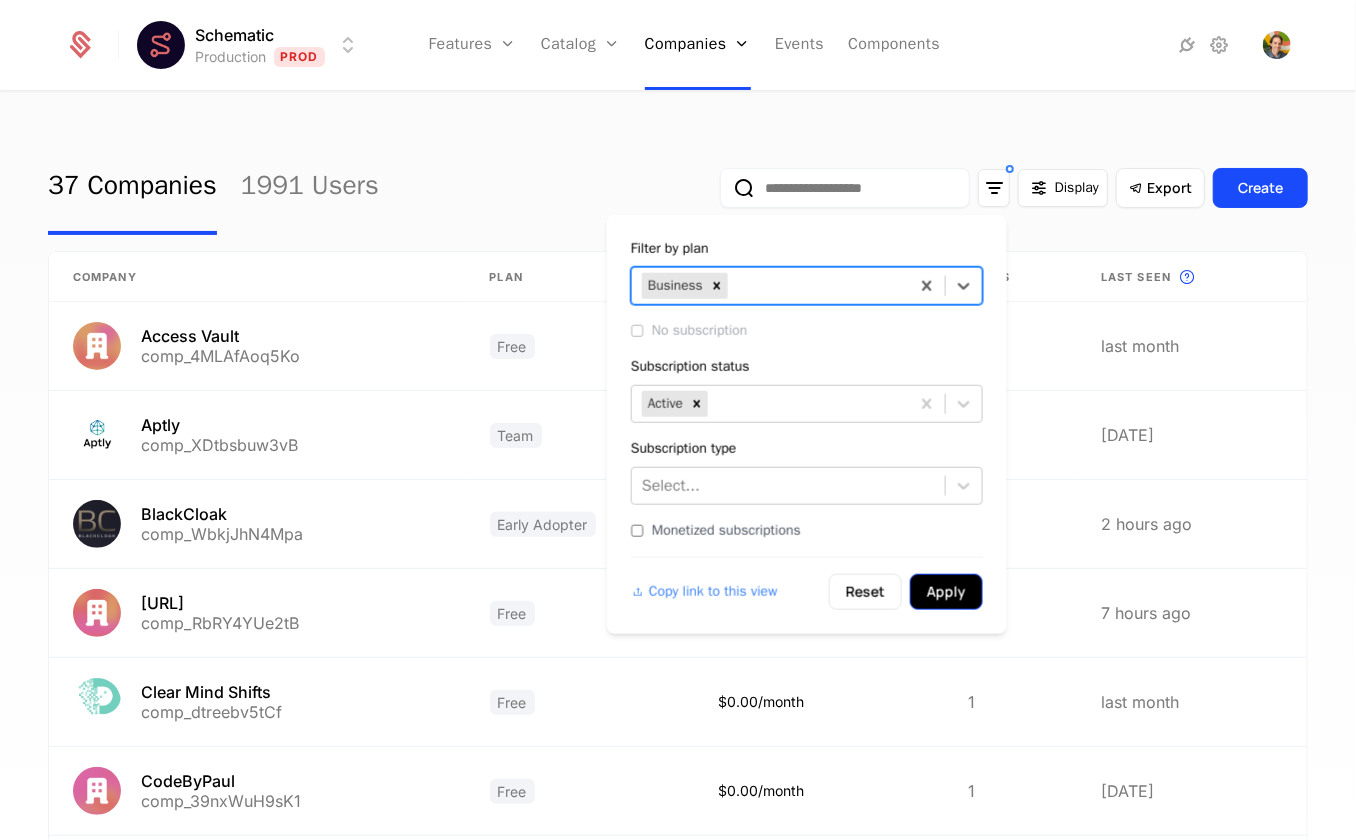 click on "Apply" at bounding box center [946, 592] 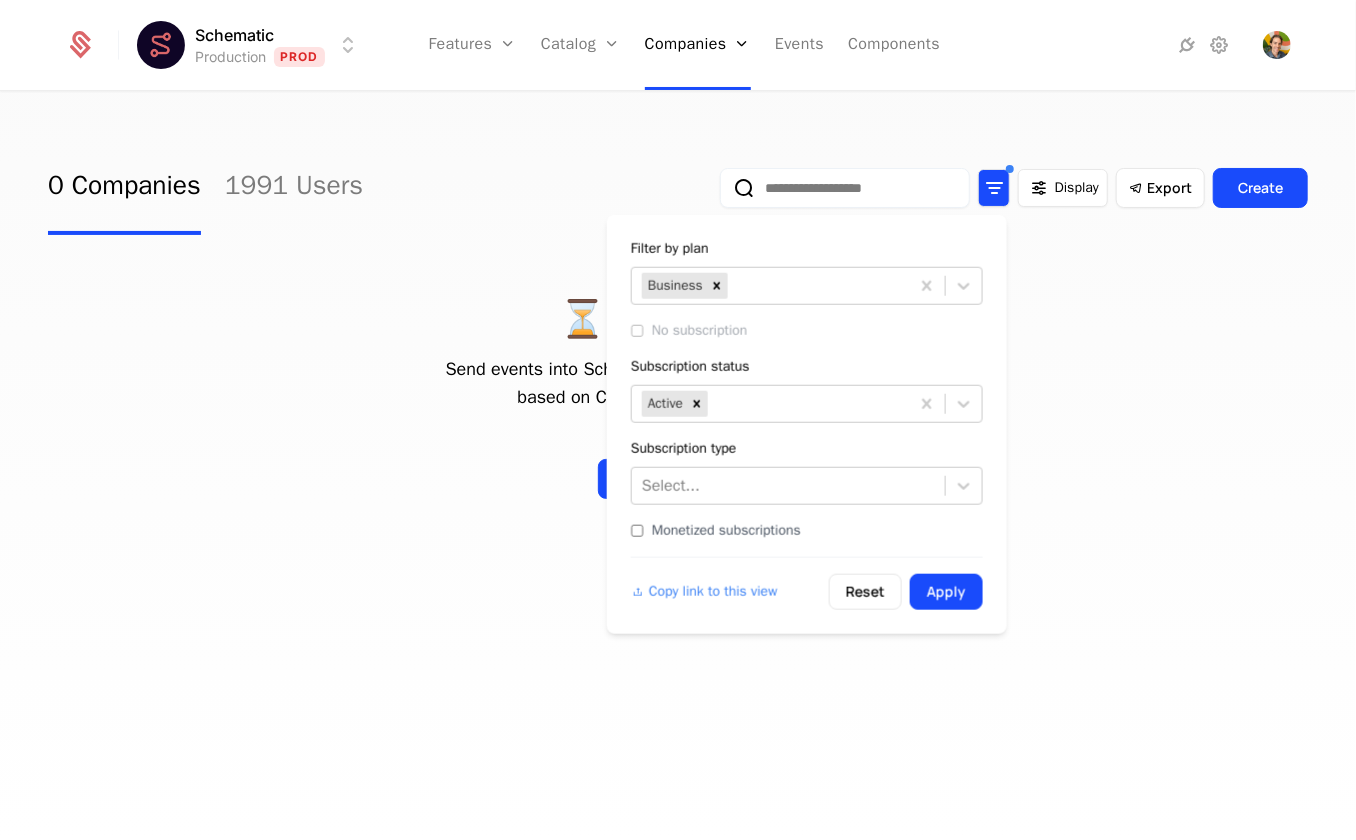 click at bounding box center (994, 188) 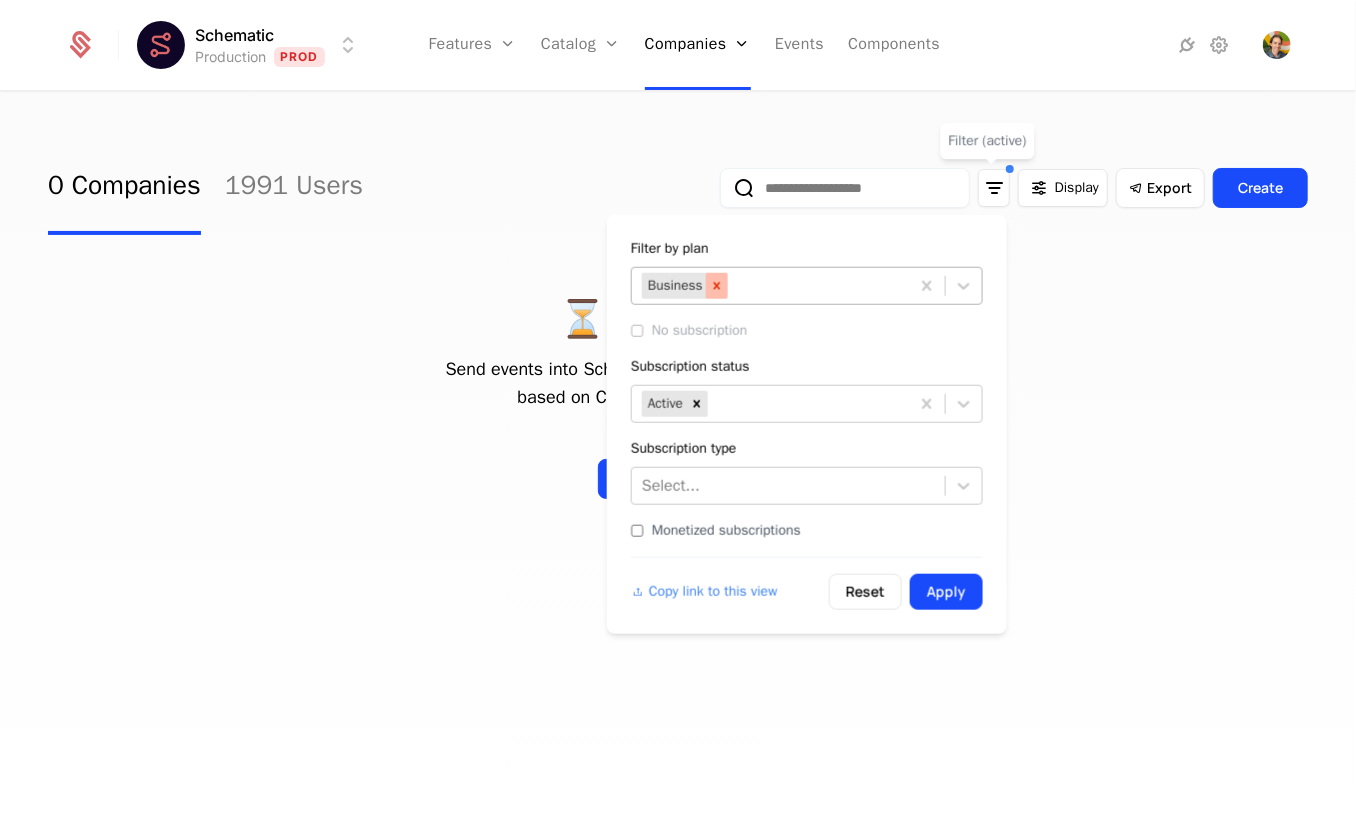 click 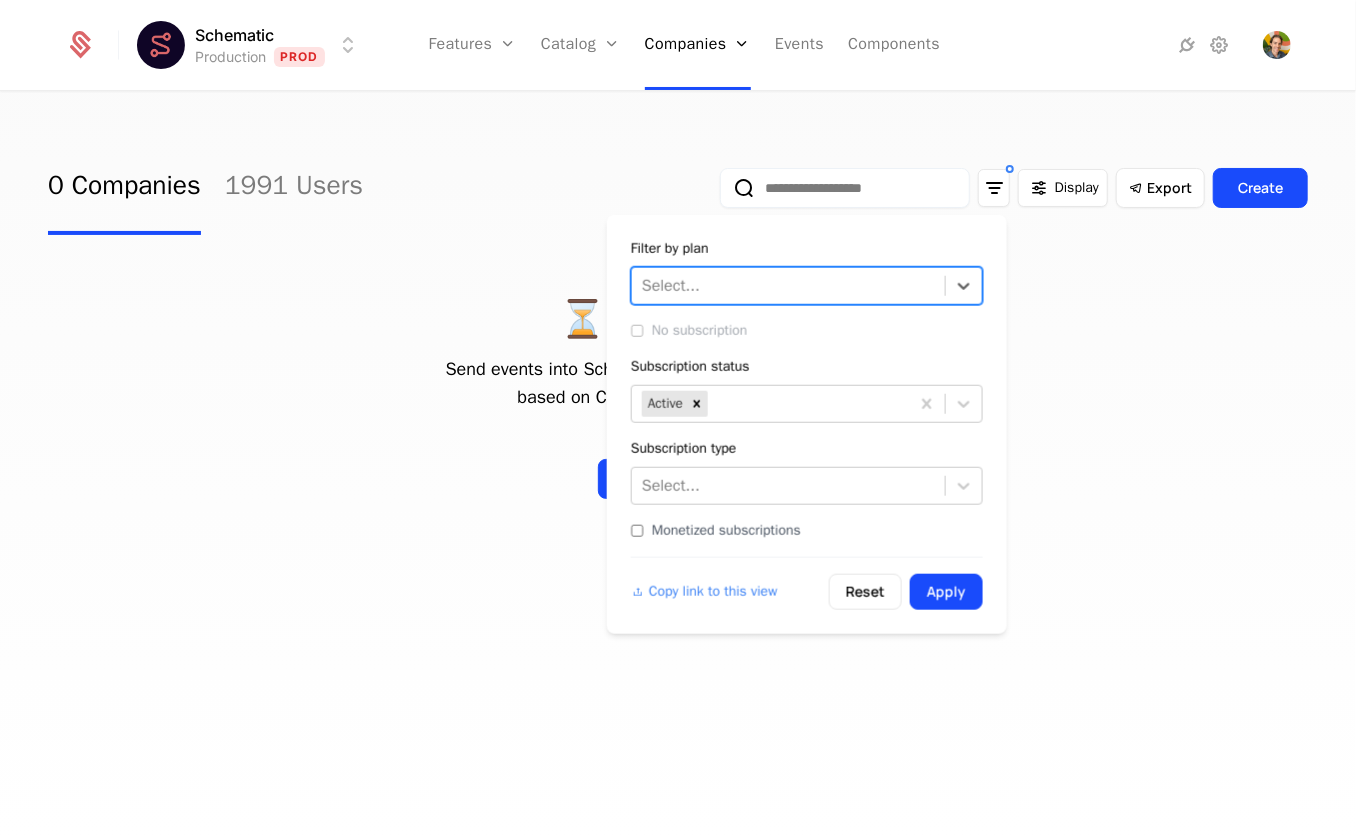 click at bounding box center (788, 286) 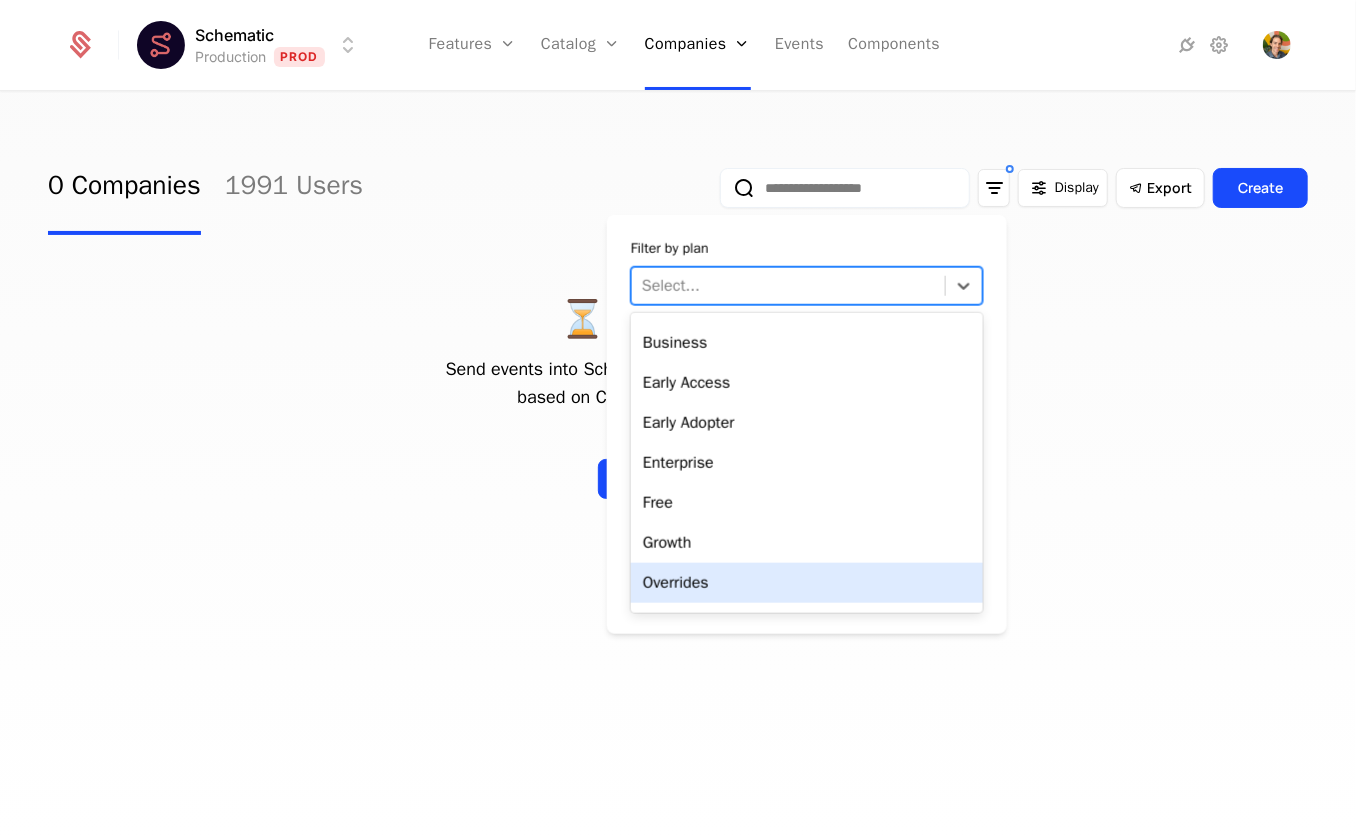 scroll, scrollTop: 0, scrollLeft: 0, axis: both 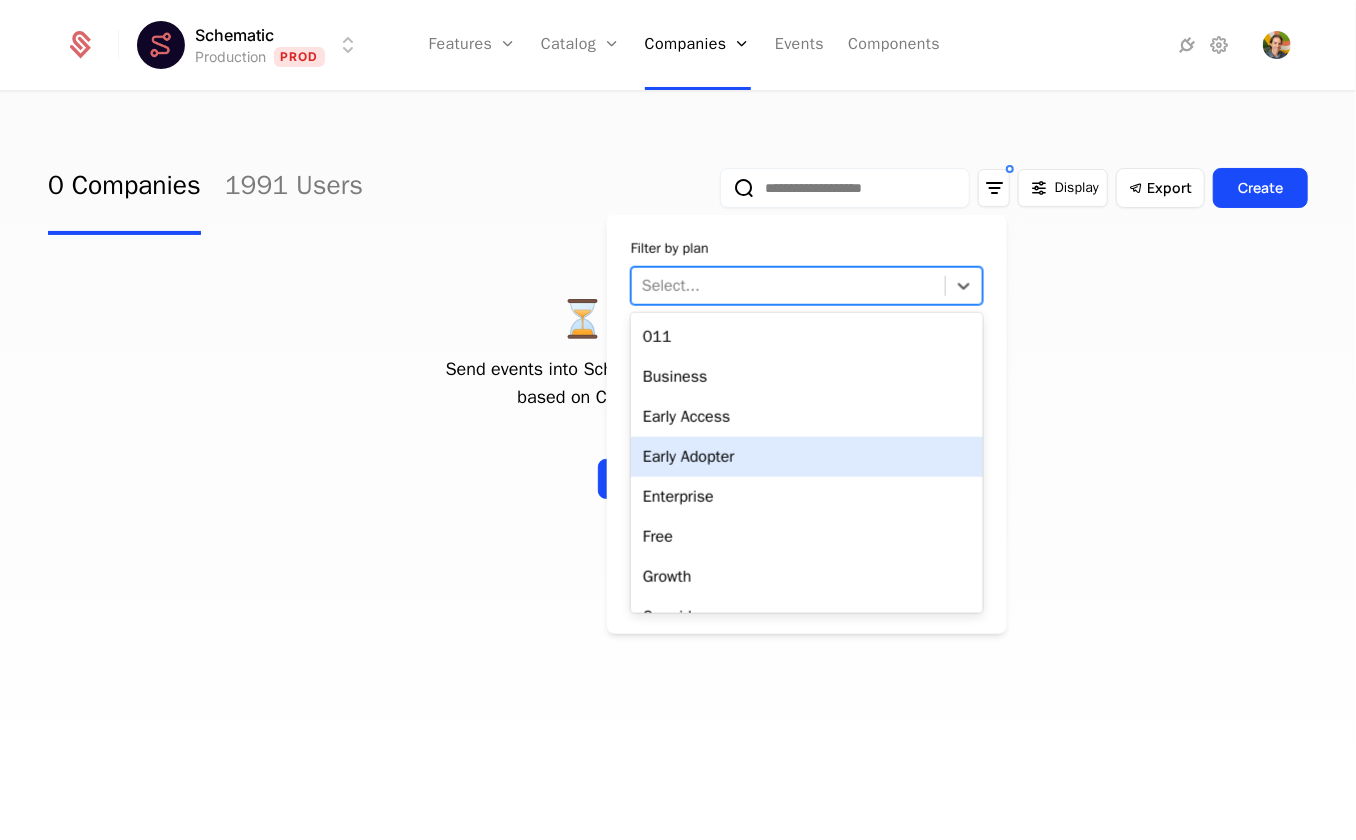 drag, startPoint x: 739, startPoint y: 456, endPoint x: 736, endPoint y: 422, distance: 34.132095 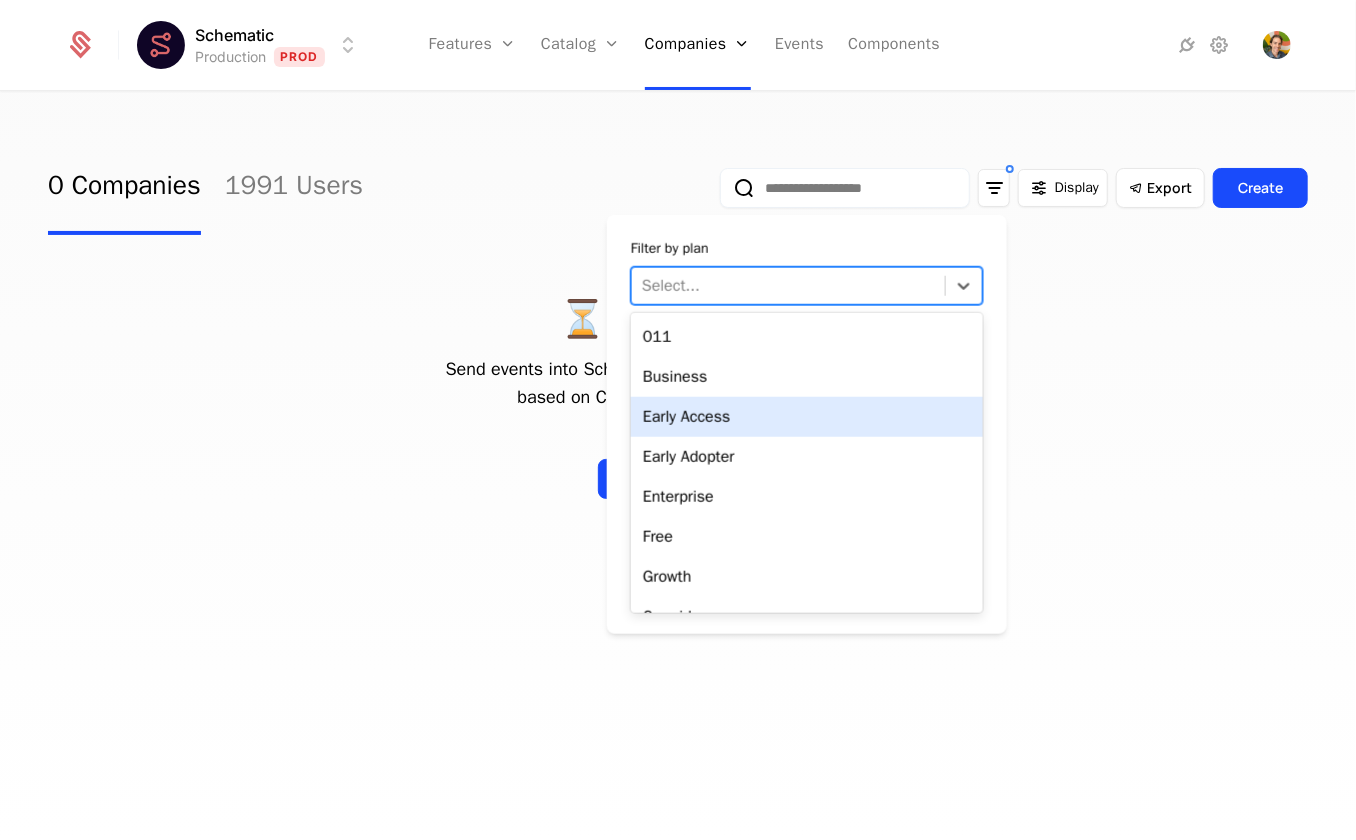 click on "Early Access" at bounding box center (807, 417) 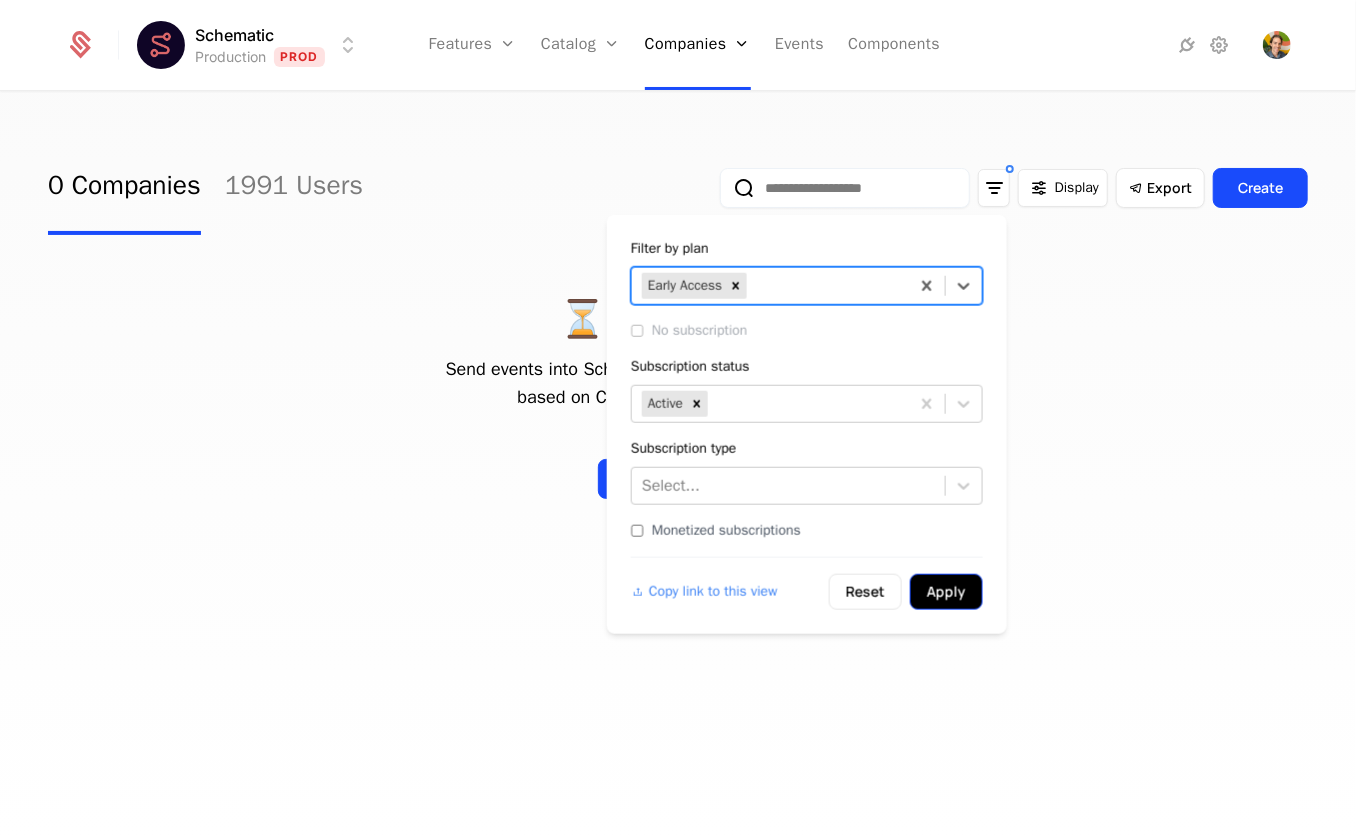 click on "Apply" at bounding box center (946, 592) 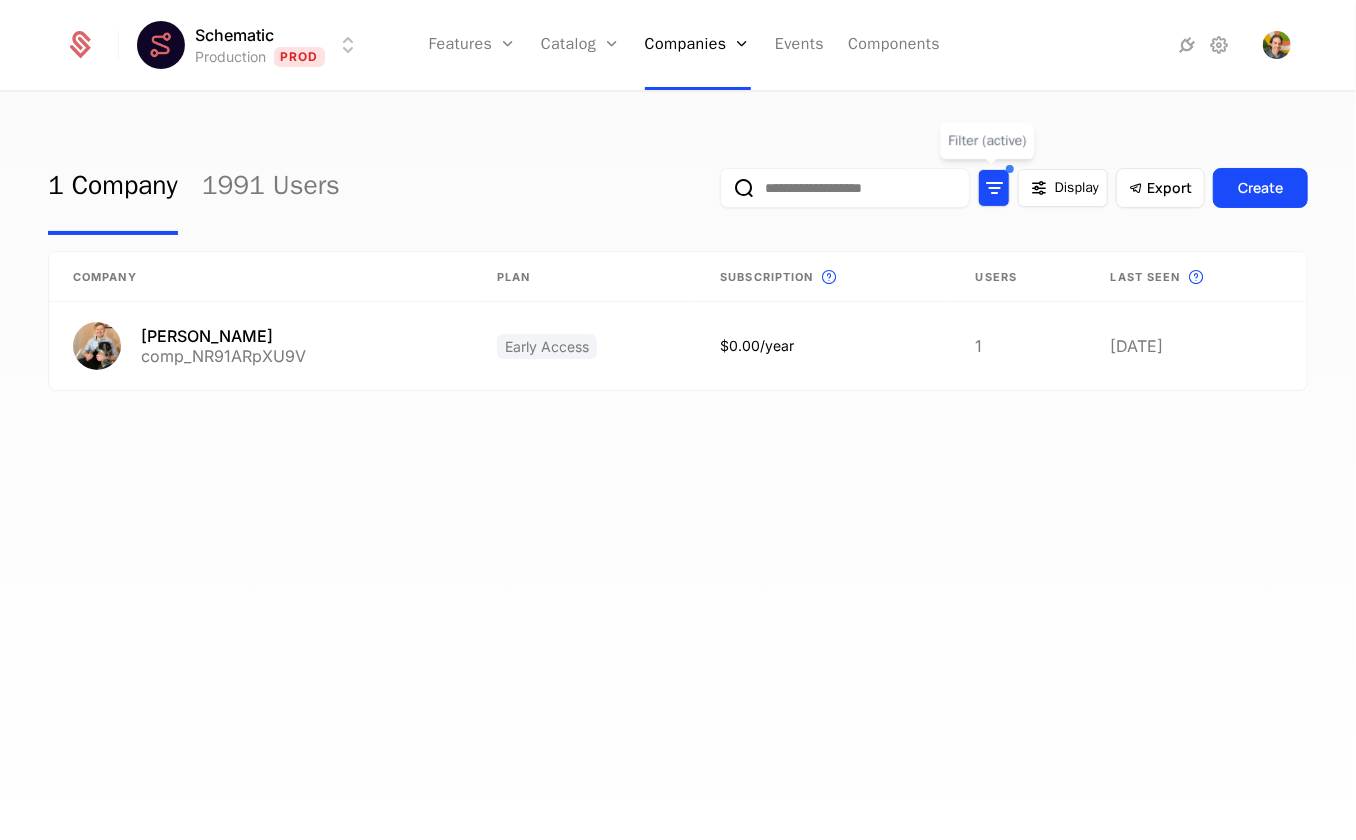 click at bounding box center (994, 188) 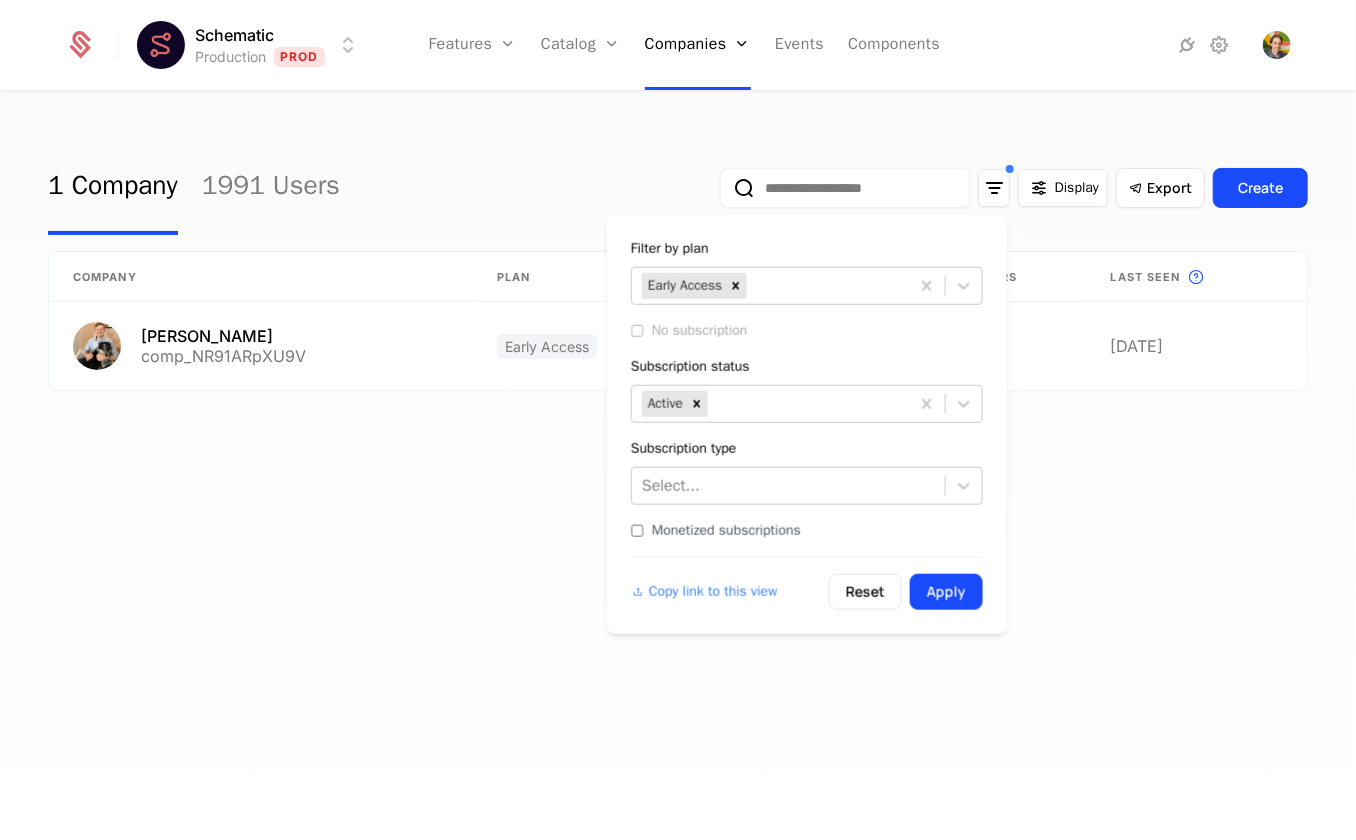 click on "Filter by plan Early Access No subscription Subscription status Active Subscription type Select... Monetized subscriptions Copy link to this view Reset Apply" at bounding box center (807, 424) 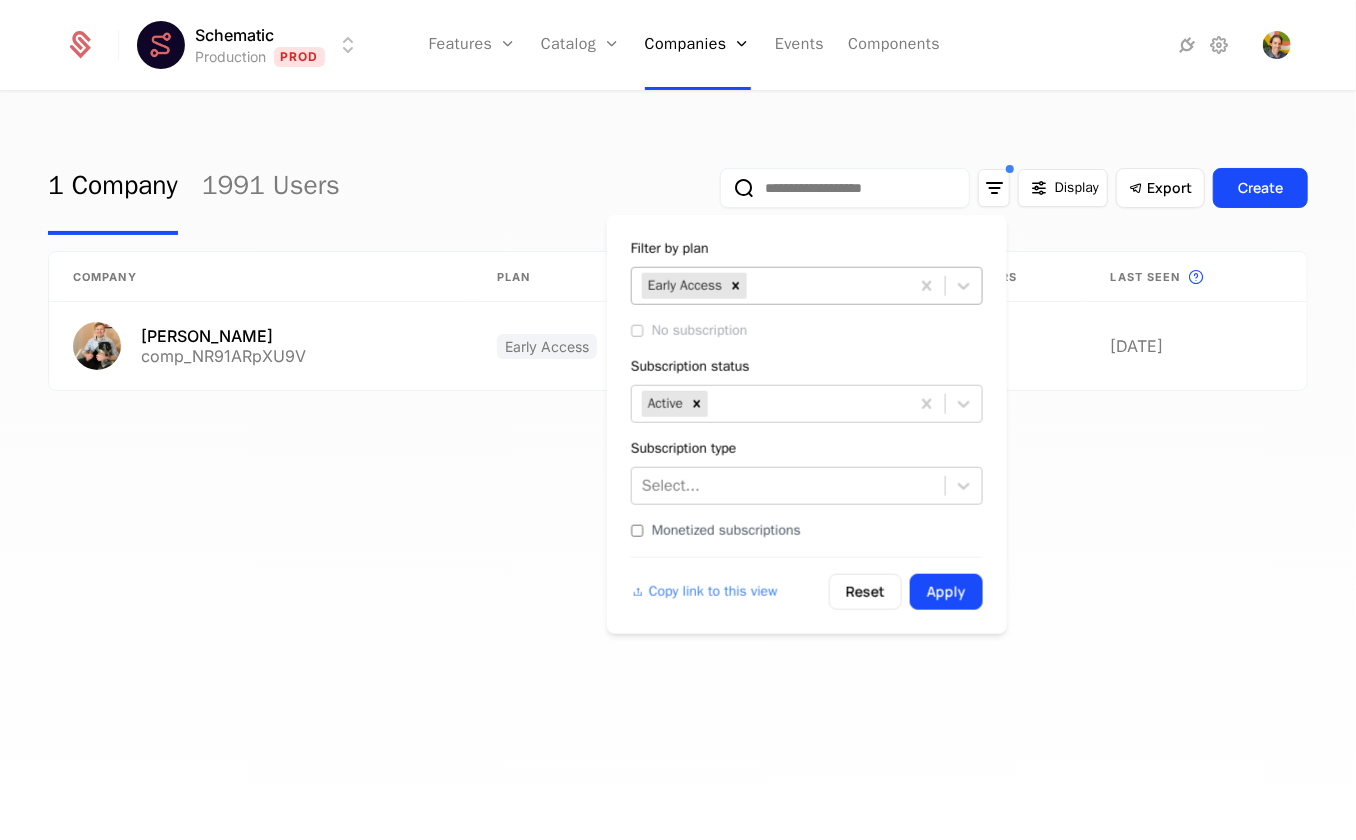 click at bounding box center [825, 286] 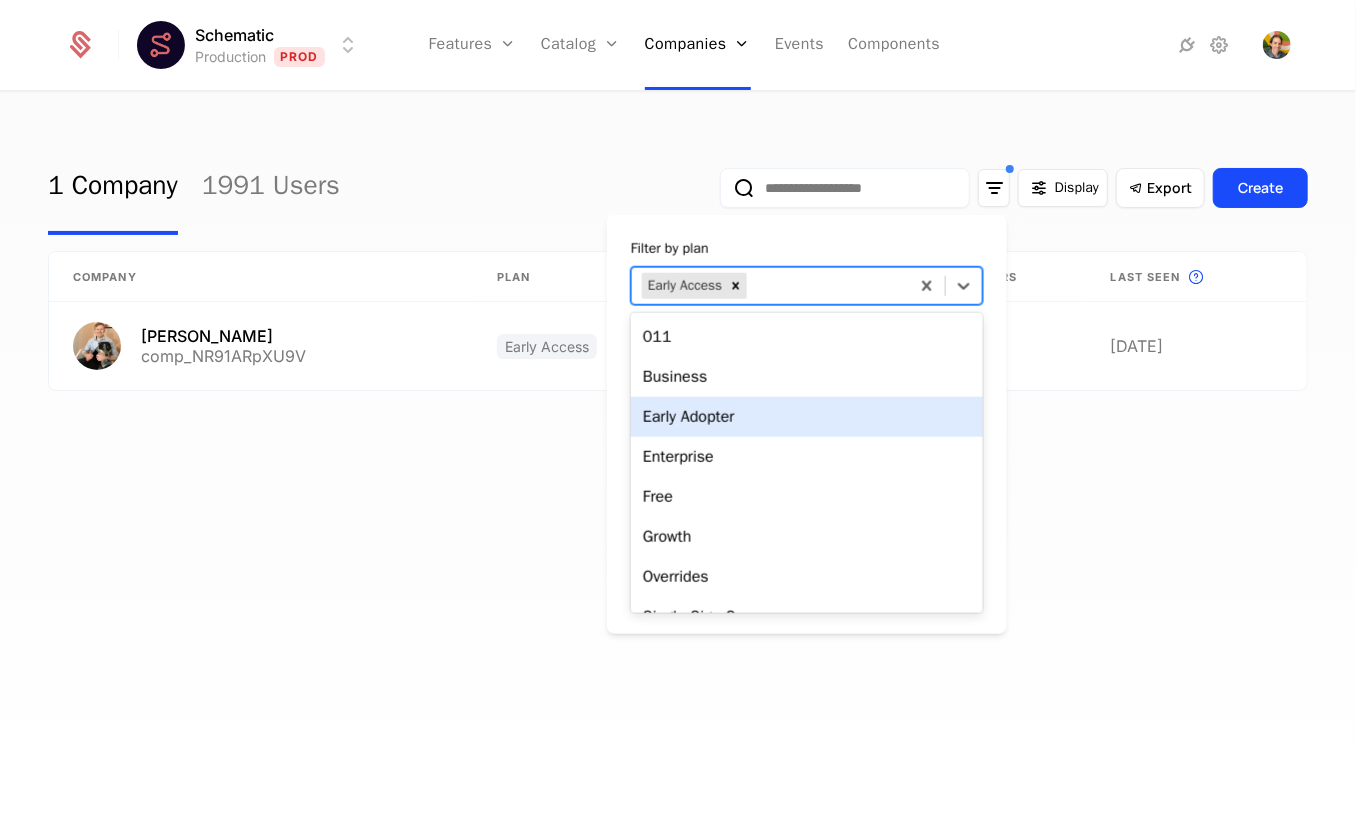 click on "Early Adopter" at bounding box center (807, 417) 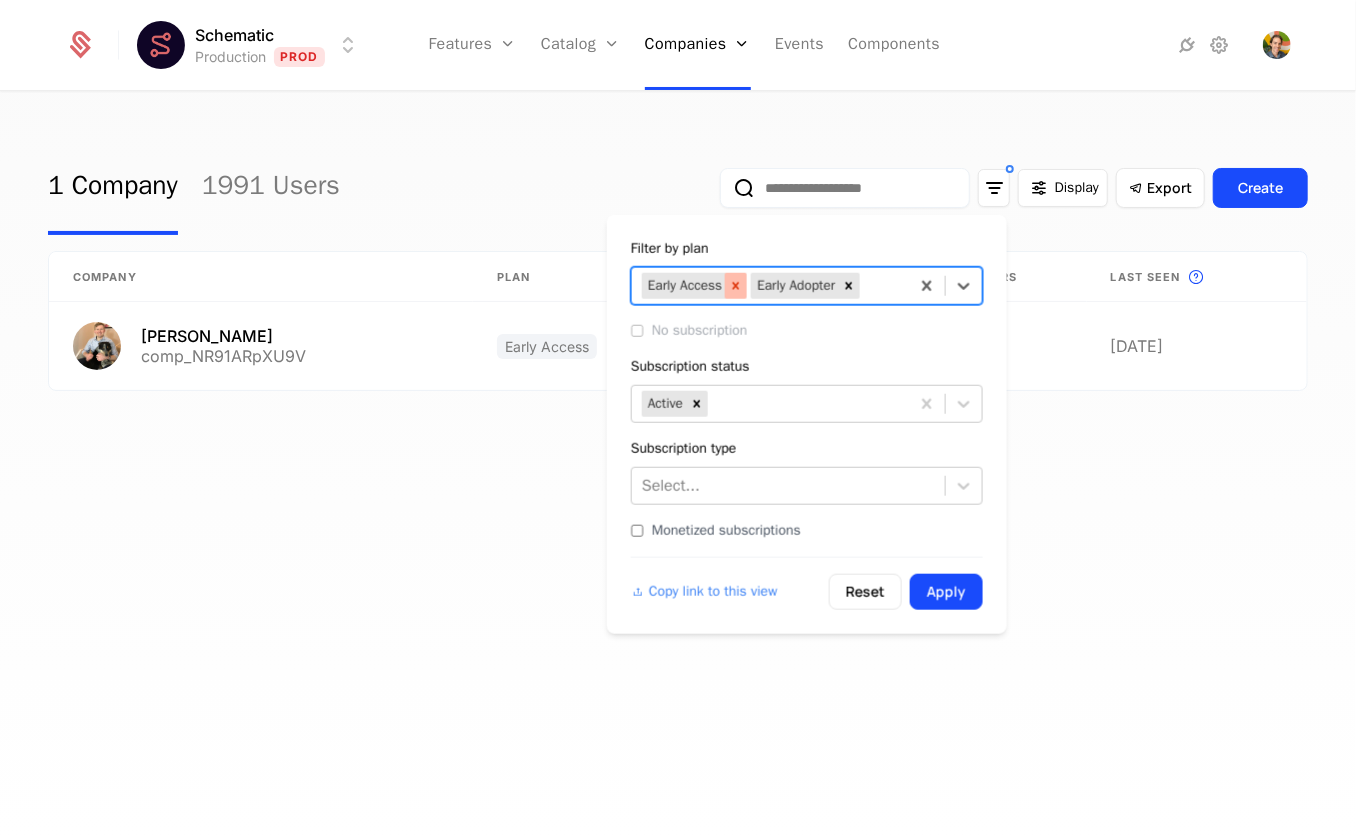 click 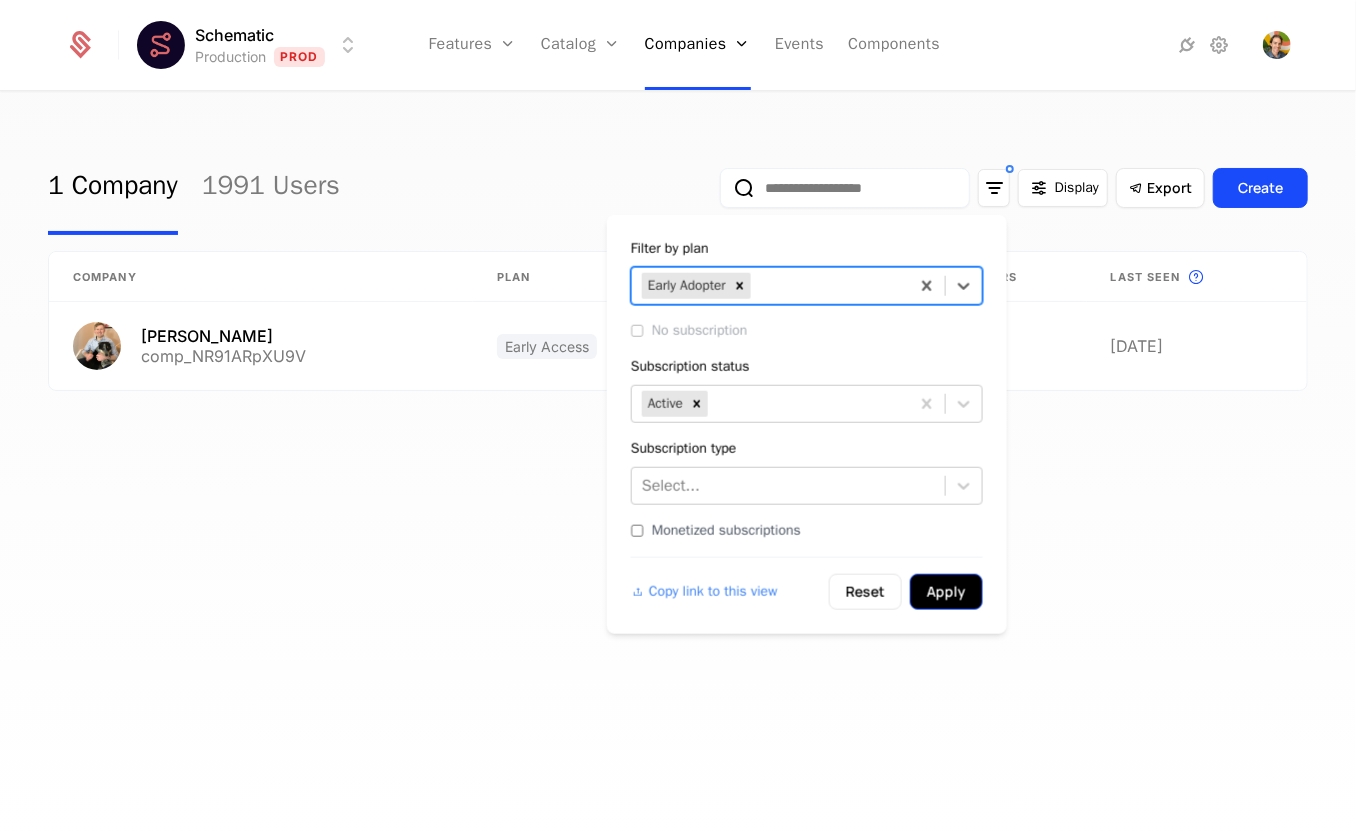 click on "Apply" at bounding box center (946, 592) 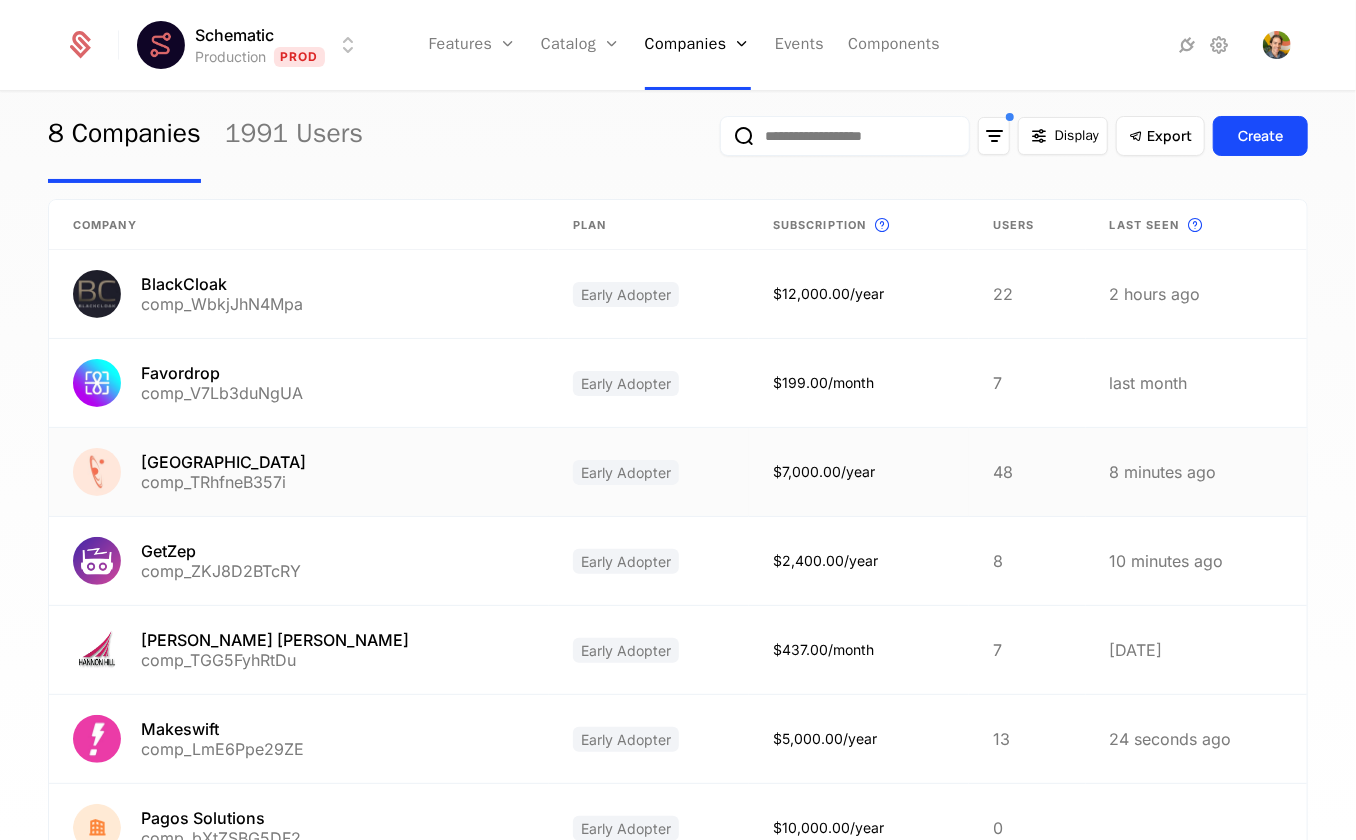 scroll, scrollTop: 0, scrollLeft: 0, axis: both 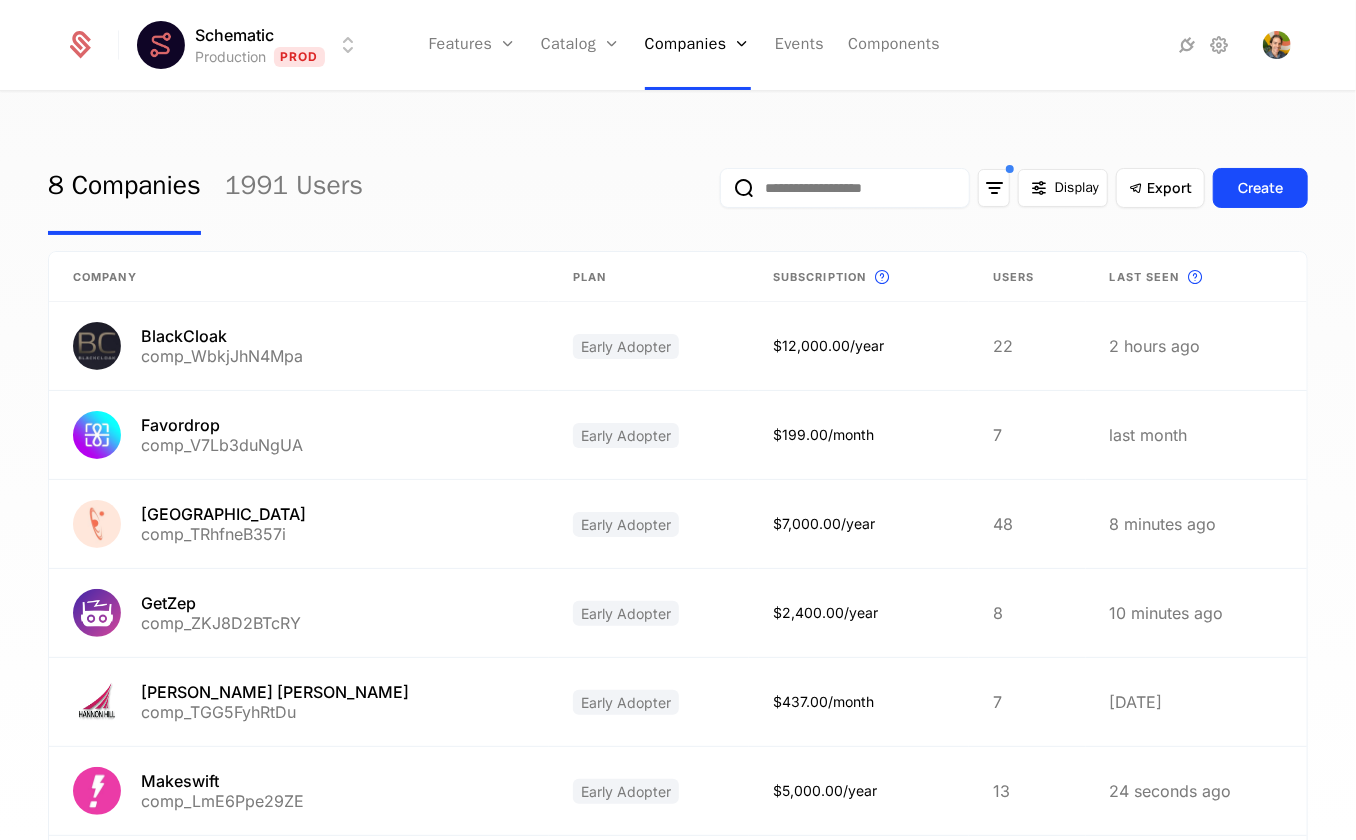 type 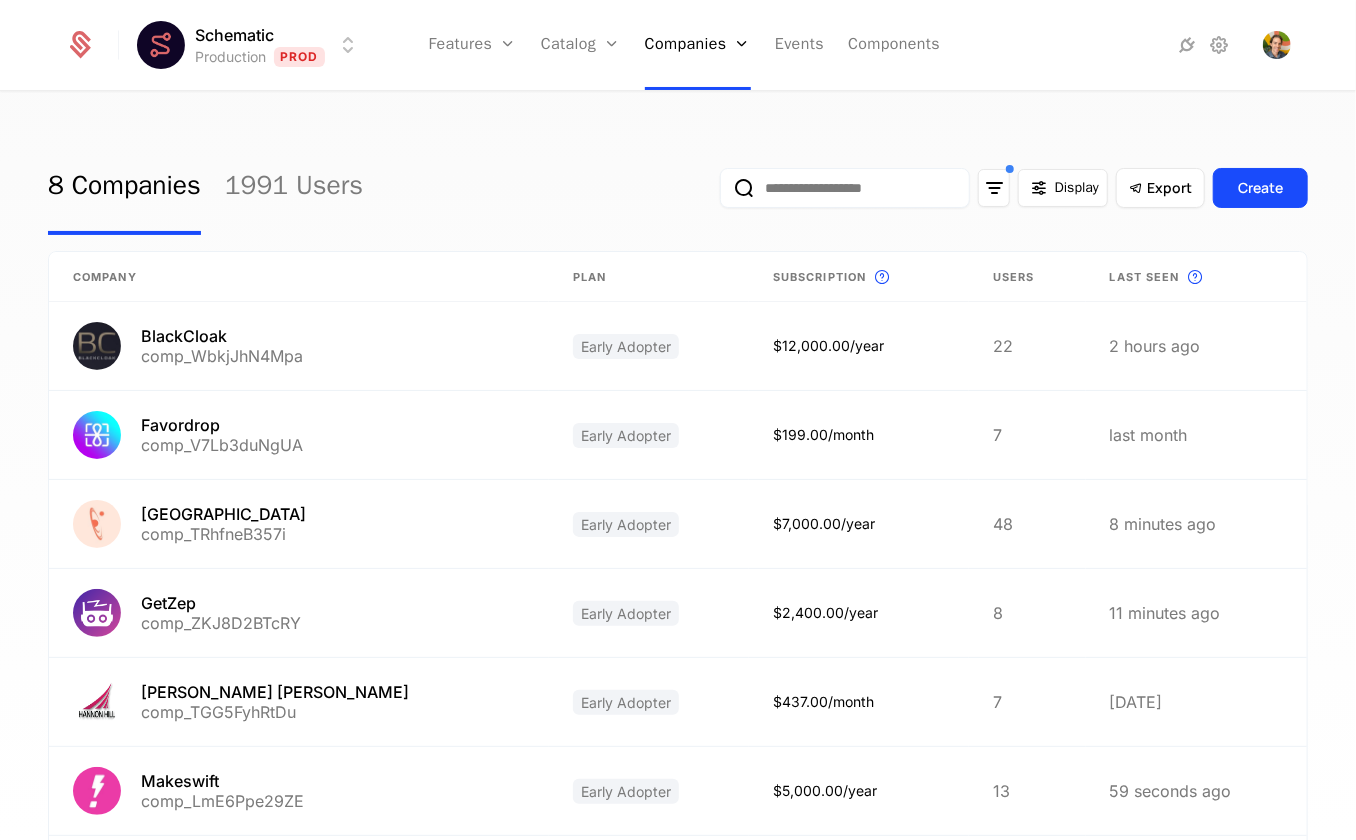 click on "8 Companies 1991 Users  Display Export Create" at bounding box center [678, 188] 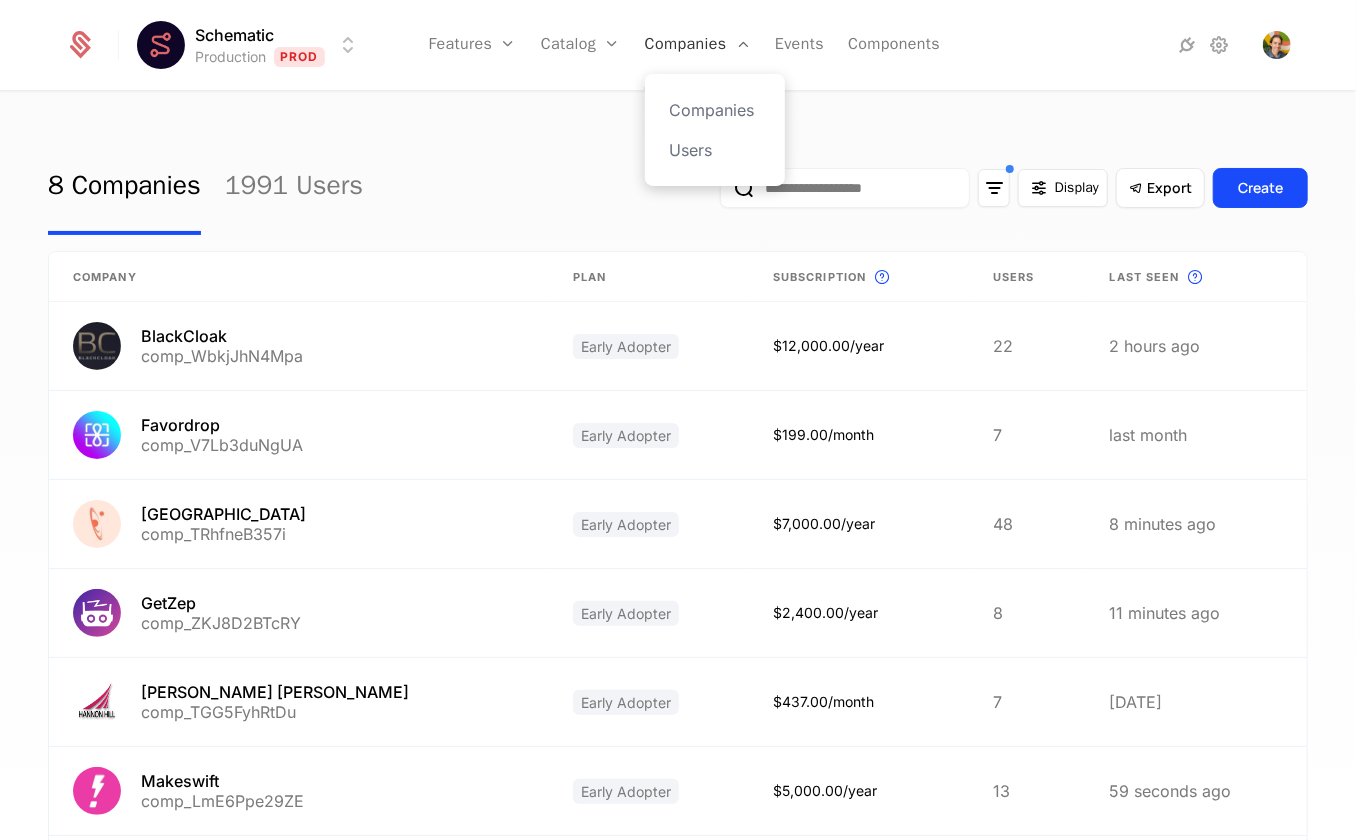 click on "Companies" at bounding box center (698, 45) 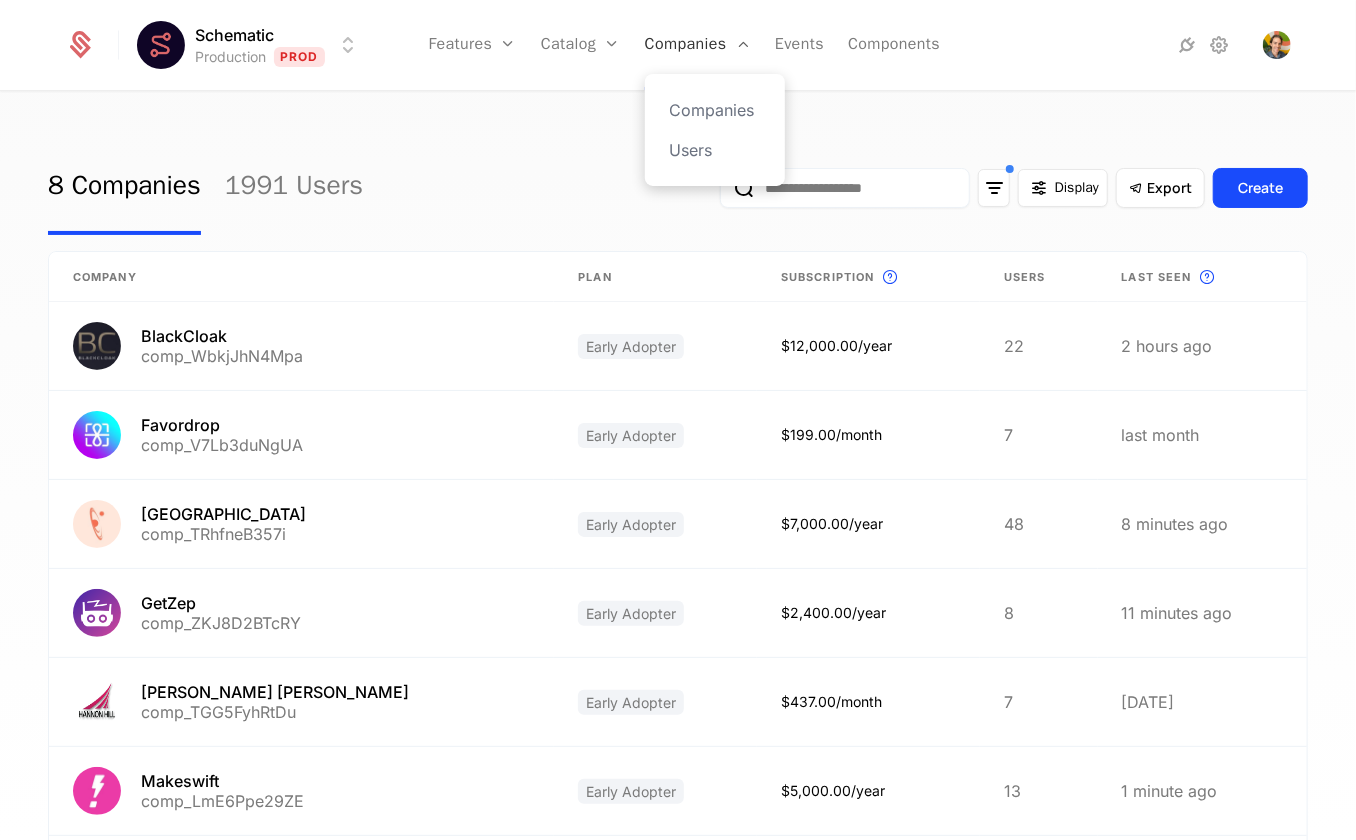 click on "Companies" at bounding box center (698, 45) 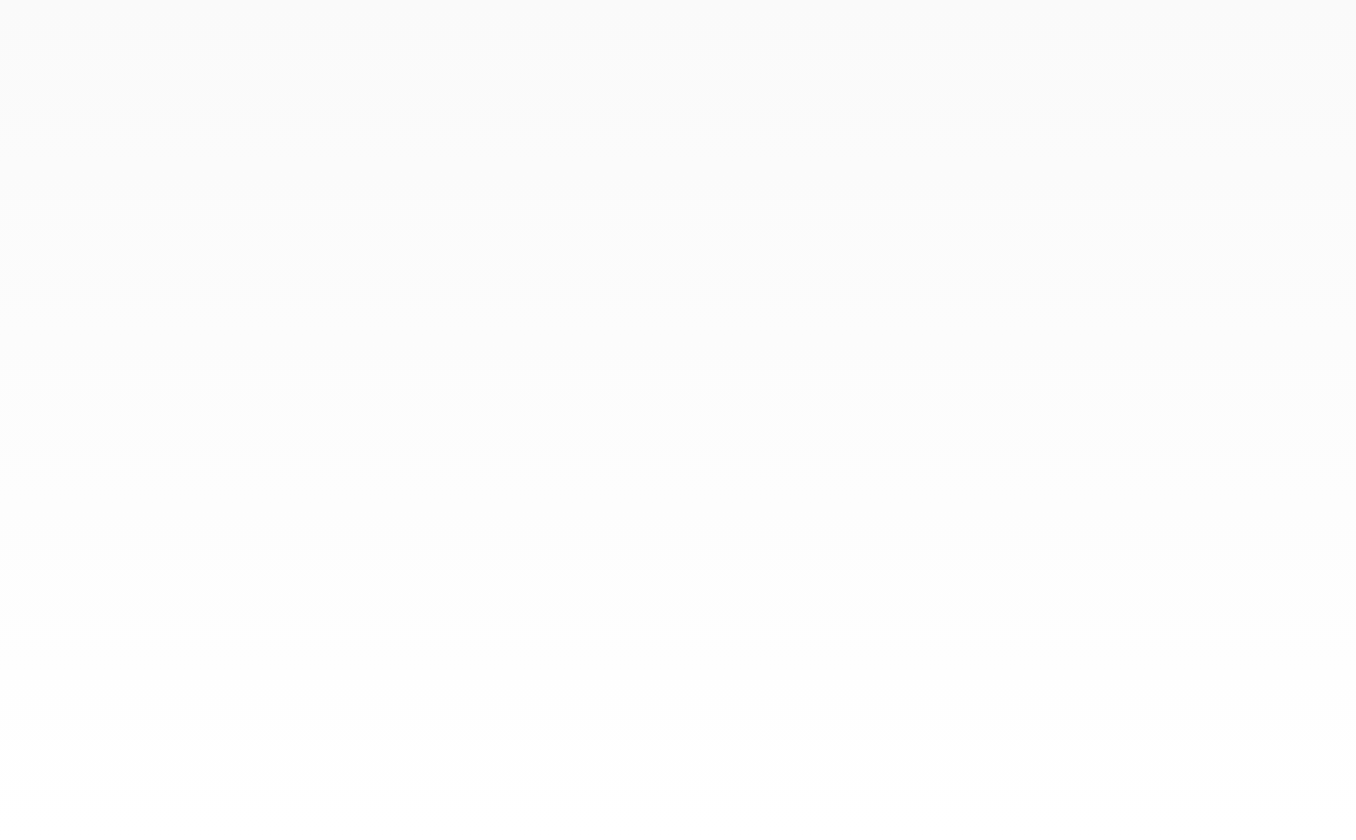 scroll, scrollTop: 0, scrollLeft: 0, axis: both 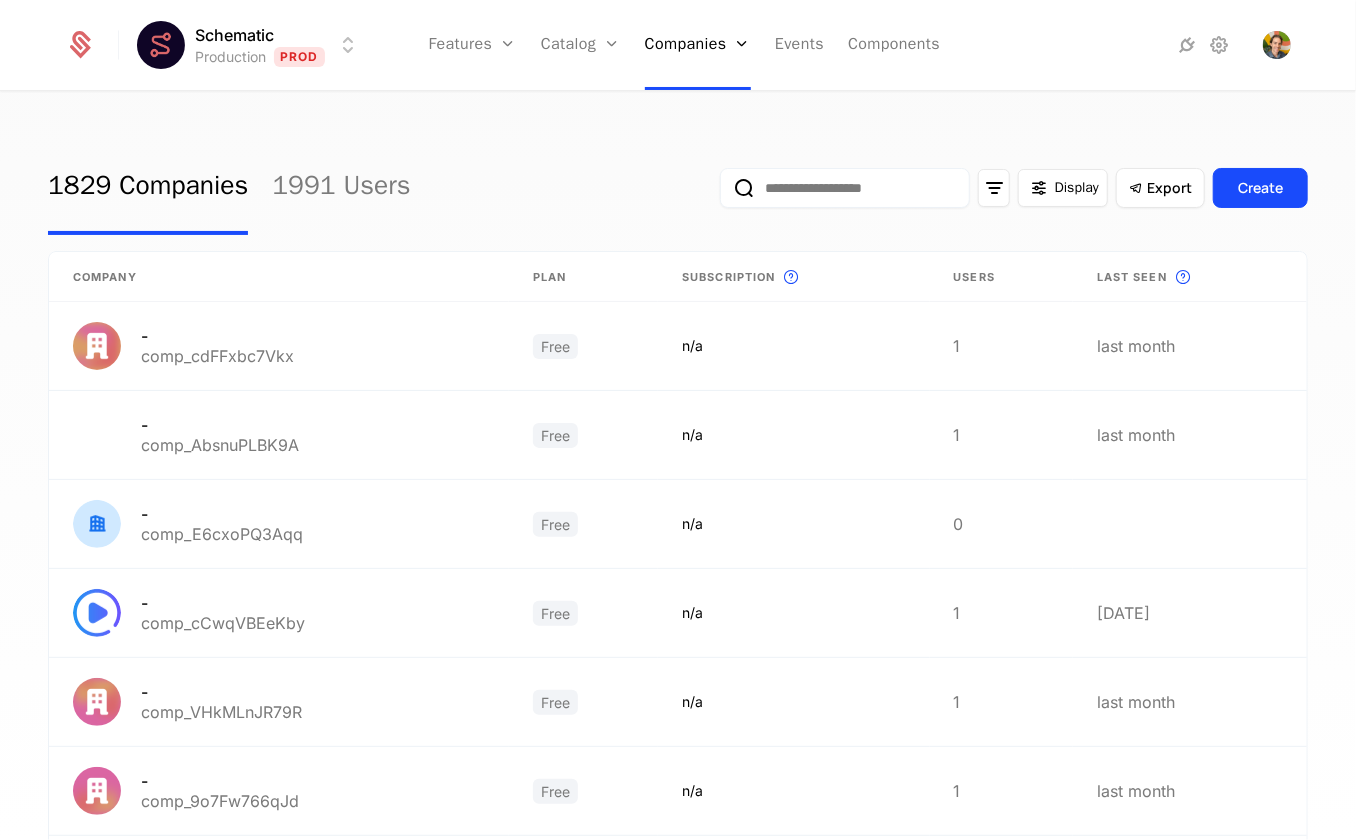 click on "1829 Companies 1991 Users  Display Export Create" at bounding box center [678, 188] 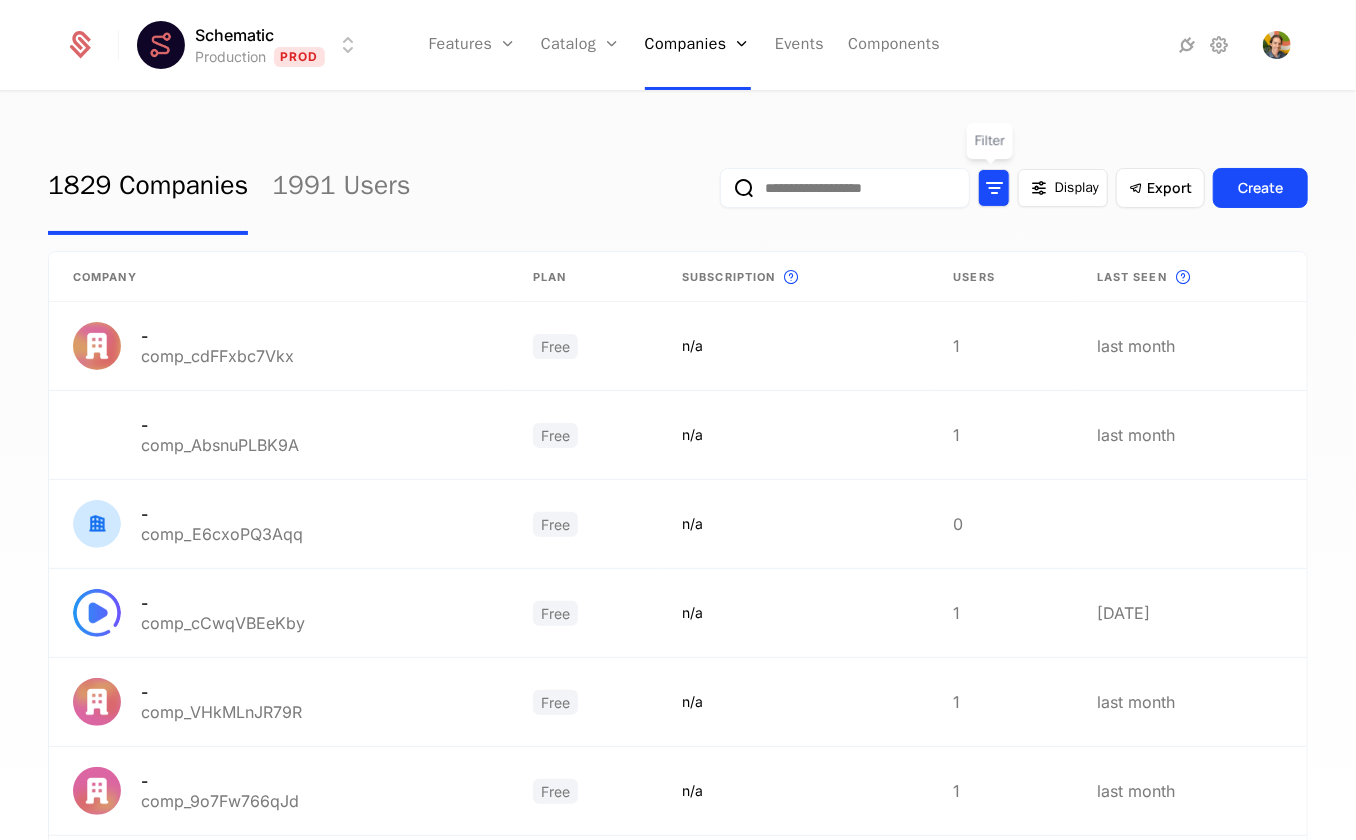 click at bounding box center [994, 188] 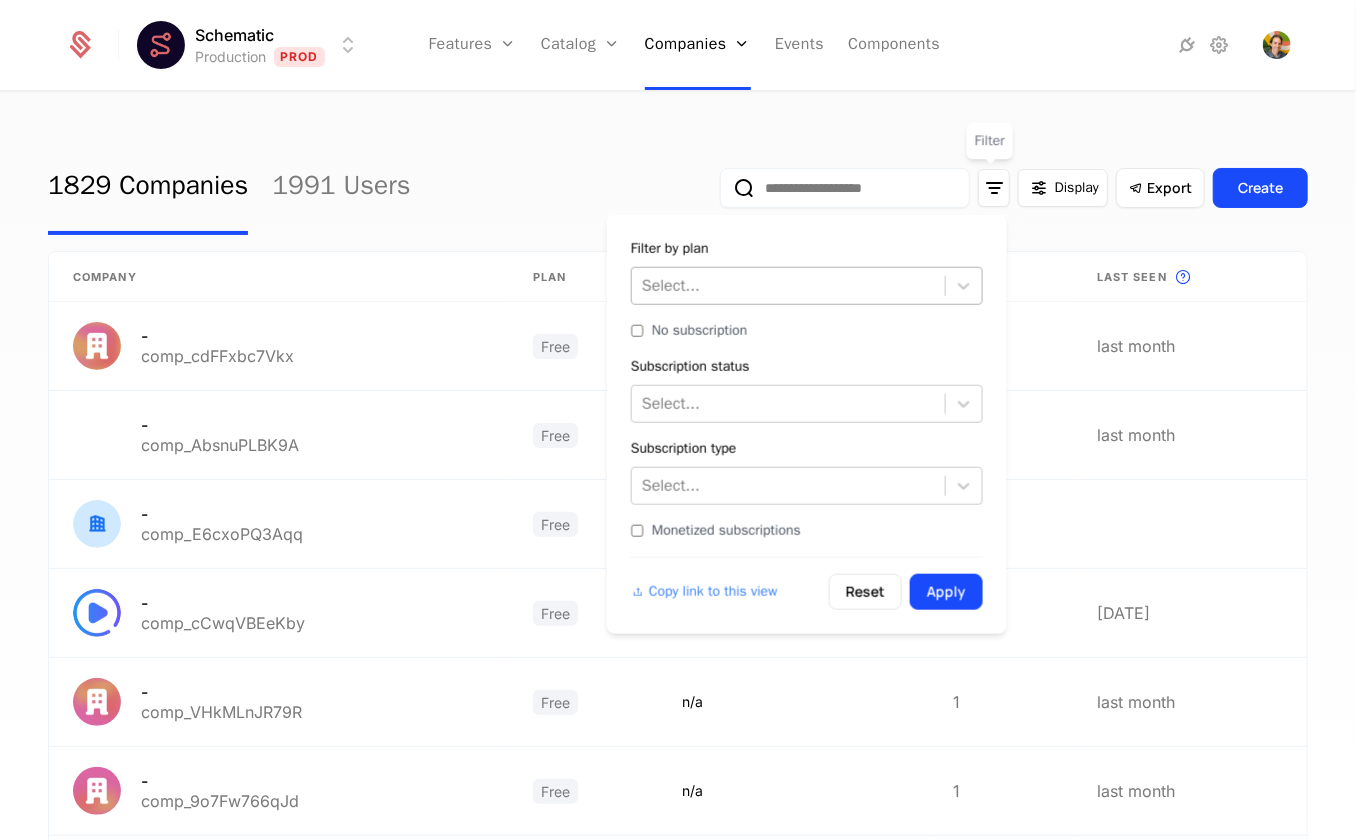 click at bounding box center (788, 286) 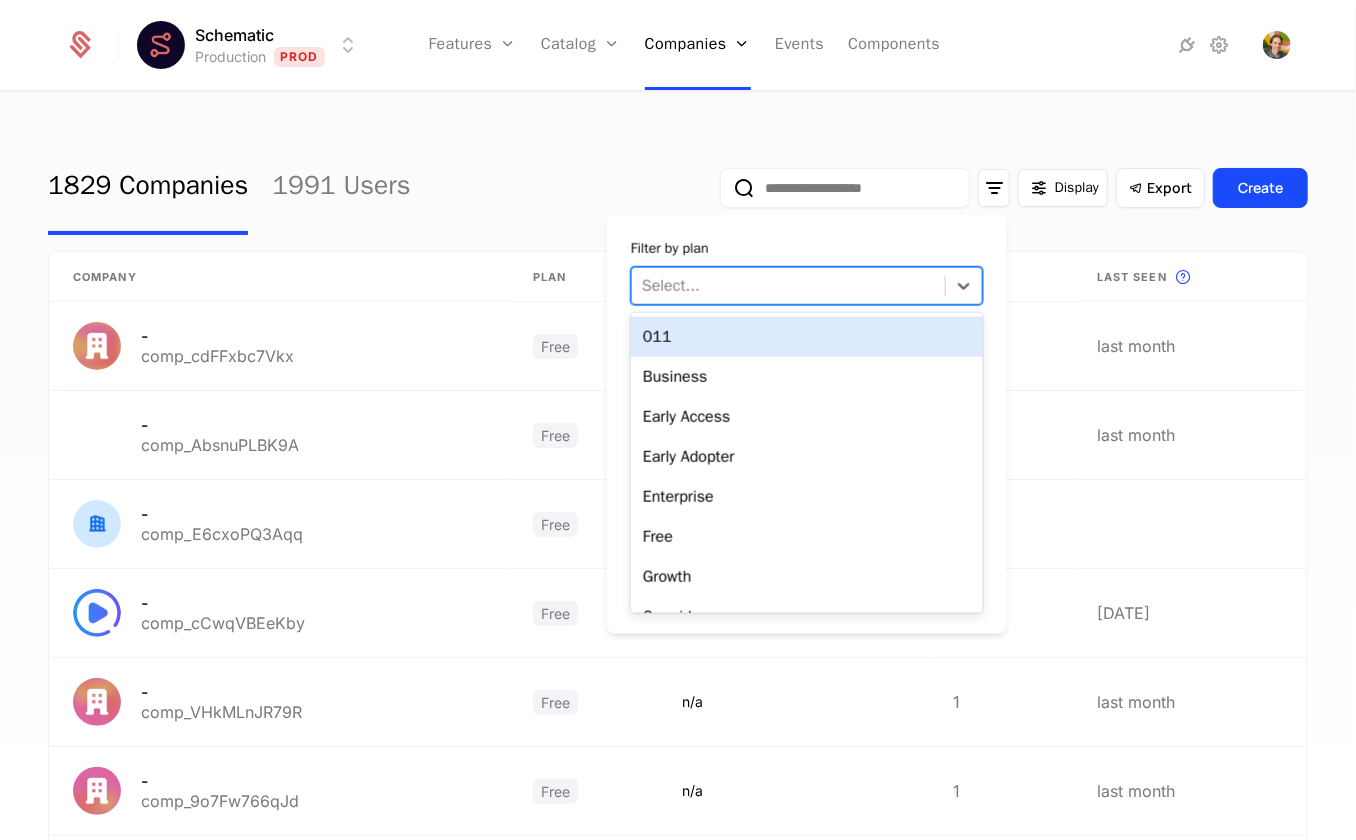 click at bounding box center (788, 286) 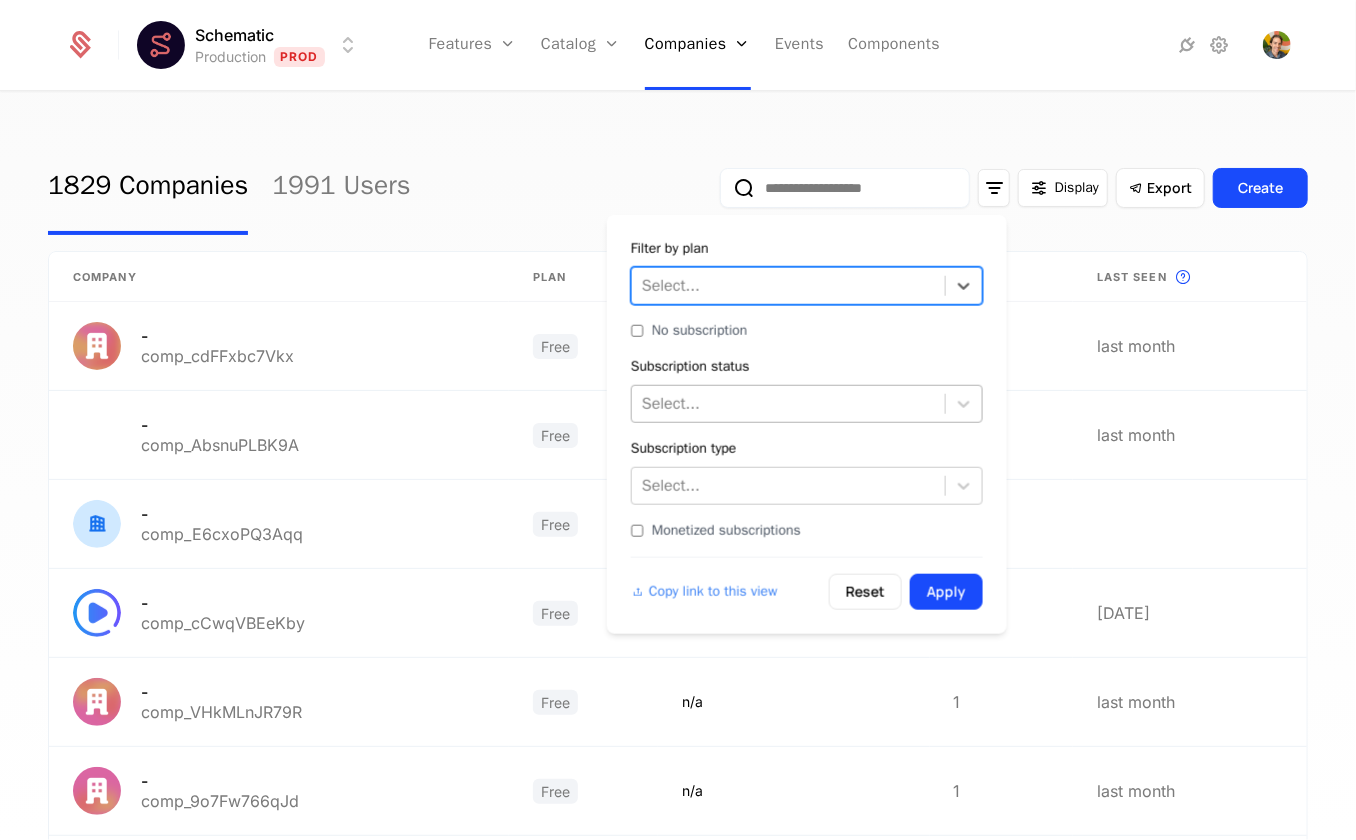click at bounding box center (788, 404) 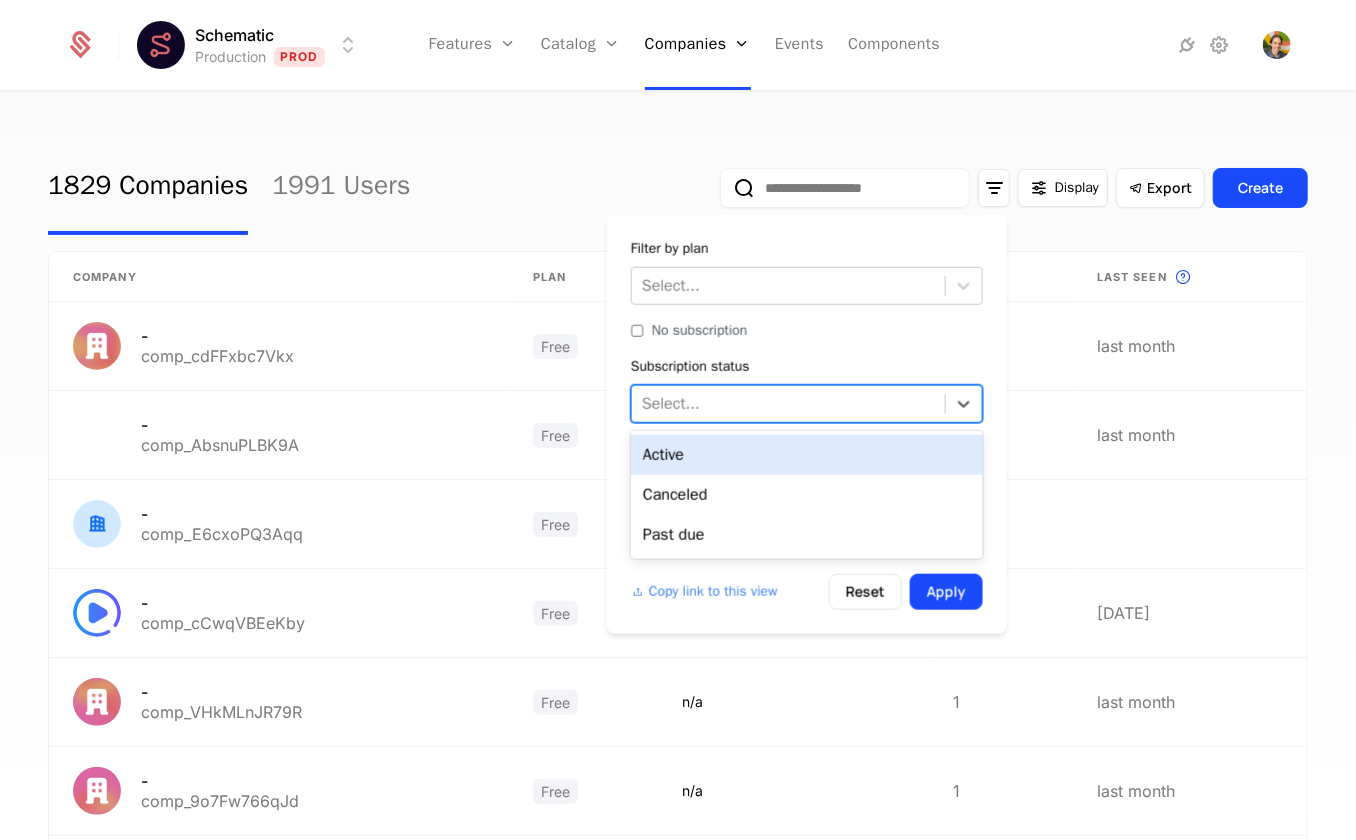 click on "Active" at bounding box center [807, 455] 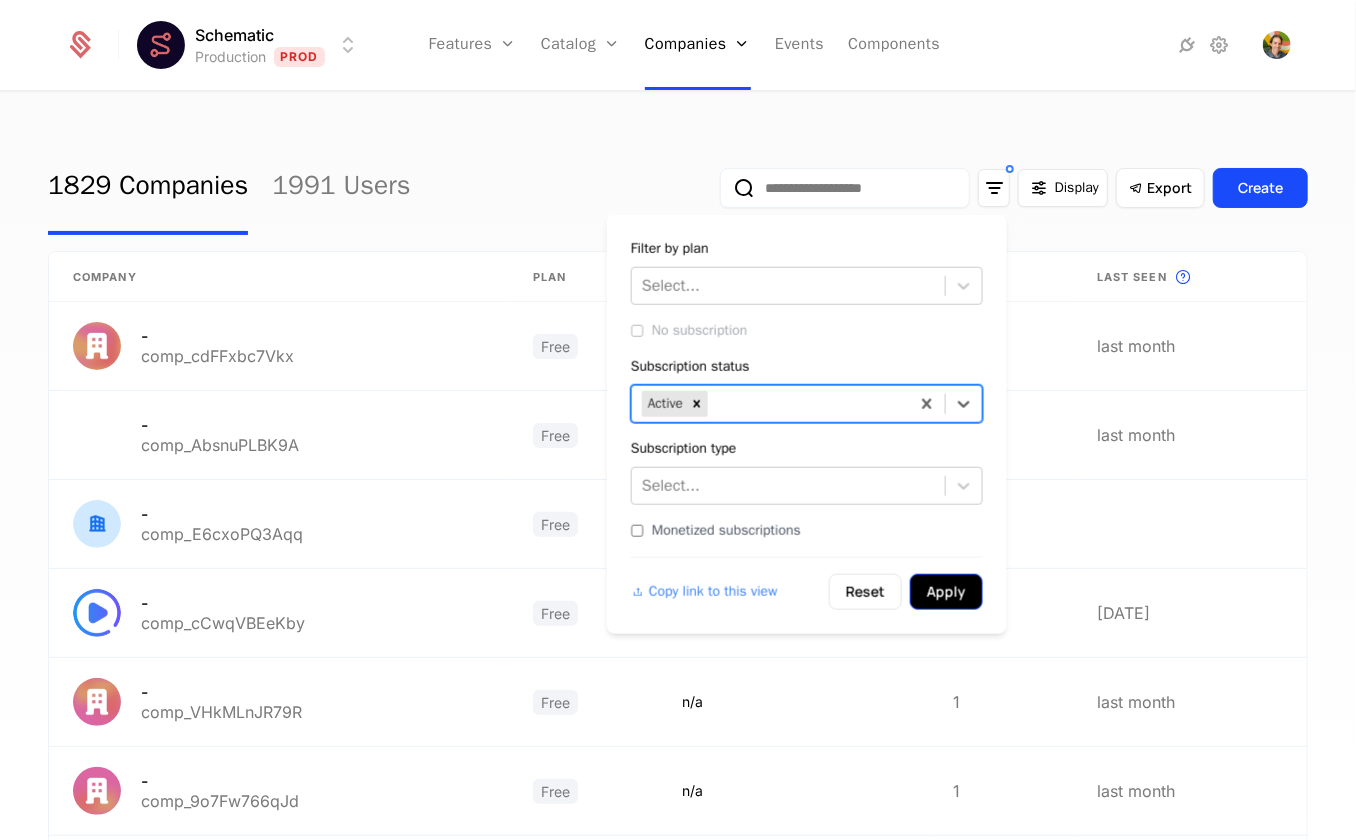 click on "Apply" at bounding box center (946, 592) 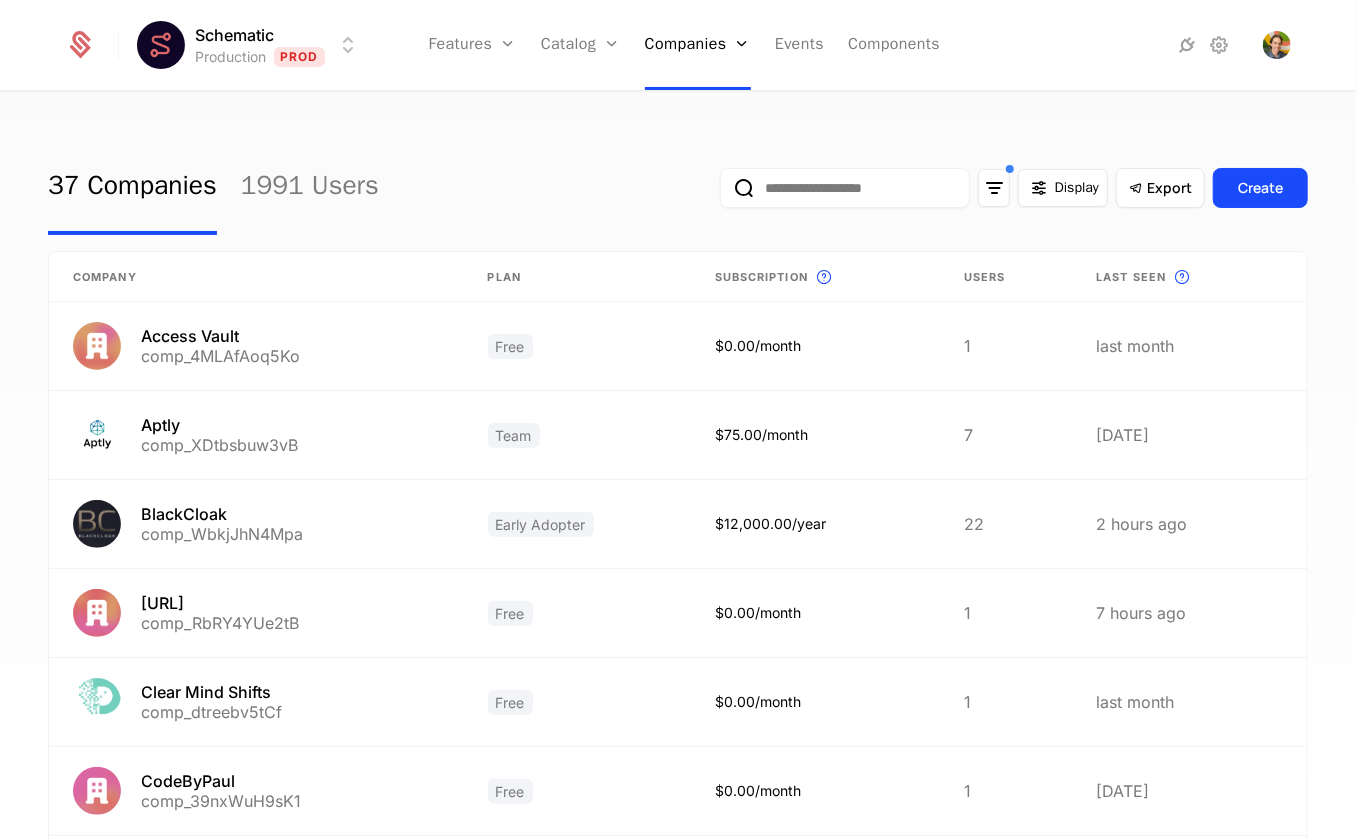 click on "37 Companies 1991 Users  Display Export Create" at bounding box center (678, 188) 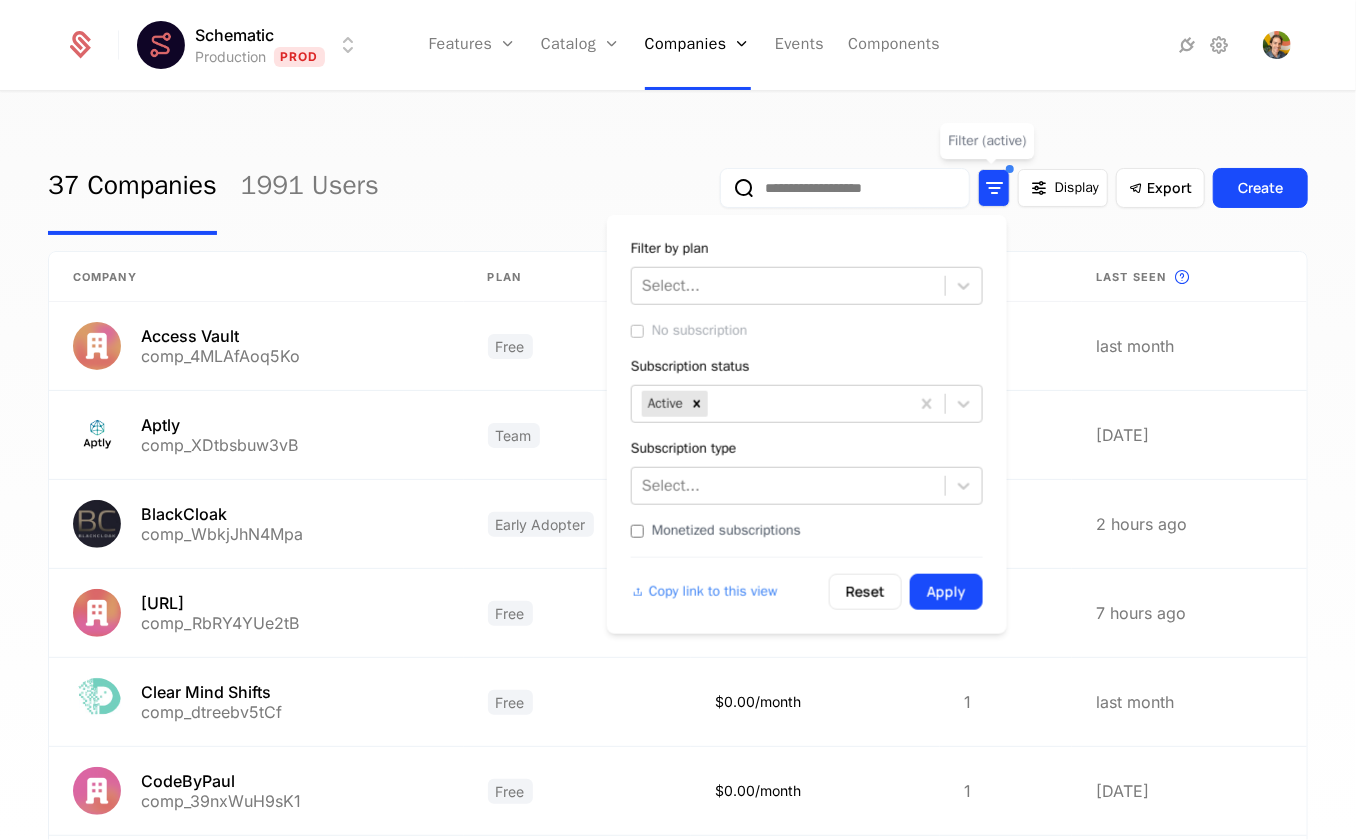 click at bounding box center (994, 188) 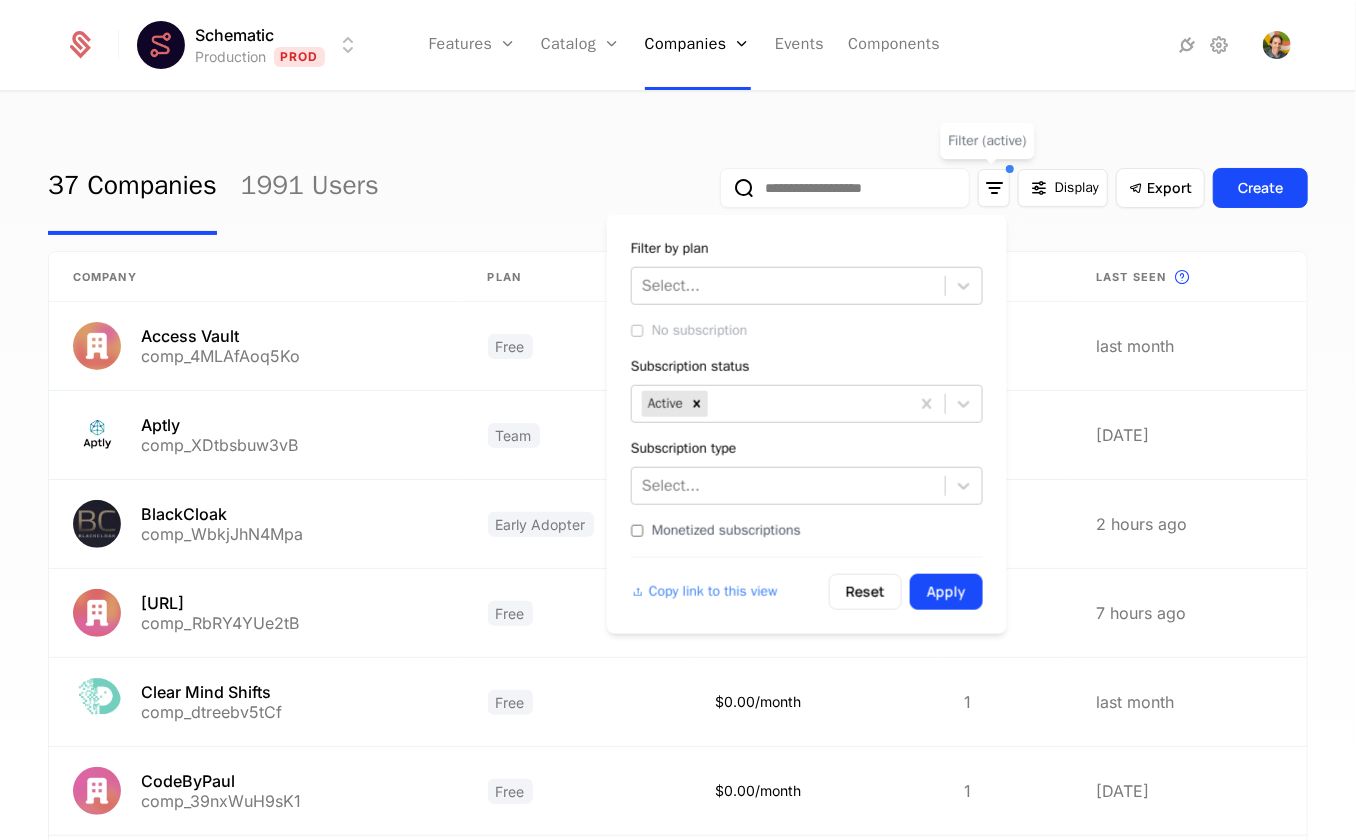 click on "Filter by plan" at bounding box center (807, 249) 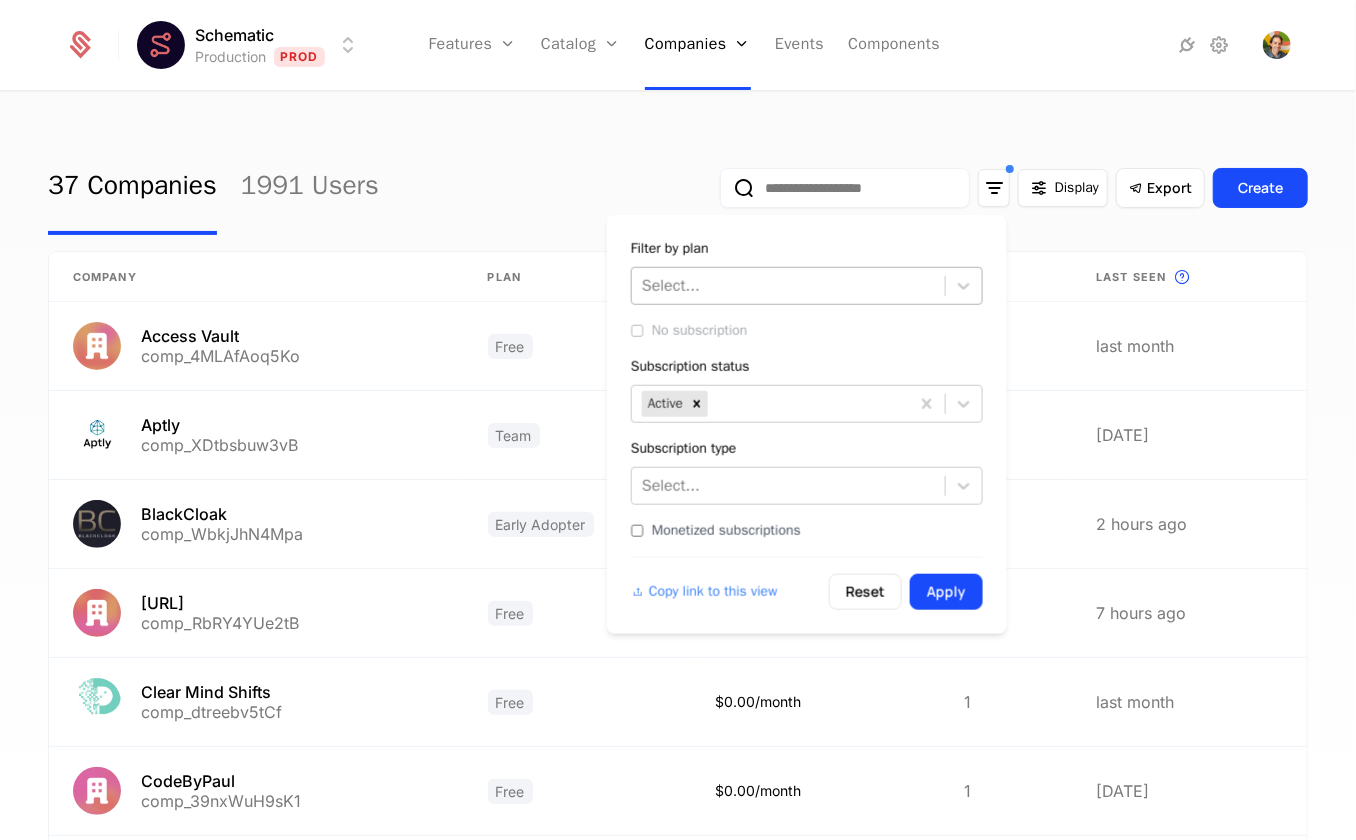 click at bounding box center (788, 286) 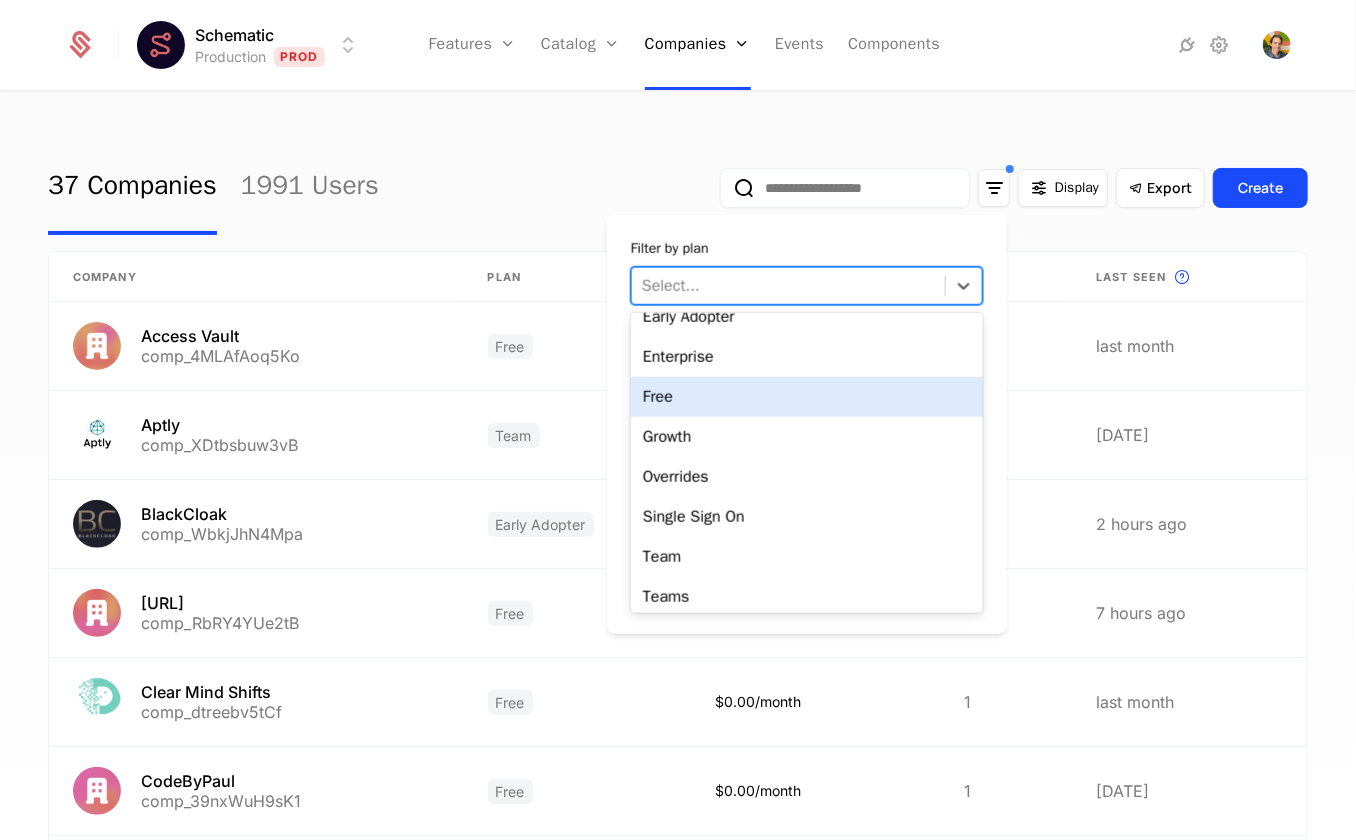 scroll, scrollTop: 147, scrollLeft: 0, axis: vertical 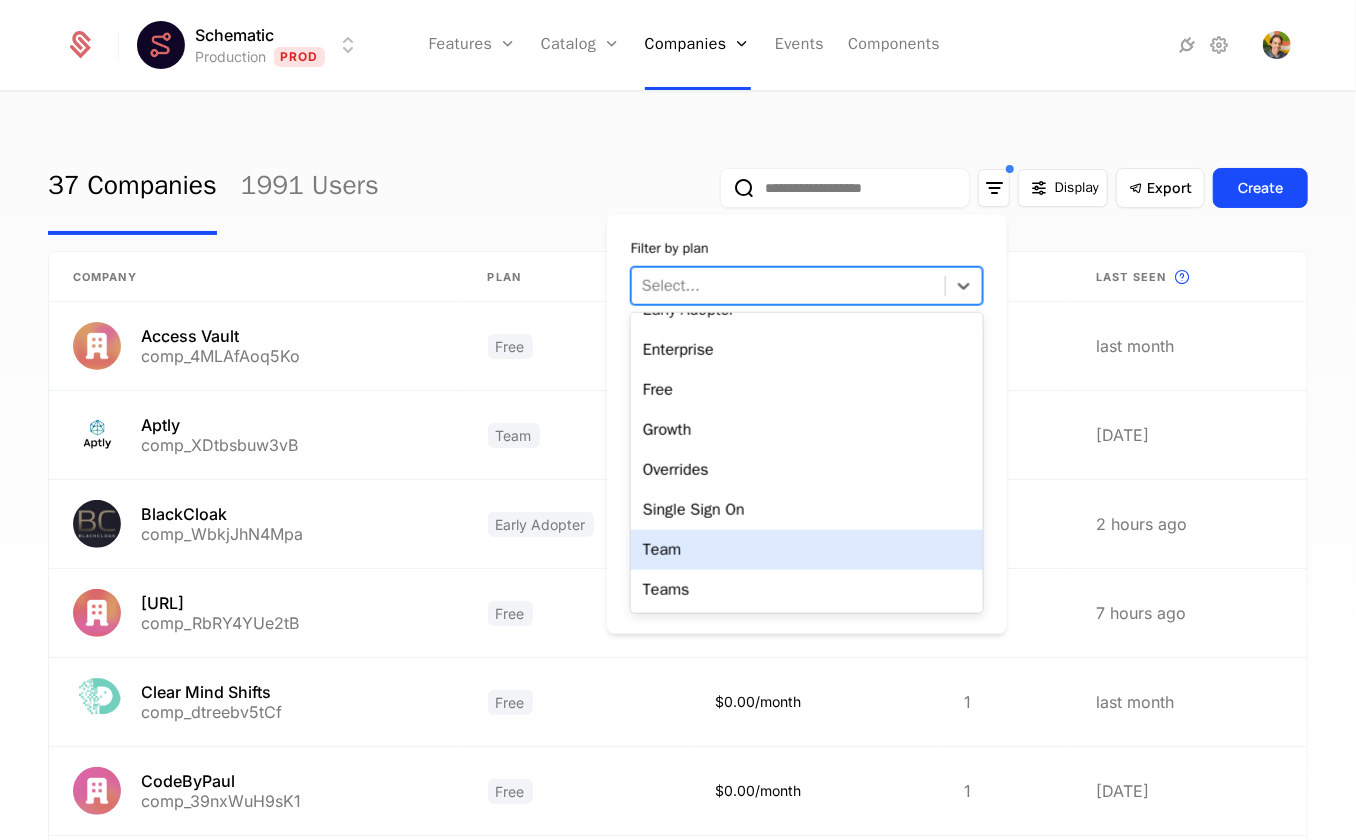 click on "Team" at bounding box center (807, 550) 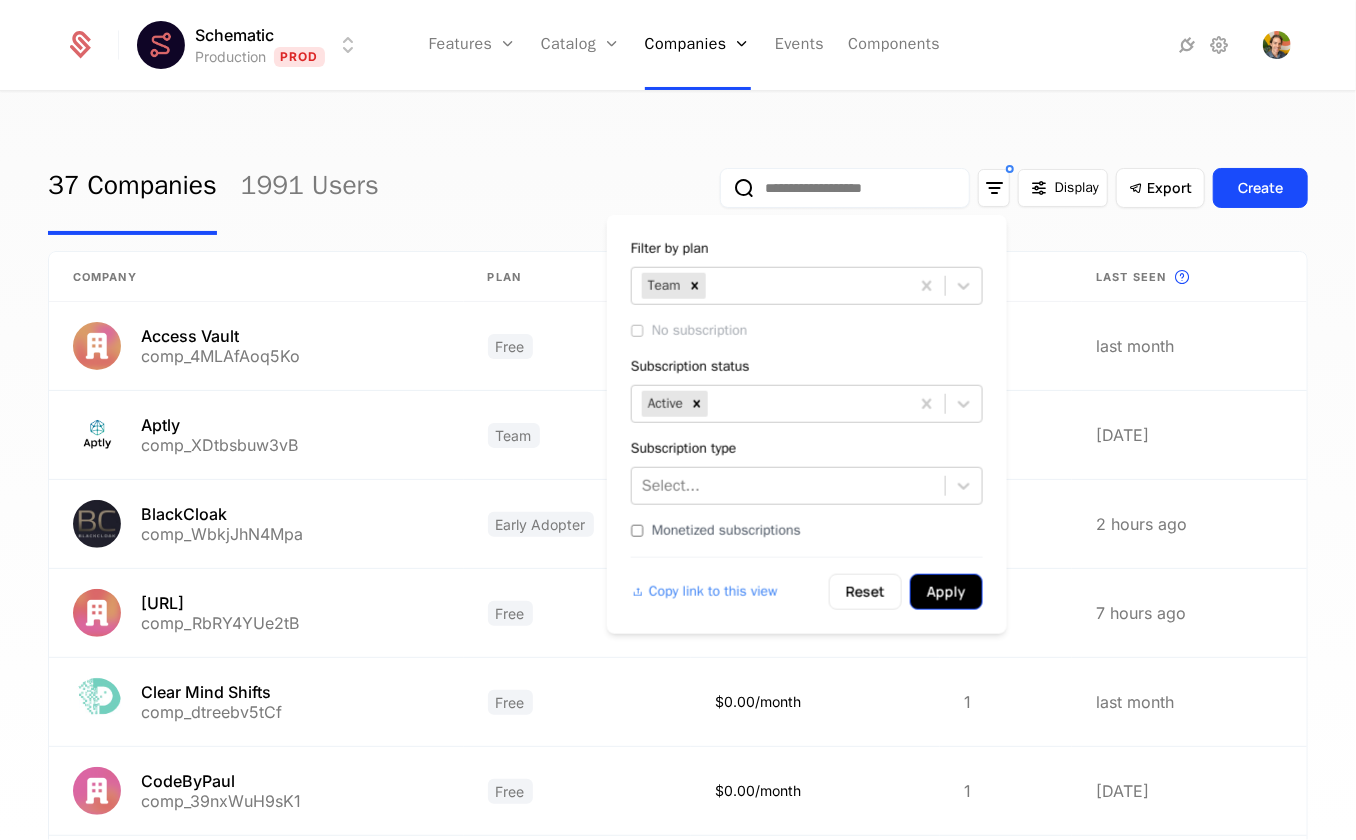 click on "Apply" at bounding box center (946, 592) 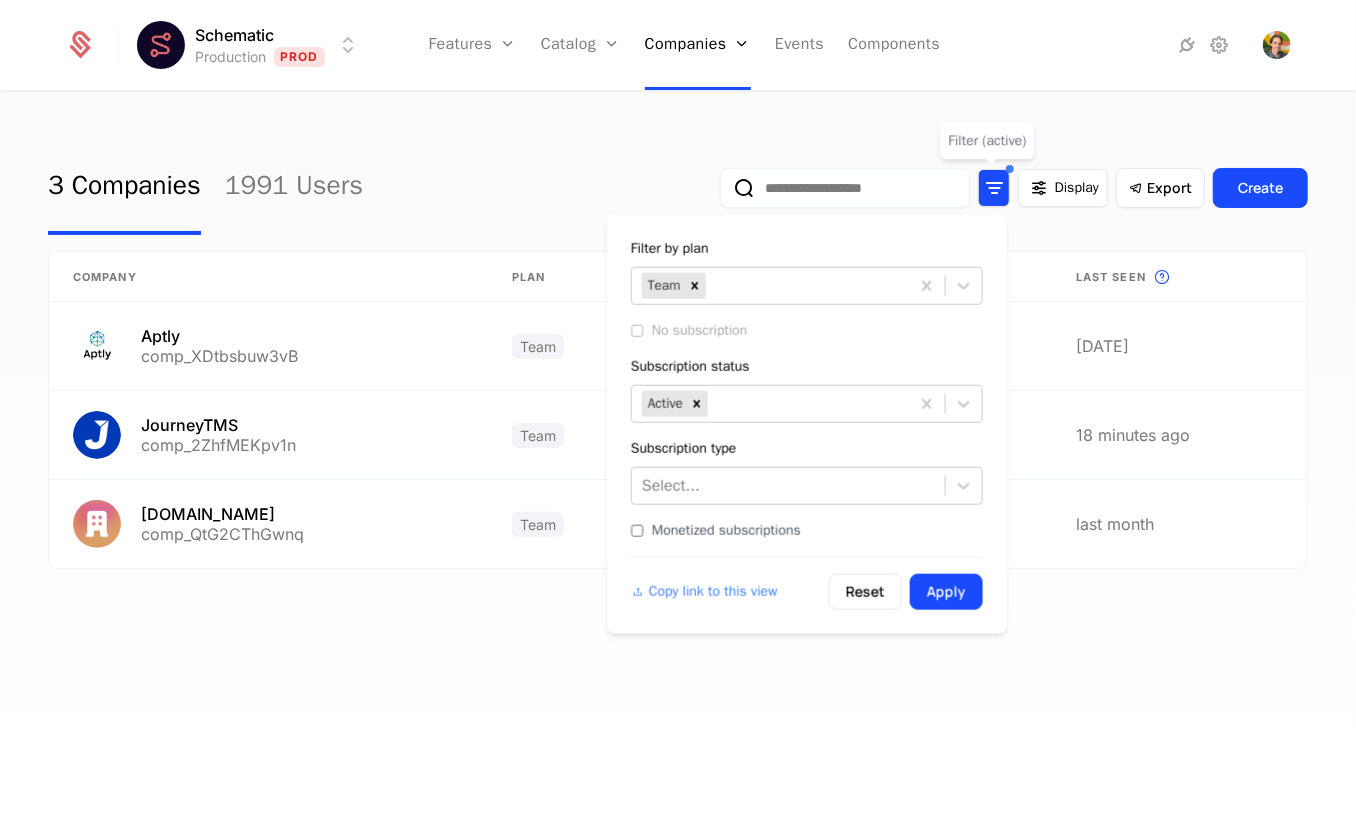 click at bounding box center [994, 188] 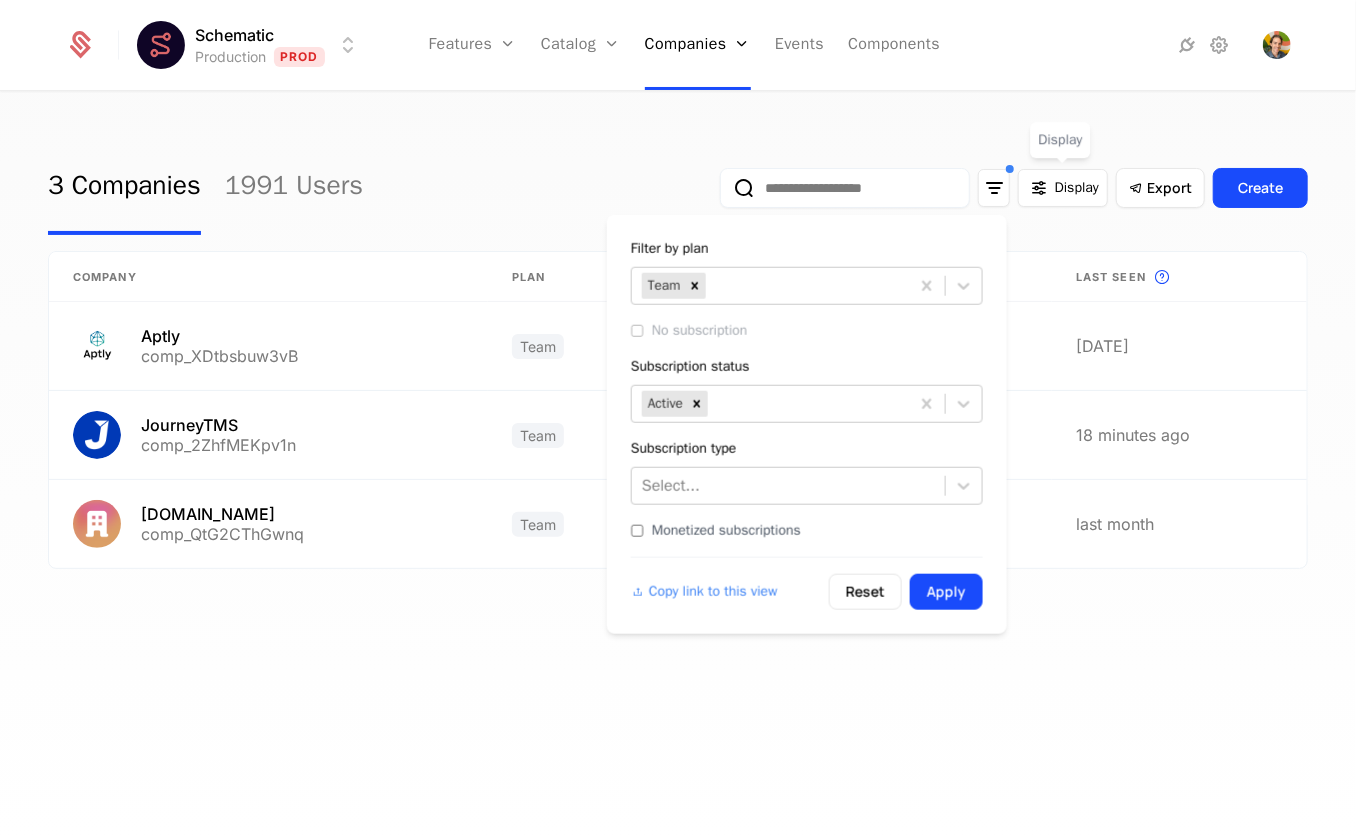 click on "Display" at bounding box center [1063, 188] 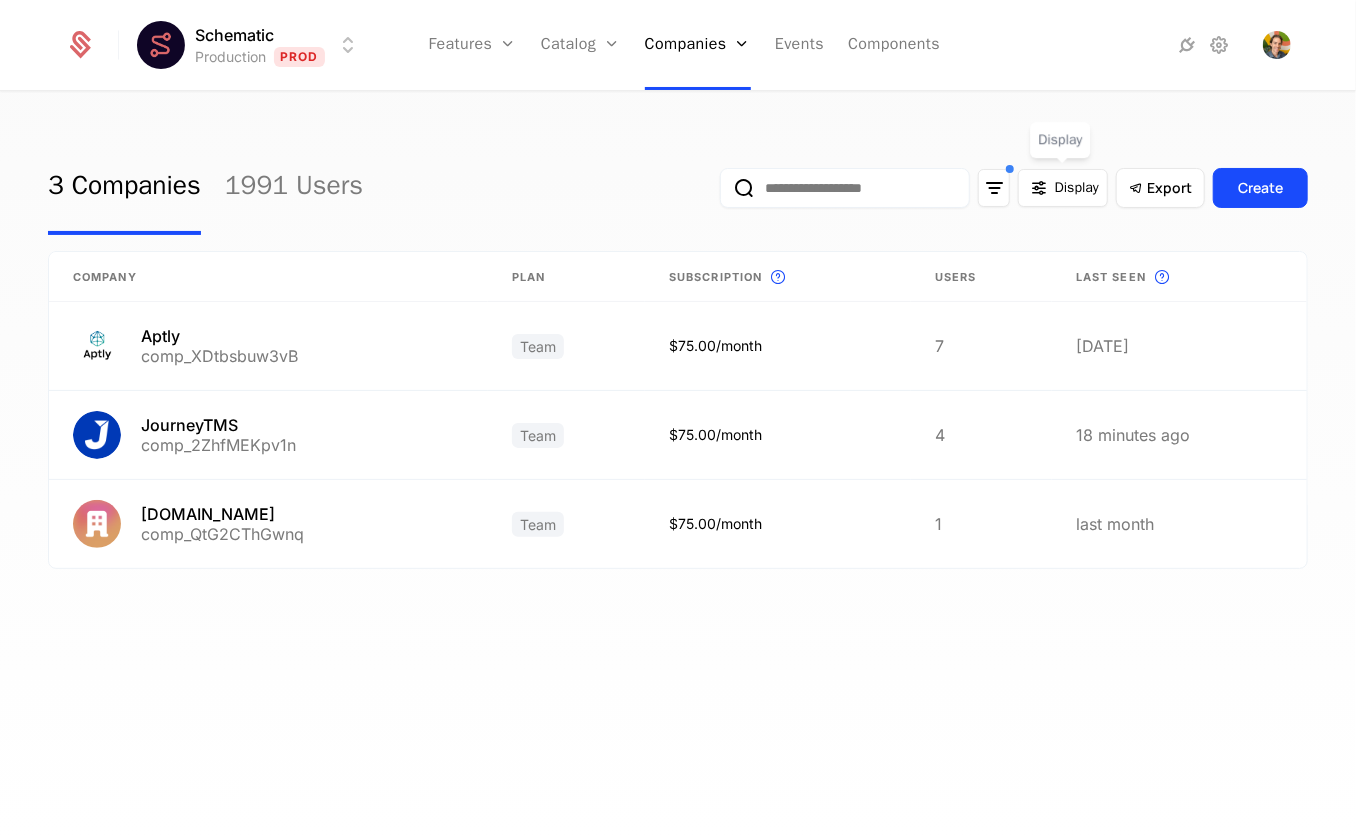 click on "Display Display" at bounding box center (1060, 140) 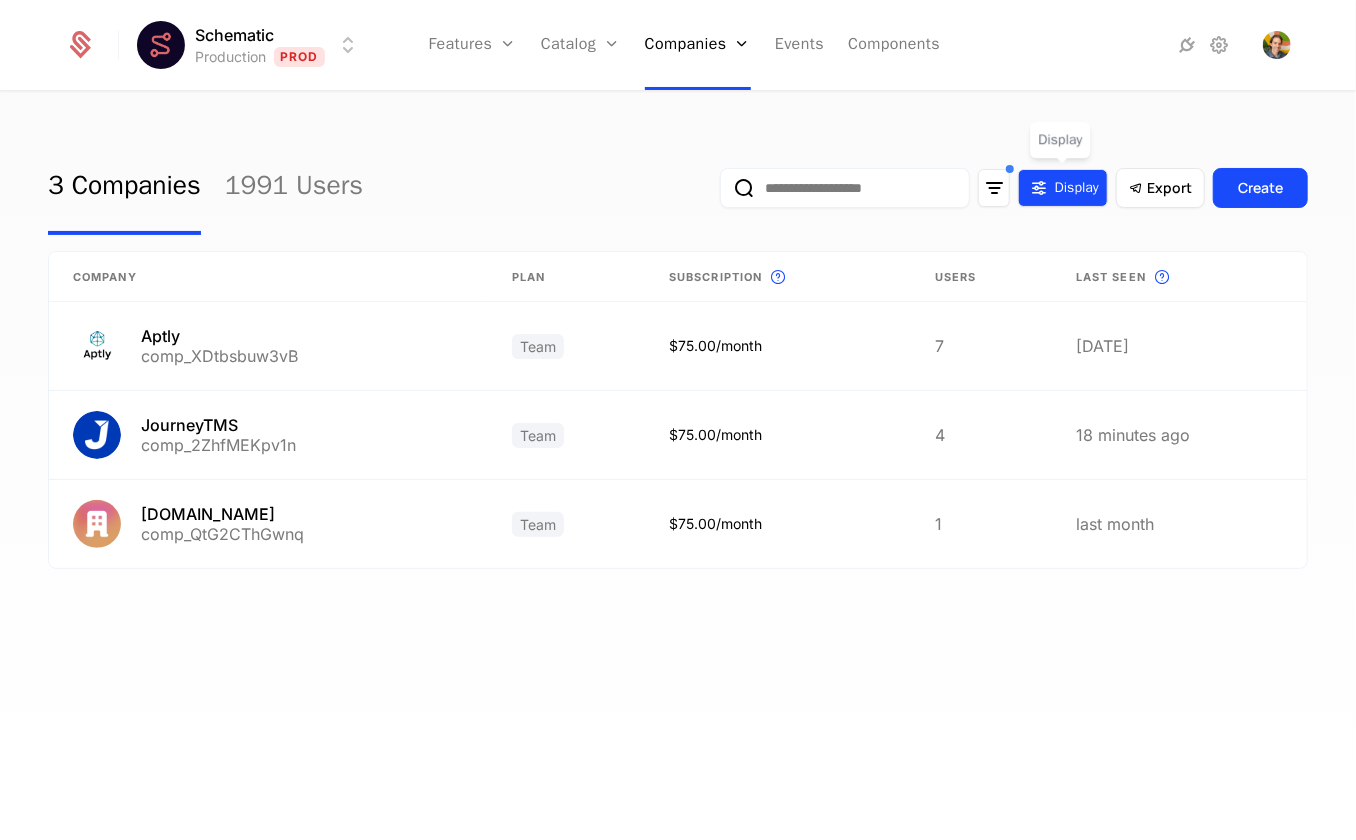 click on "Display" at bounding box center [1063, 188] 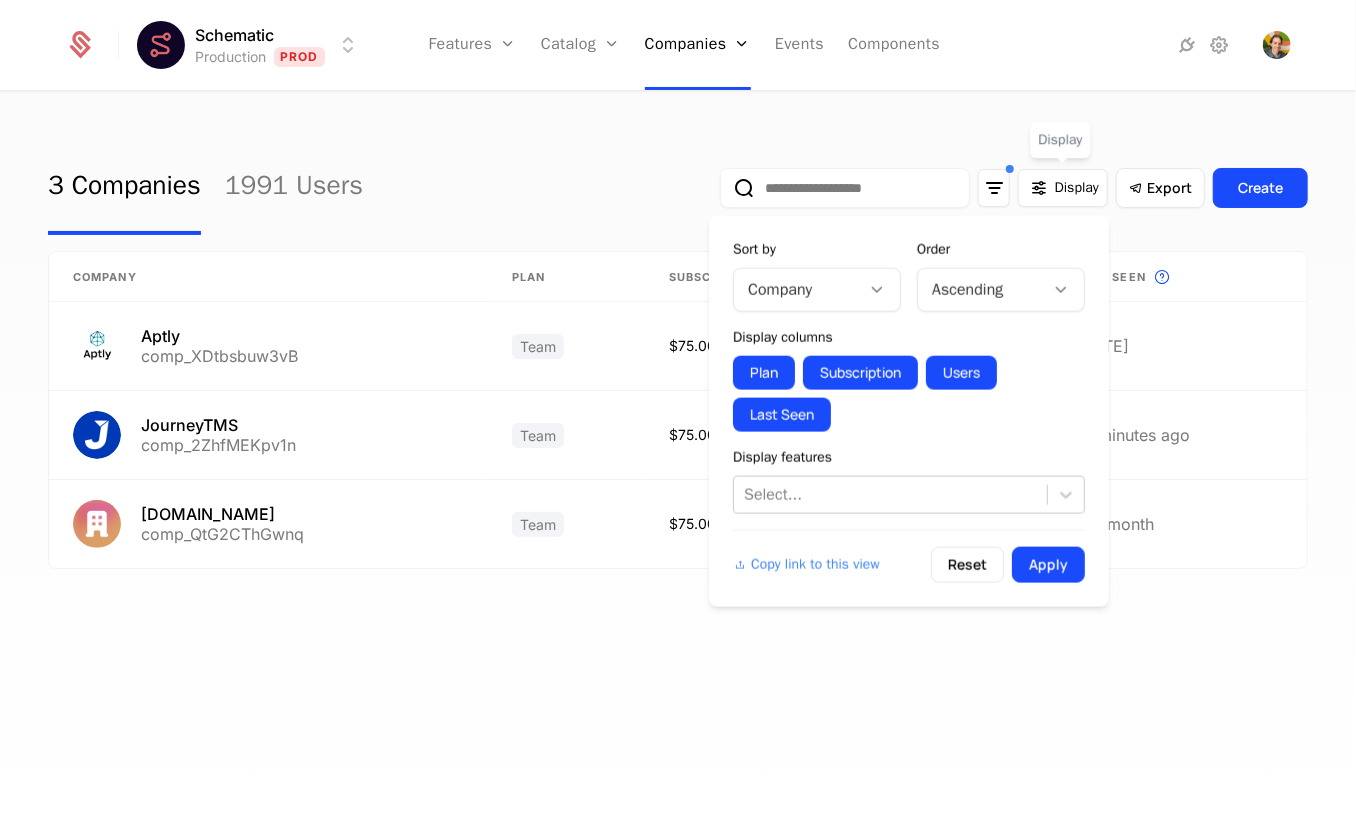 click on "Company" at bounding box center [797, 290] 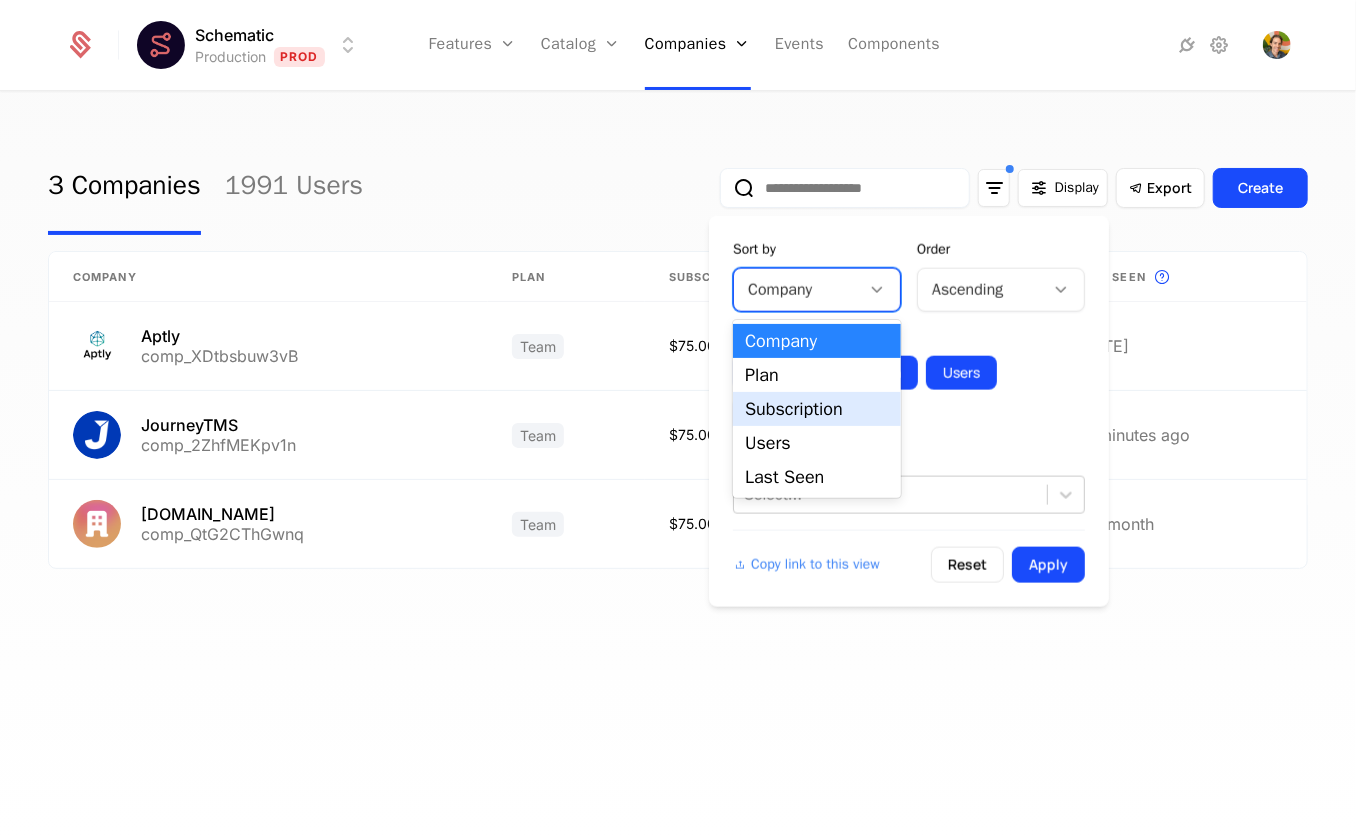 click on "Subscription" at bounding box center [817, 409] 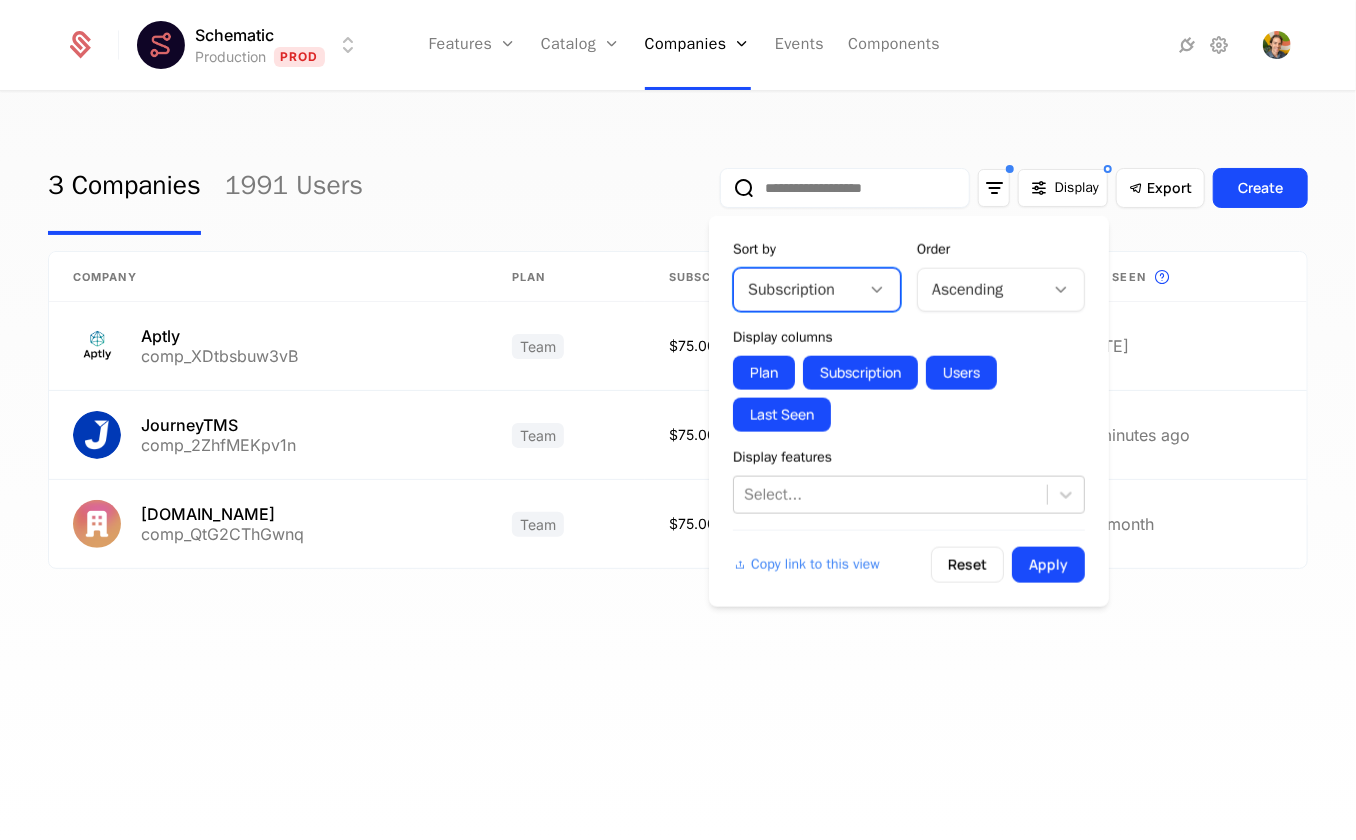 click on "Ascending" at bounding box center [1001, 290] 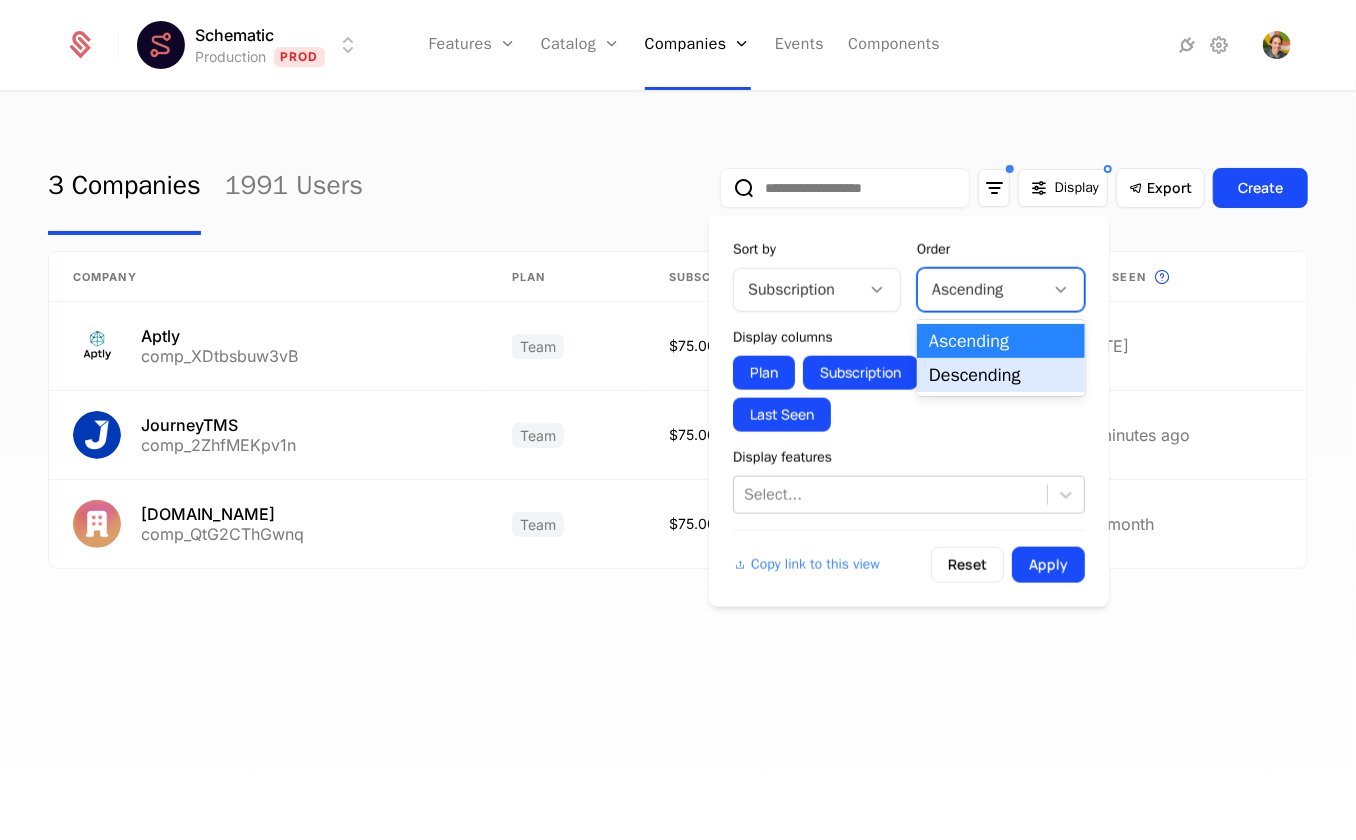 click on "Descending" at bounding box center (1001, 375) 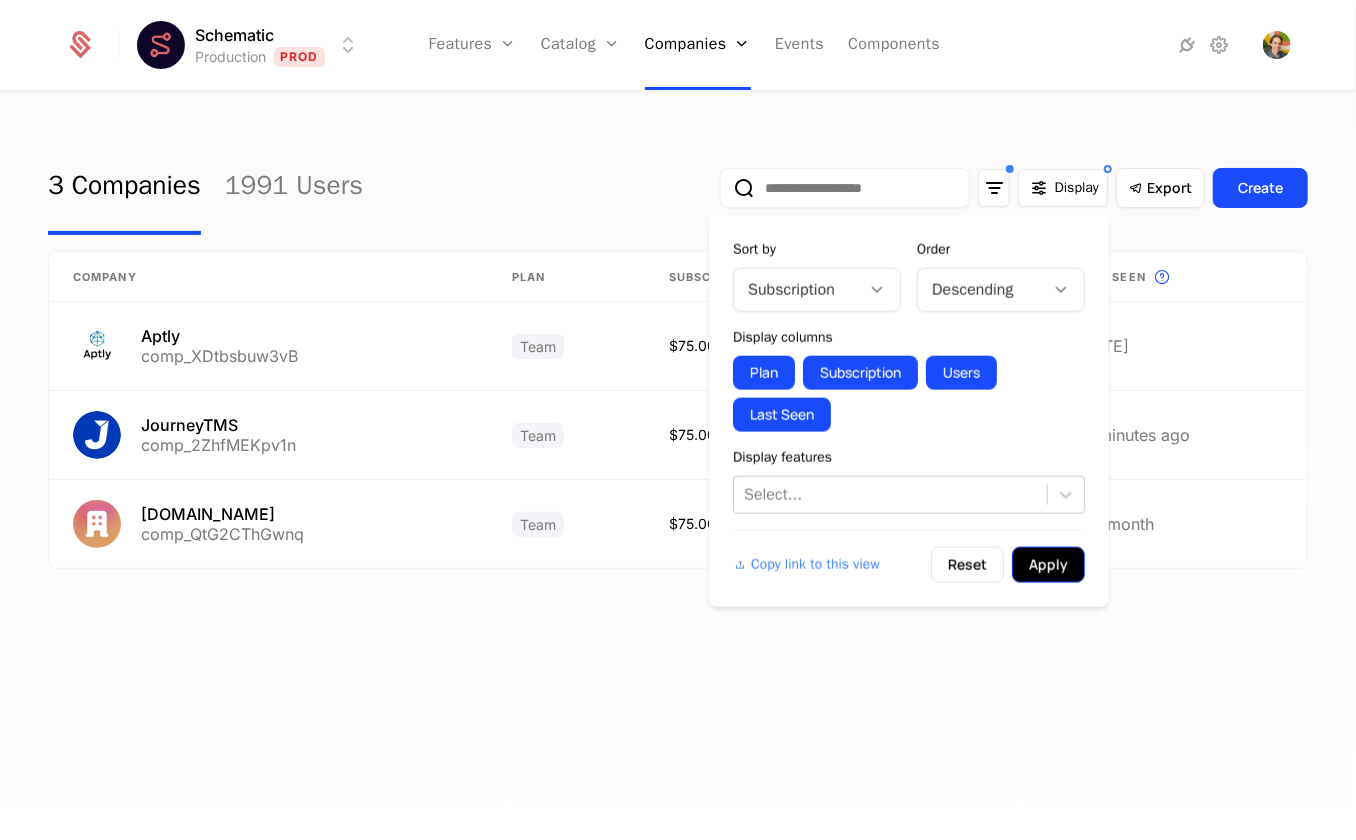 click on "Apply" at bounding box center (1048, 565) 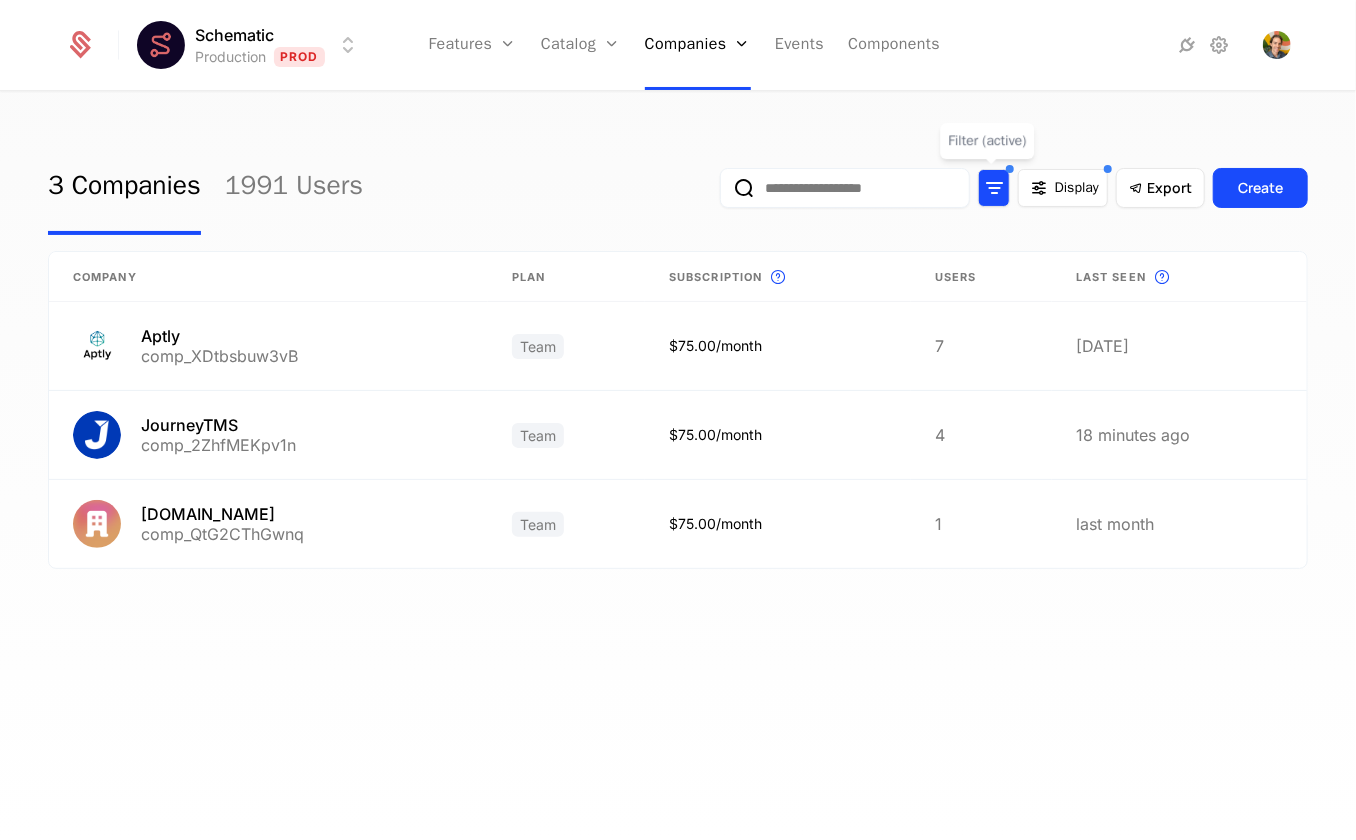 click at bounding box center [994, 188] 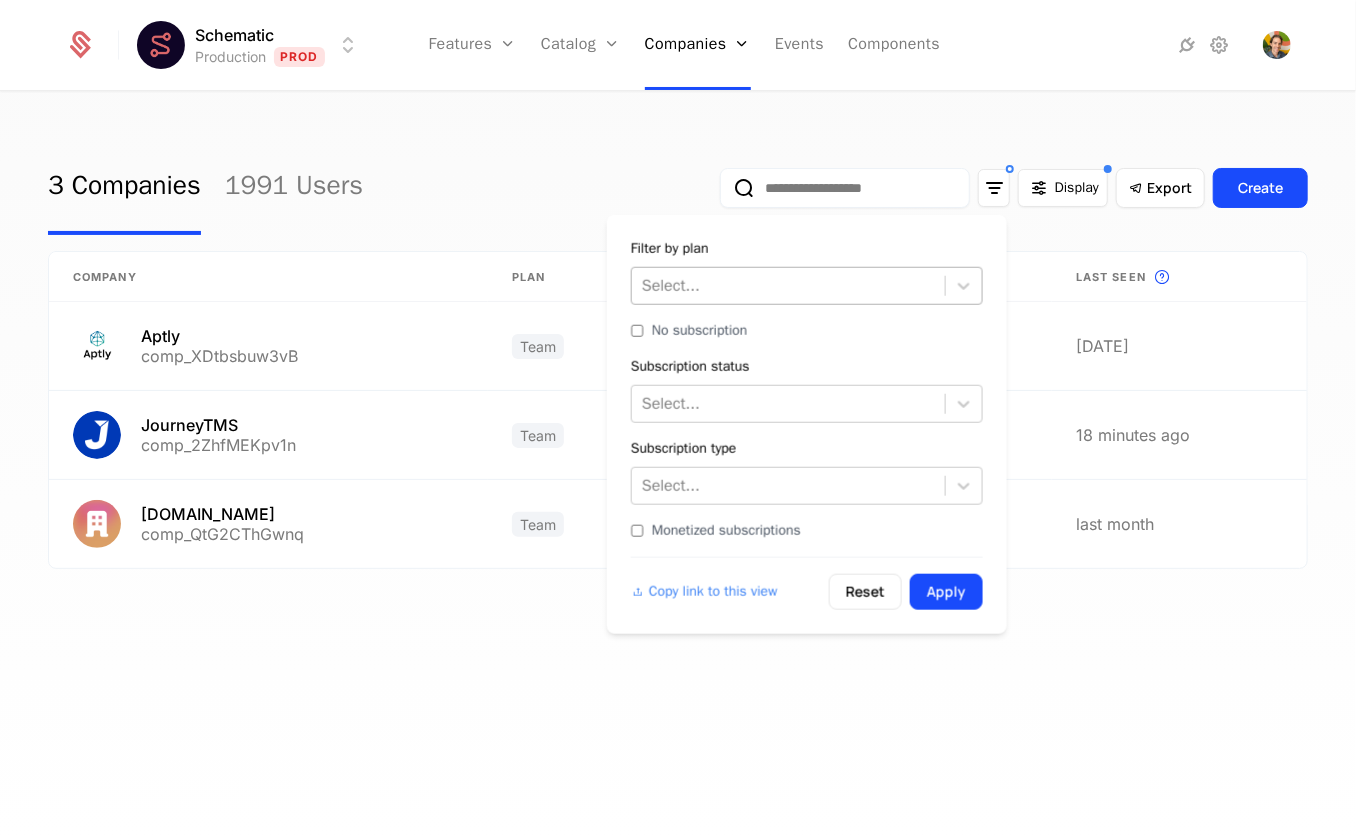 click on "Copy link to this view Reset Apply" at bounding box center (807, 583) 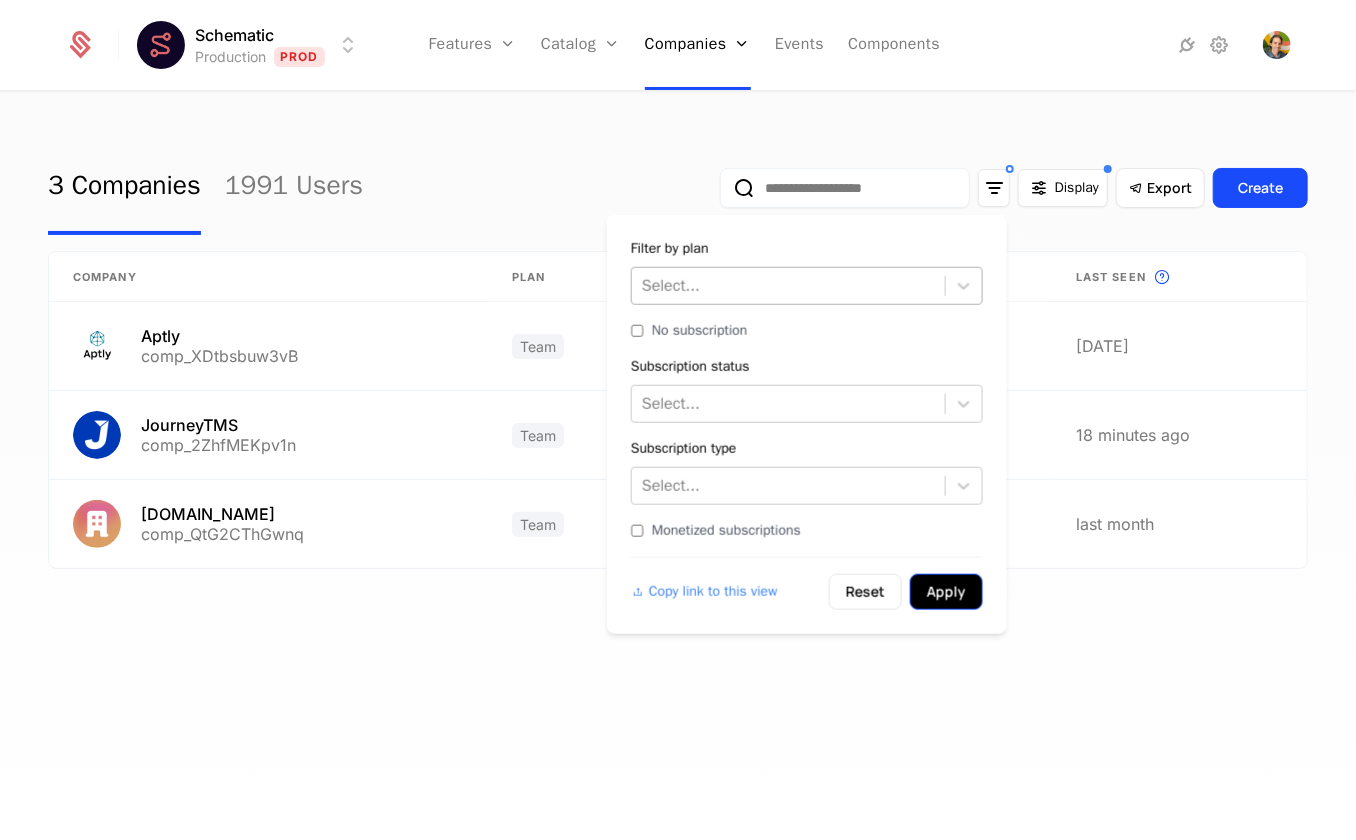 click on "Apply" at bounding box center [946, 592] 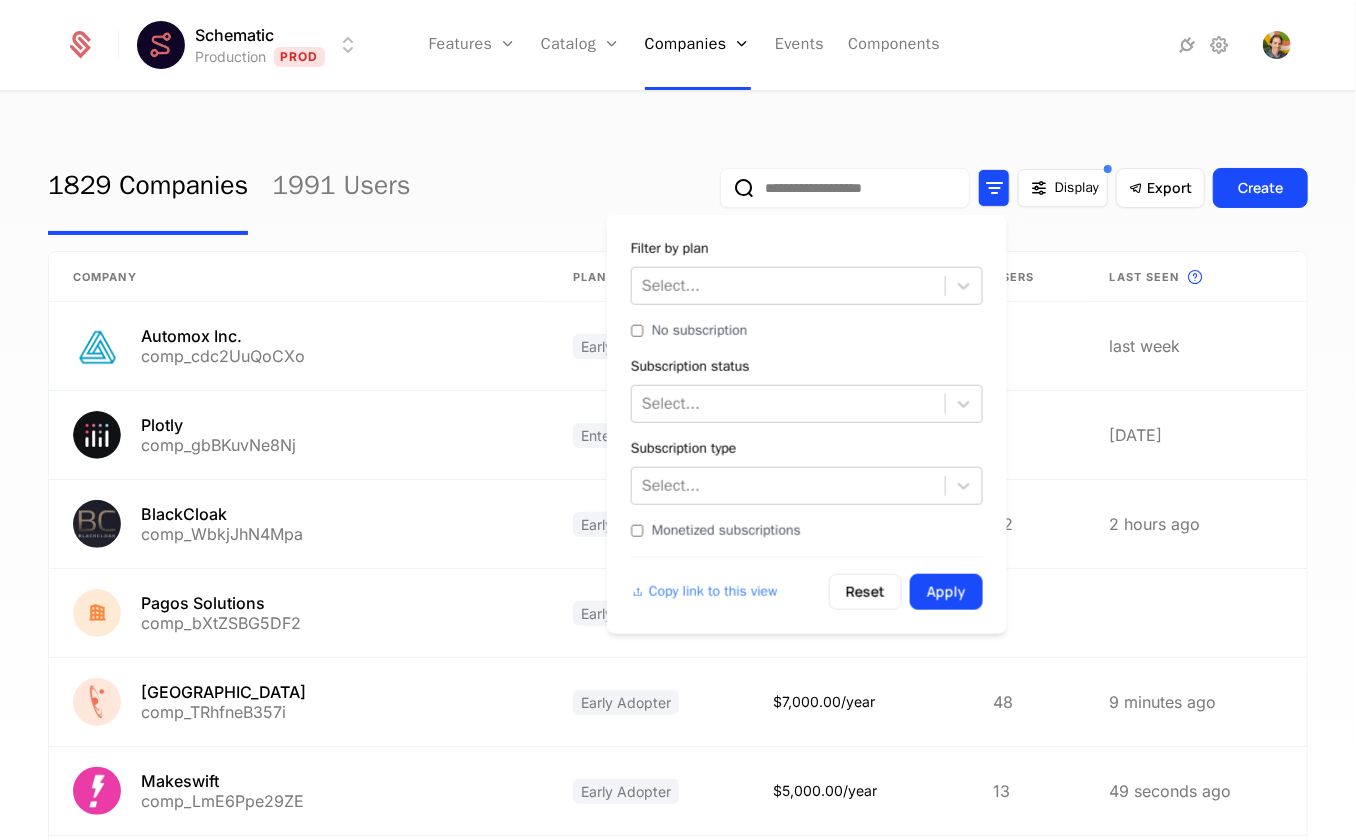 click at bounding box center (994, 188) 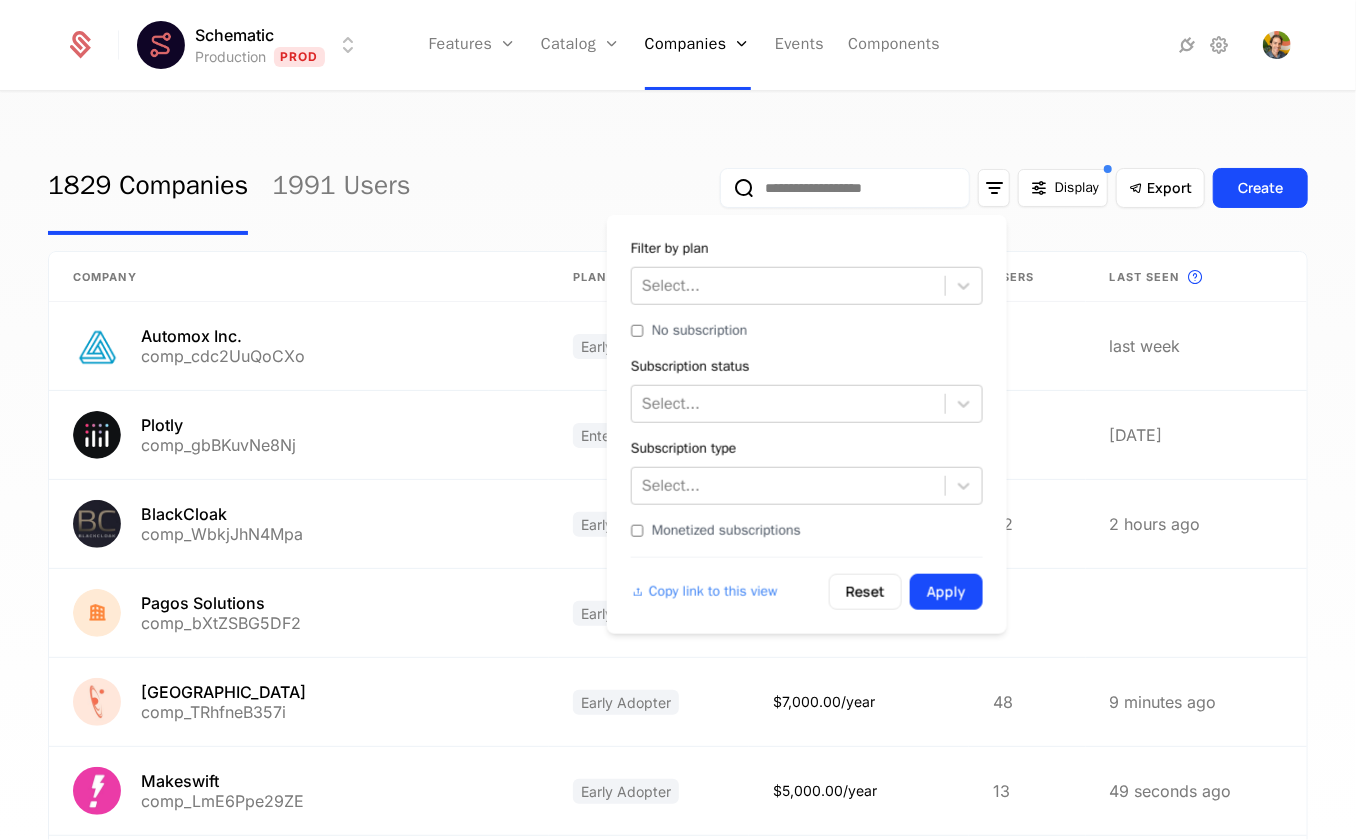 click on "Monetized subscriptions" at bounding box center [726, 531] 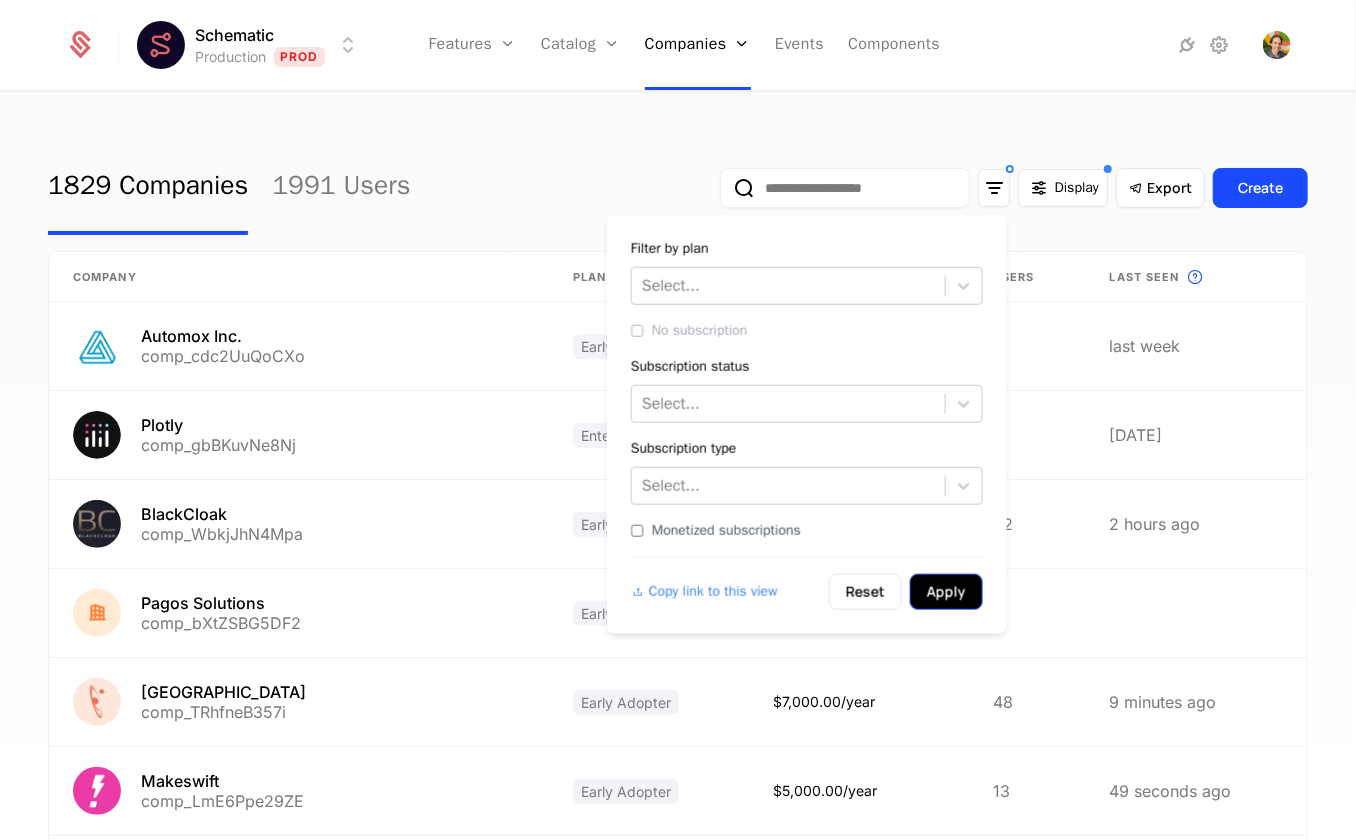 click on "Apply" at bounding box center [946, 592] 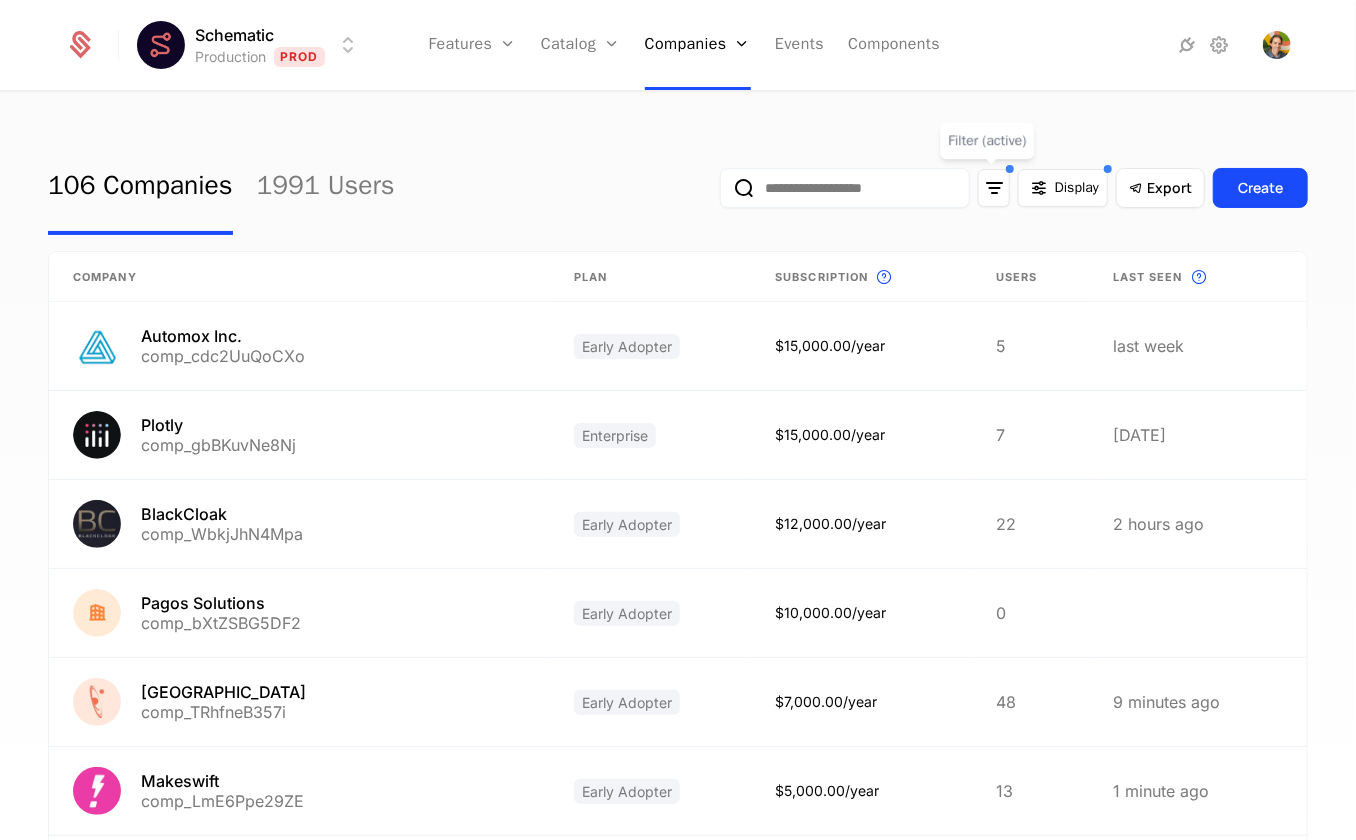 click on "106 Companies 1991 Users  Display Export Create" at bounding box center (678, 188) 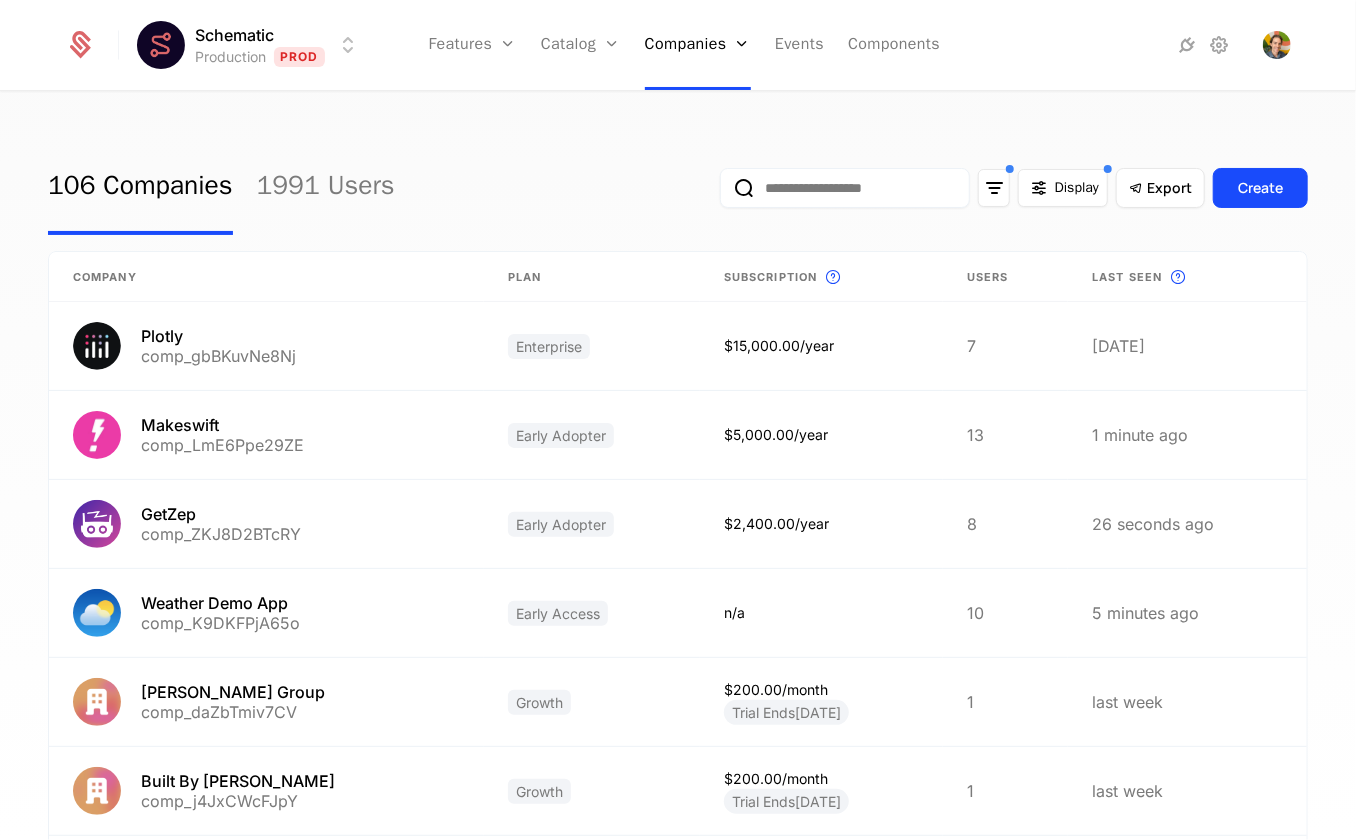 click on "106 Companies 1991 Users  Display Export Create" at bounding box center (678, 188) 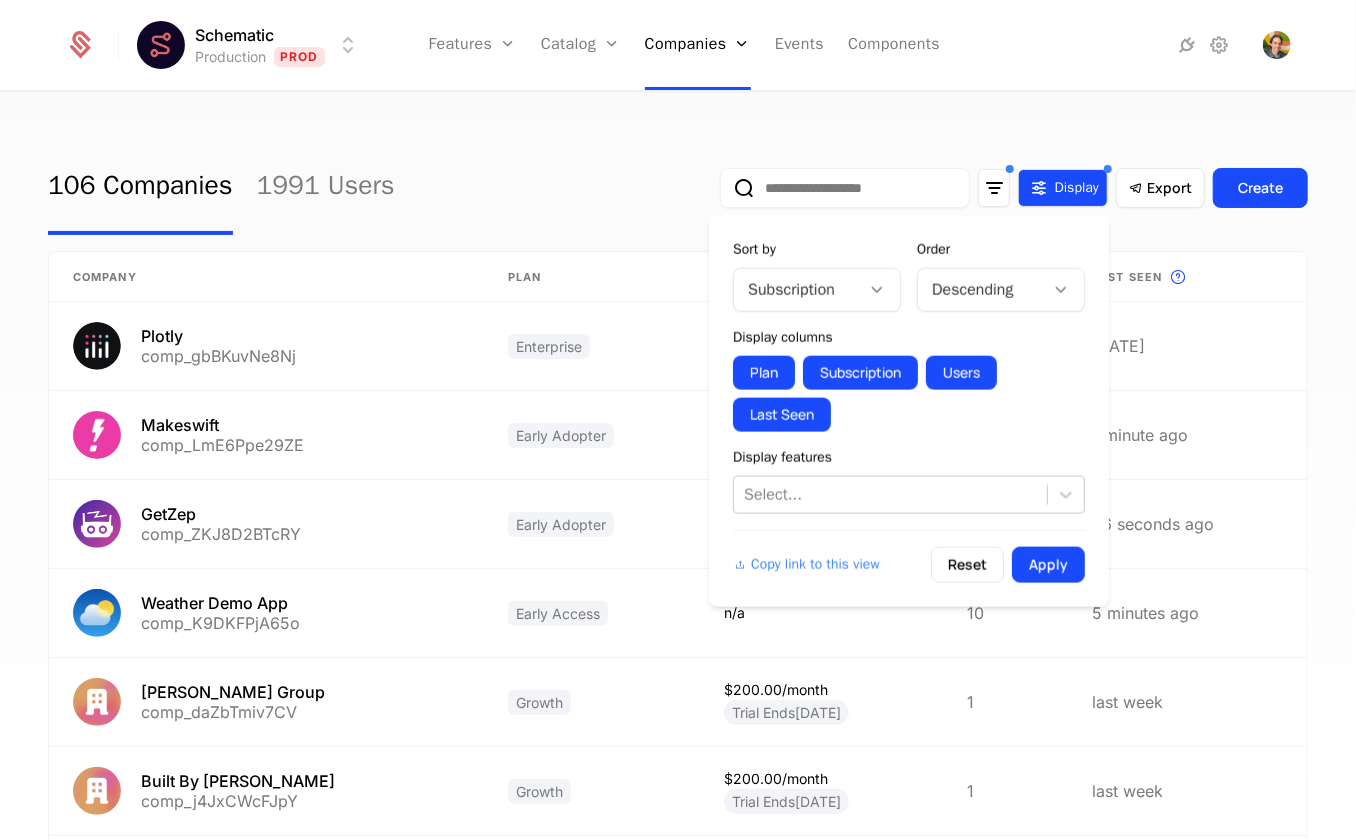 click on "Display" at bounding box center [1077, 188] 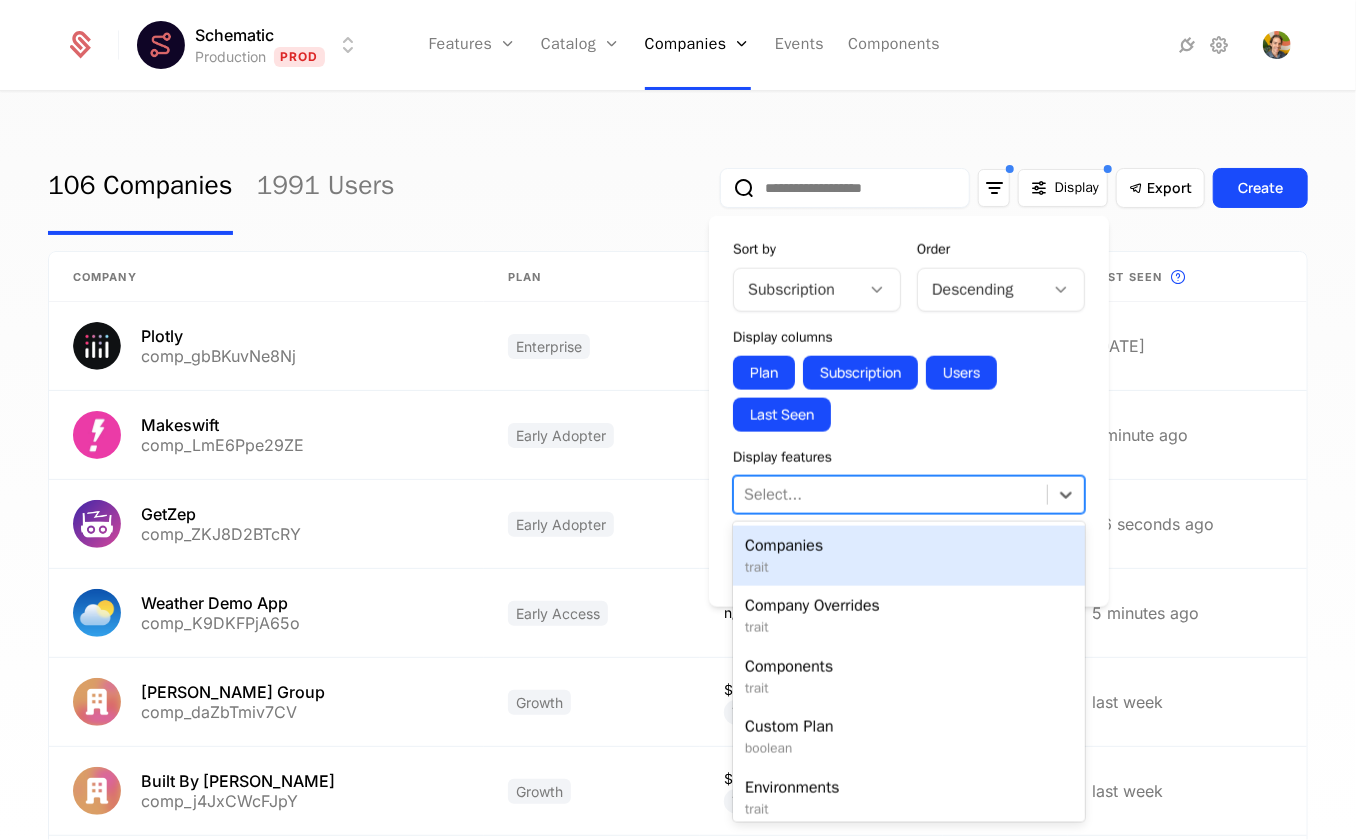 click at bounding box center [890, 495] 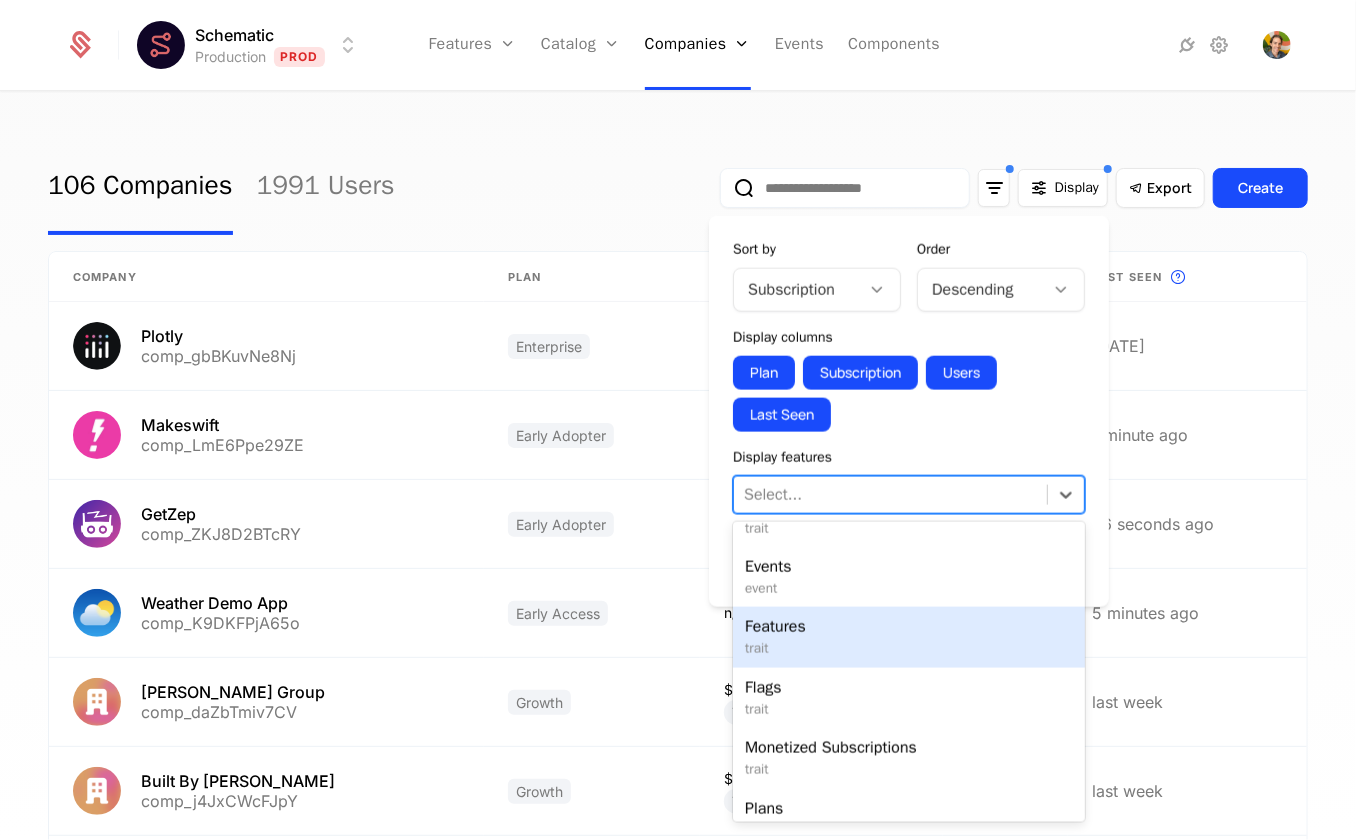 scroll, scrollTop: 317, scrollLeft: 0, axis: vertical 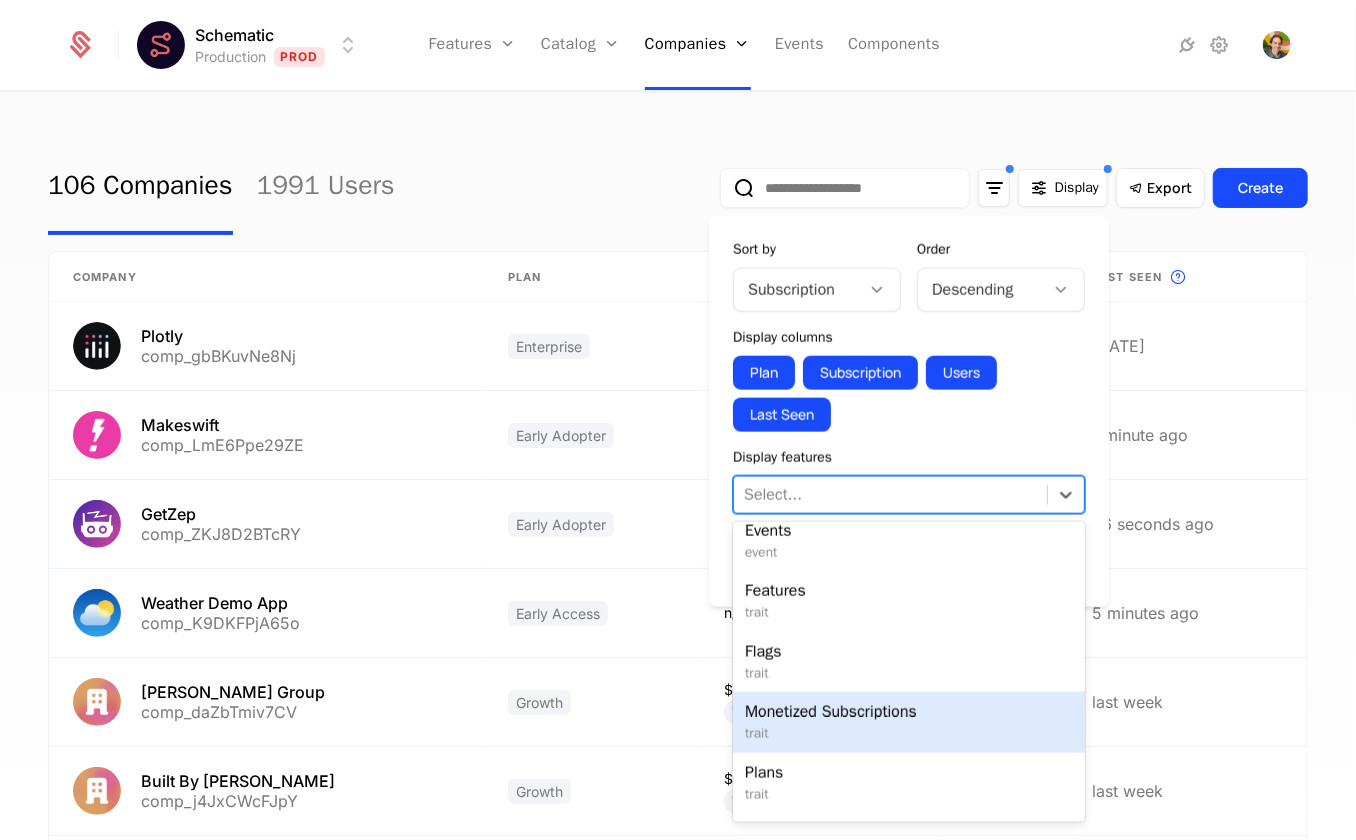 click on "Monetized Subscriptions" at bounding box center [909, 712] 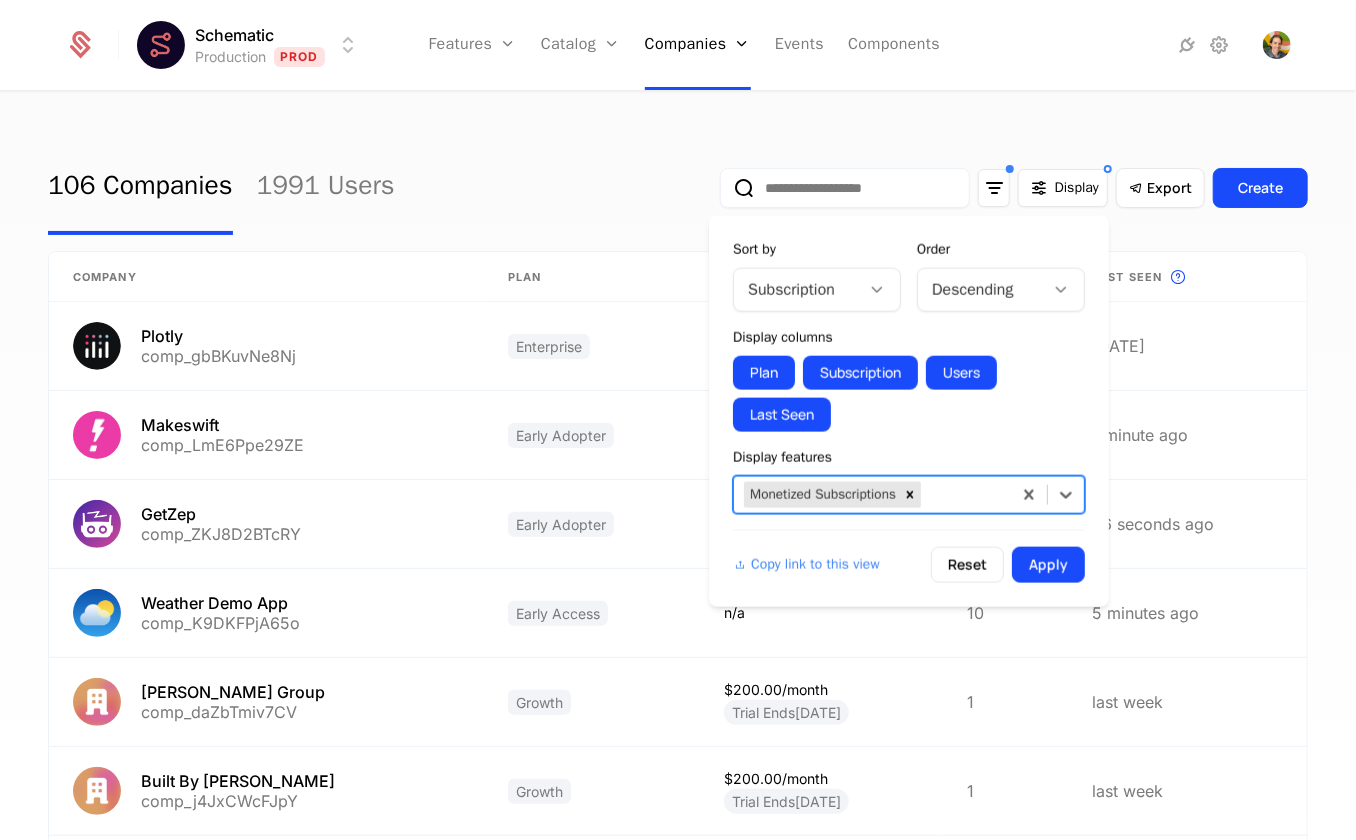 type 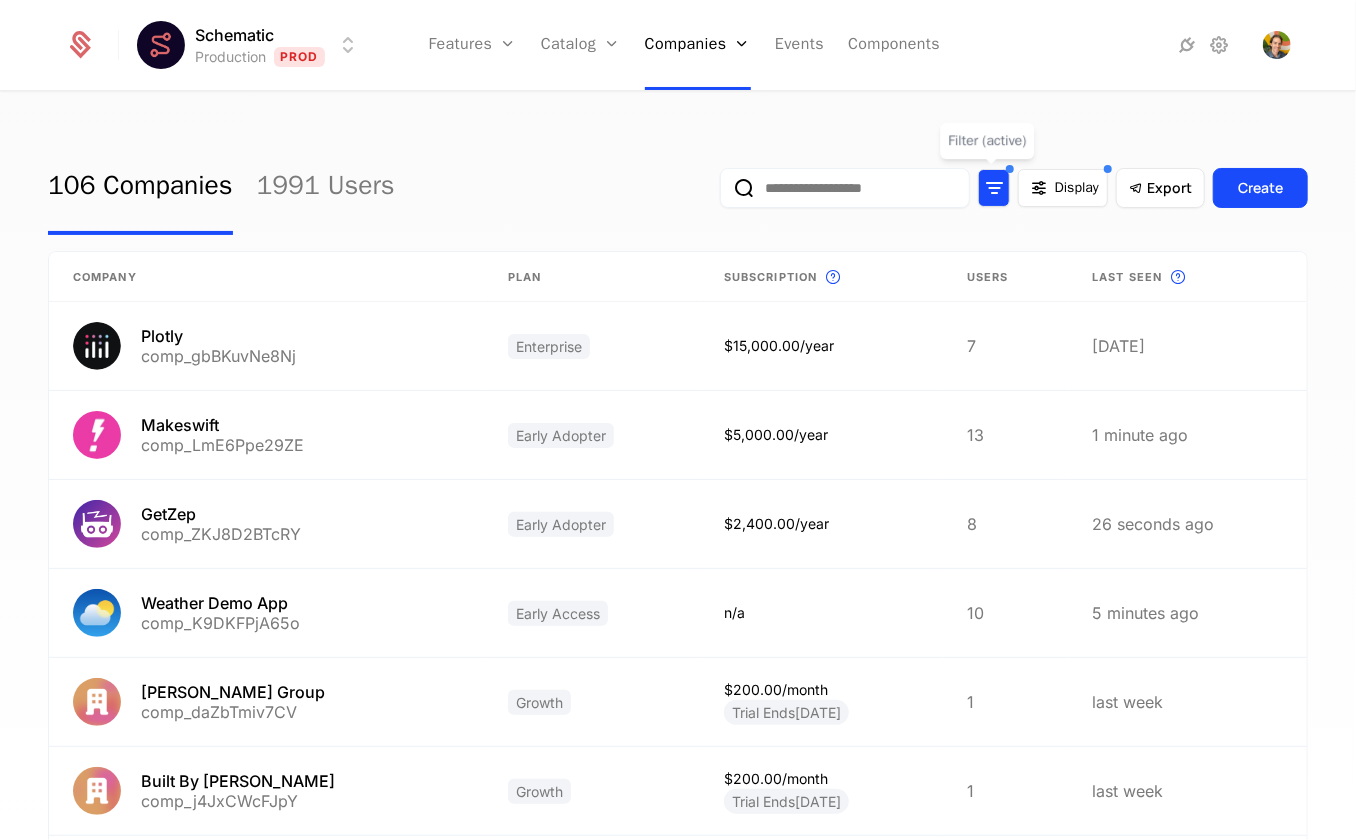click at bounding box center (994, 188) 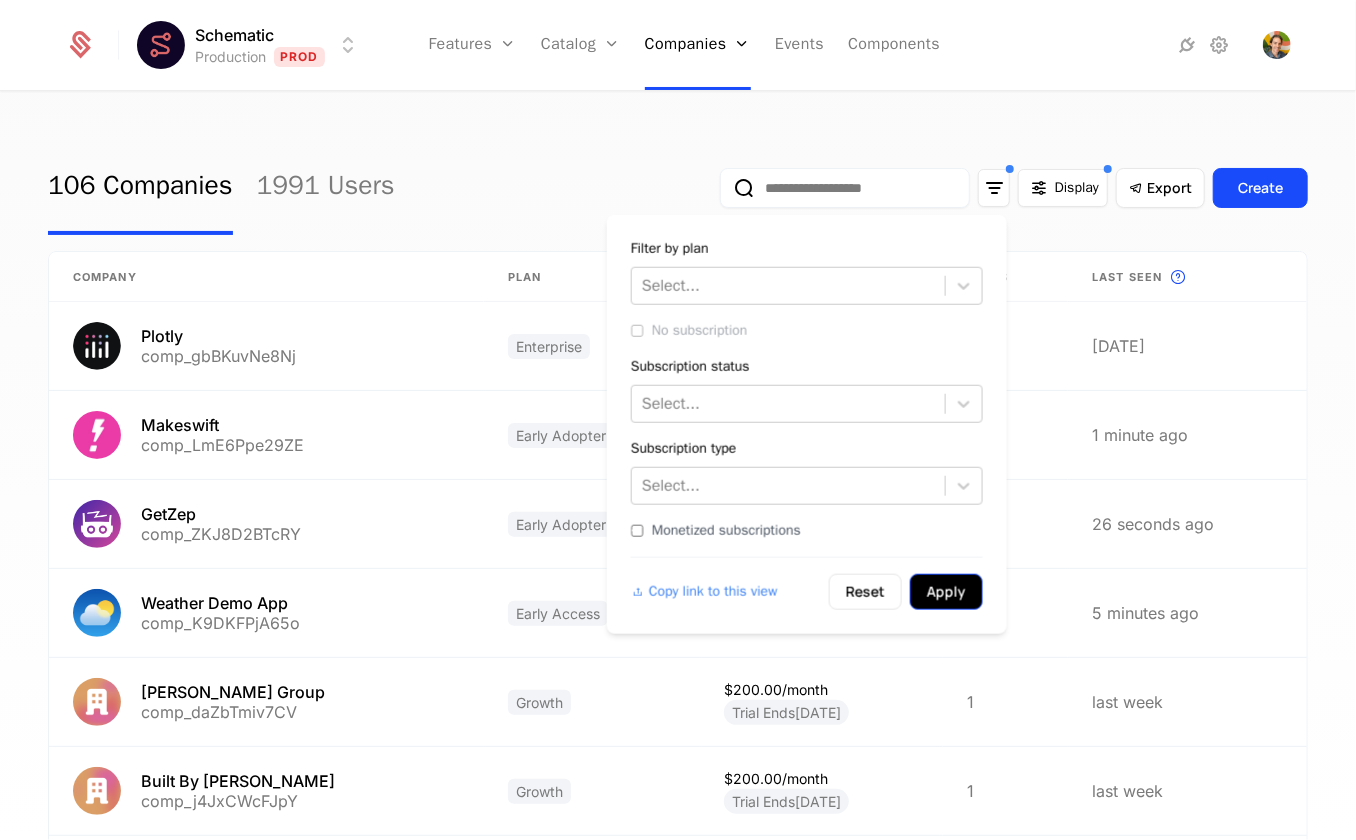 click on "Apply" at bounding box center [946, 592] 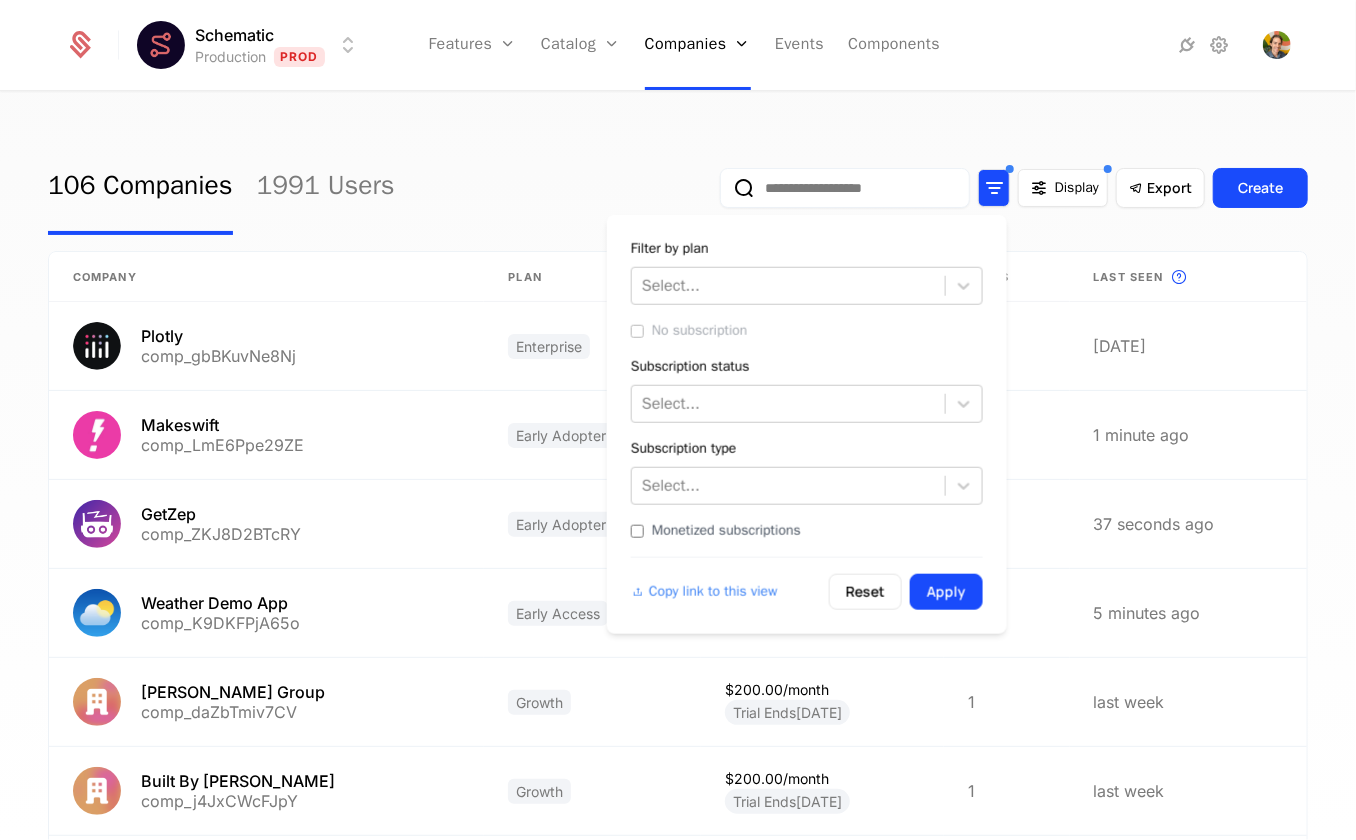 click at bounding box center [994, 188] 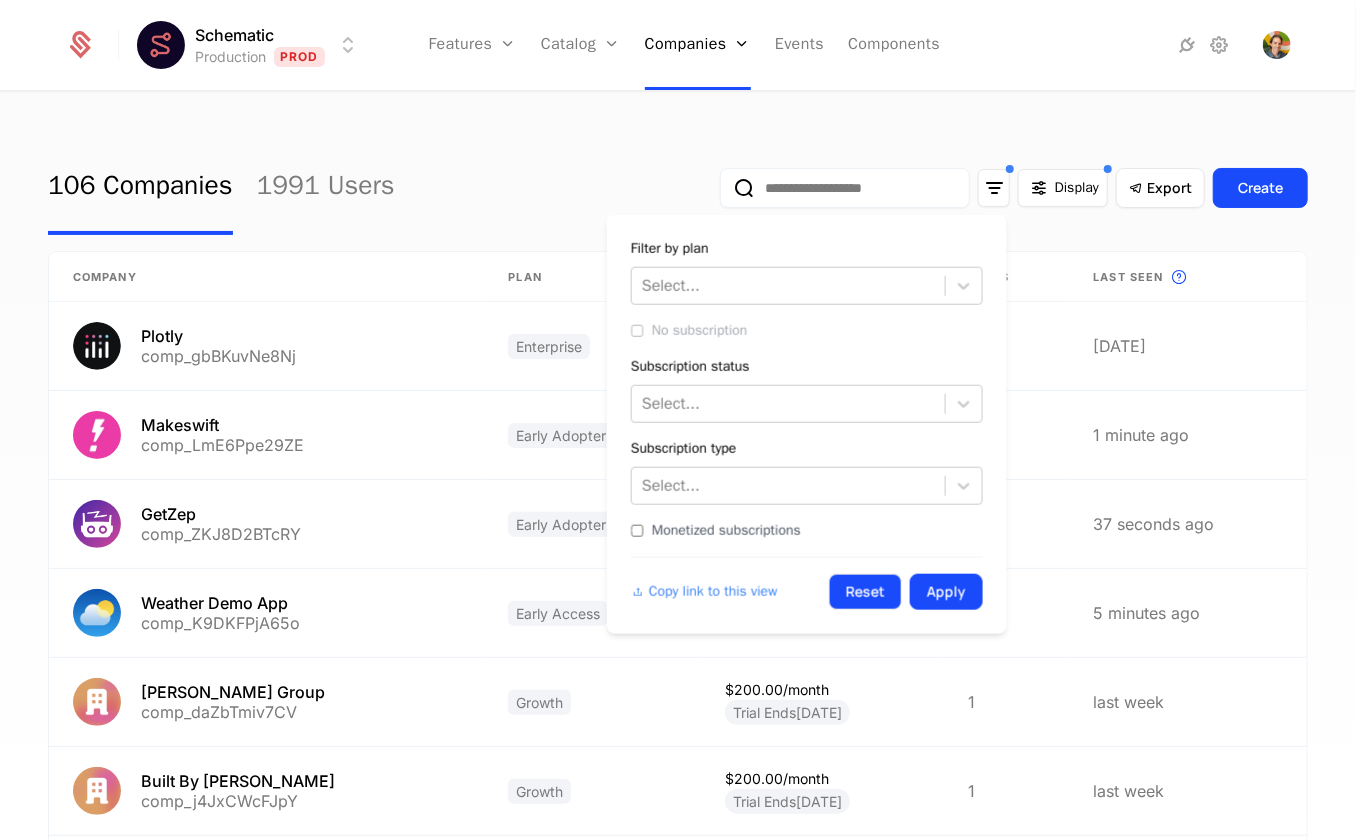 click on "Reset" at bounding box center [865, 592] 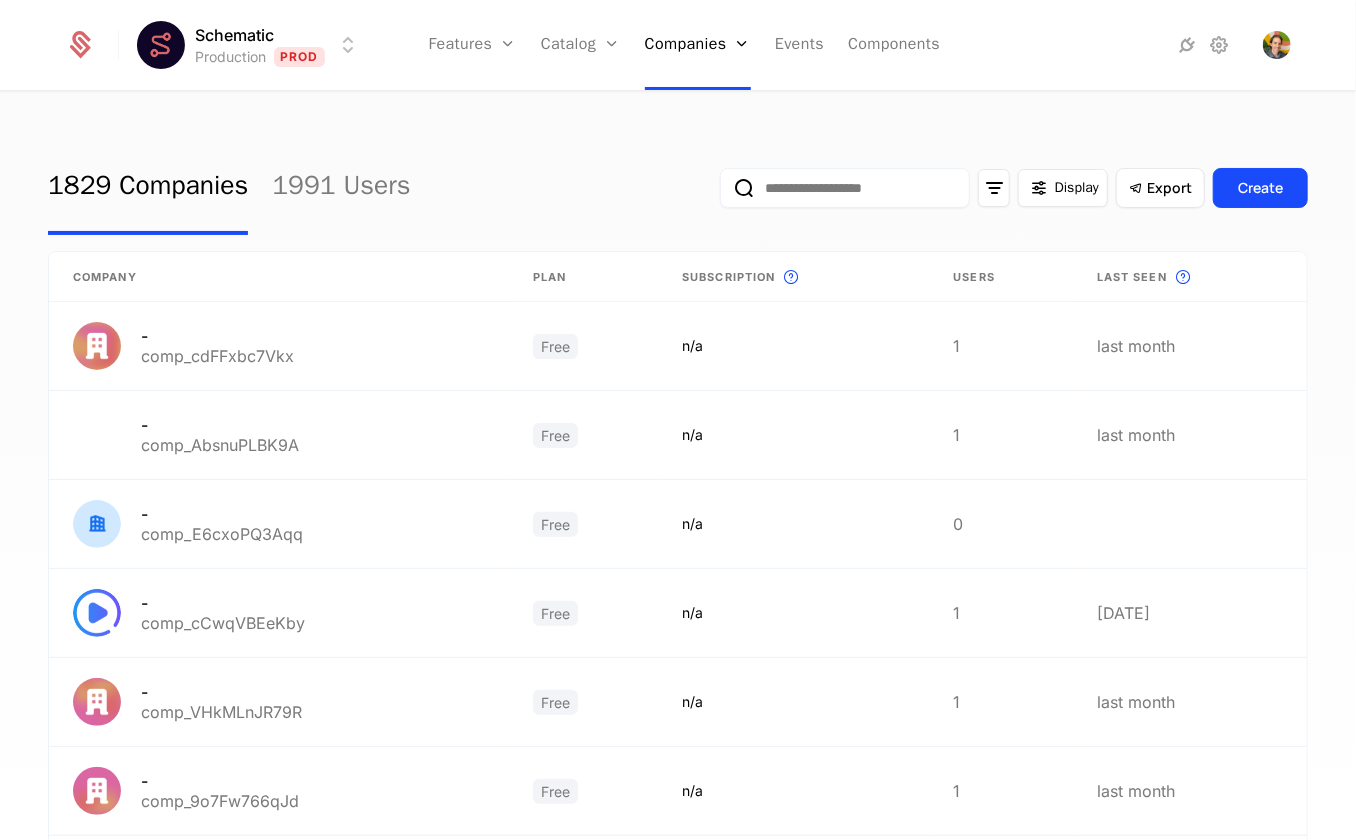 click on "1829 Companies 1991 Users  Display Export Create Company Plan  Subscription  This is the subscription for the company. Users  Last seen  This is the date a track or identify event associated with a company was last received by Schematic. - comp_cdFFxbc7Vkx Free n/a   1 last month - comp_AbsnuPLBK9A Free n/a   1 last month - comp_E6cxoPQ3Aqq Free n/a   0 - comp_cCwqVBEeKby Free n/a   1 [DATE] - comp_VHkMLnJR79R Free n/a   1 last month - comp_9o7Fw766qJd Free n/a   1 last month - comp_RWCdj2jpnk4 Free n/a   1 last month - comp_C5AcGkqF6yH Free n/a   1 last month -- comp_MAKdZCBcELV Free n/a   1 last month . comp_QDPo4VPHMK2 Free n/a   1 last month Previous Next Page  1  of   183" at bounding box center [678, 472] 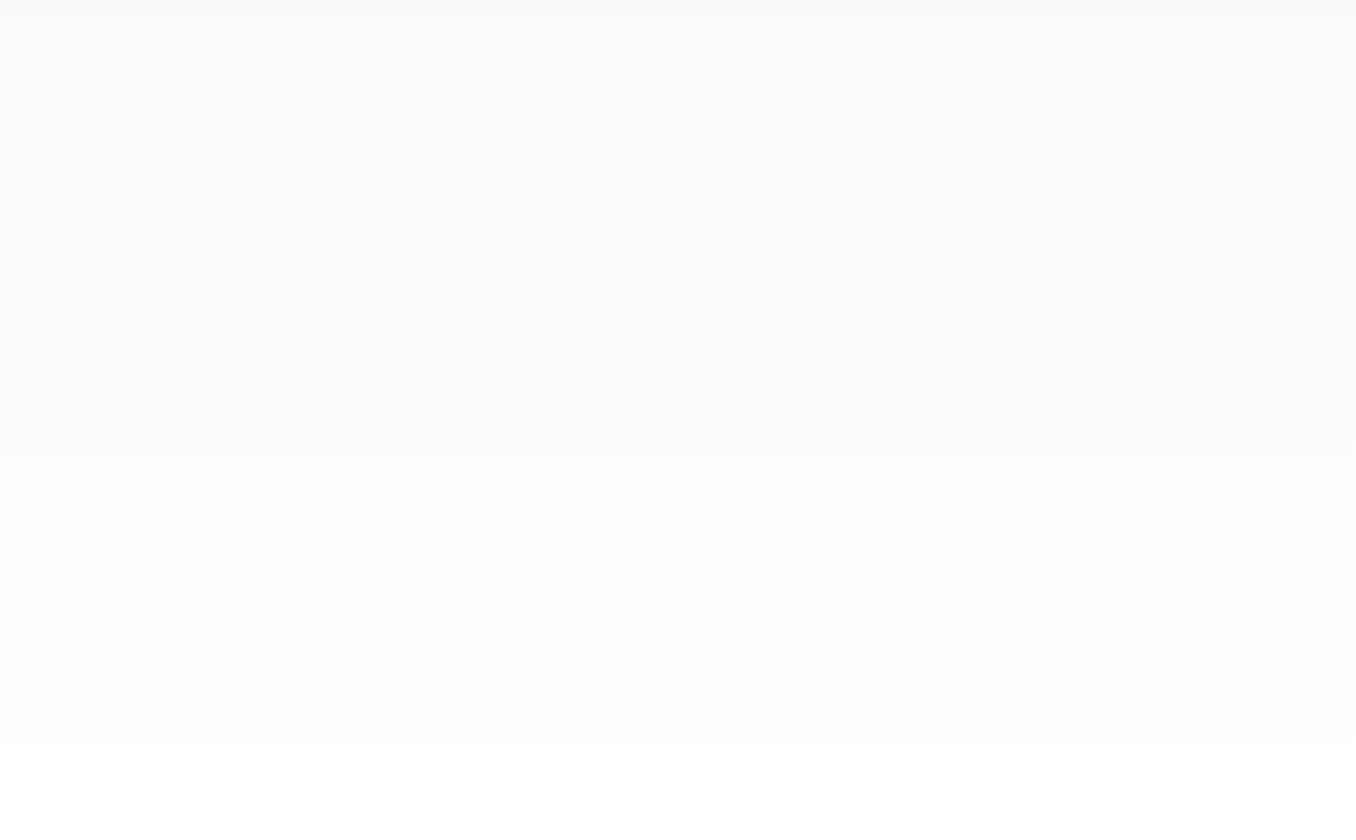 scroll, scrollTop: 0, scrollLeft: 0, axis: both 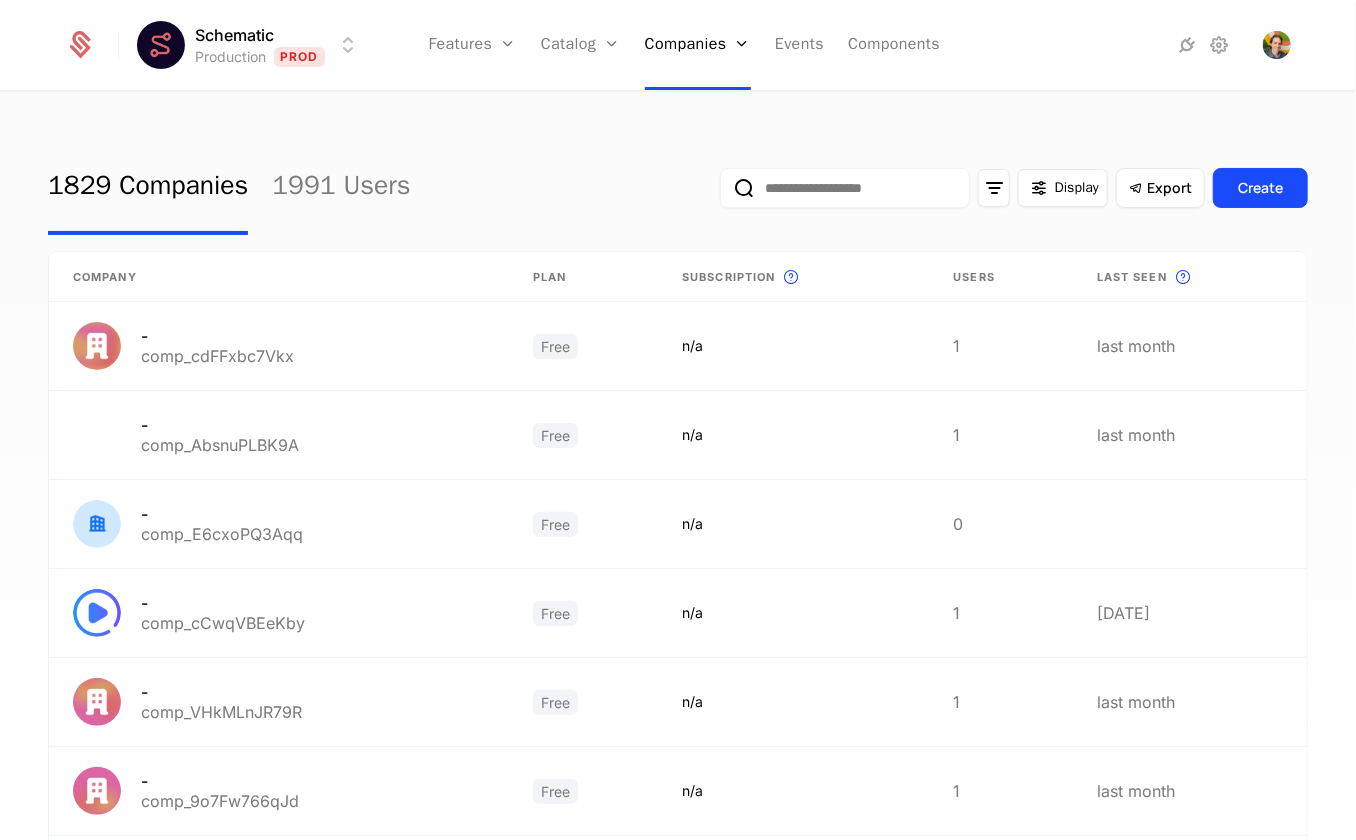 click on "1829 Companies 1991 Users  Display Export Create Company Plan  Subscription  This is the subscription for the company. Users  Last seen  This is the date a track or identify event associated with a company was last received by Schematic. - comp_cdFFxbc7Vkx Free n/a   1 last month - comp_AbsnuPLBK9A Free n/a   1 last month - comp_E6cxoPQ3Aqq Free n/a   0 - comp_cCwqVBEeKby Free n/a   1 [DATE] - comp_VHkMLnJR79R Free n/a   1 last month - comp_9o7Fw766qJd Free n/a   1 last month - comp_RWCdj2jpnk4 Free n/a   1 last month - comp_C5AcGkqF6yH Free n/a   1 last month -- comp_MAKdZCBcELV Free n/a   1 last month . comp_QDPo4VPHMK2 Free n/a   1 last month Previous Next Page  1  of   183" at bounding box center [678, 472] 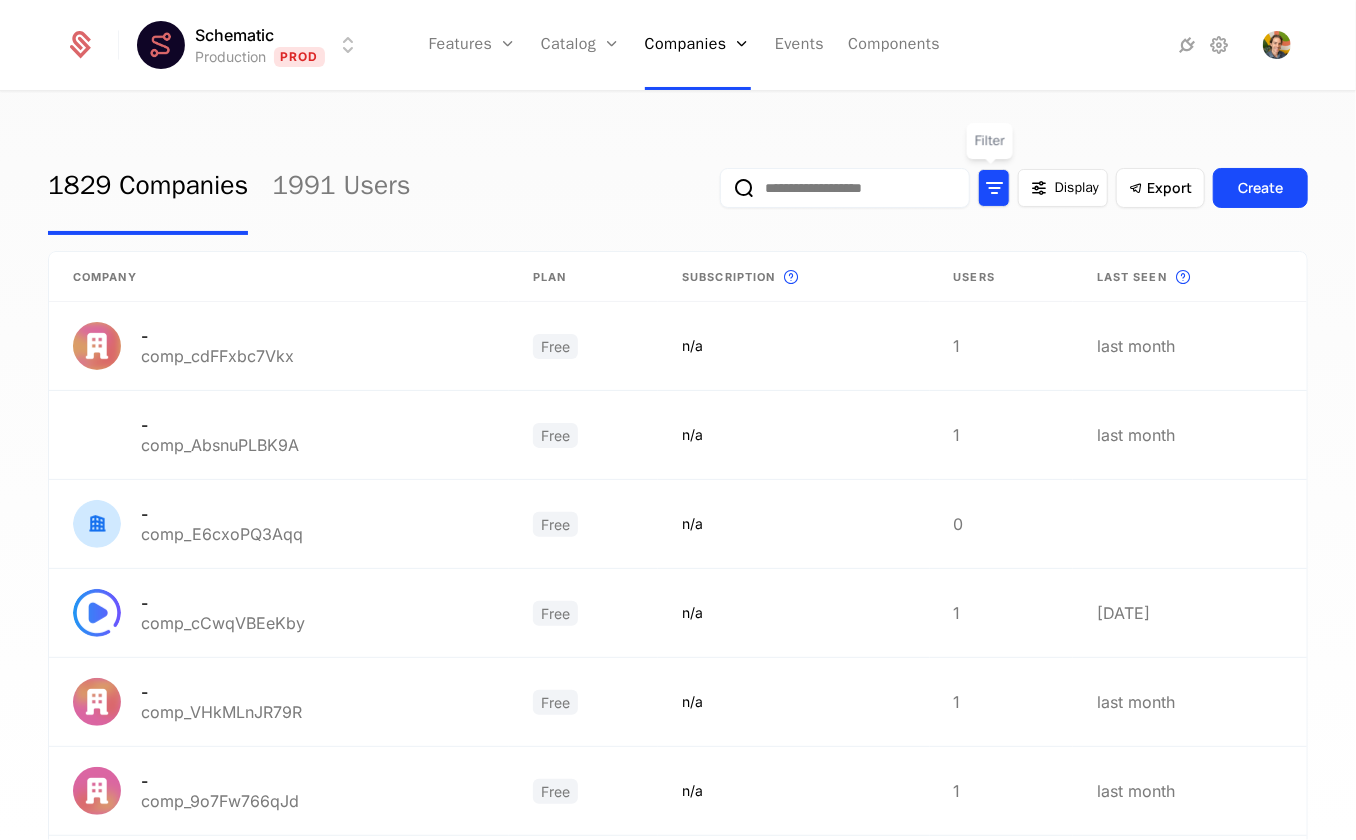 click at bounding box center (994, 188) 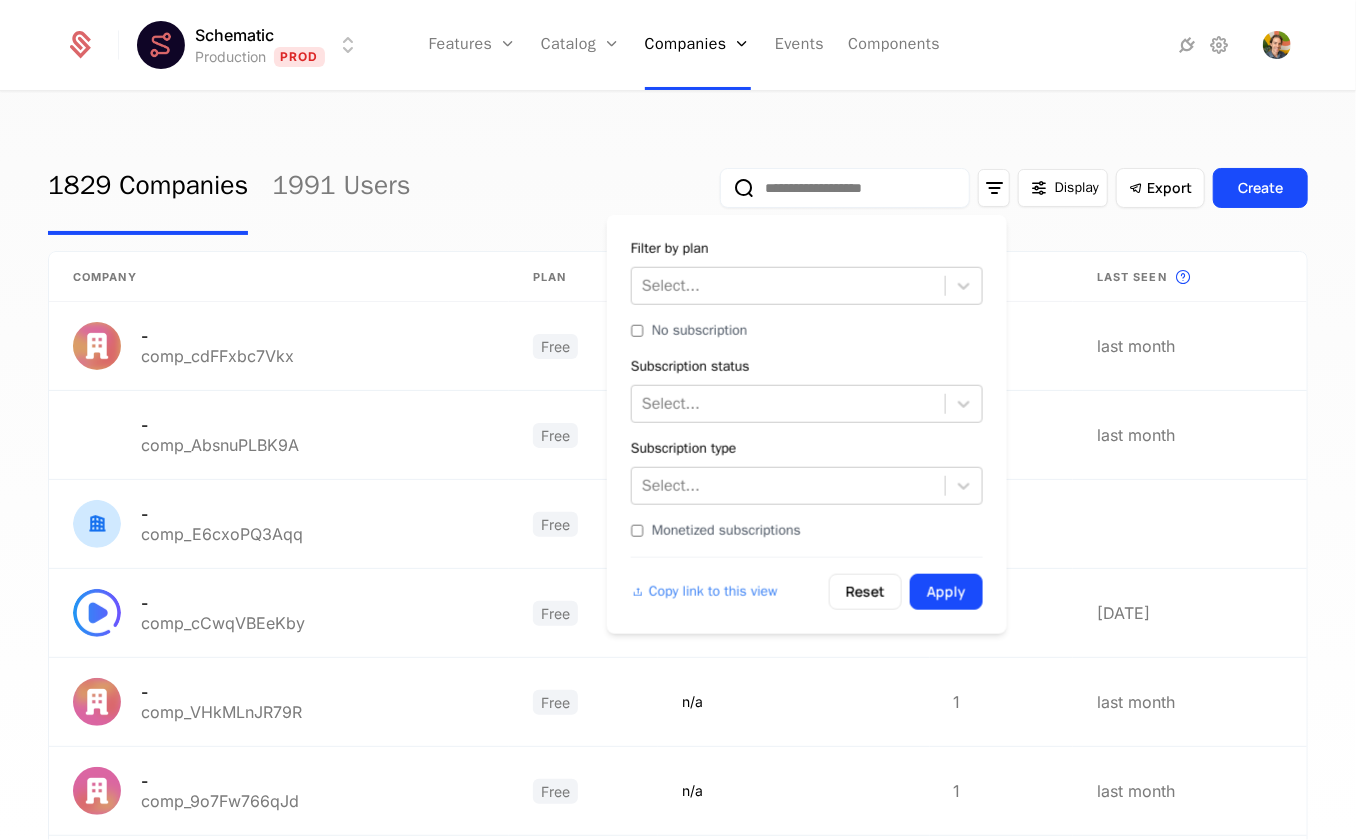click on "Monetized subscriptions" at bounding box center (726, 531) 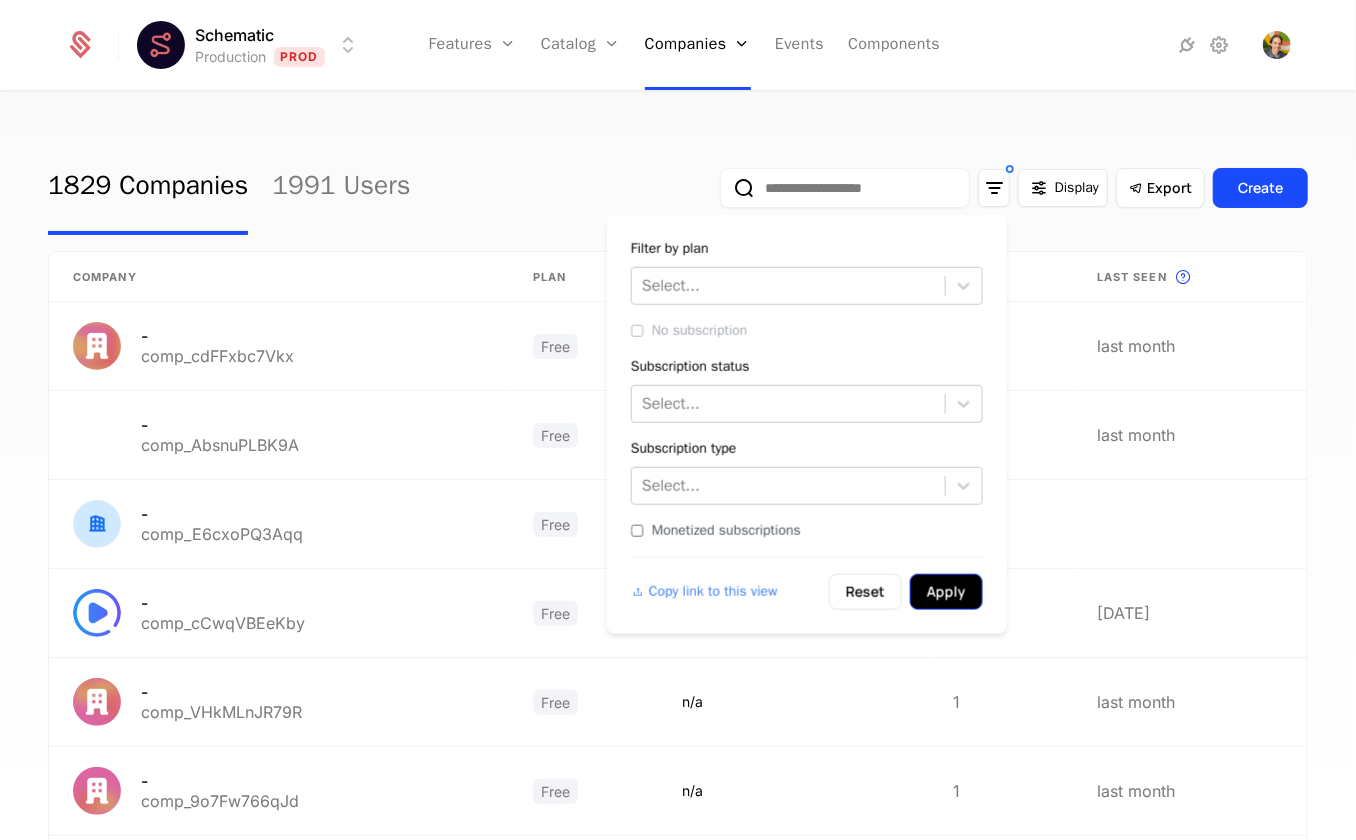 click on "Apply" at bounding box center [946, 592] 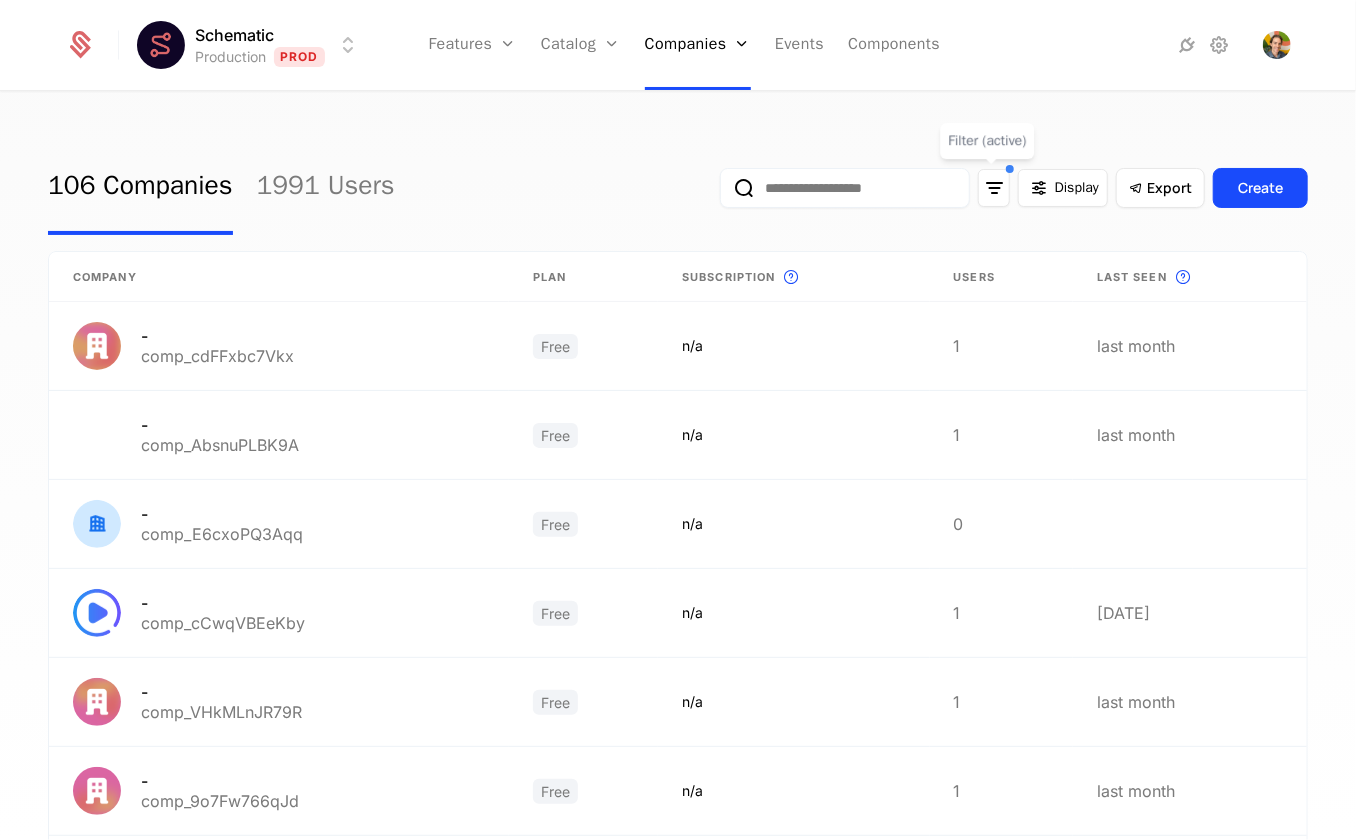 click on "106 Companies 1991 Users  Display Export Create" at bounding box center (678, 188) 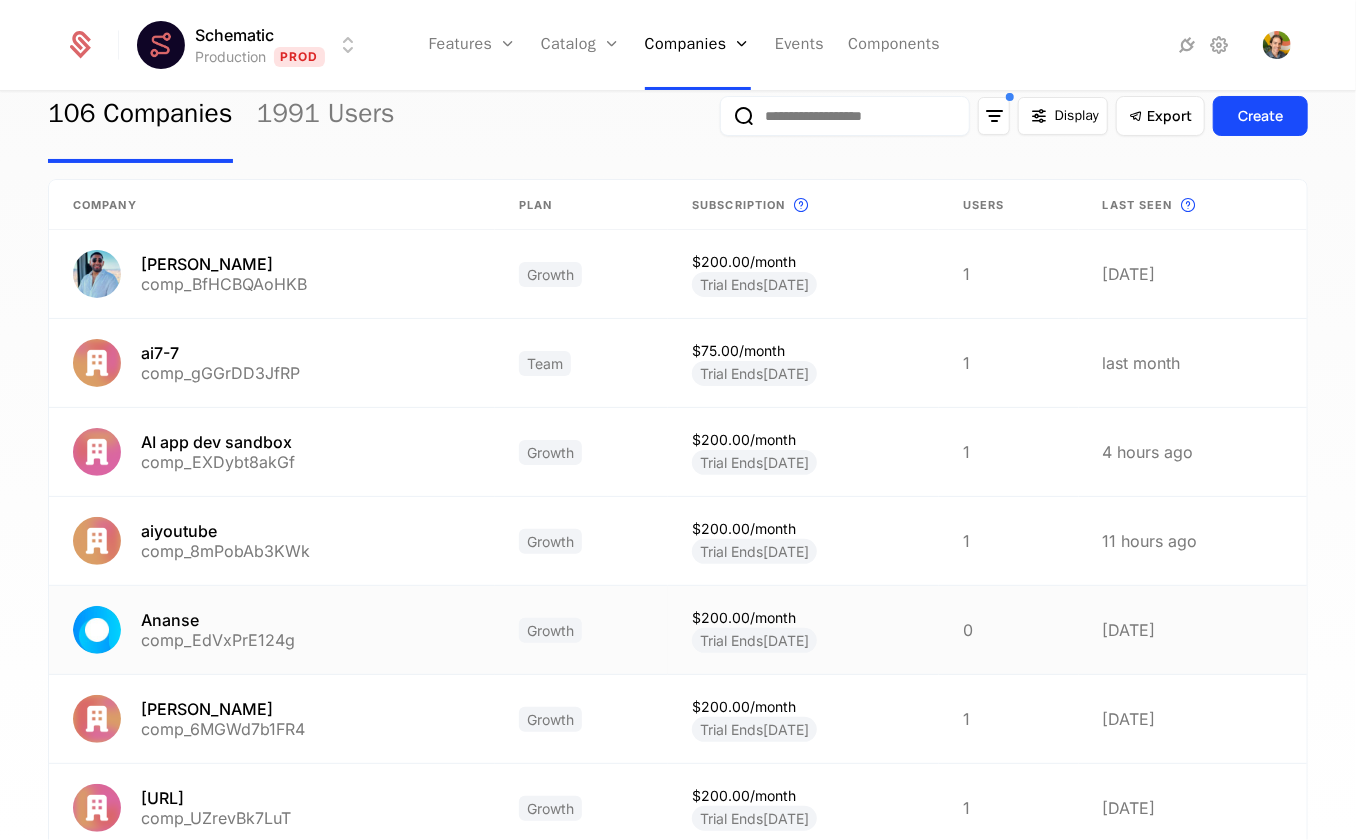 scroll, scrollTop: 0, scrollLeft: 0, axis: both 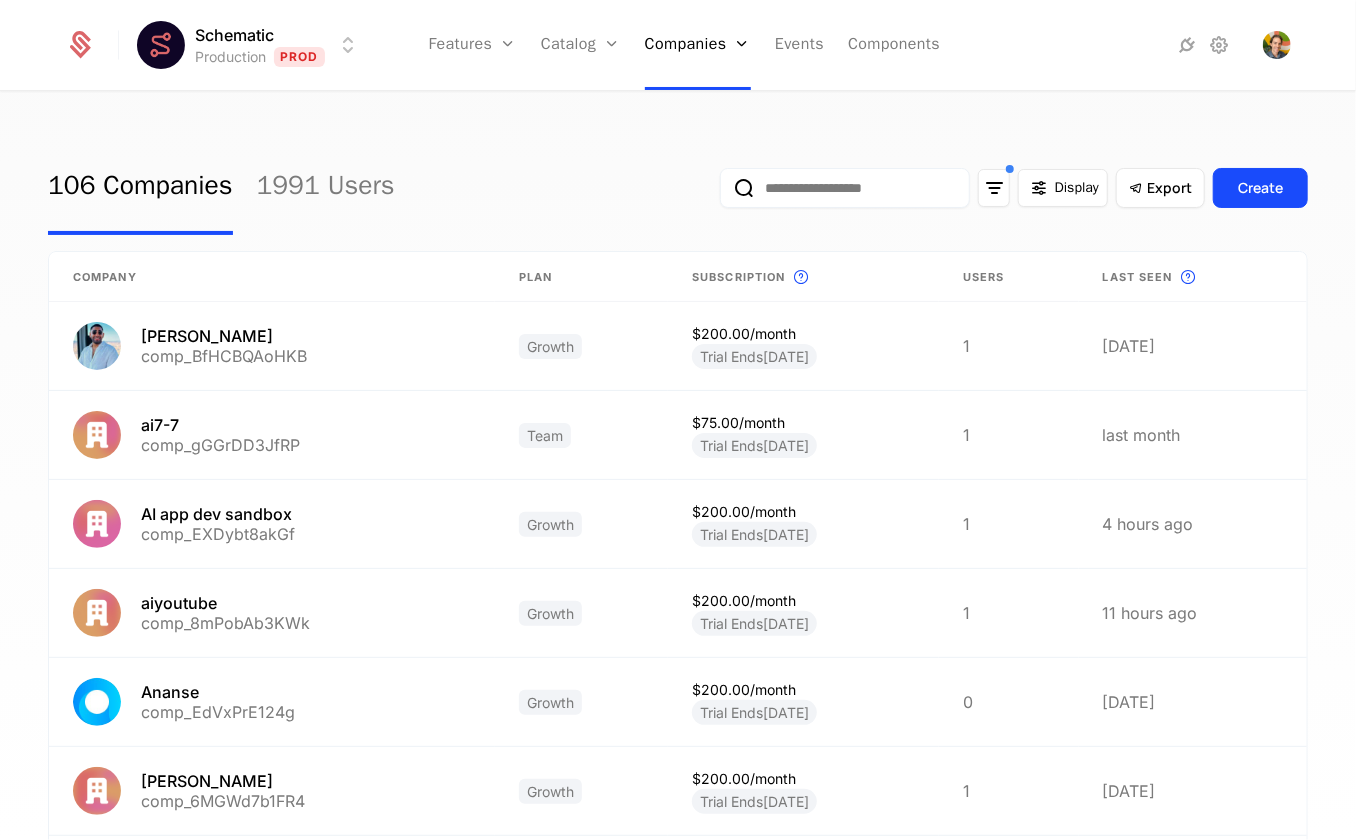 click on "106 Companies 1991 Users  Display Export Create" at bounding box center [678, 188] 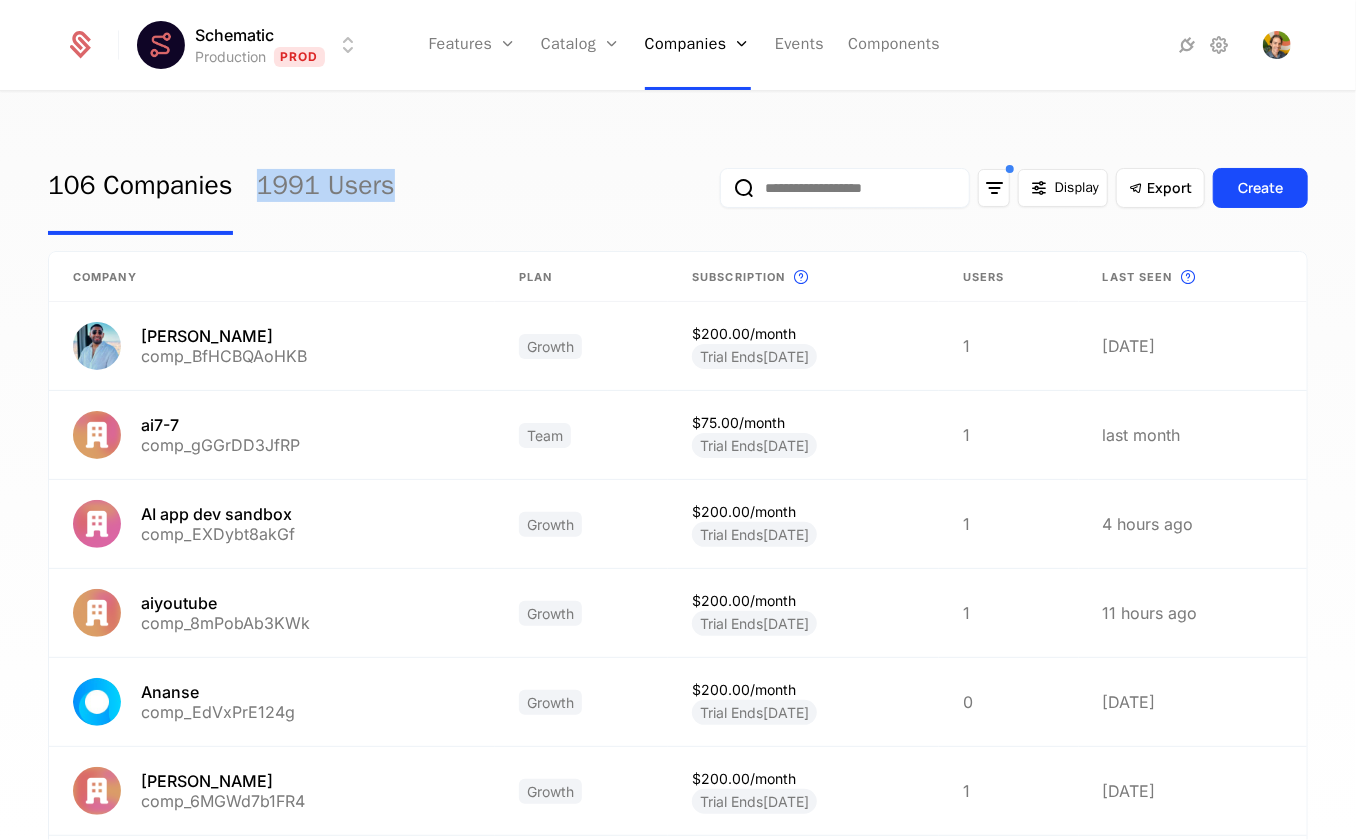 drag, startPoint x: 527, startPoint y: 194, endPoint x: 485, endPoint y: 109, distance: 94.81033 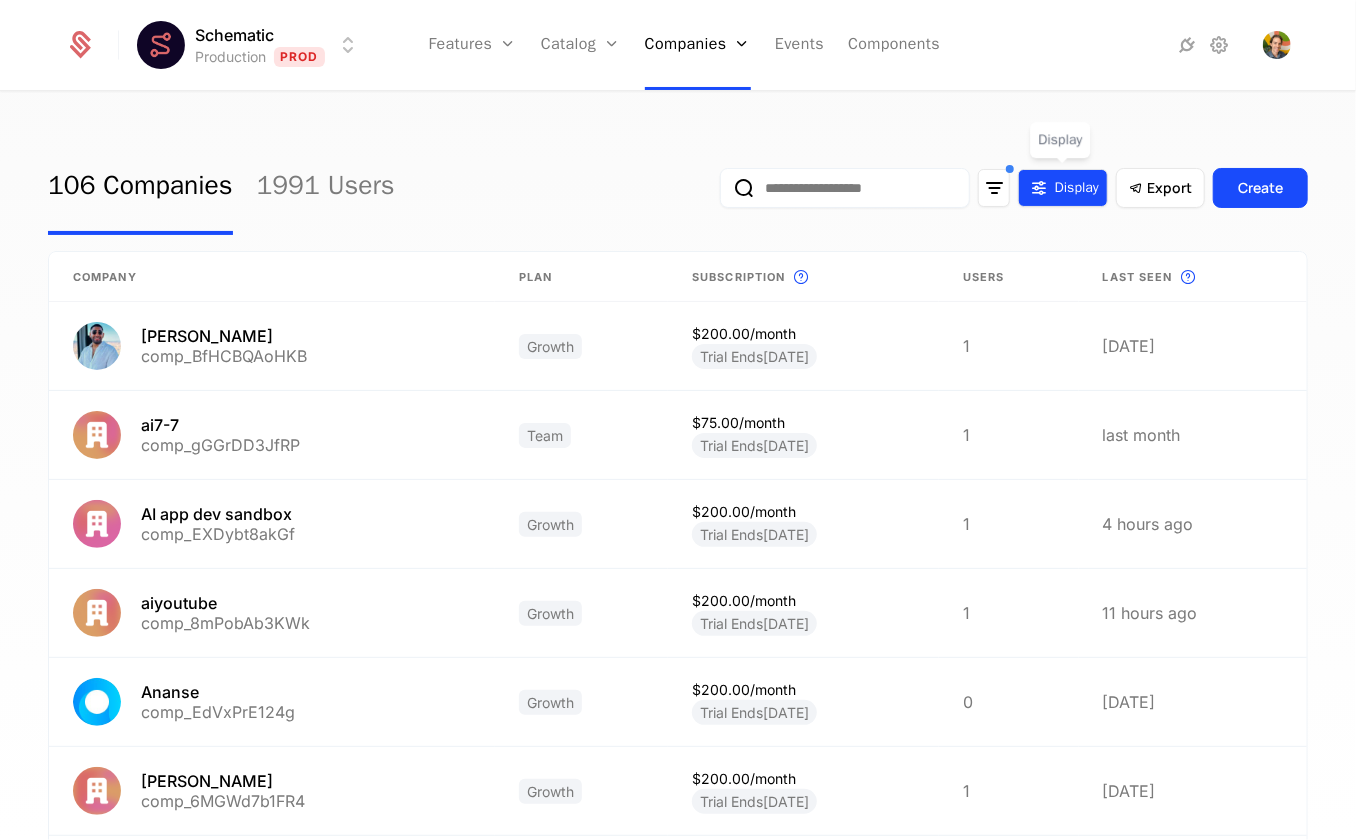 click on "Display" at bounding box center [1063, 188] 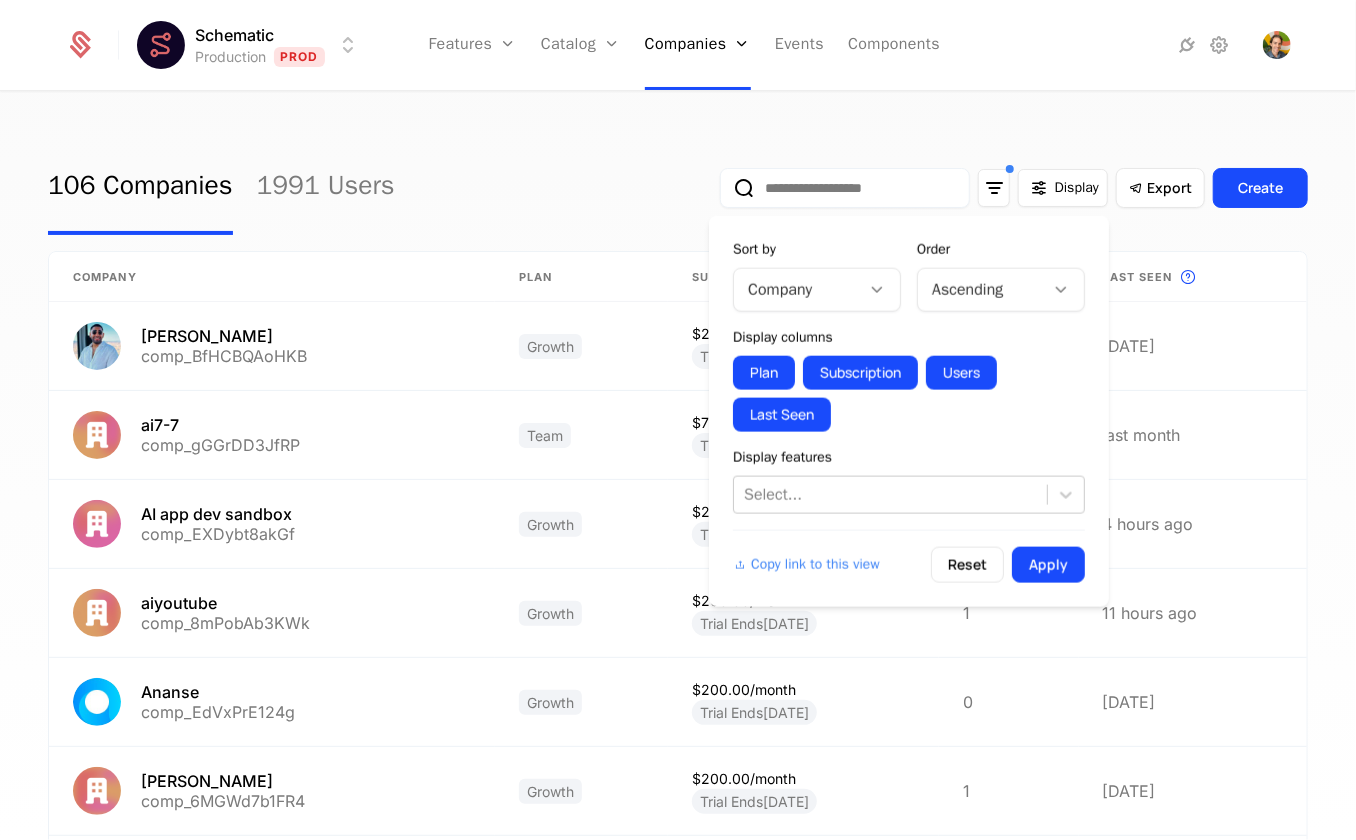 click on "Display Export Create" at bounding box center [1014, 188] 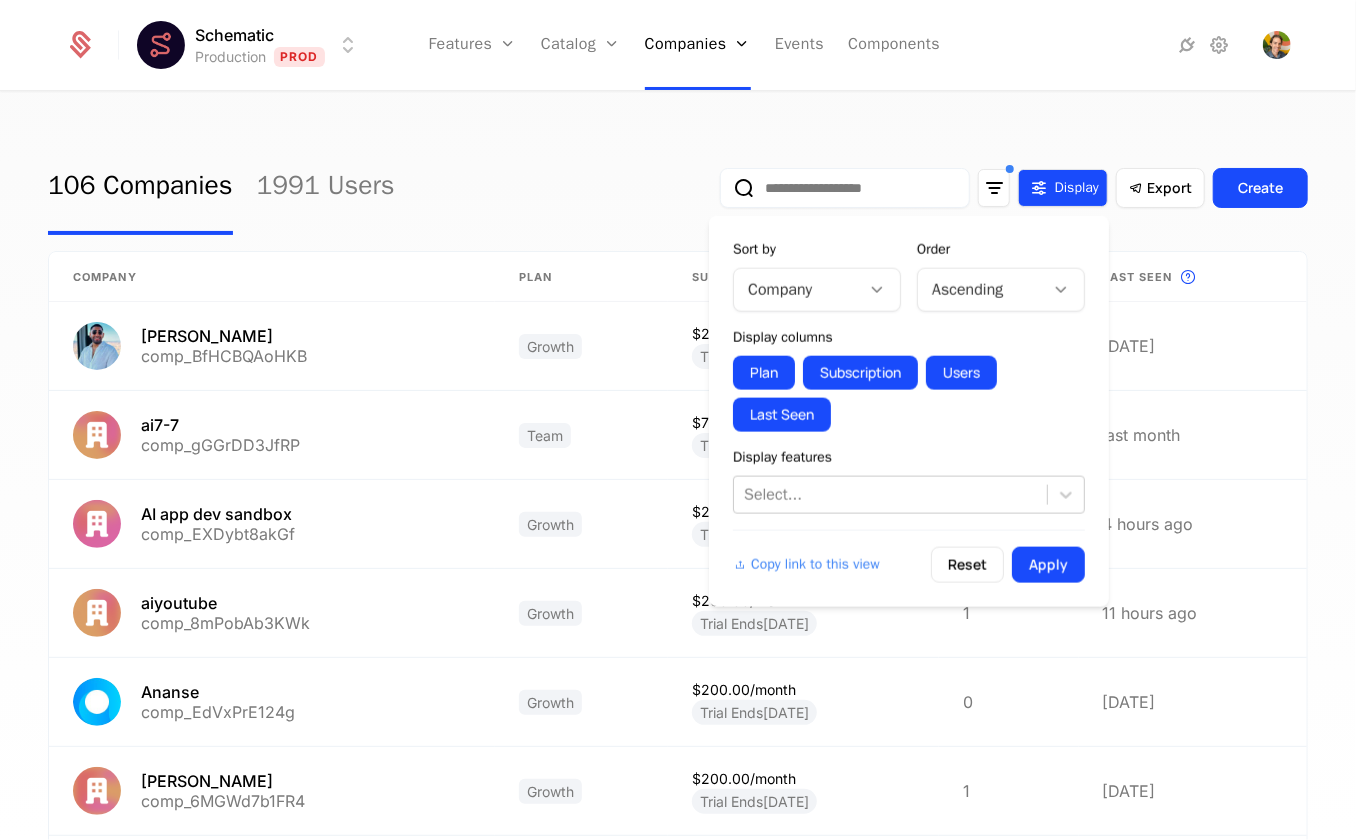 click at bounding box center [1039, 188] 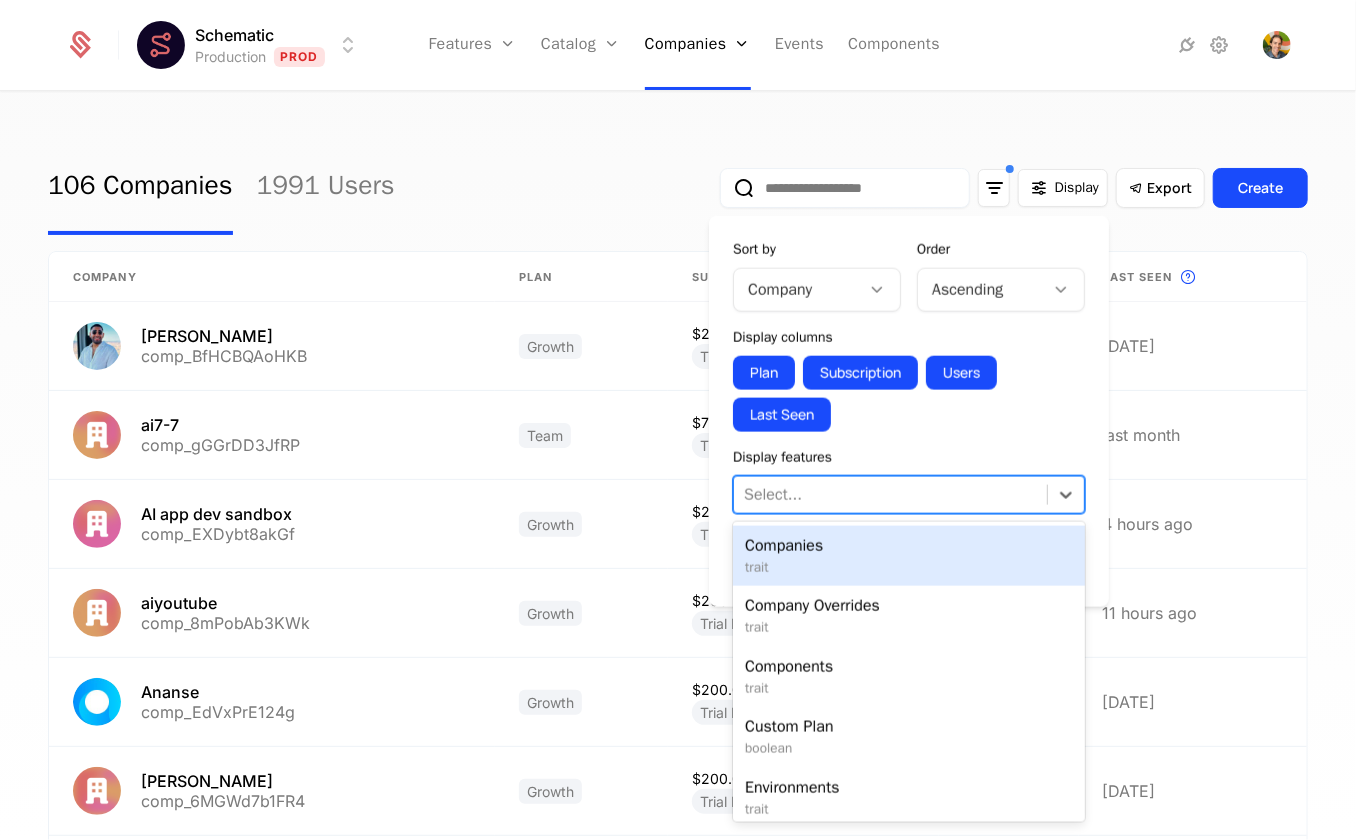 click at bounding box center (890, 495) 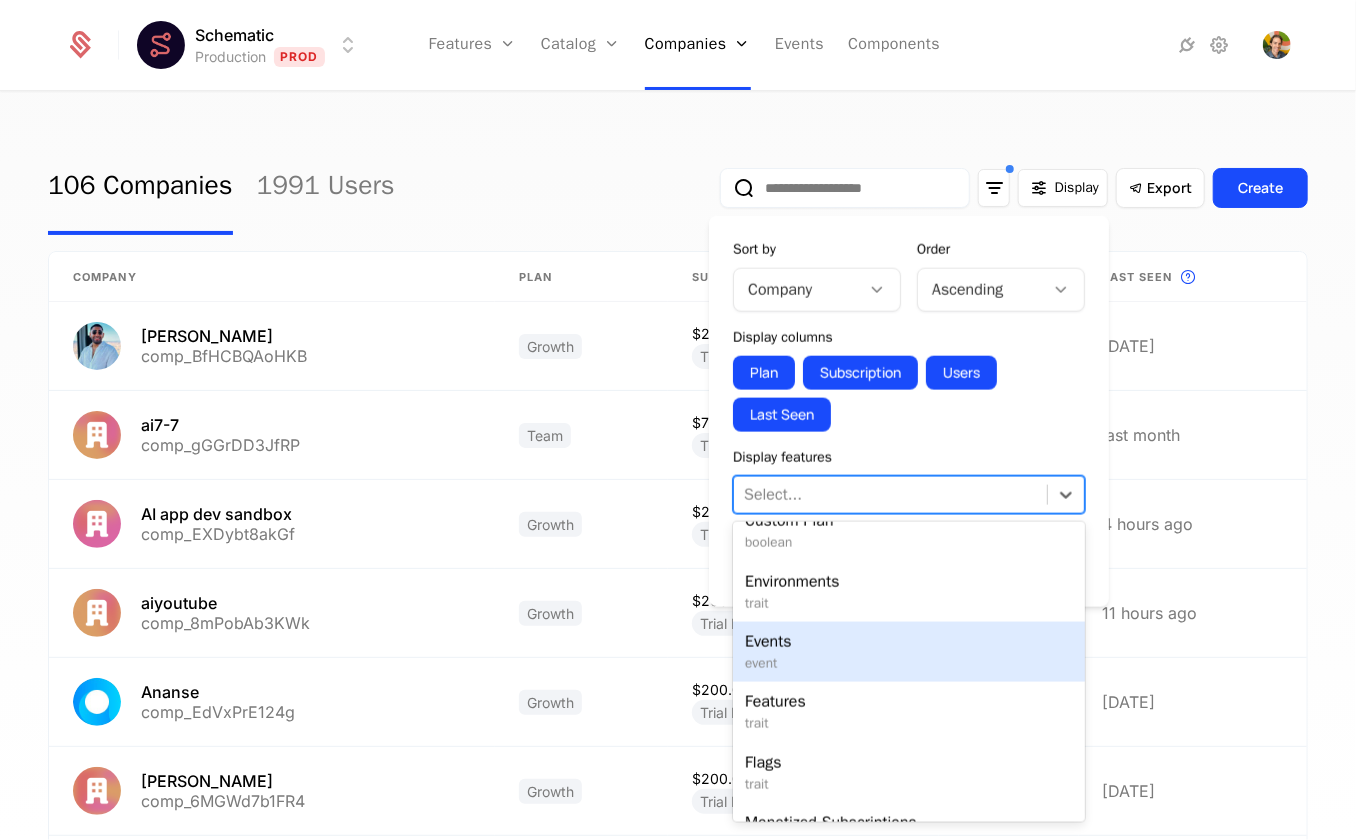 scroll, scrollTop: 220, scrollLeft: 0, axis: vertical 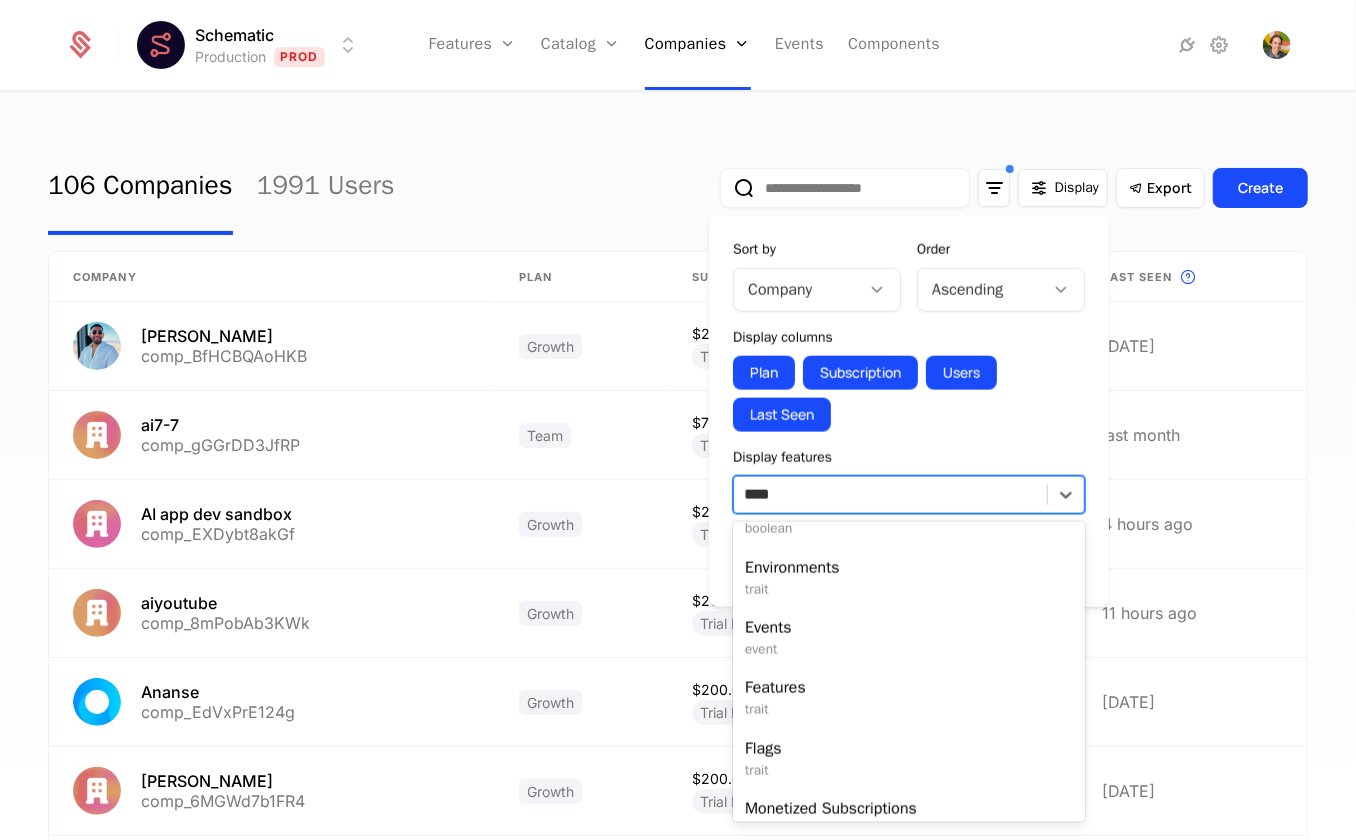 type on "*****" 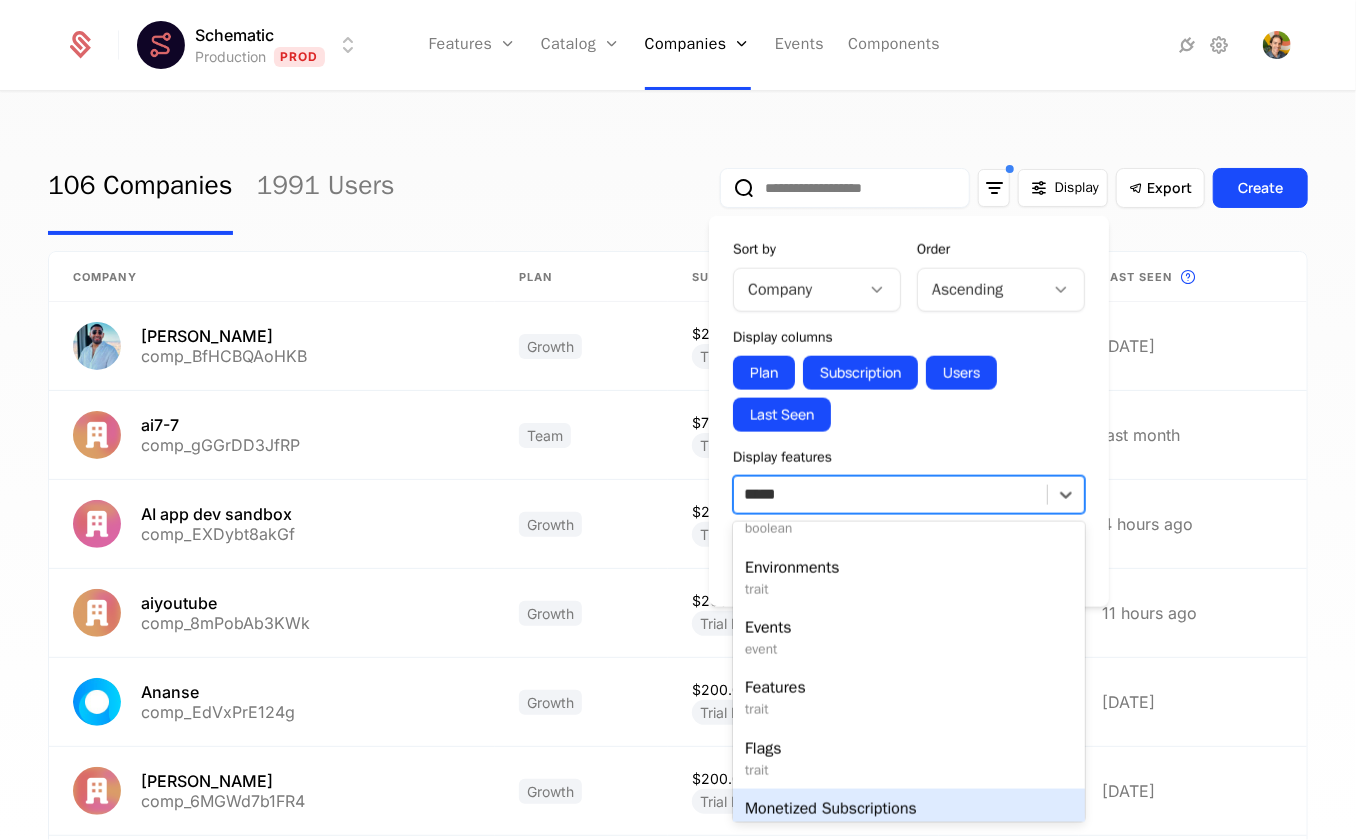 click on "Monetized Subscriptions" at bounding box center [909, 809] 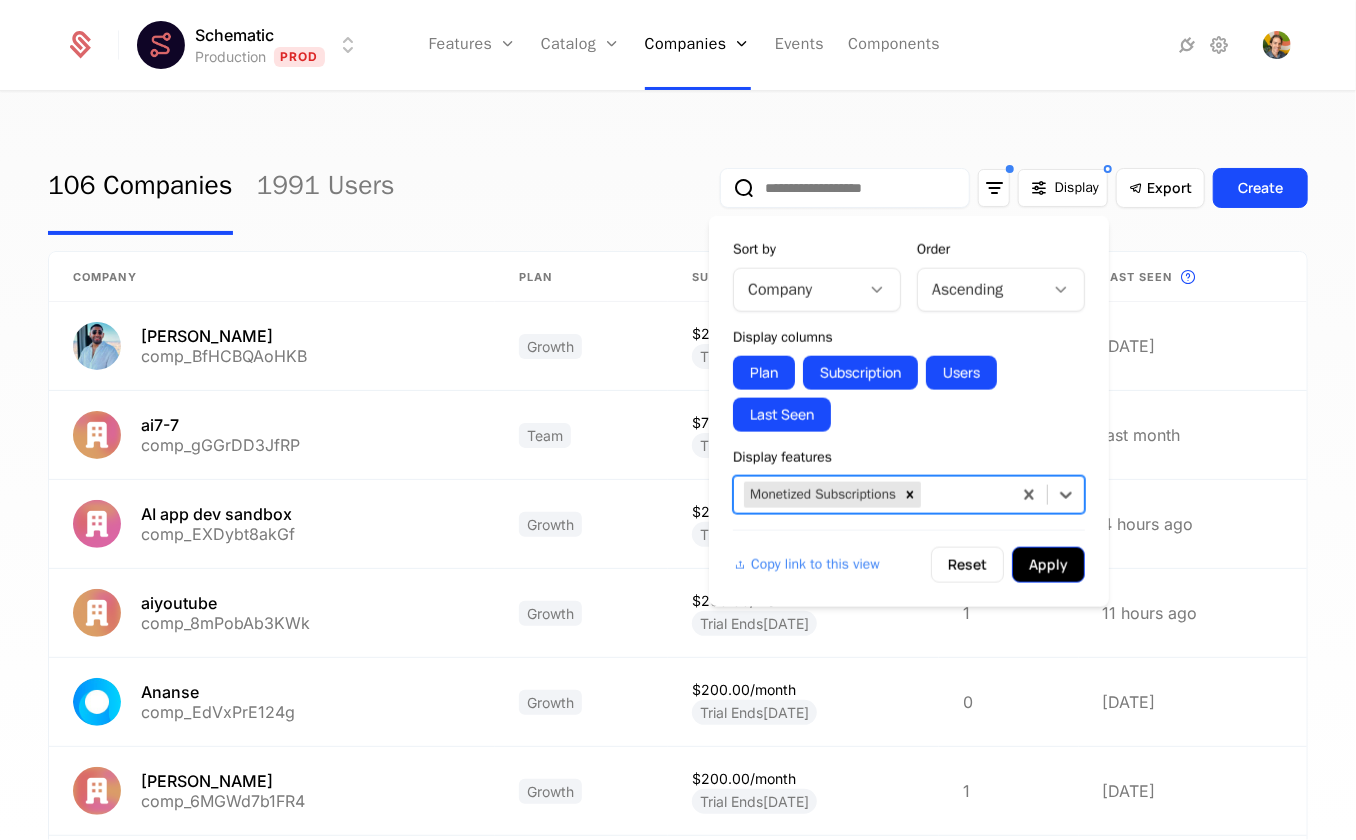 click on "Apply" at bounding box center [1048, 565] 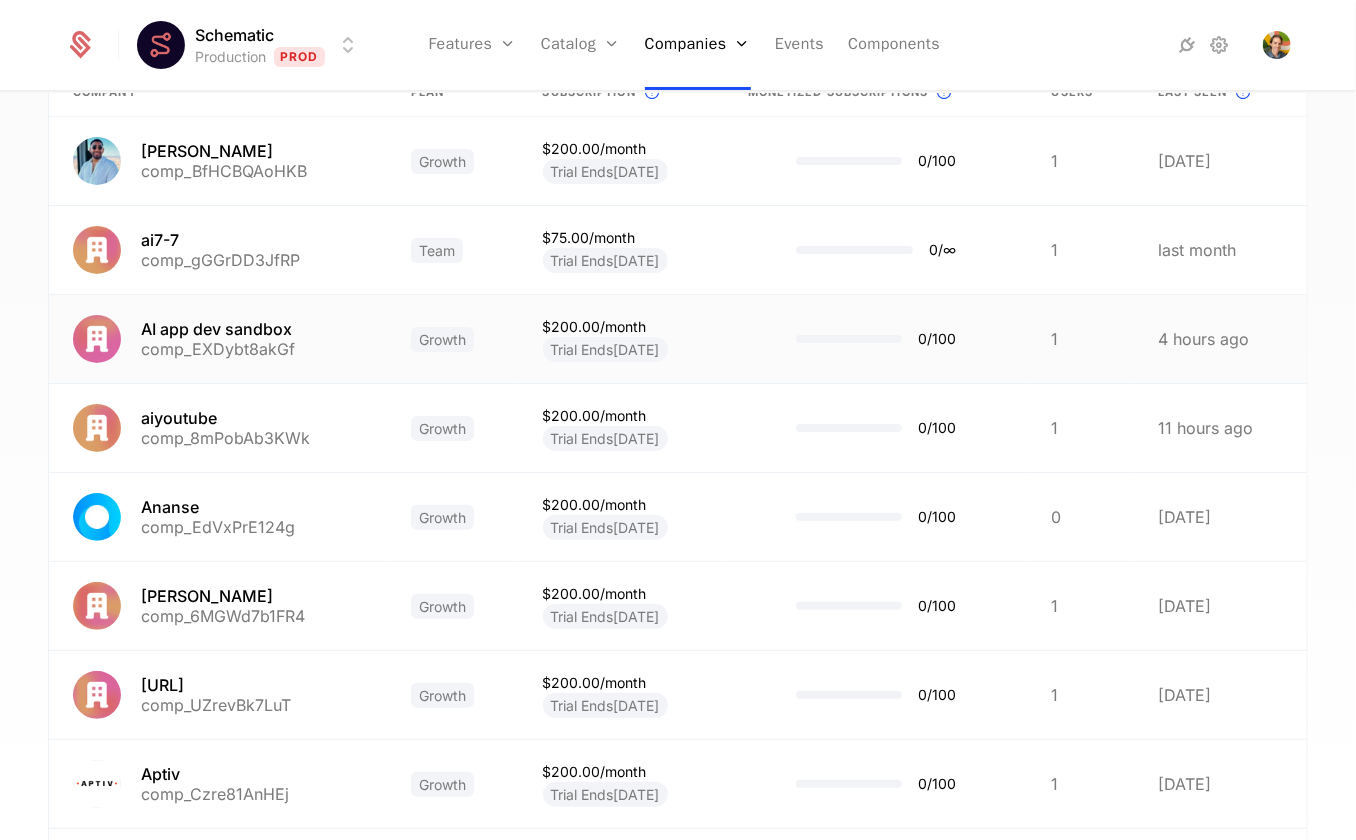 scroll, scrollTop: 0, scrollLeft: 0, axis: both 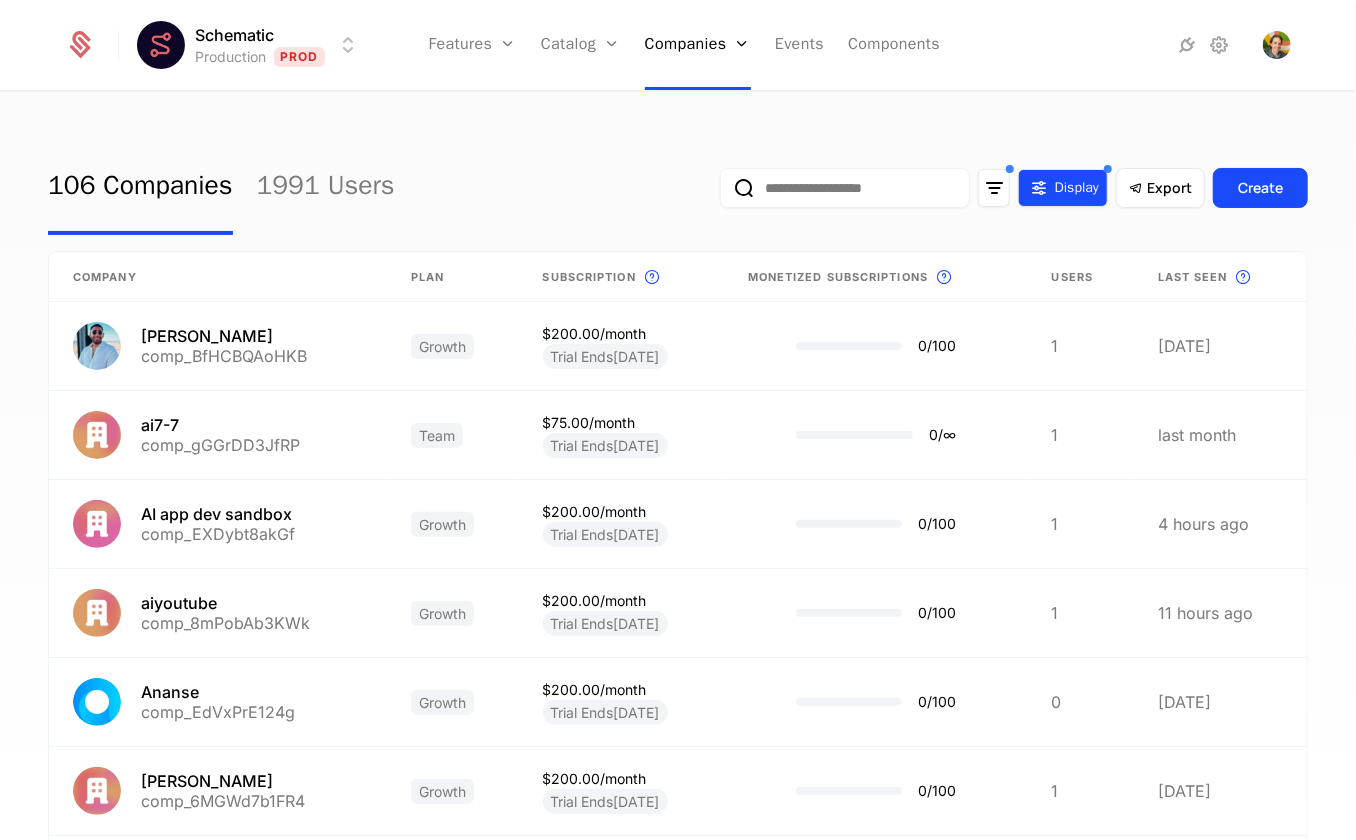 click on "Display" at bounding box center (1077, 188) 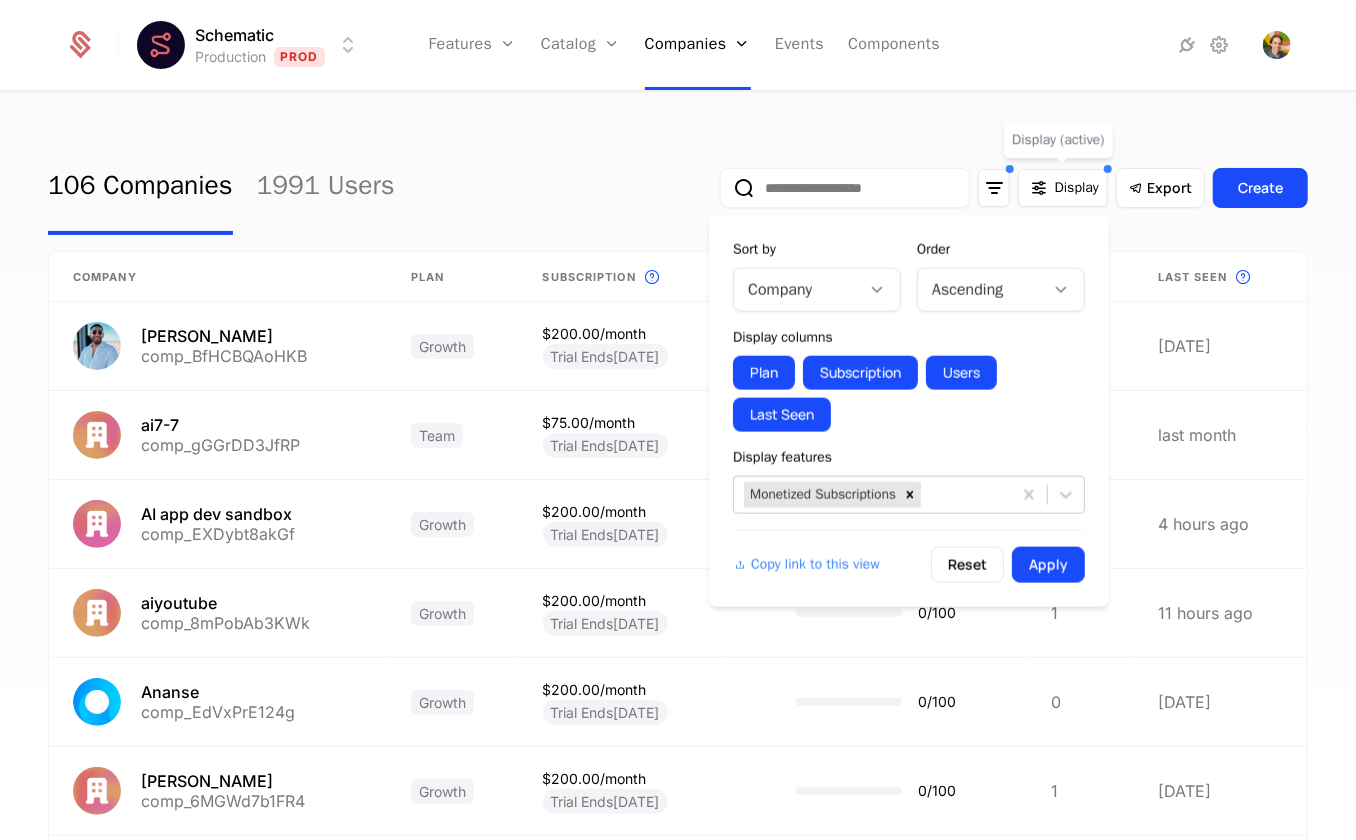click on "Ascending" at bounding box center (1001, 290) 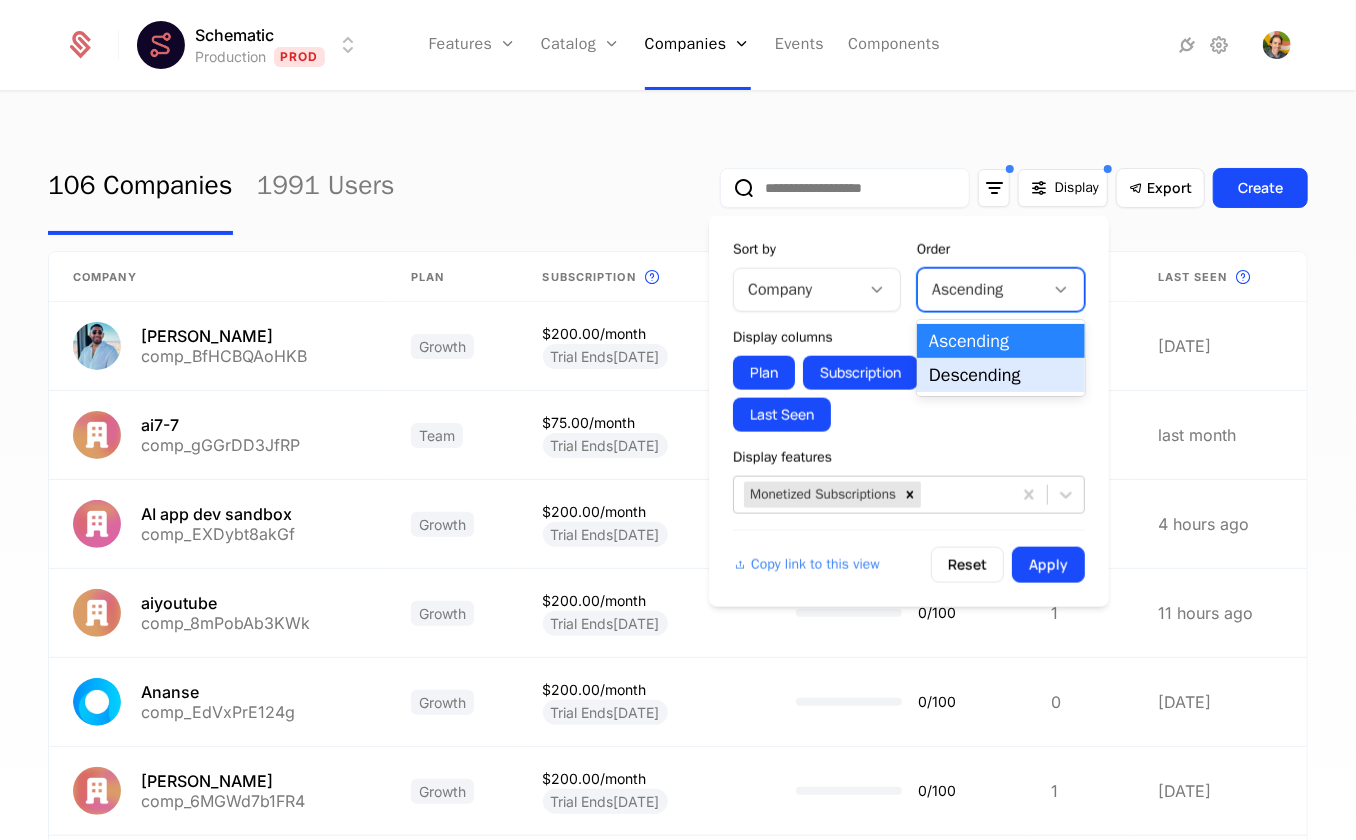 click on "Descending" at bounding box center [1001, 375] 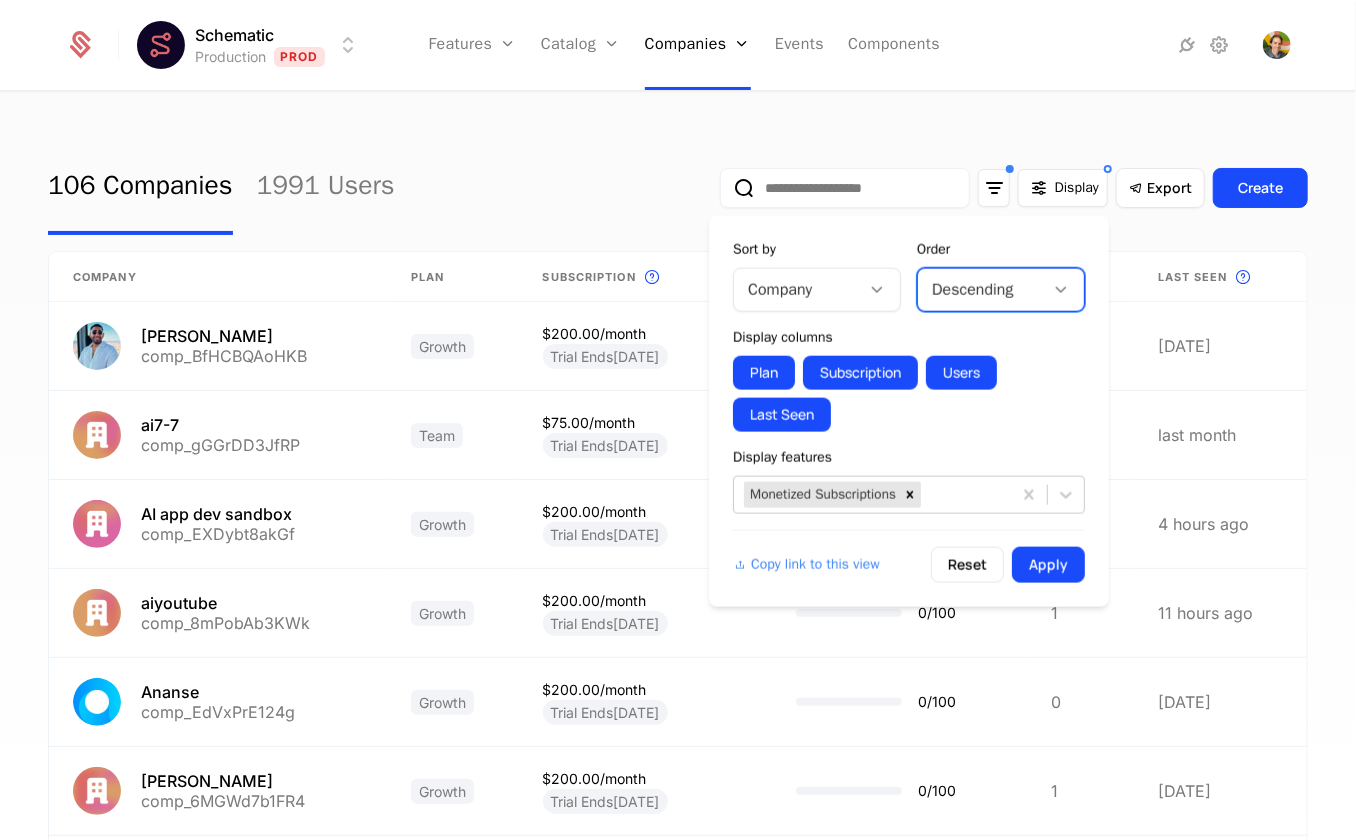 click at bounding box center [877, 290] 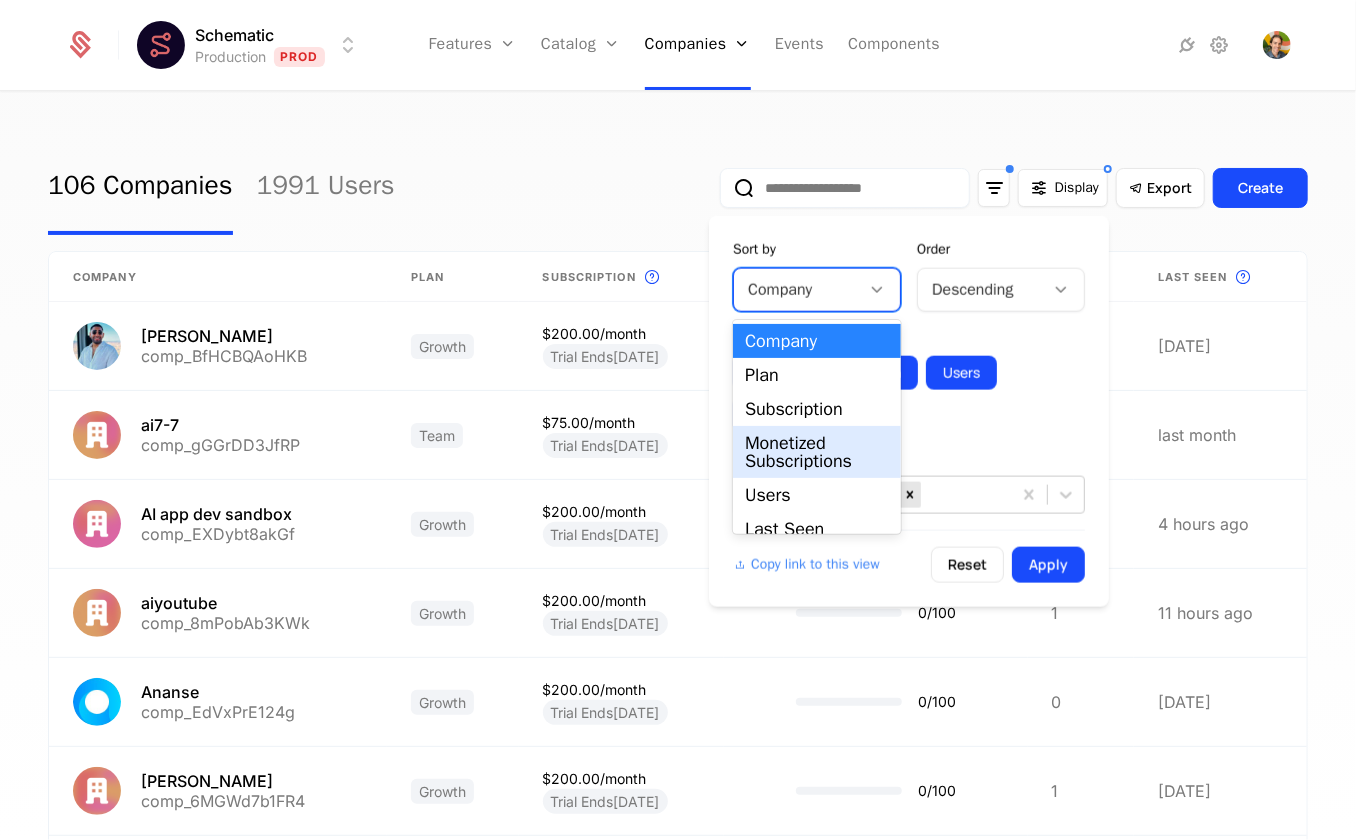 click on "Monetized Subscriptions" at bounding box center [817, 452] 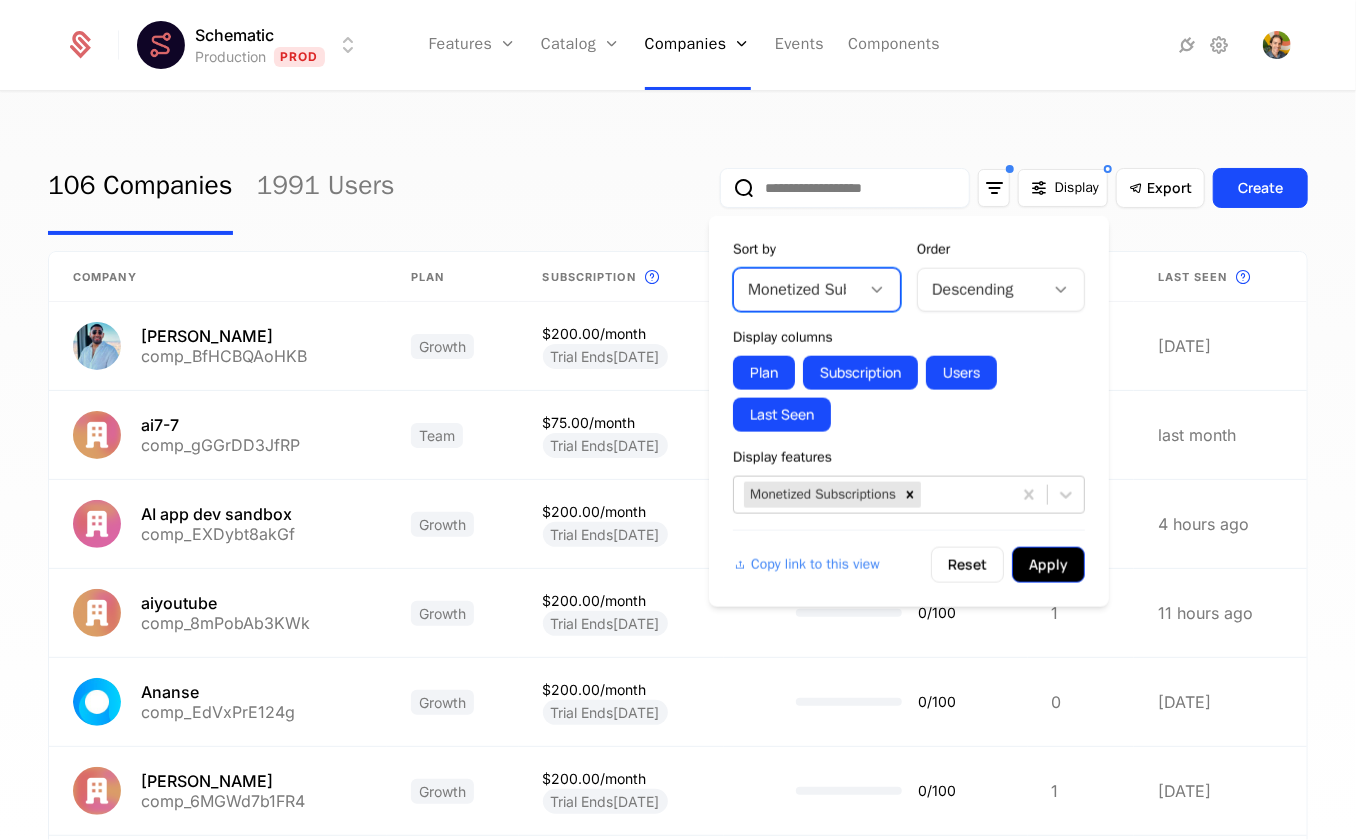click on "Apply" at bounding box center [1048, 565] 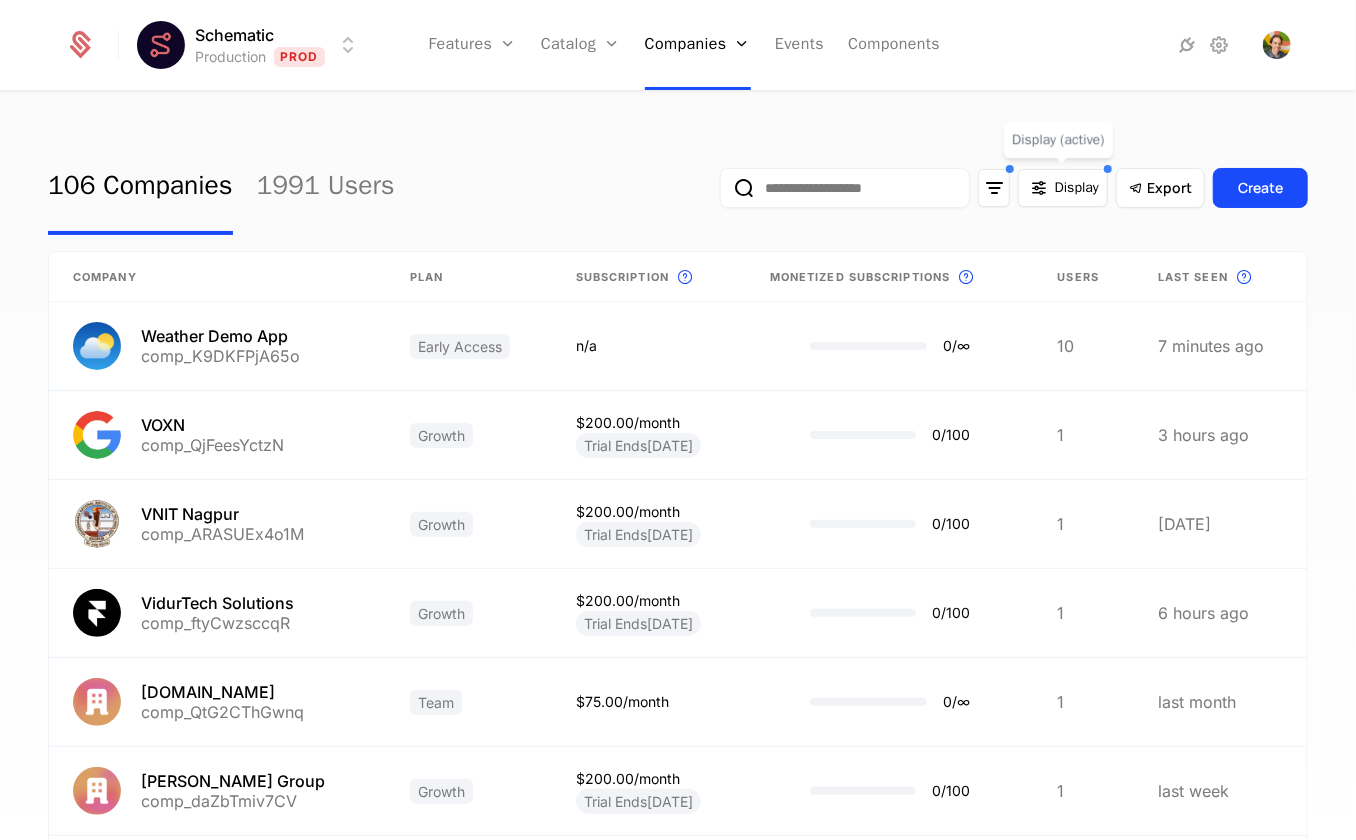 type 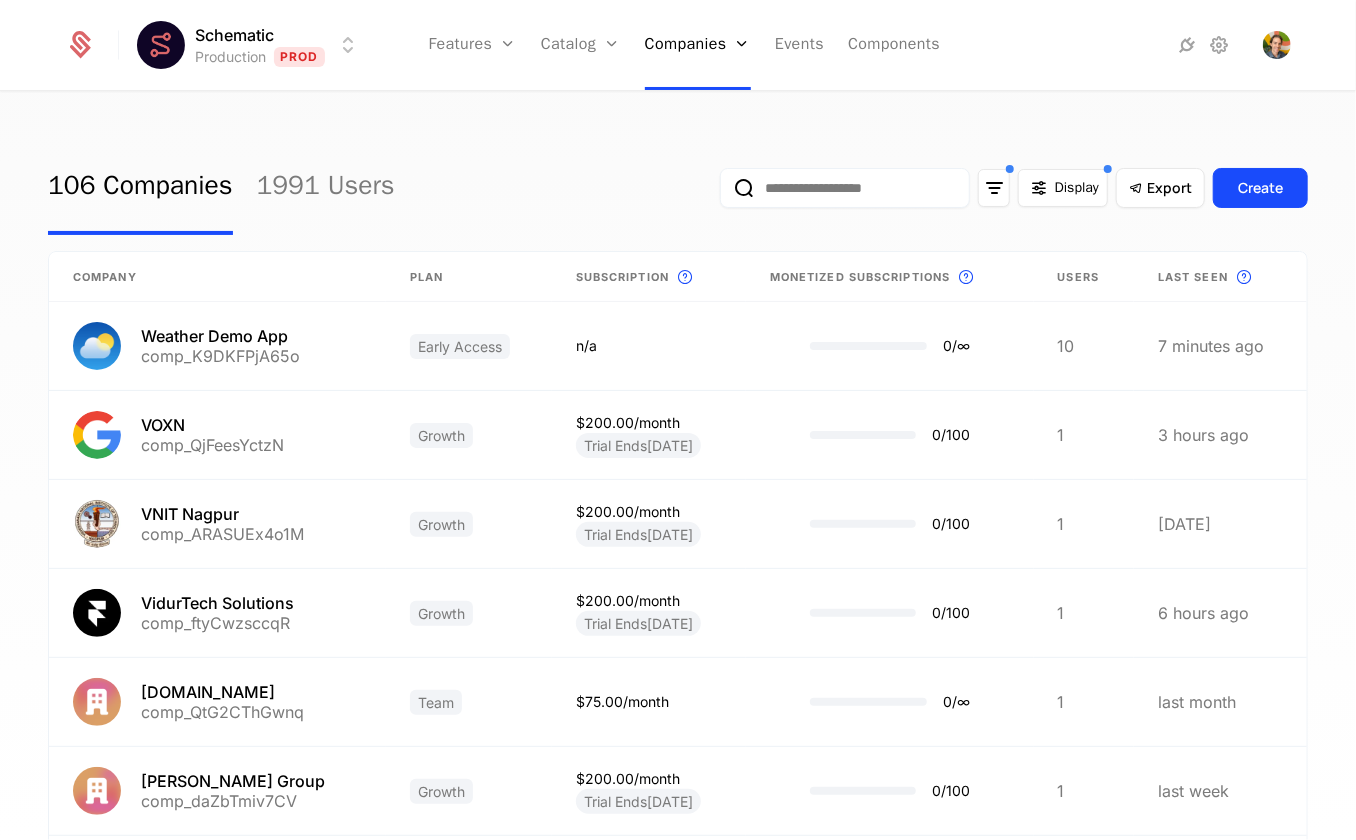 click on "106 Companies 1991 Users  Display Export Create Company Plan  Subscription  This is the subscription for the company. Monetized Subscriptions This is the usage data for the Monetized Subscriptions feature. Users  Last seen  This is the date a track or identify event associated with a company was last received by Schematic. Weather Demo App comp_K9DKFPjA65o Early Access n/a   0 / ∞ 10 7 minutes ago VOXN comp_QjFeesYctzN Growth $200.00/month   Trial Ends  7/15/2025 0 / 100 1 3 hours ago VNIT Nagpur comp_ARASUEx4o1M Growth $200.00/month   Trial Ends  7/12/2025 0 / 100 1 3 days ago VidurTech Solutions comp_ftyCwzsccqR Growth $200.00/month   Trial Ends  7/13/2025 0 / 100 1 6 hours ago VeriText.app comp_QtG2CThGwnq Team $75.00/month   0 / ∞ 1 last month Venturo Group comp_daZbTmiv7CV Growth $200.00/month   Trial Ends  7/3/2025 0 / 100 1 last week VAMSI comp_RvWPVG9RMoL Growth $200.00/month   Trial Ends  7/13/2025 0 / 100 1 8 hours ago Université de Rennes comp_6UpSPpc6u39 Growth $200.00/month   Trial Ends  0 /" at bounding box center (678, 472) 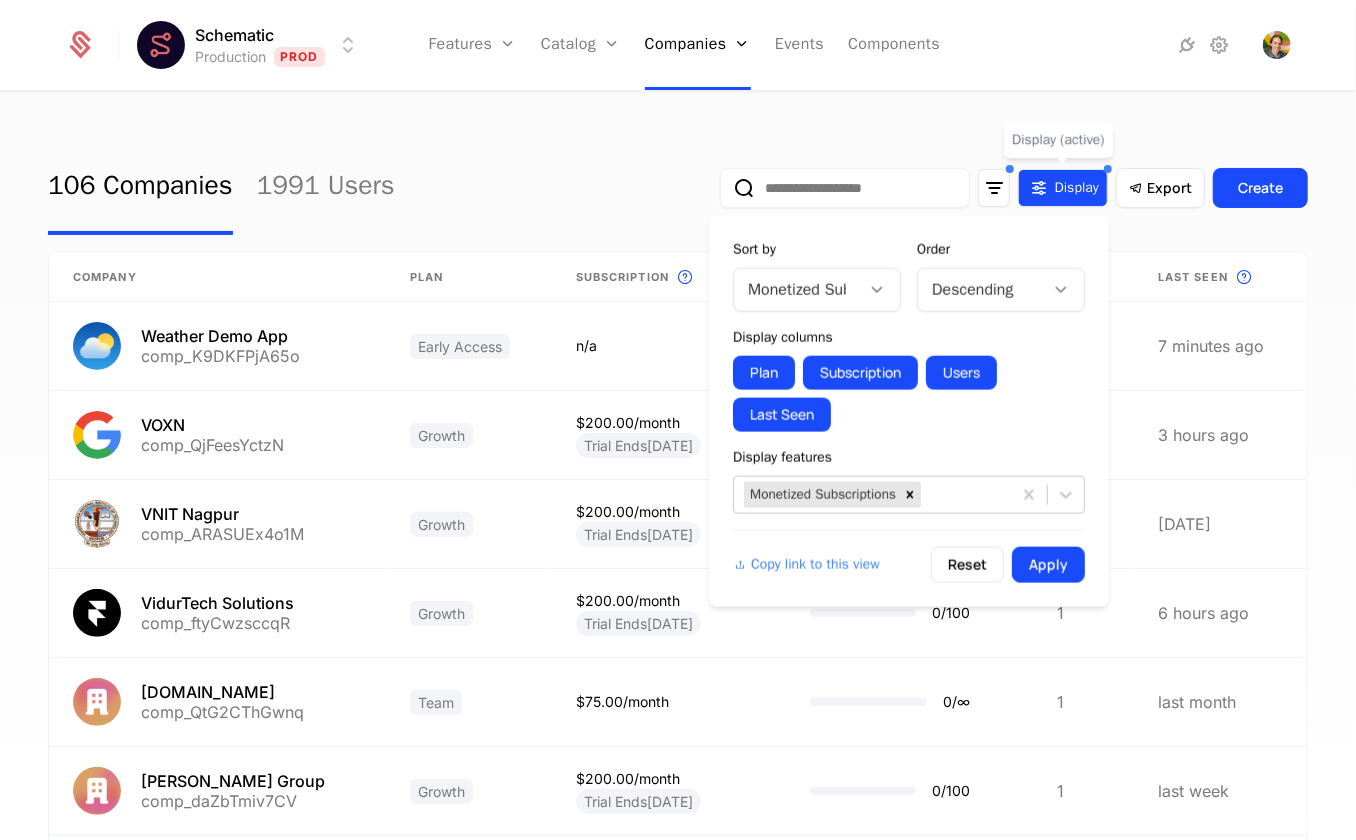 click on "Display" at bounding box center (1077, 188) 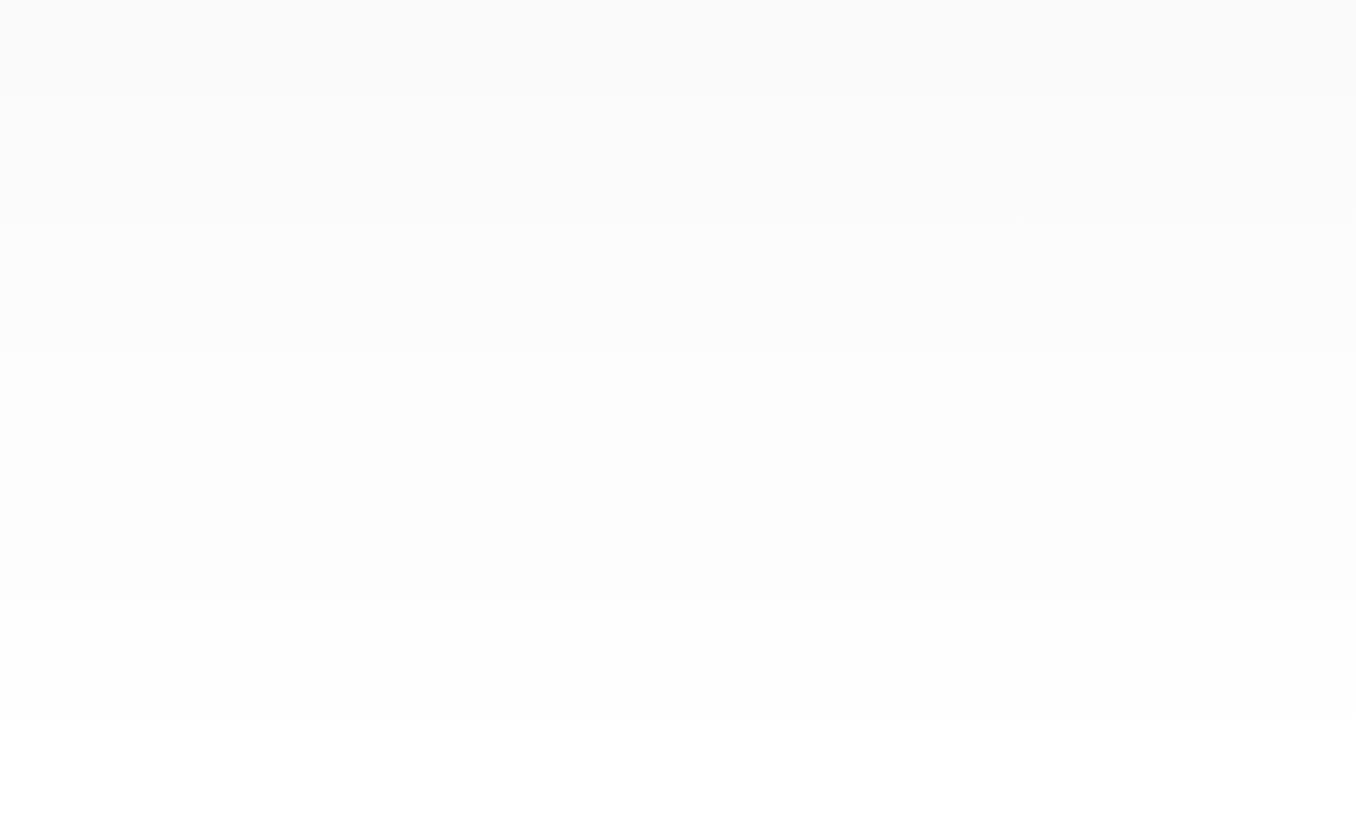 scroll, scrollTop: 0, scrollLeft: 0, axis: both 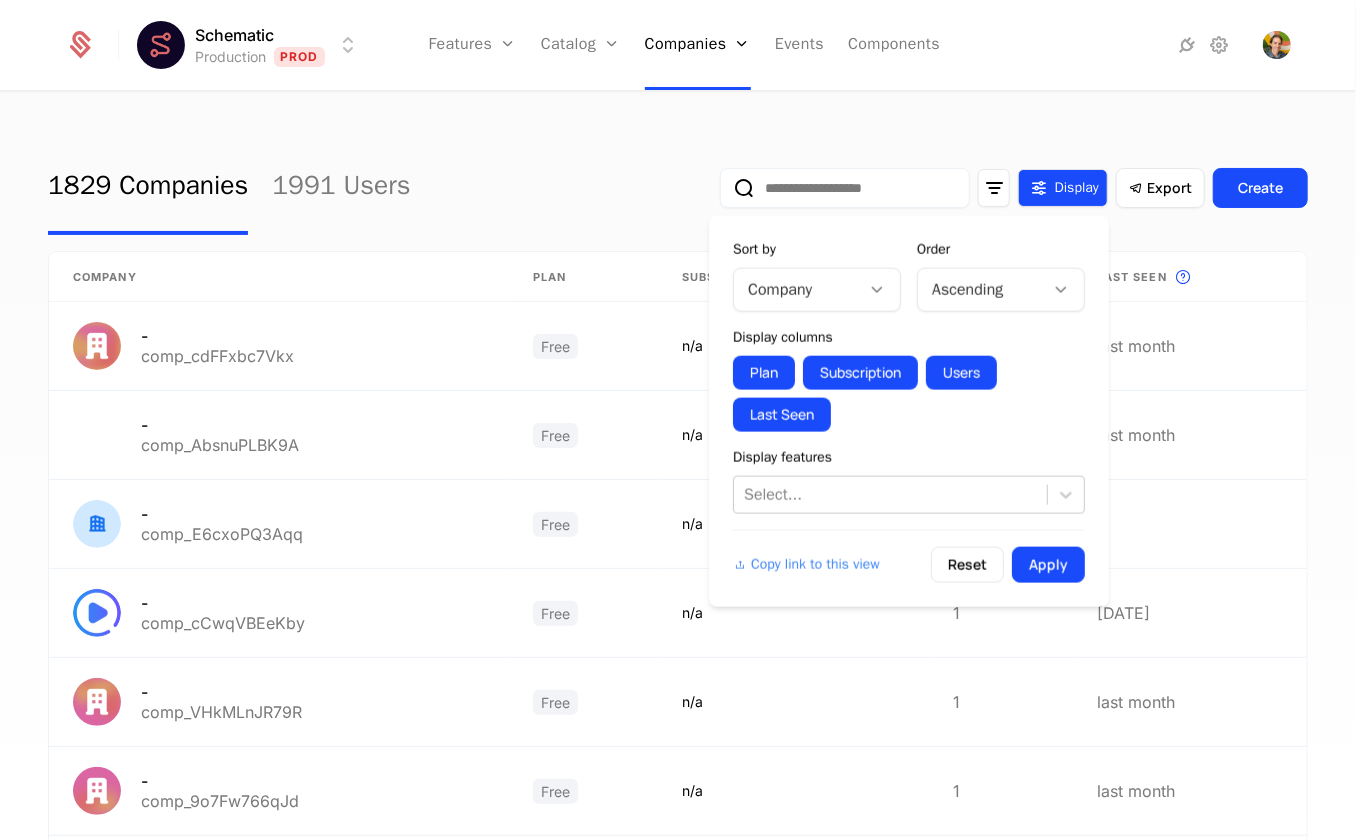 click at bounding box center (1039, 188) 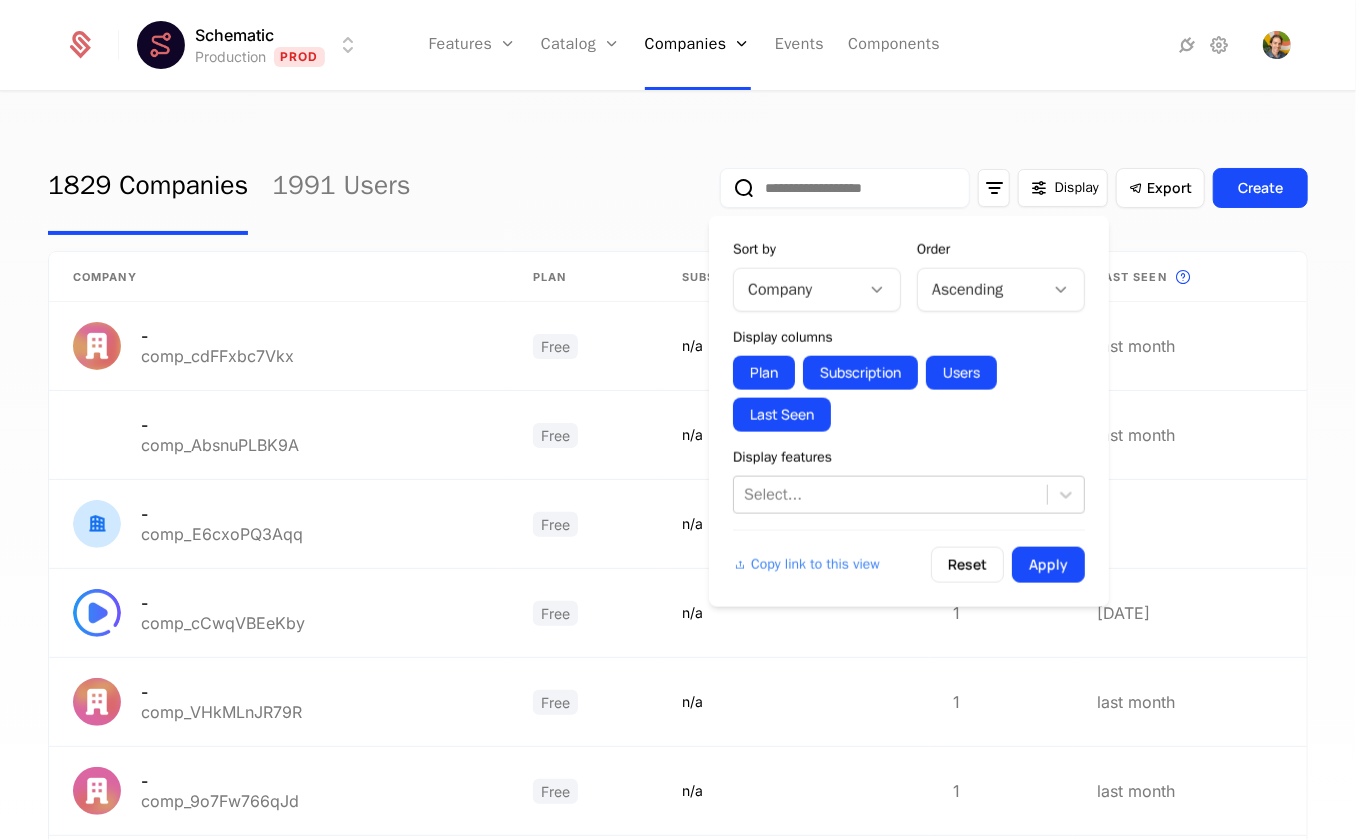click on "Sort by Company" at bounding box center (817, 276) 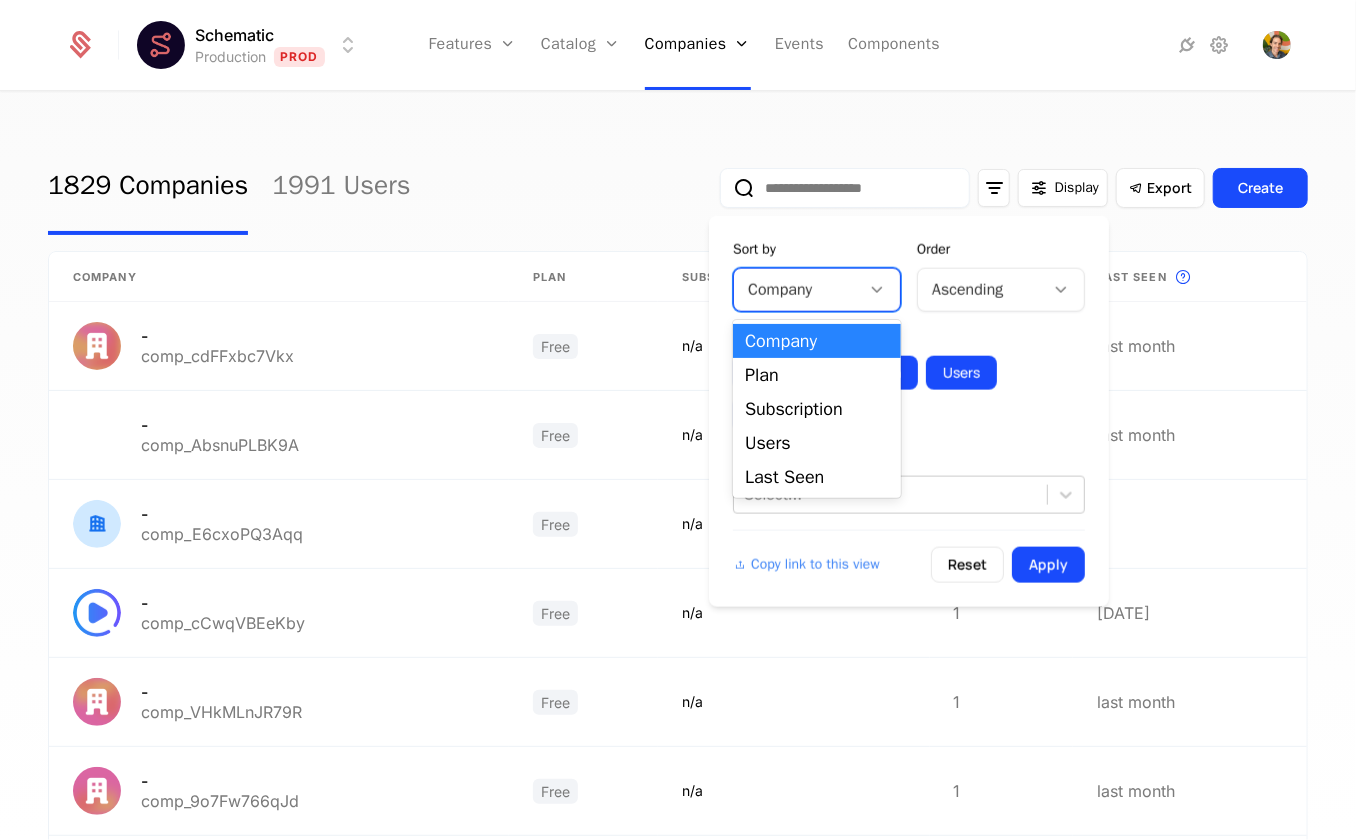 click on "Company" at bounding box center [797, 290] 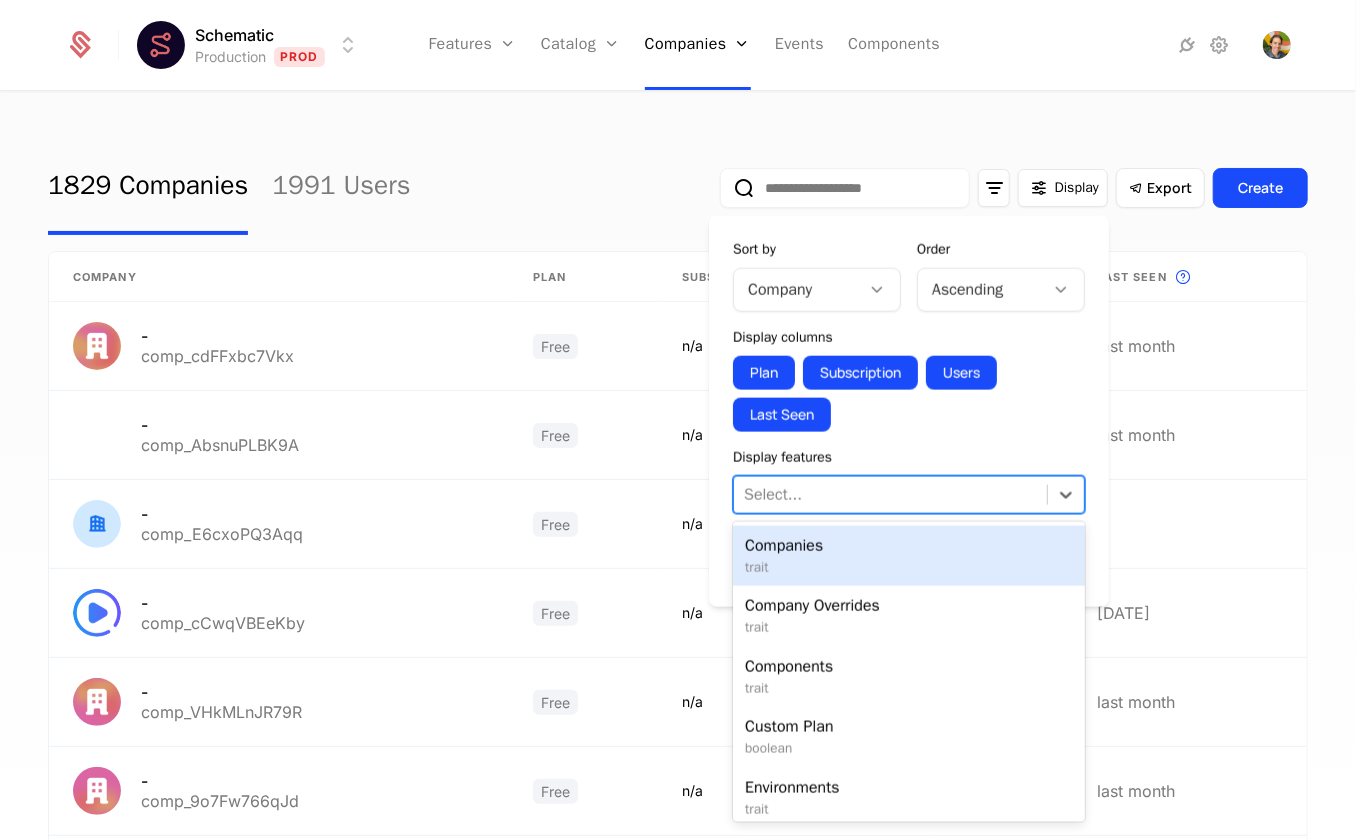 click at bounding box center [890, 495] 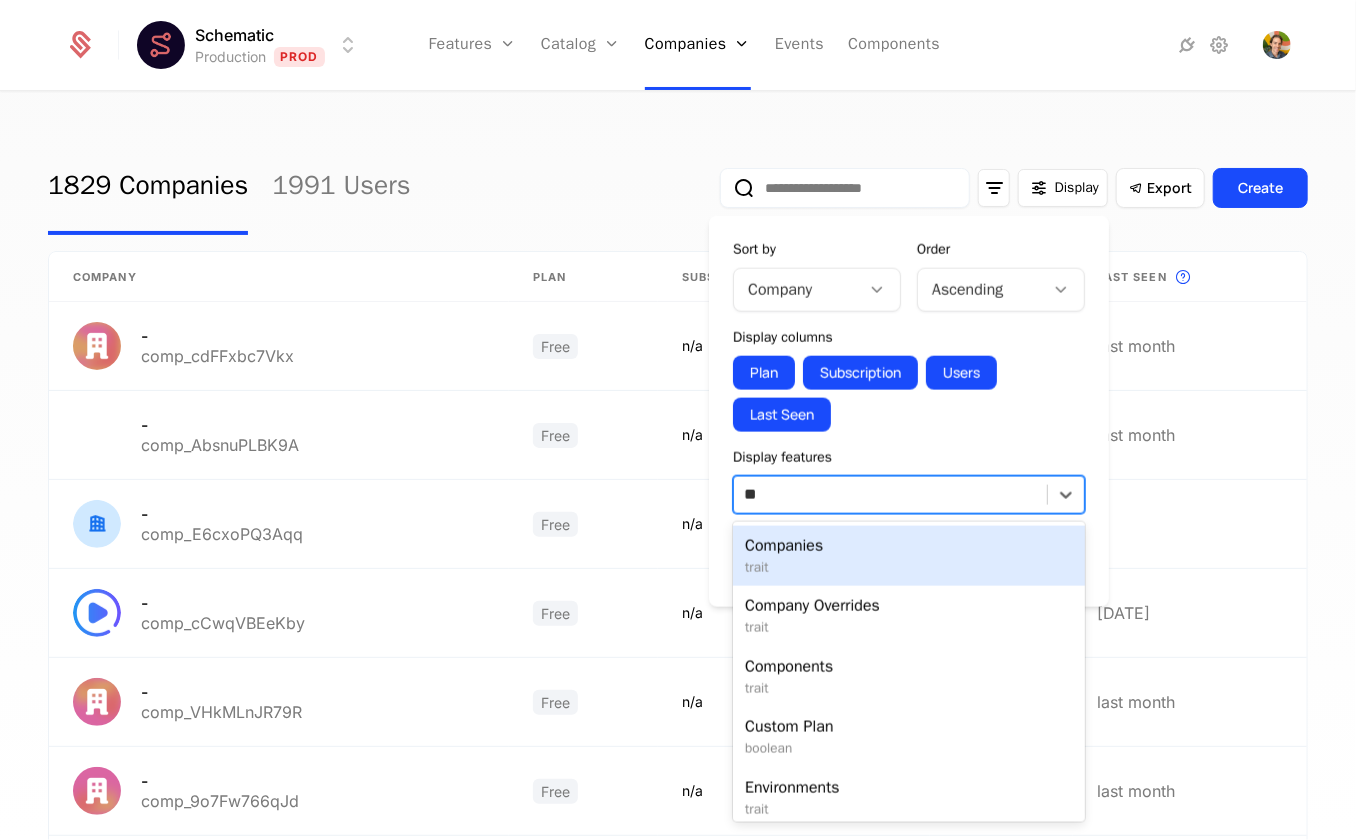 type on "*" 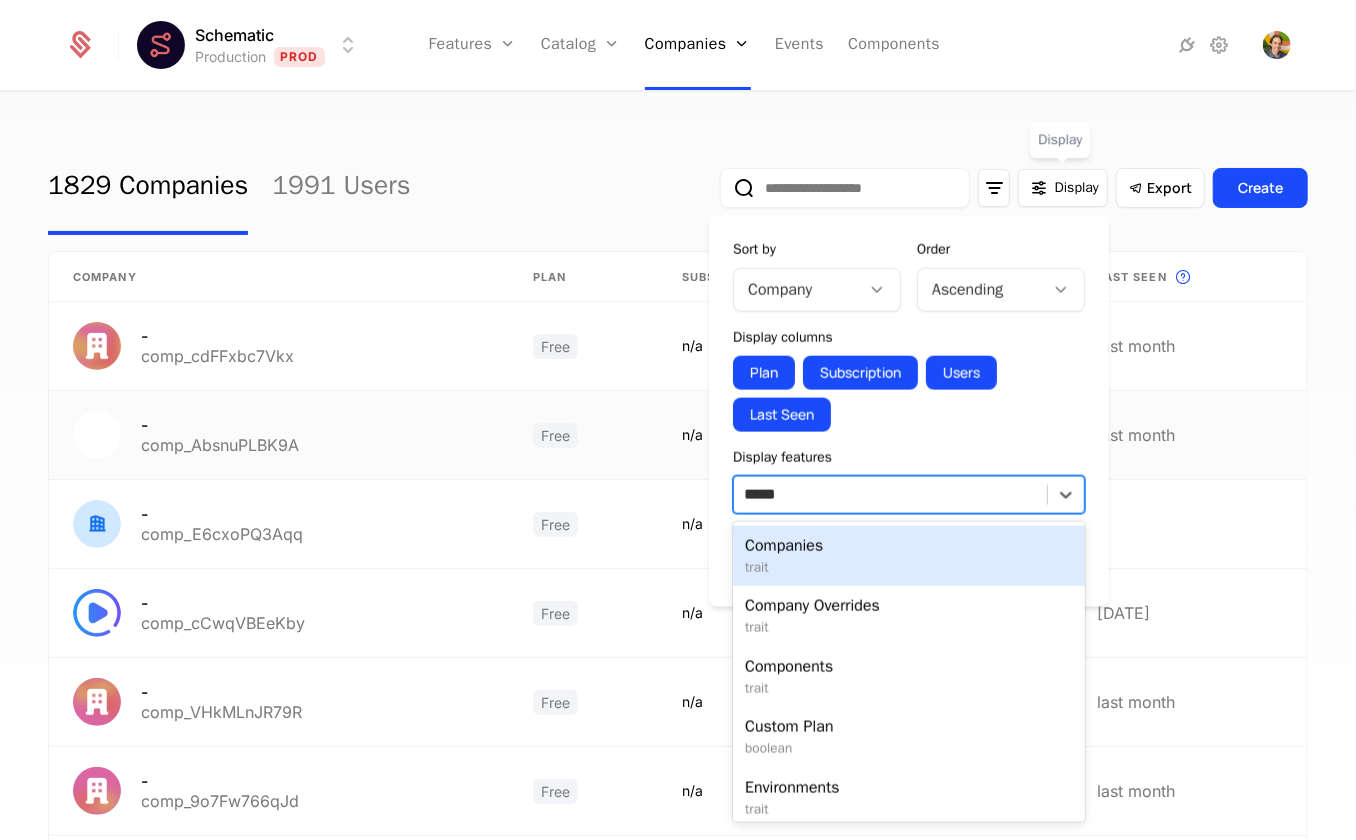 type on "*****" 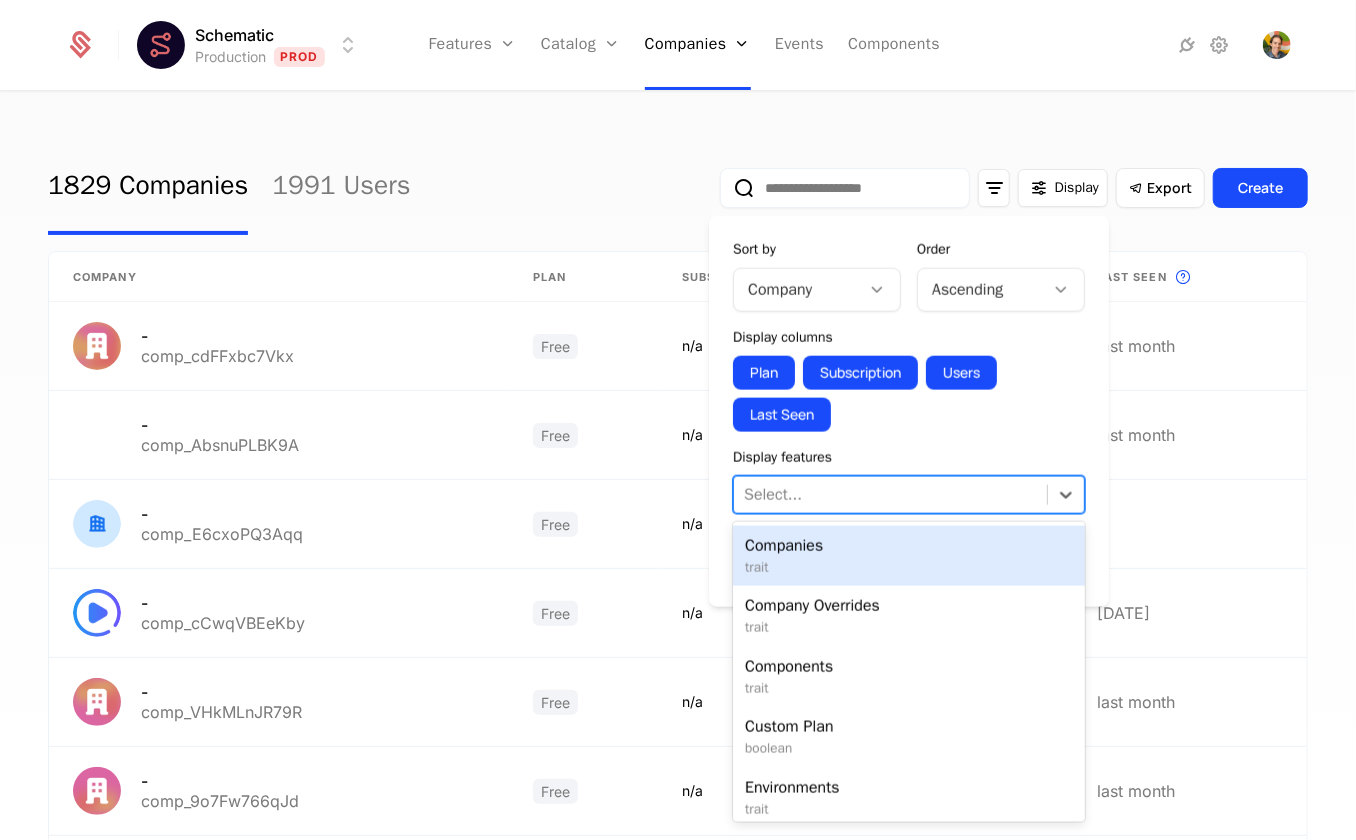 click at bounding box center (890, 495) 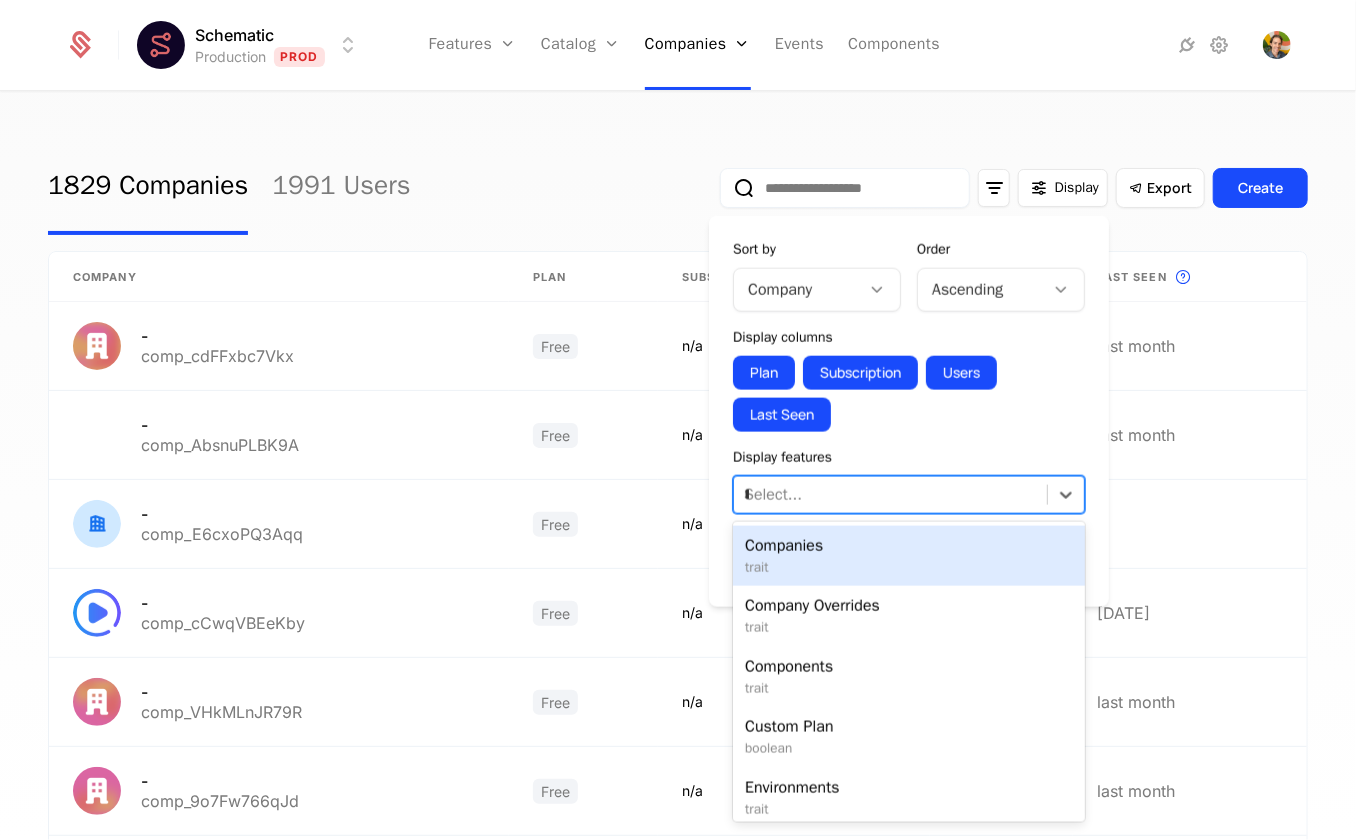 type on "***" 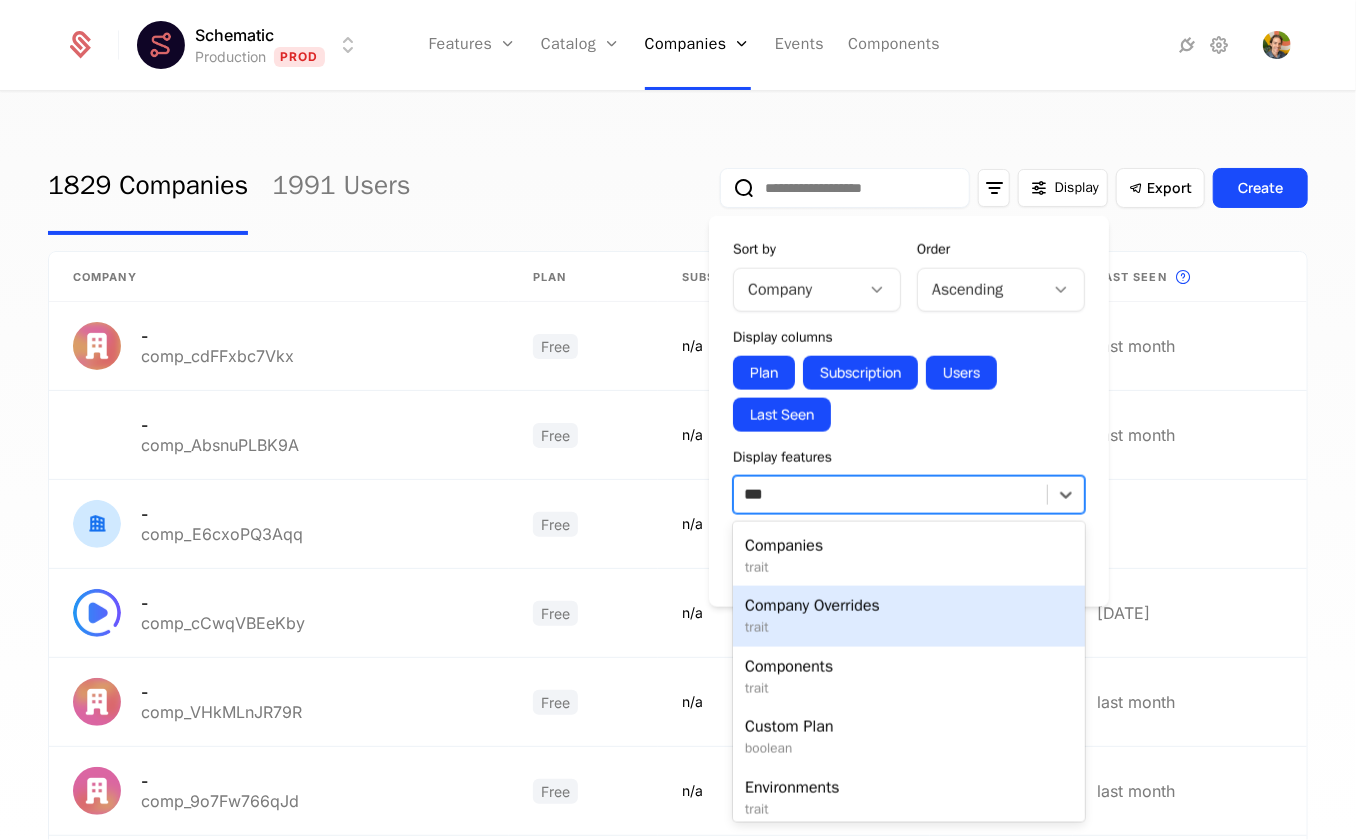 scroll, scrollTop: 372, scrollLeft: 0, axis: vertical 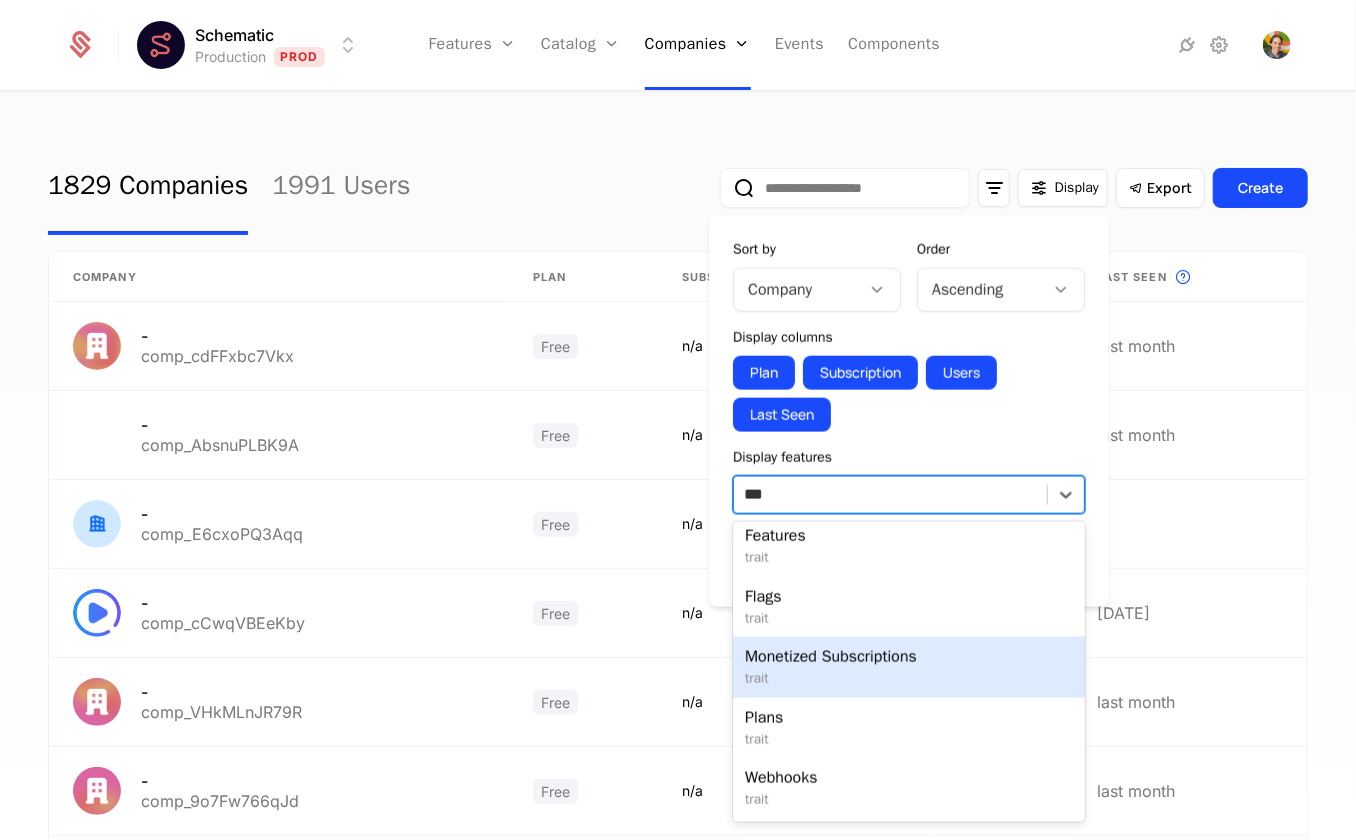 click on "Monetized Subscriptions" at bounding box center (909, 657) 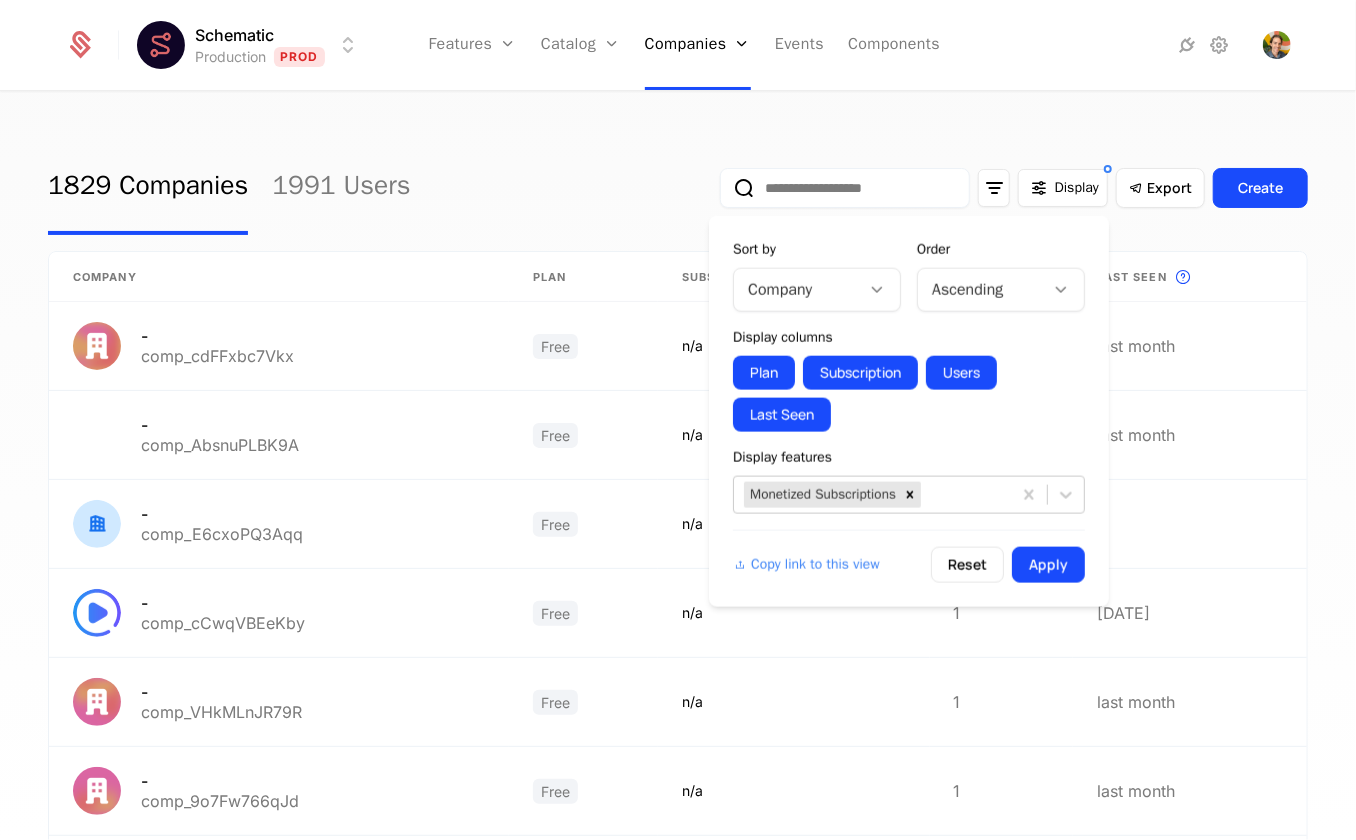 click on "Sort by Company Order Ascending Display columns Plan Subscription Users Last Seen Display features Monetized Subscriptions Copy link to this view Reset Apply" at bounding box center [909, 411] 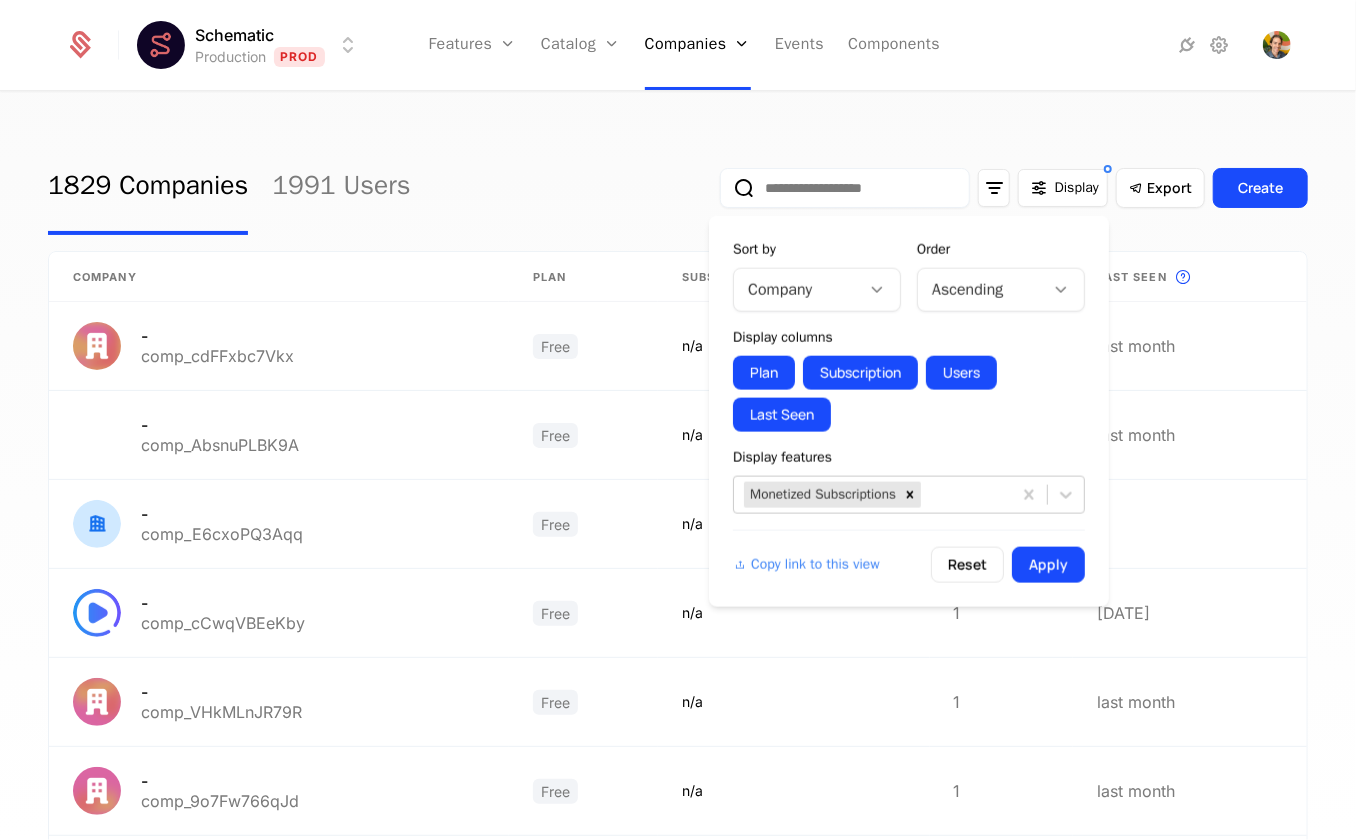 click on "Company" at bounding box center (797, 290) 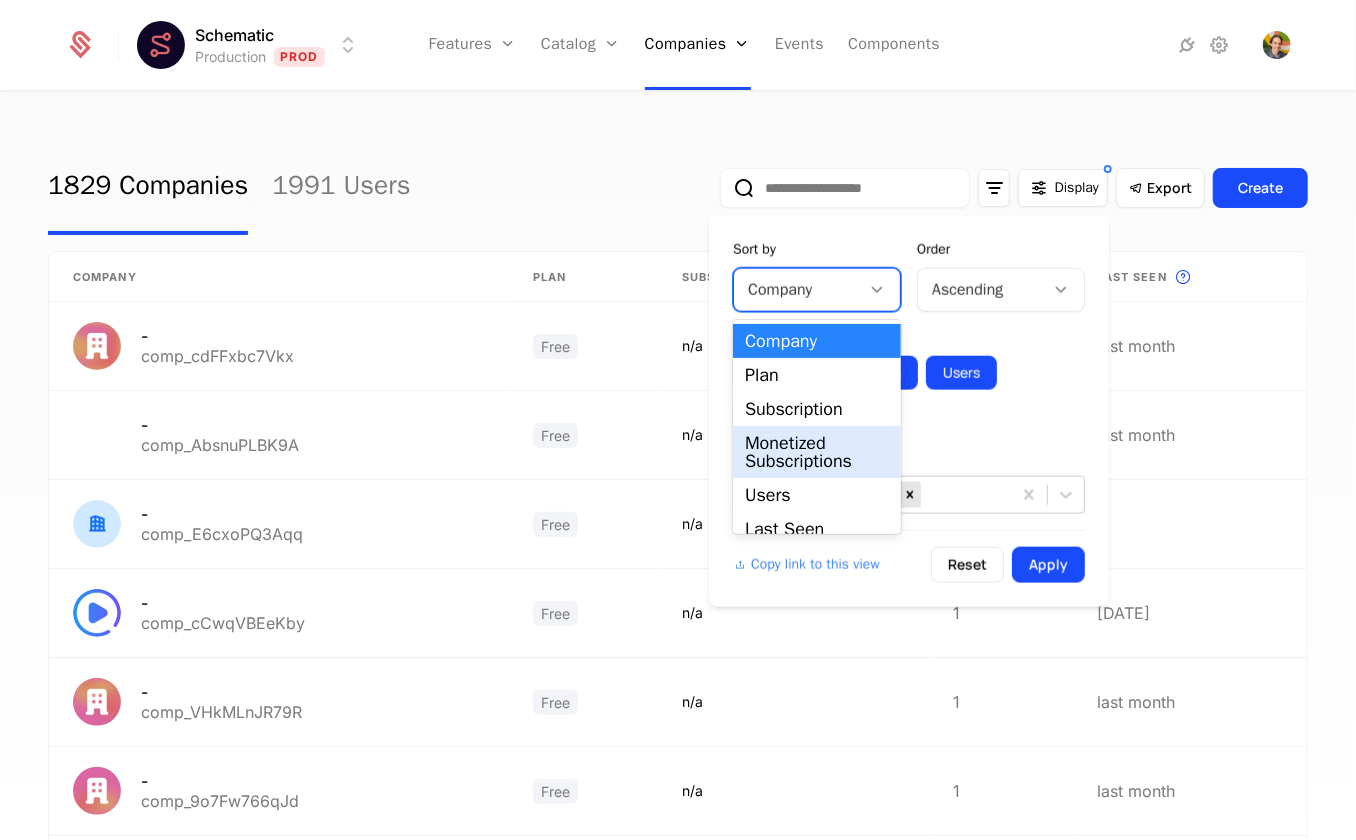 click on "Monetized Subscriptions" at bounding box center (817, 452) 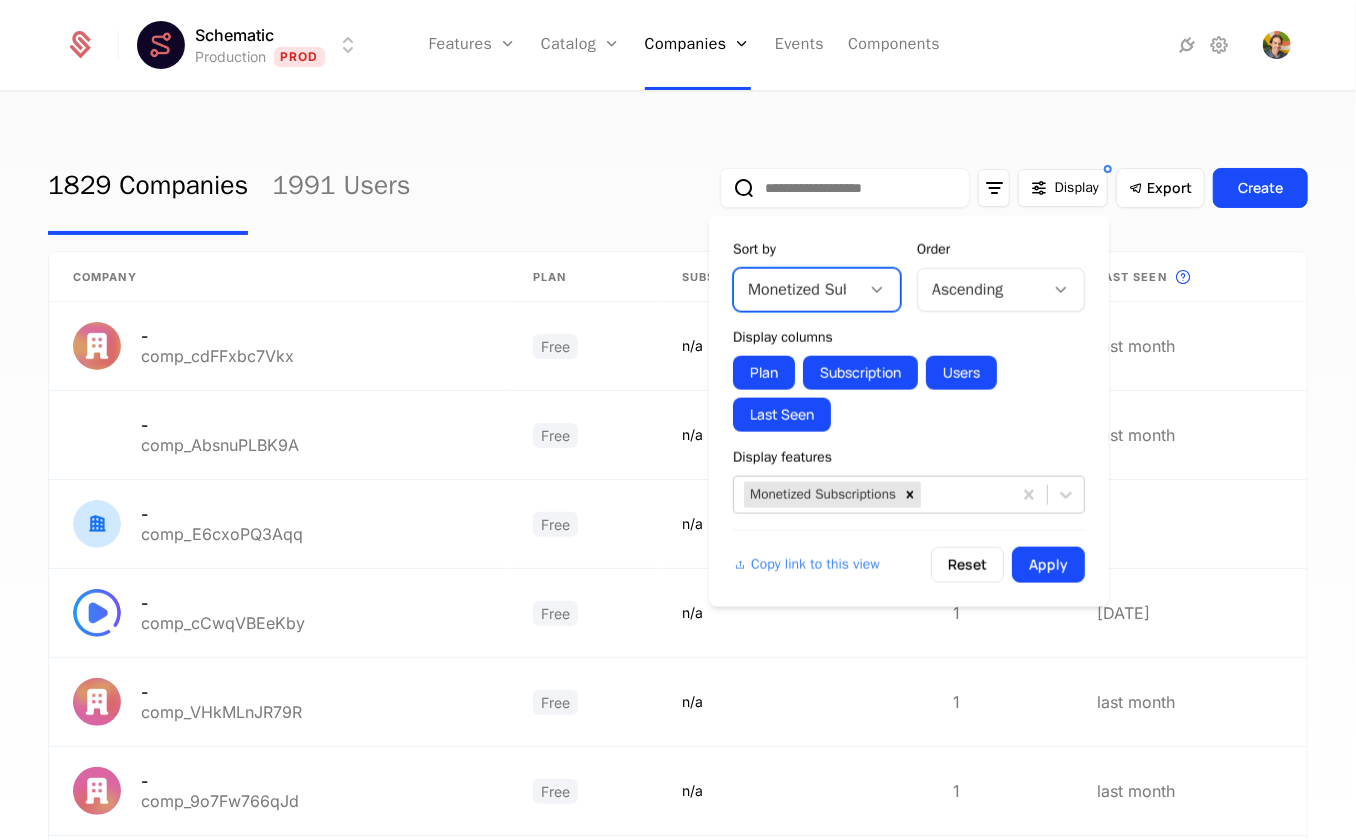 click at bounding box center [981, 290] 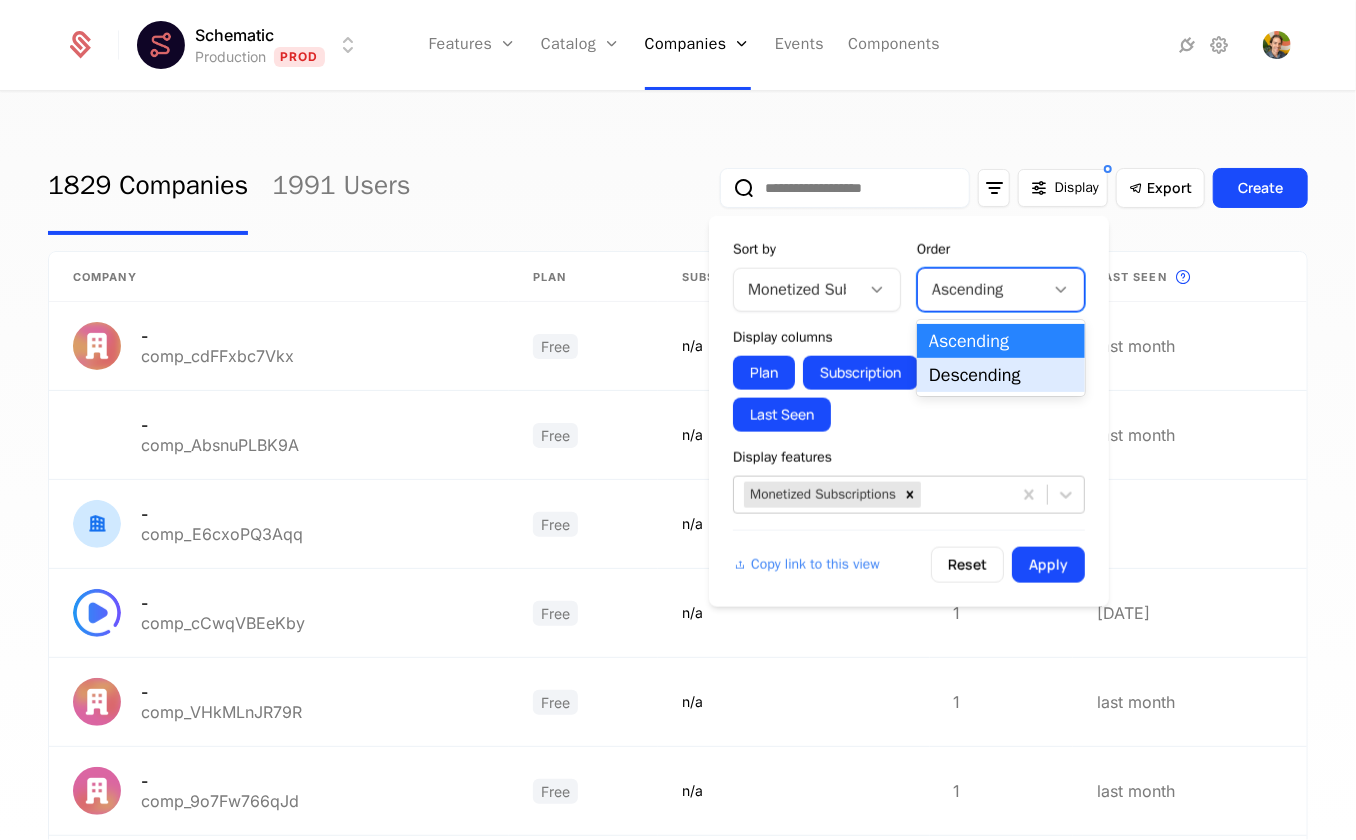 click on "Descending" at bounding box center [1001, 375] 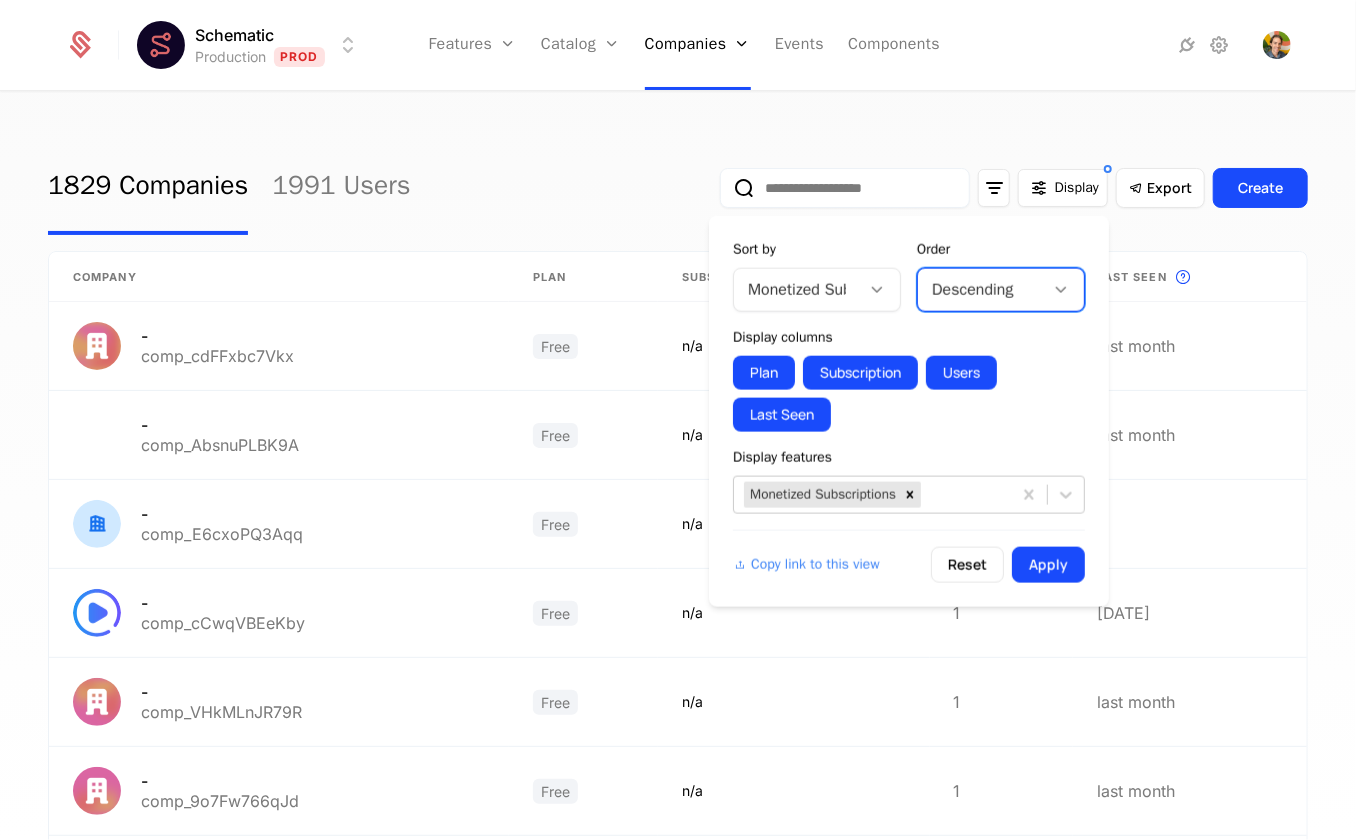 click on "Plan Subscription Users Last Seen" at bounding box center (909, 394) 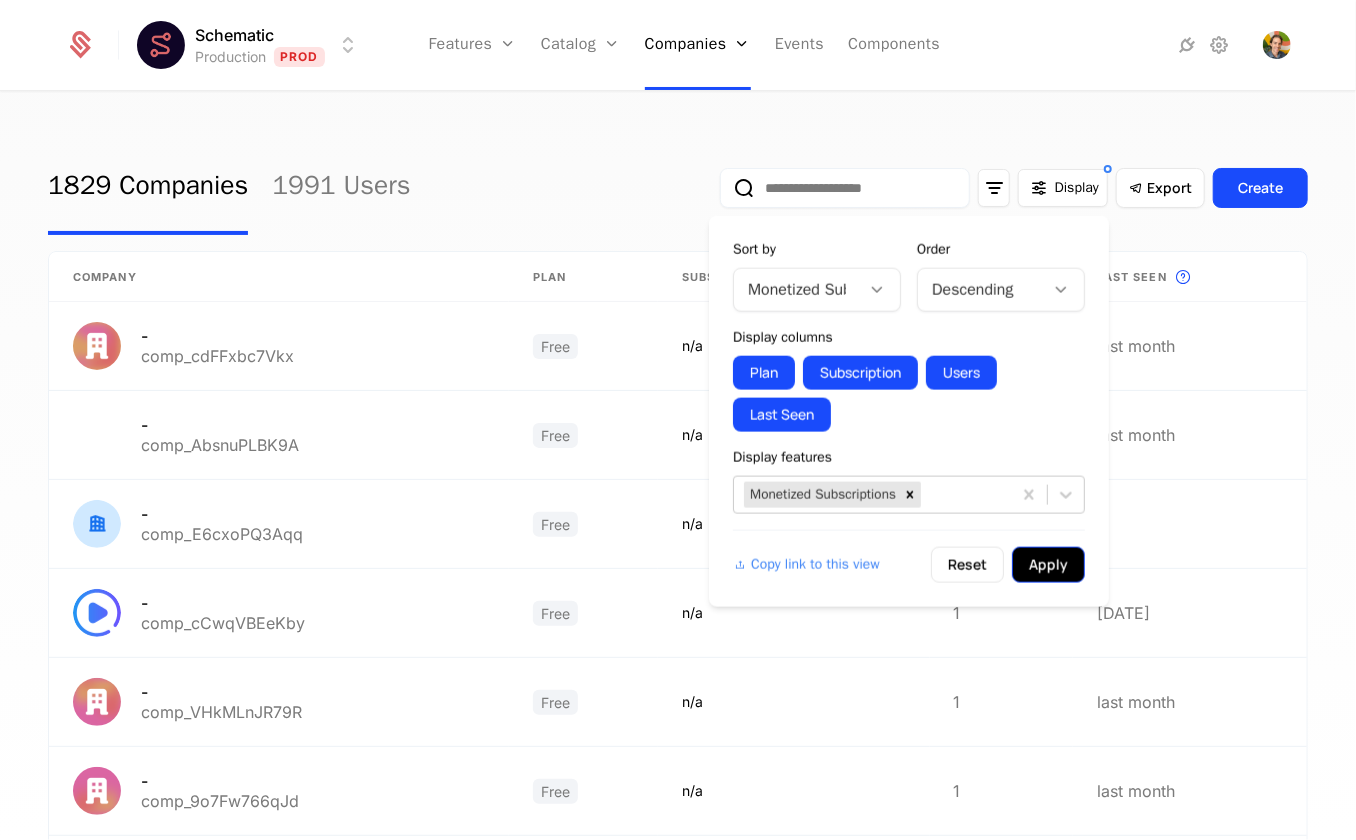 click on "Apply" at bounding box center [1048, 565] 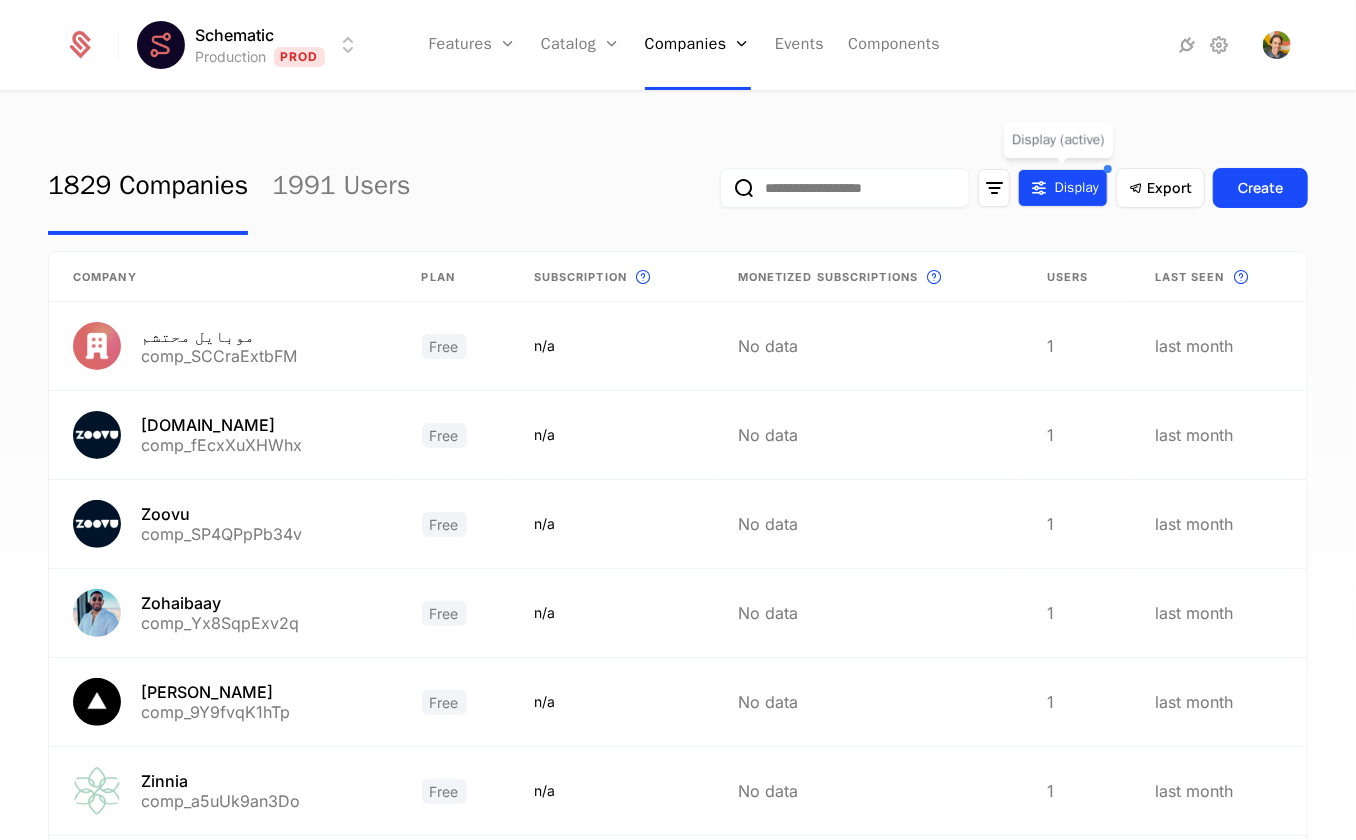 click on "Display" at bounding box center (1077, 188) 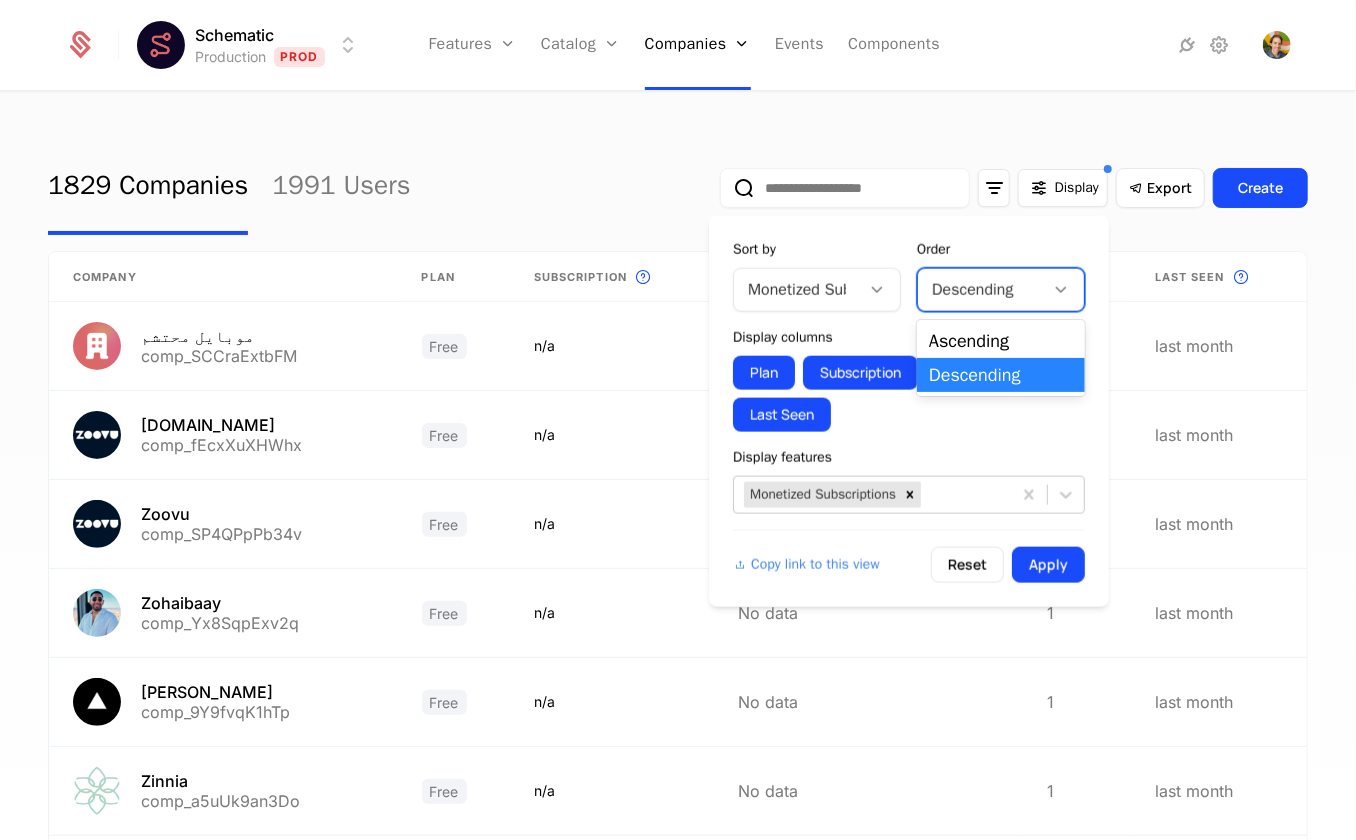 click at bounding box center [981, 290] 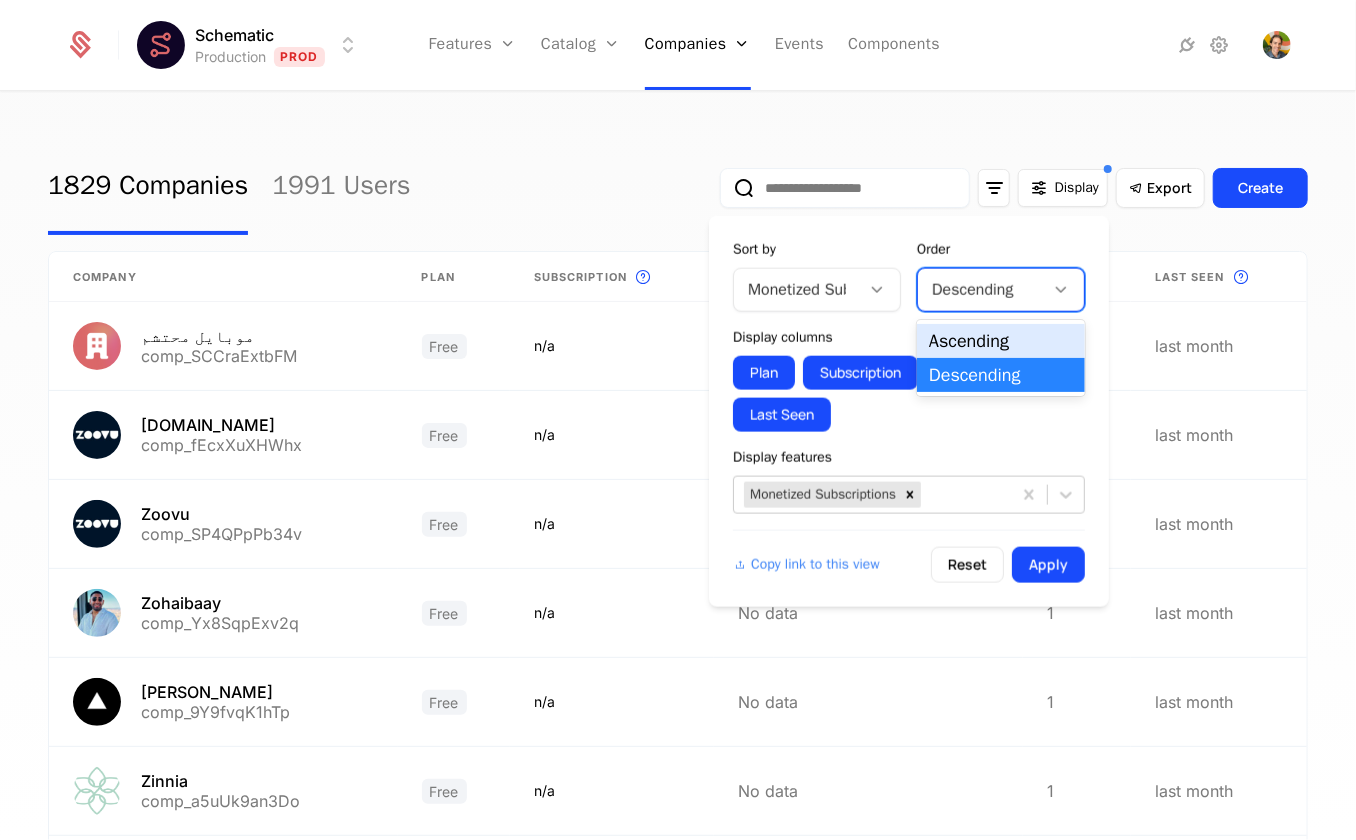 click on "Ascending" at bounding box center [1001, 341] 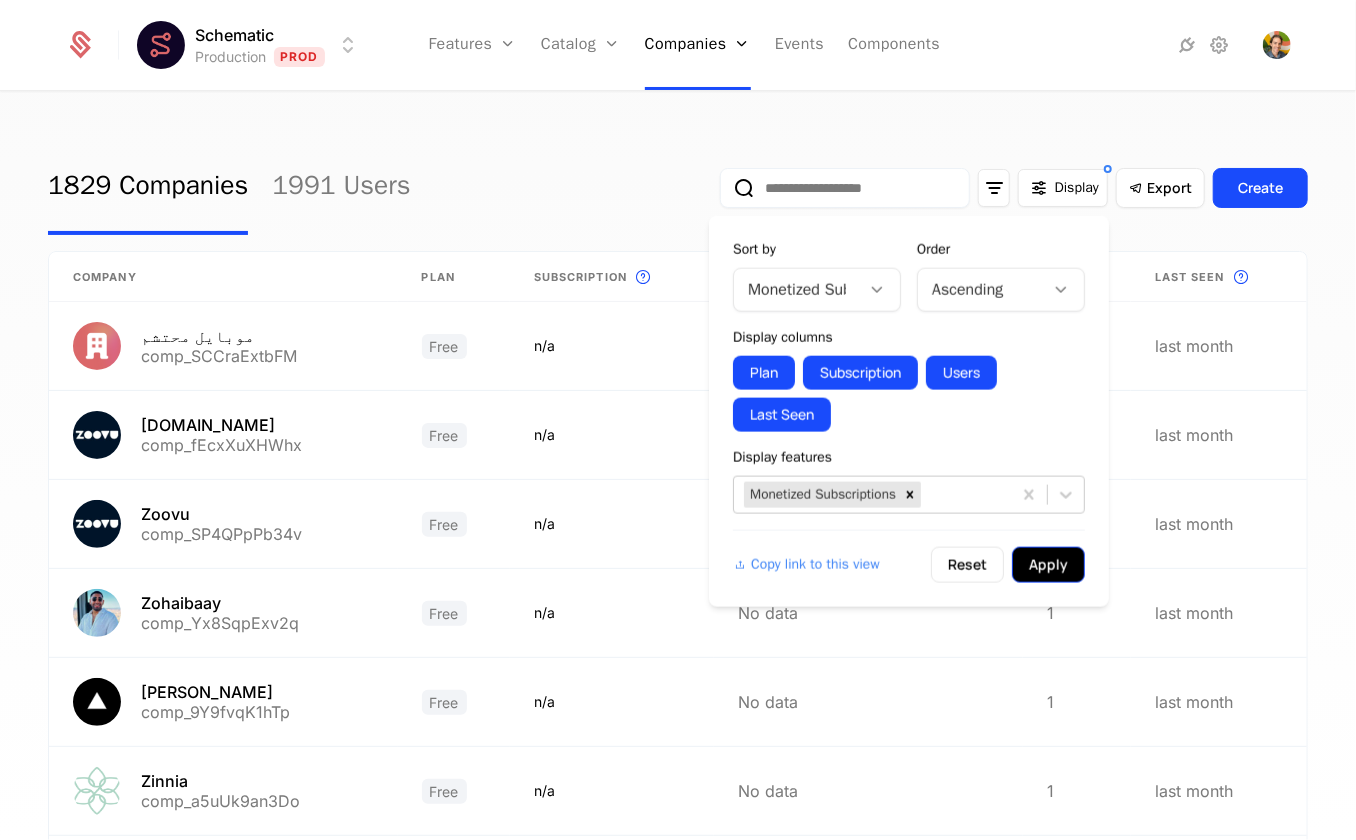 click on "Apply" at bounding box center [1048, 565] 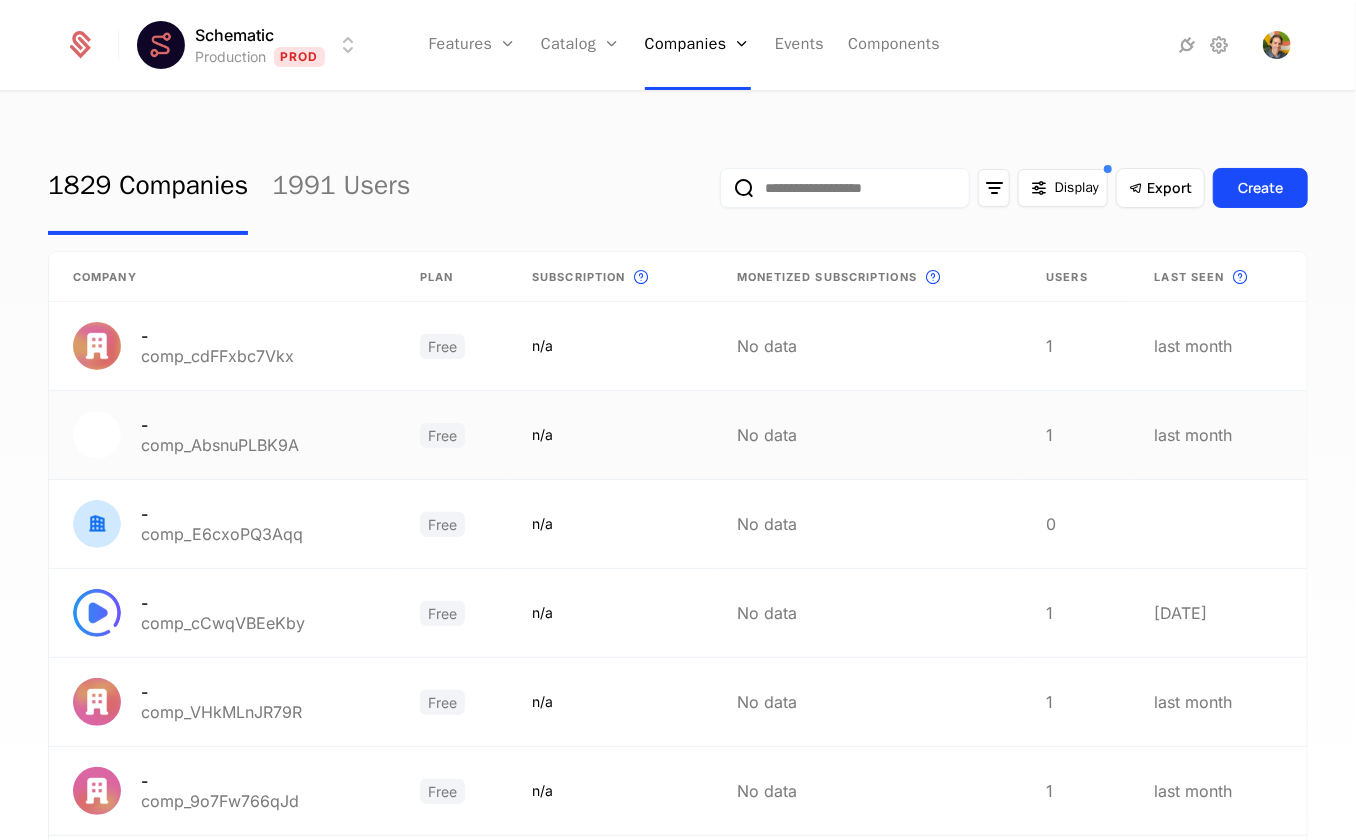 scroll, scrollTop: 486, scrollLeft: 0, axis: vertical 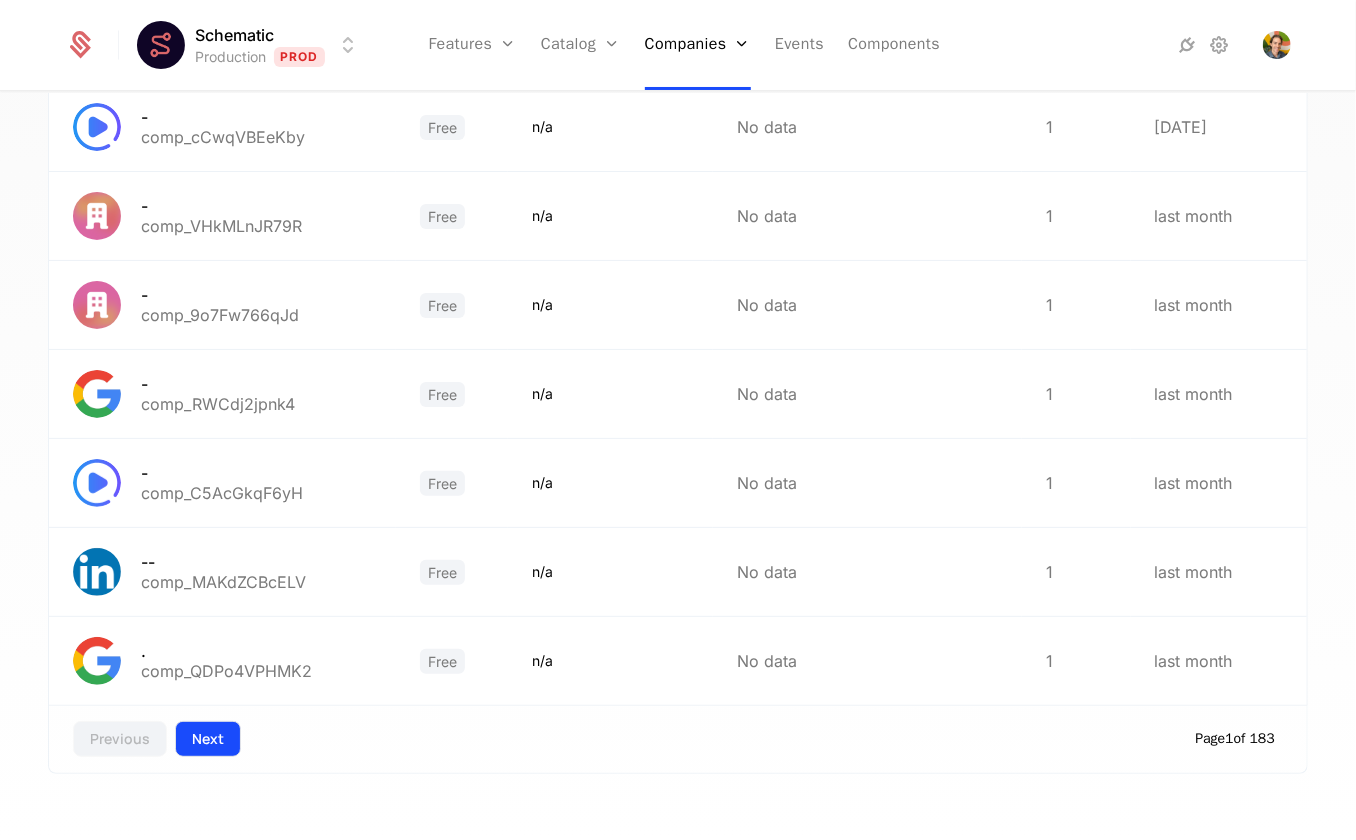 click on "Next" at bounding box center (208, 739) 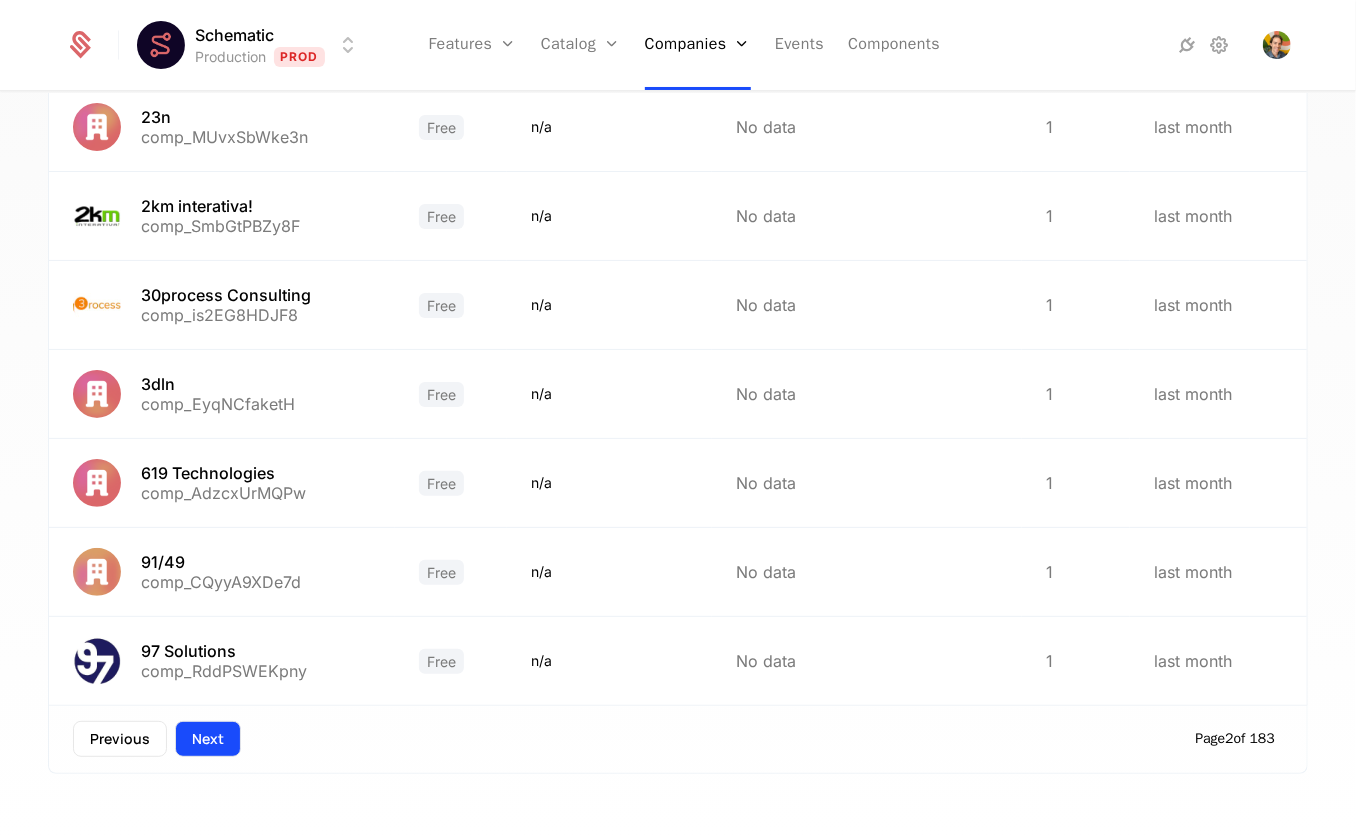 click on "Next" at bounding box center [208, 739] 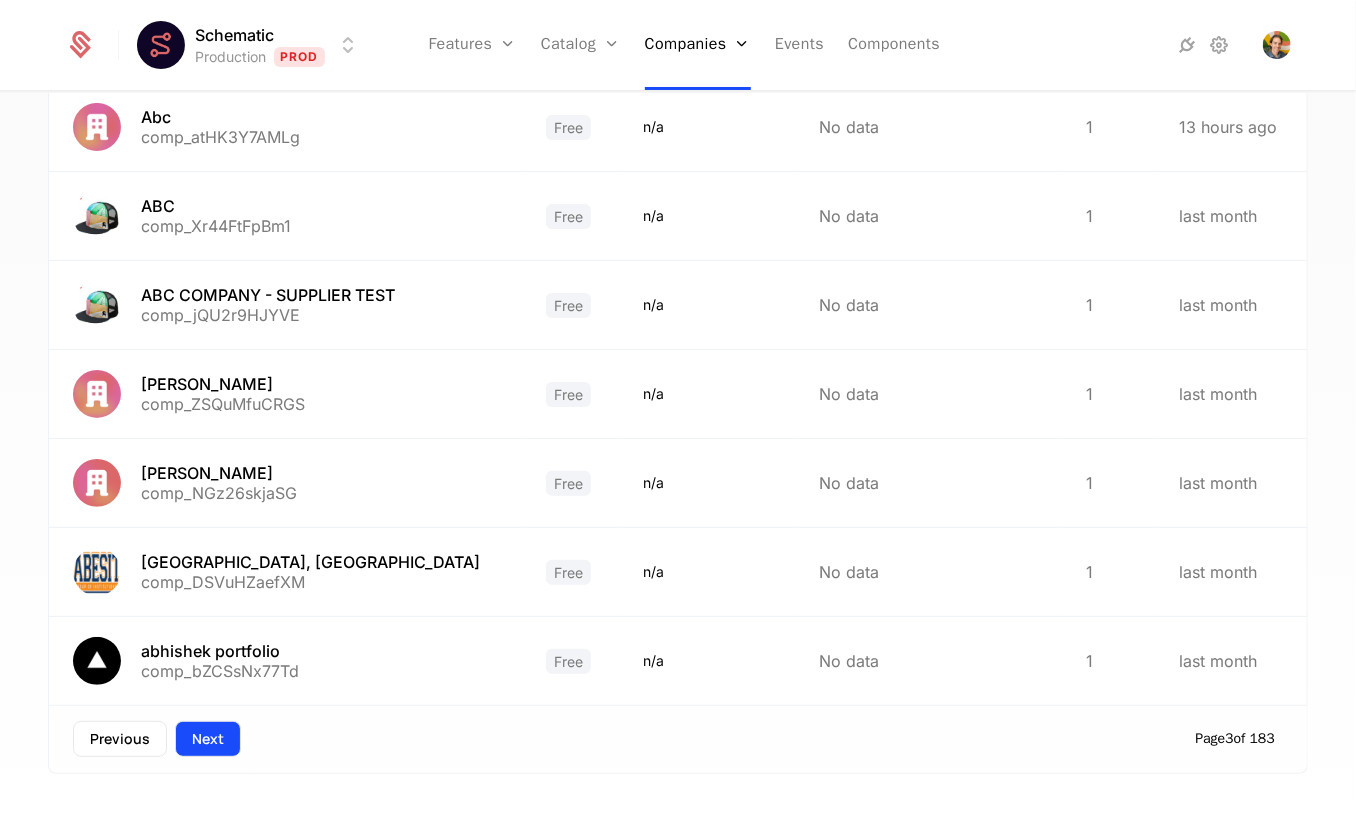 click on "Next" at bounding box center [208, 739] 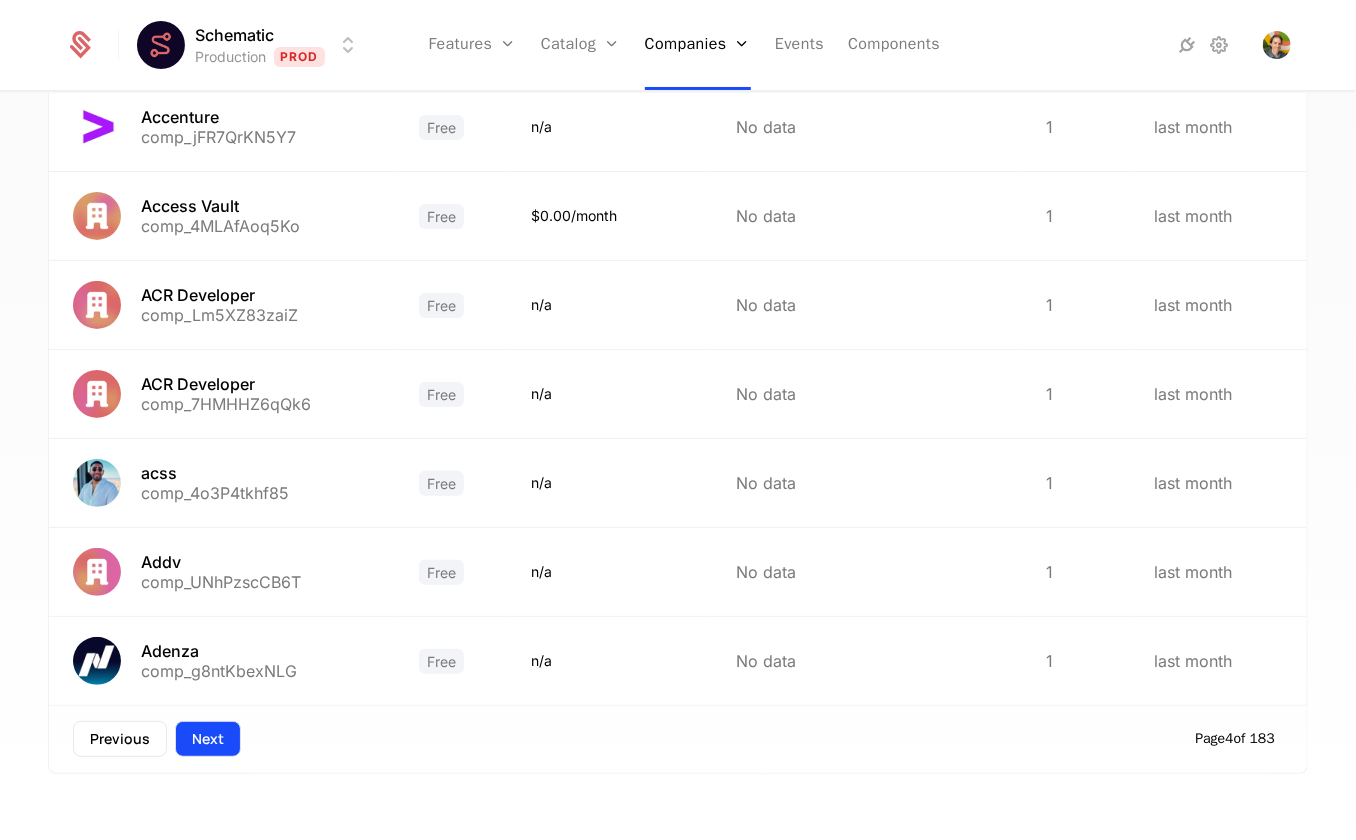 click on "Next" at bounding box center [208, 739] 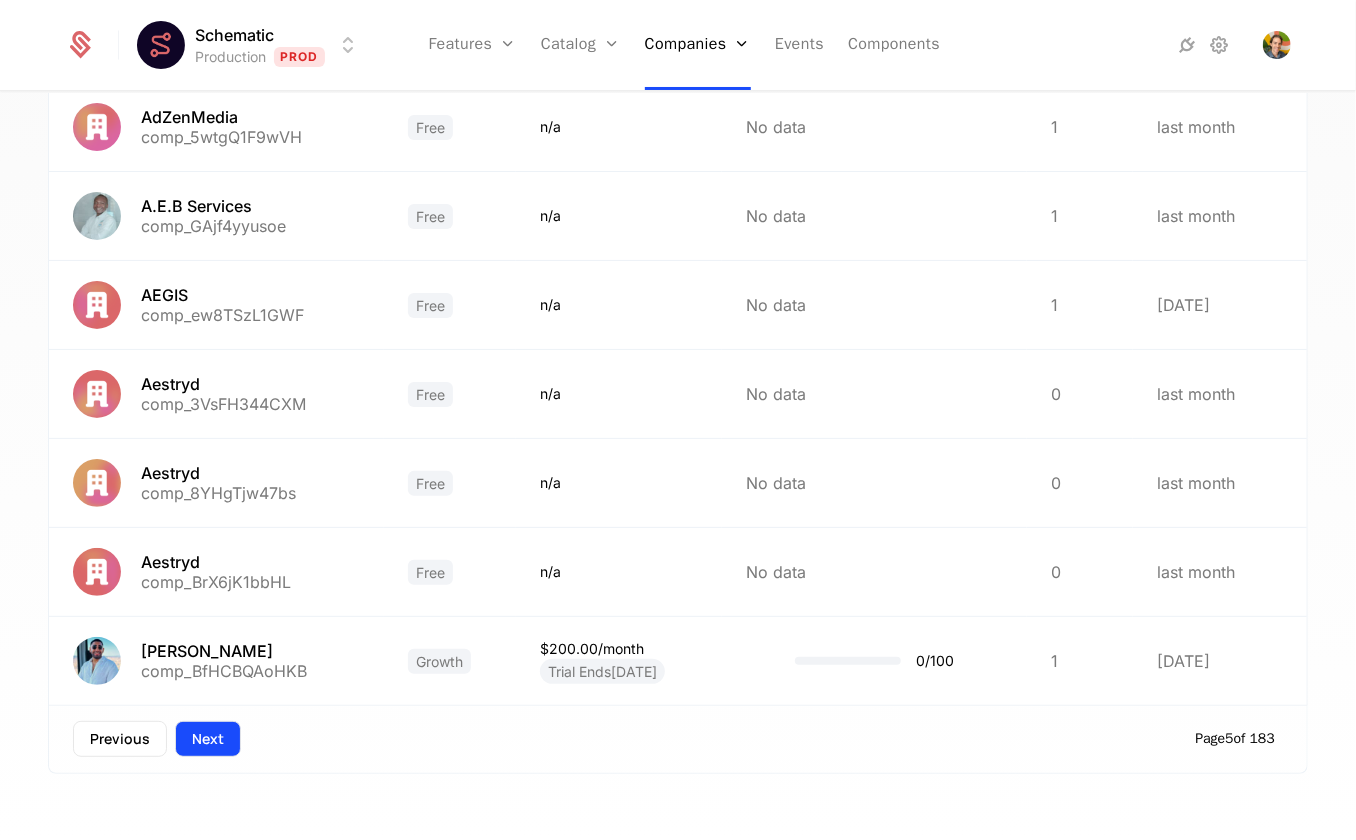 click on "Next" at bounding box center [208, 739] 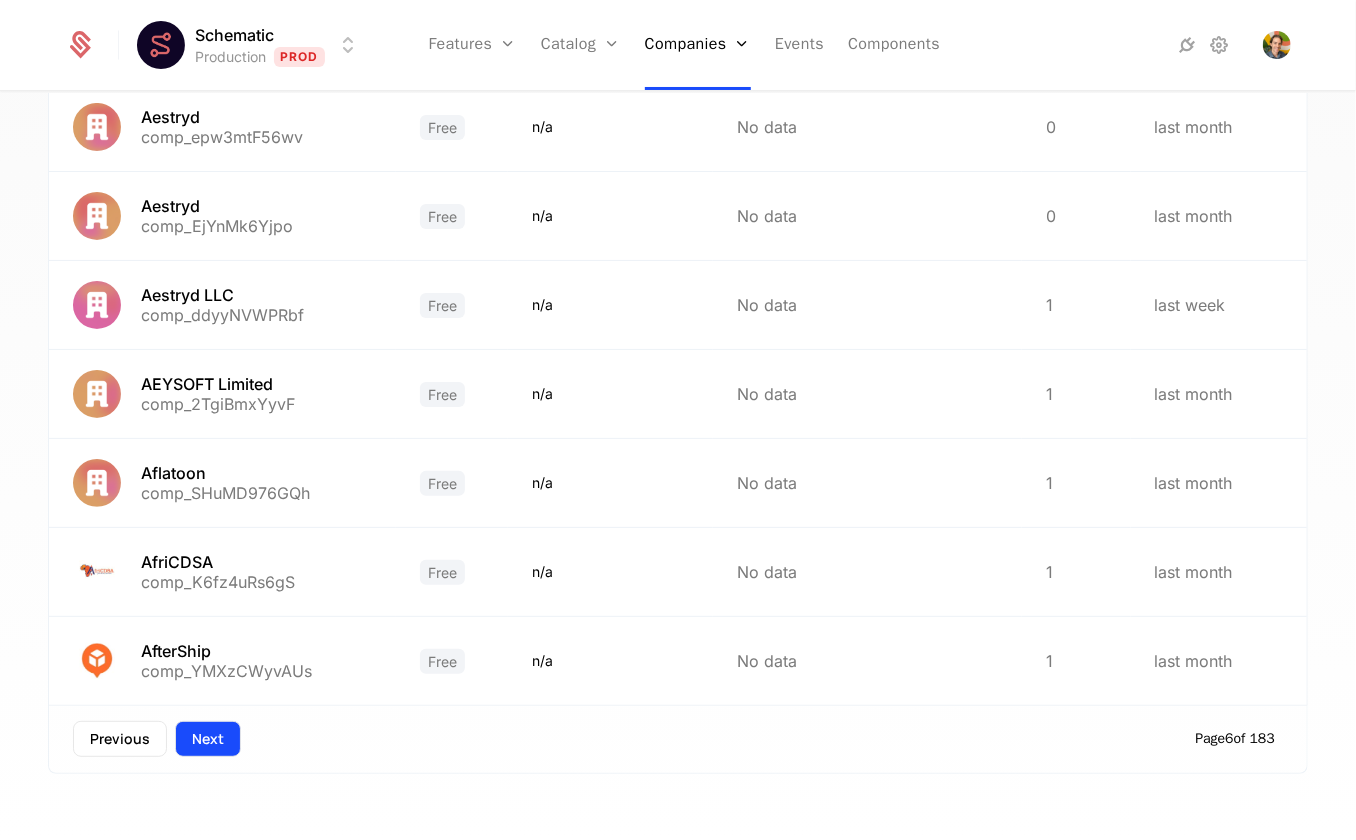 click on "Next" at bounding box center [208, 739] 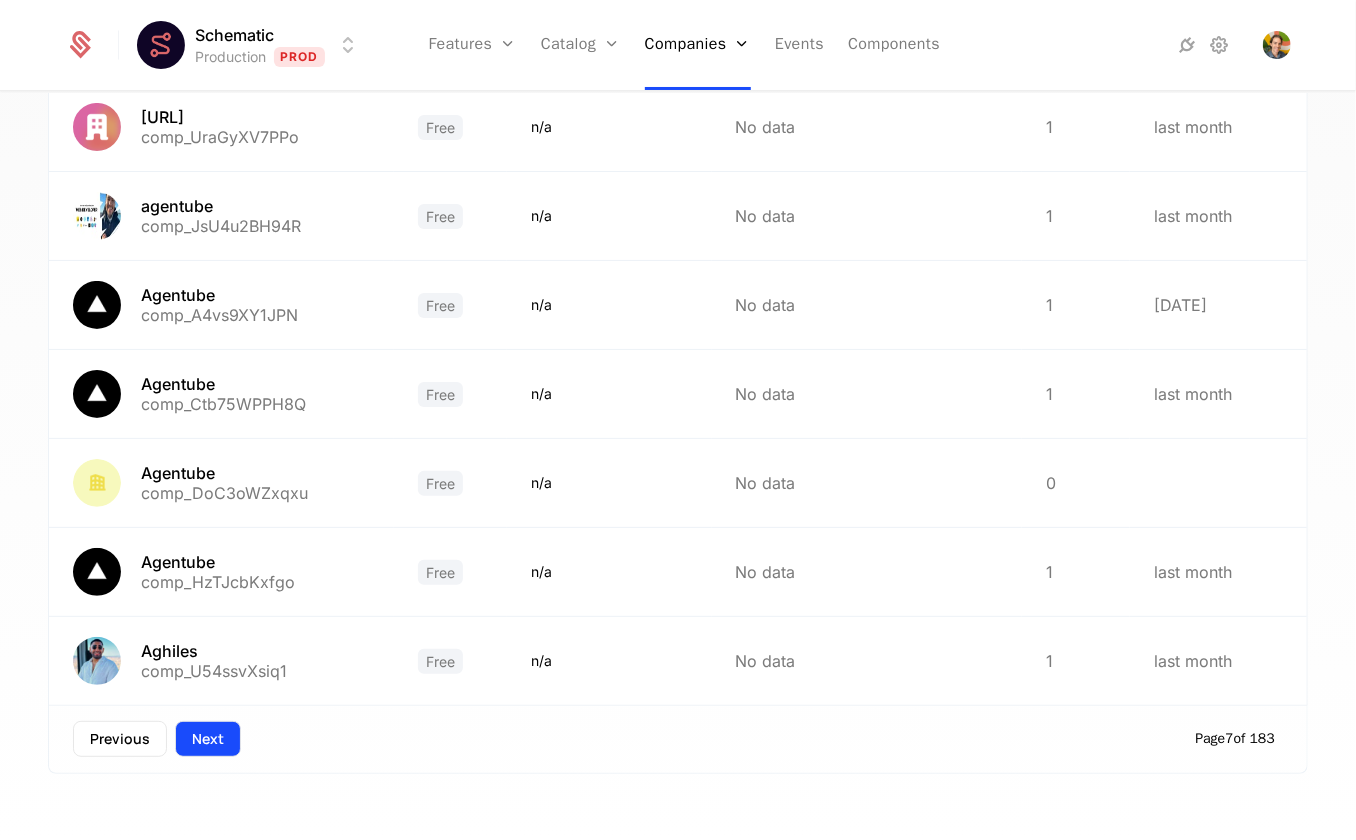 click on "Next" at bounding box center (208, 739) 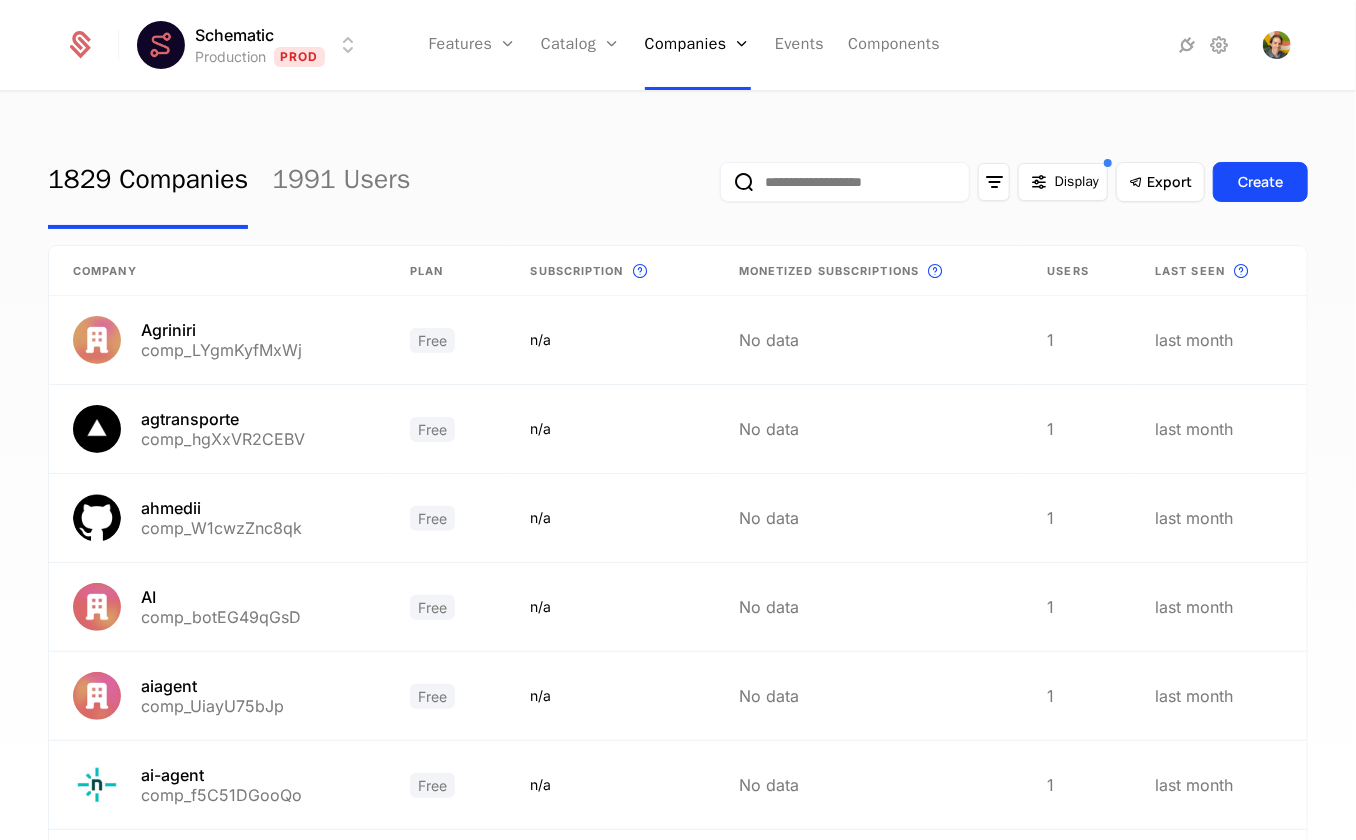 scroll, scrollTop: 0, scrollLeft: 0, axis: both 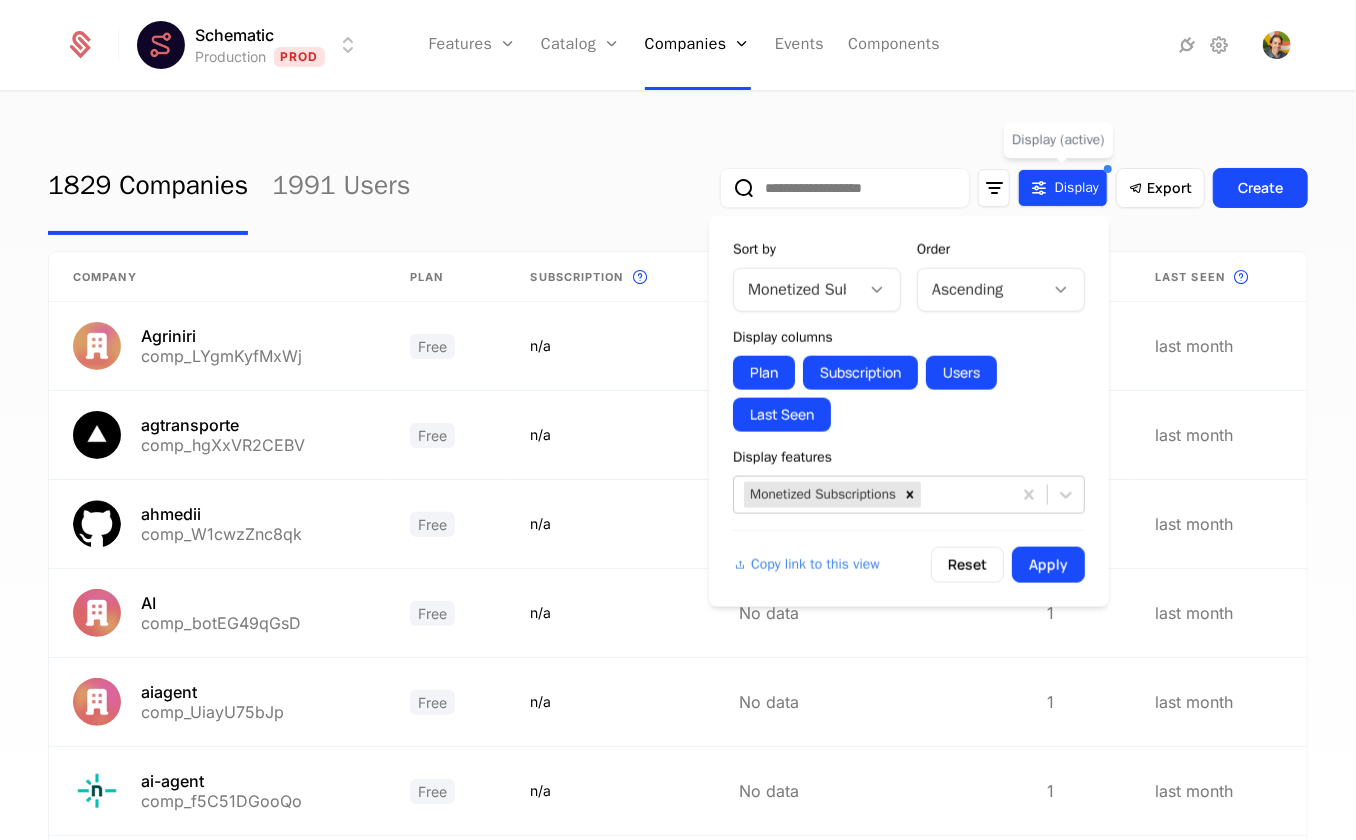 click on "Display" at bounding box center (1077, 188) 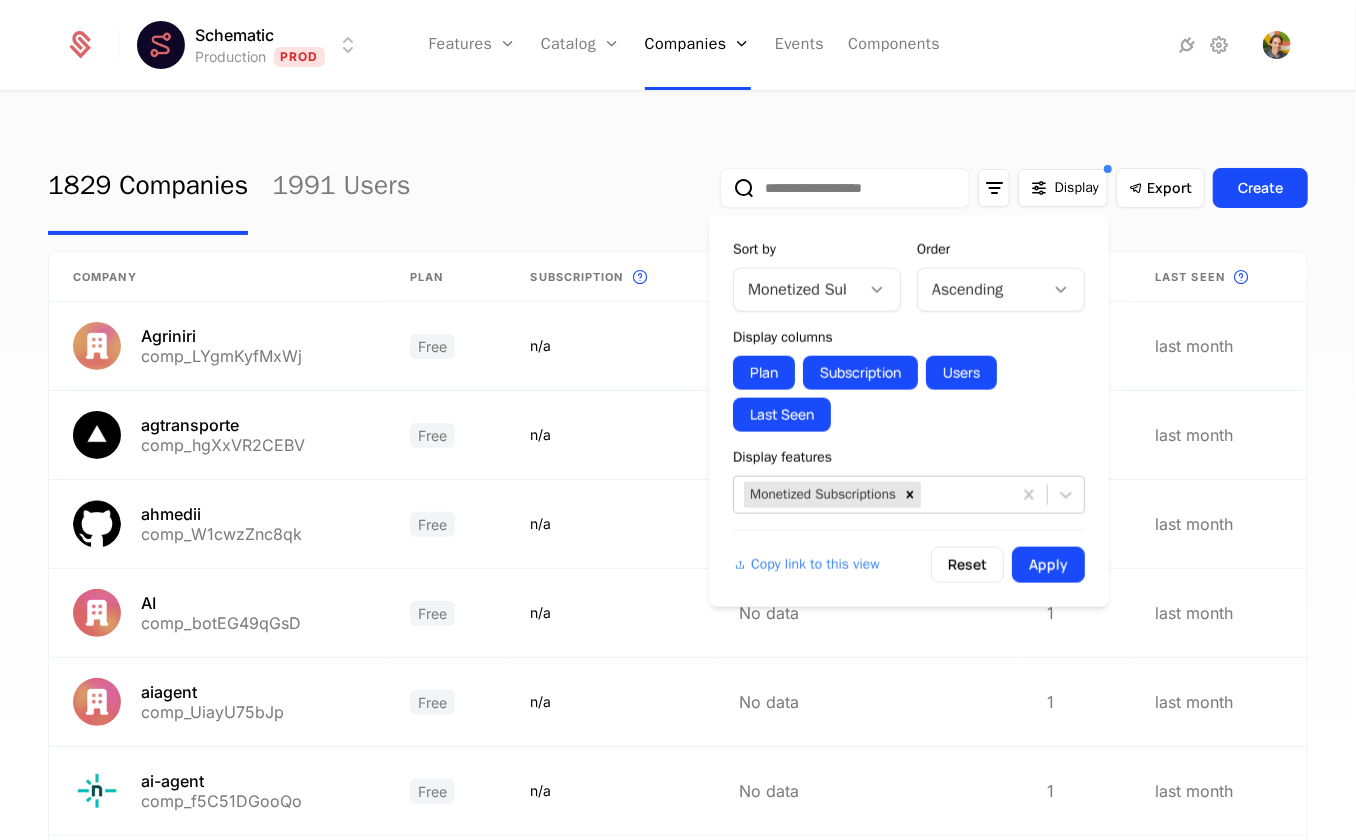 click on "Users" at bounding box center [961, 373] 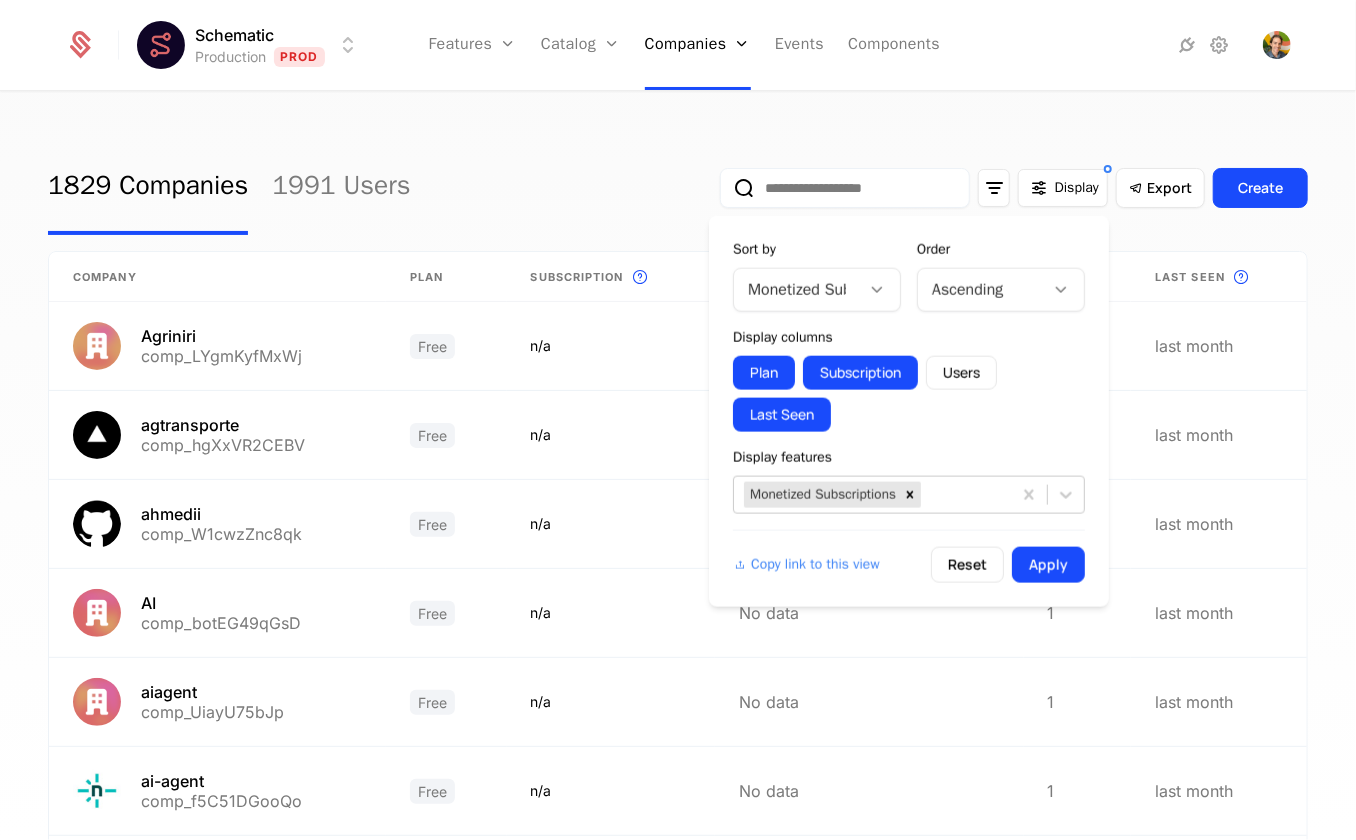 click on "Plan Subscription Users Last Seen" at bounding box center (909, 394) 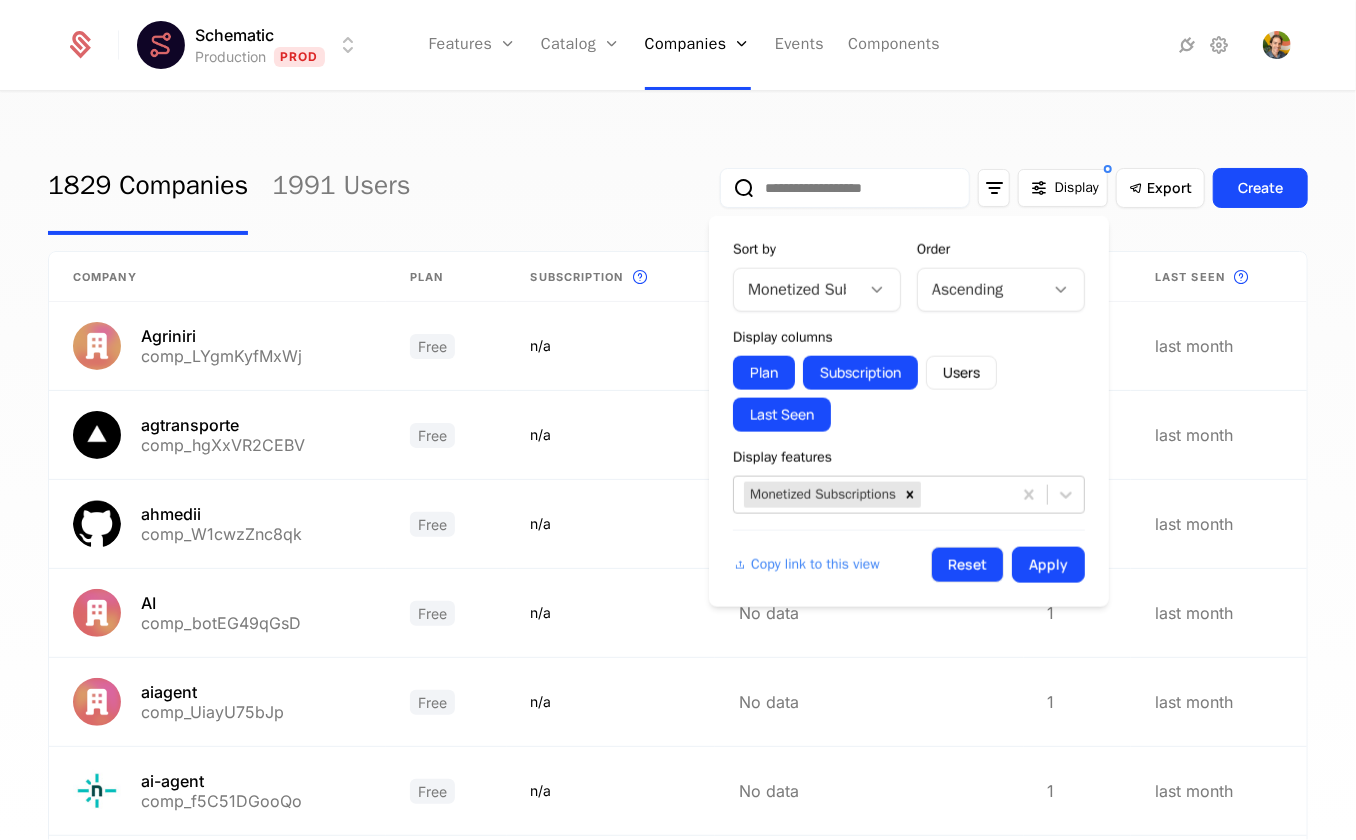 click on "Reset" at bounding box center (967, 565) 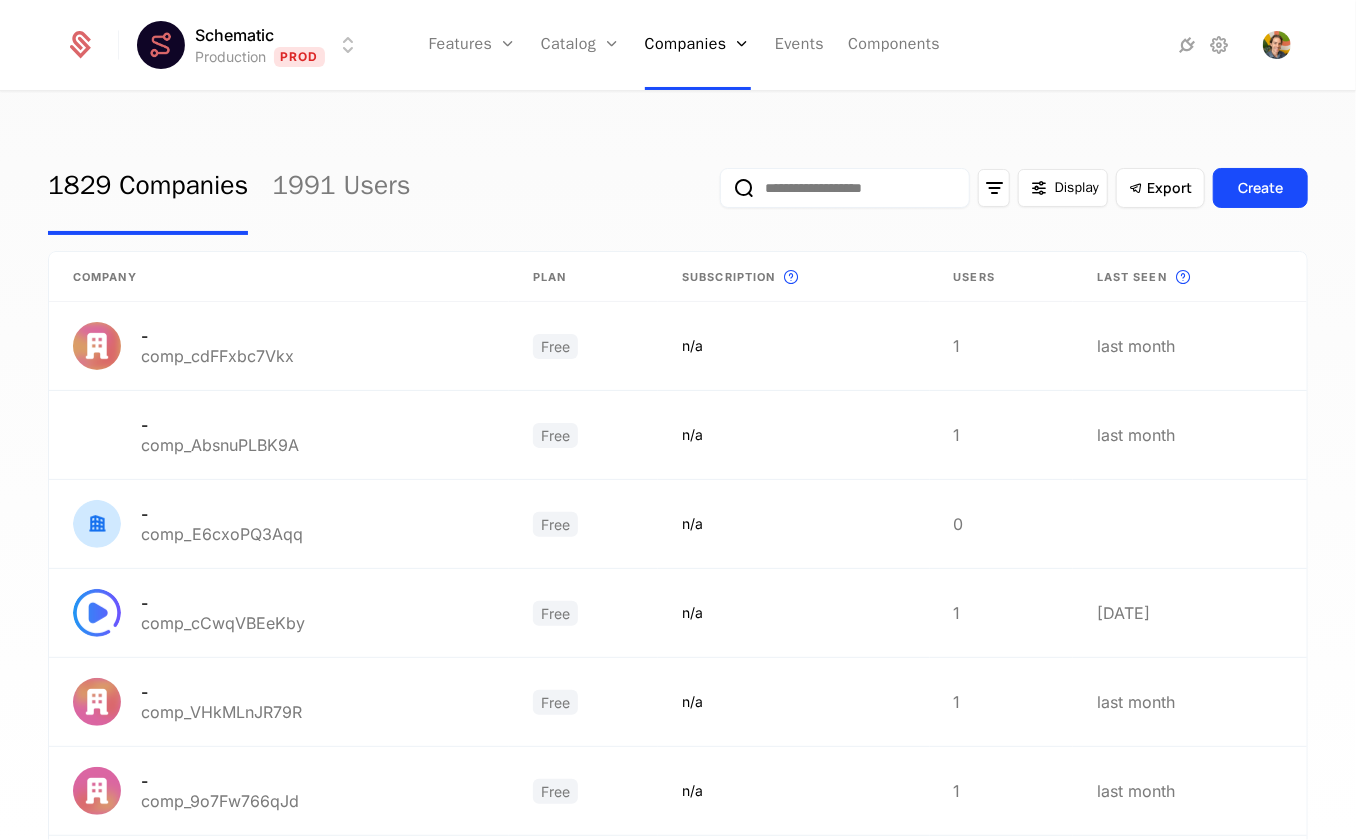 click on "Display Export Create" at bounding box center [1014, 188] 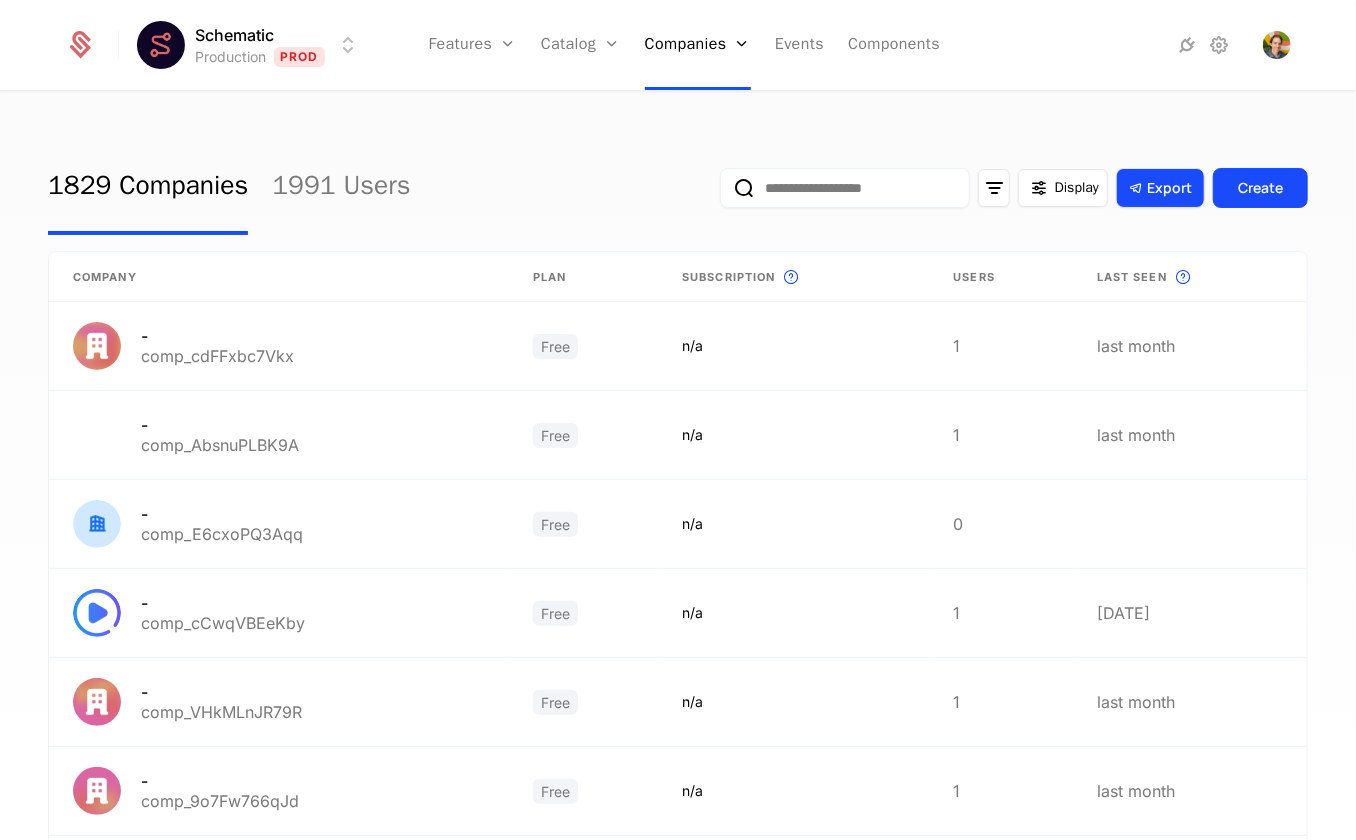 click on "Export" at bounding box center [1169, 188] 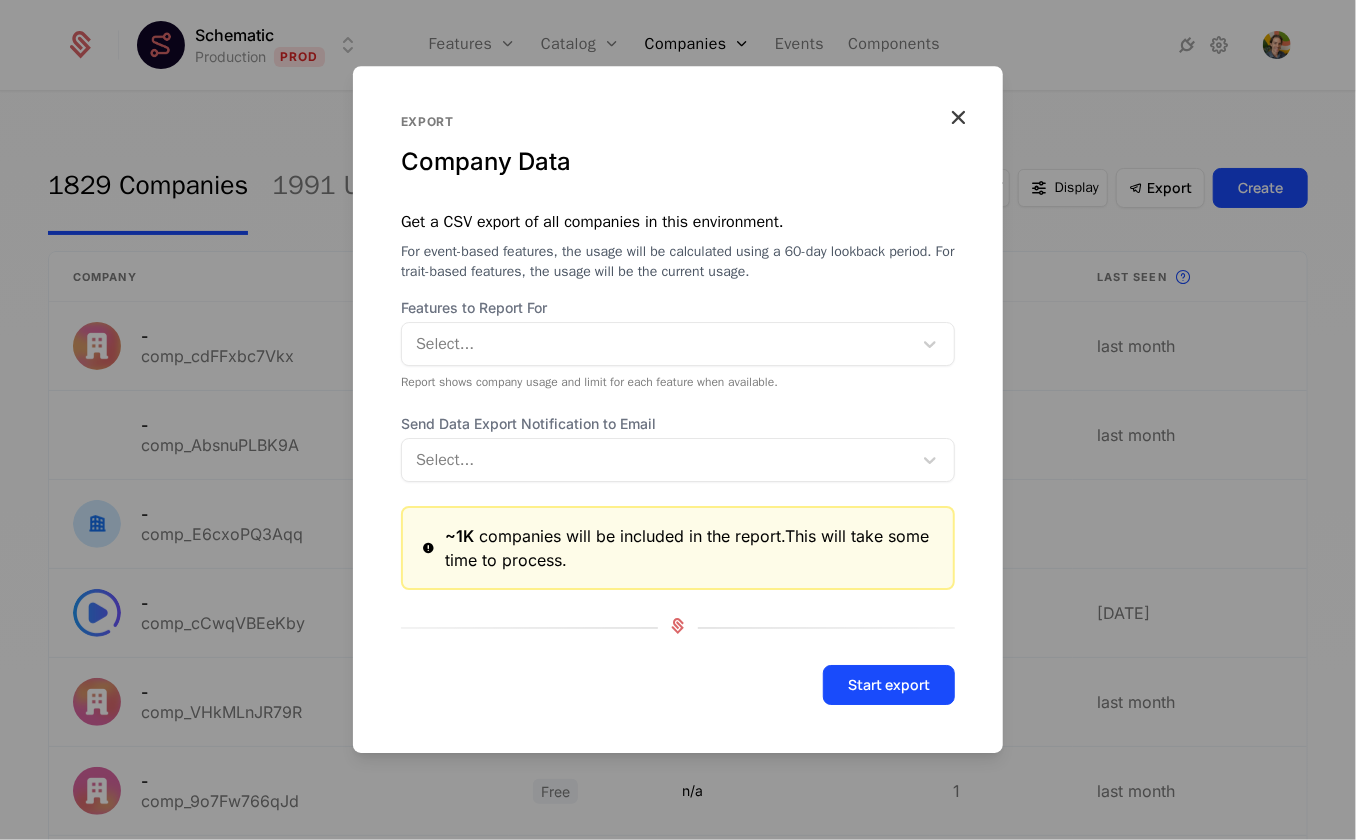 drag, startPoint x: 674, startPoint y: 627, endPoint x: 801, endPoint y: 577, distance: 136.4881 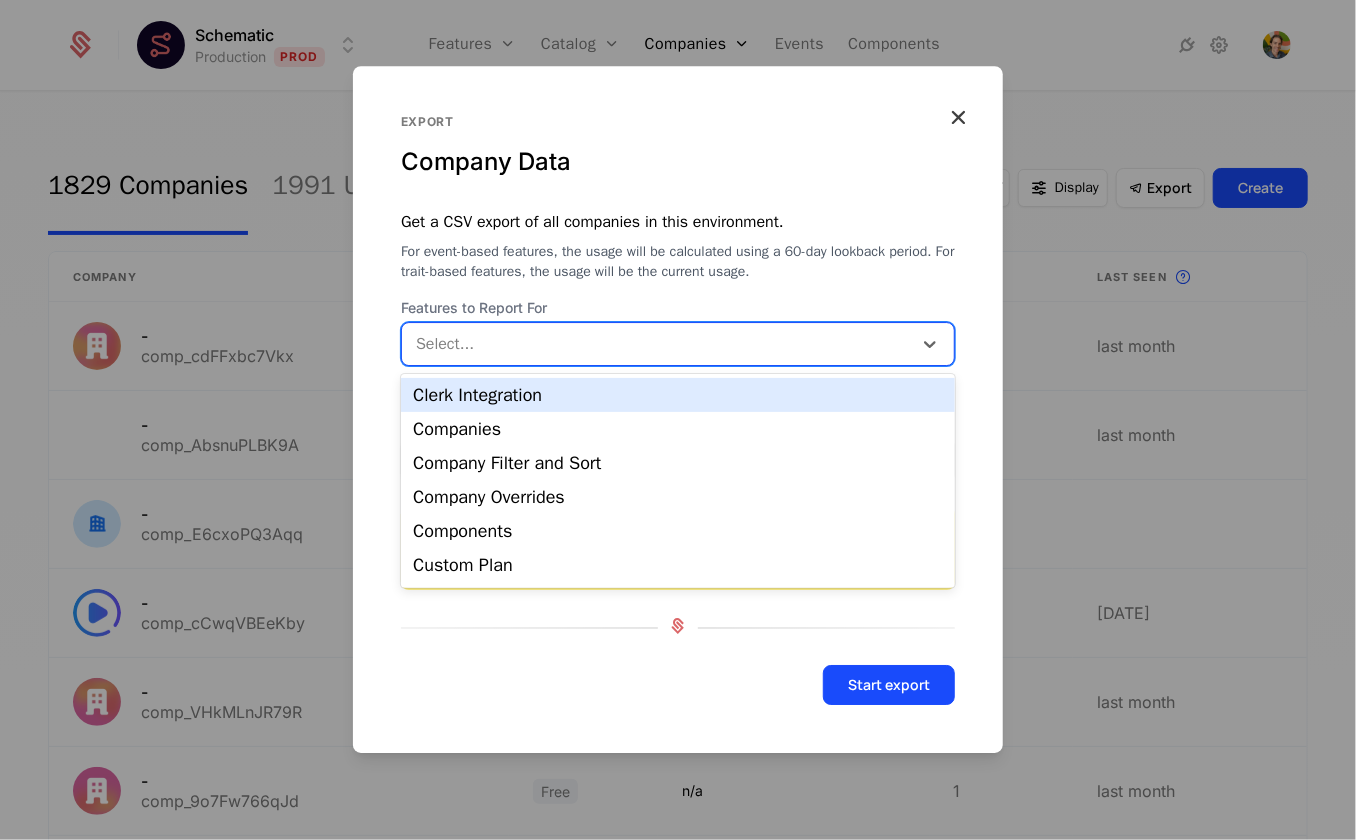 click on "For event-based features, the usage will be calculated using a 60-day lookback period. For trait-based features, the usage will be the current usage." at bounding box center (678, 262) 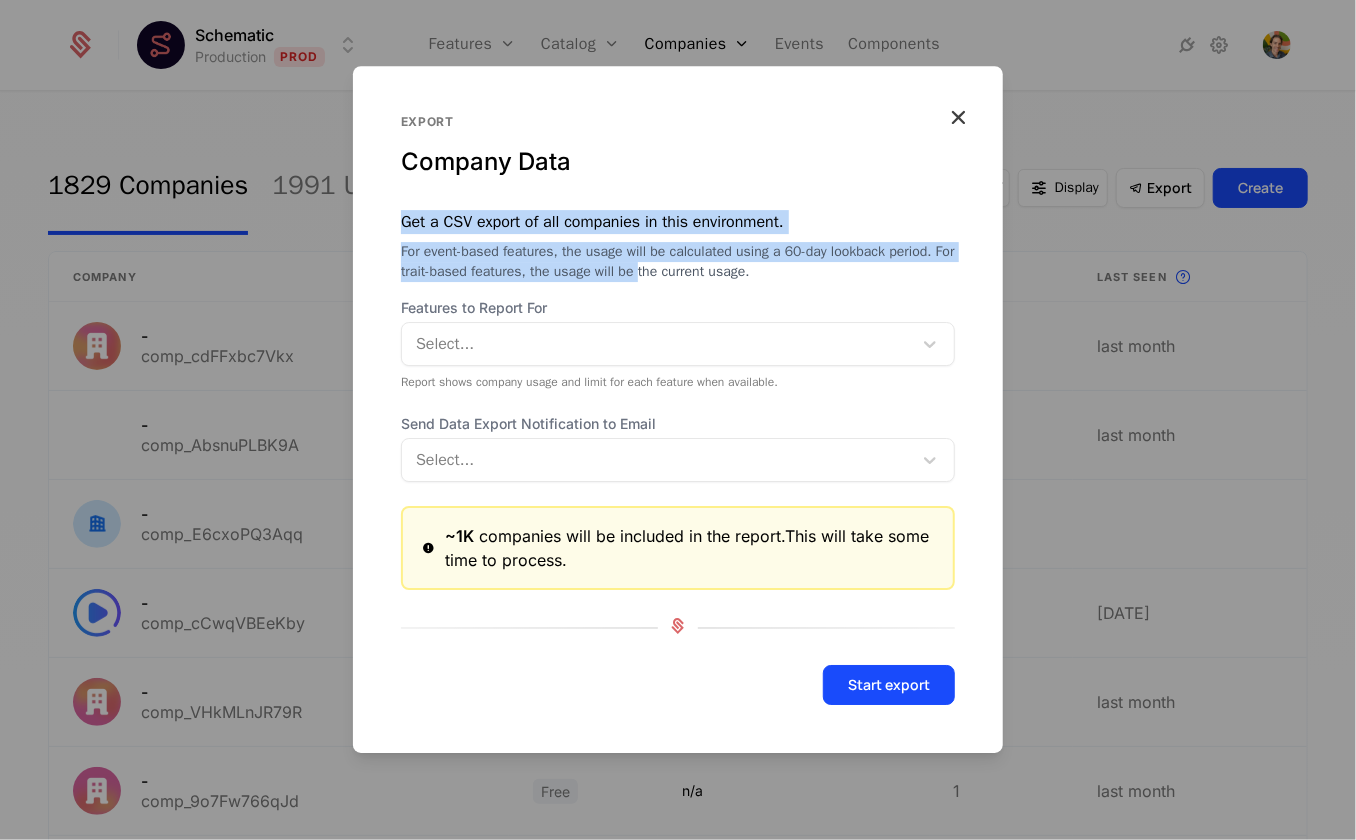 drag, startPoint x: 718, startPoint y: 277, endPoint x: 608, endPoint y: 160, distance: 160.58954 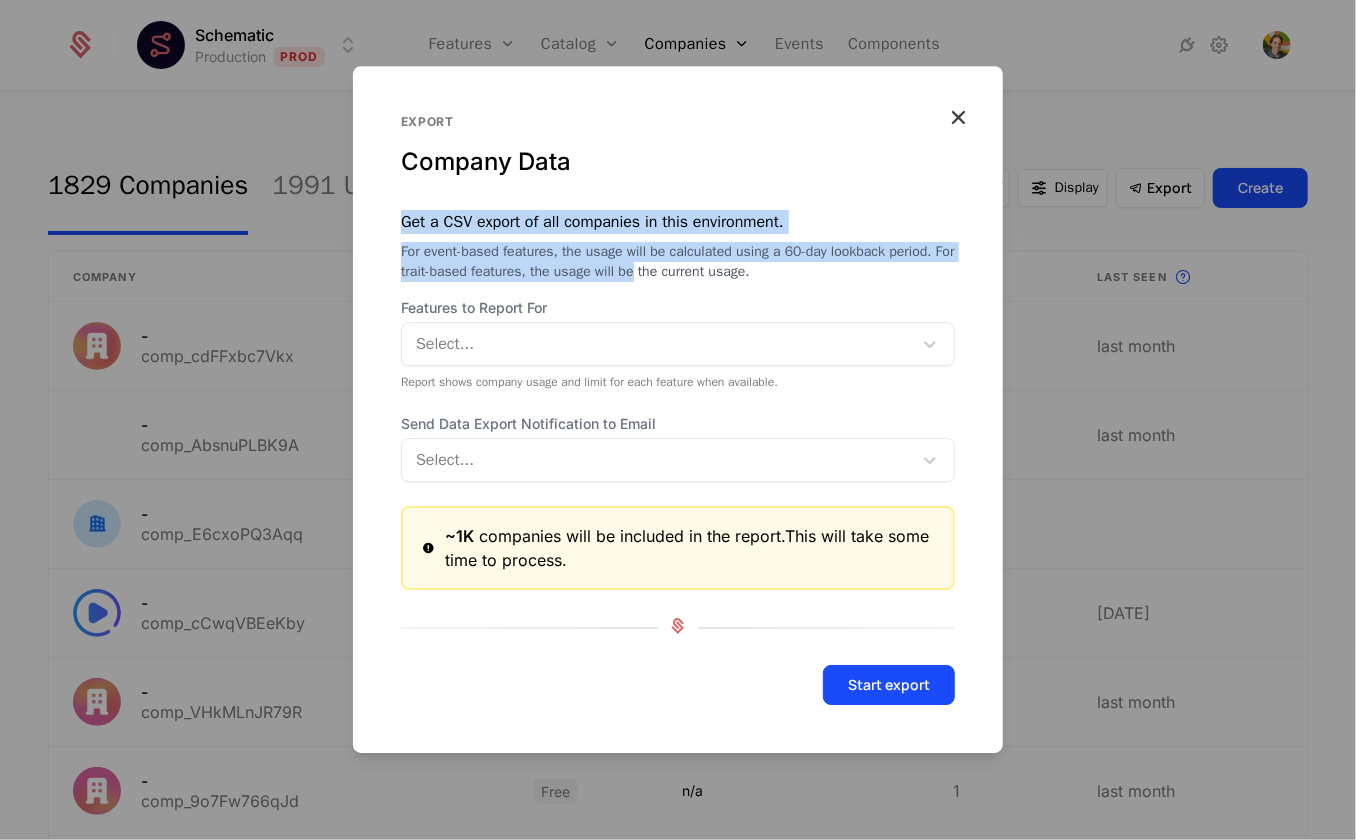 click on "Company Data" at bounding box center [678, 162] 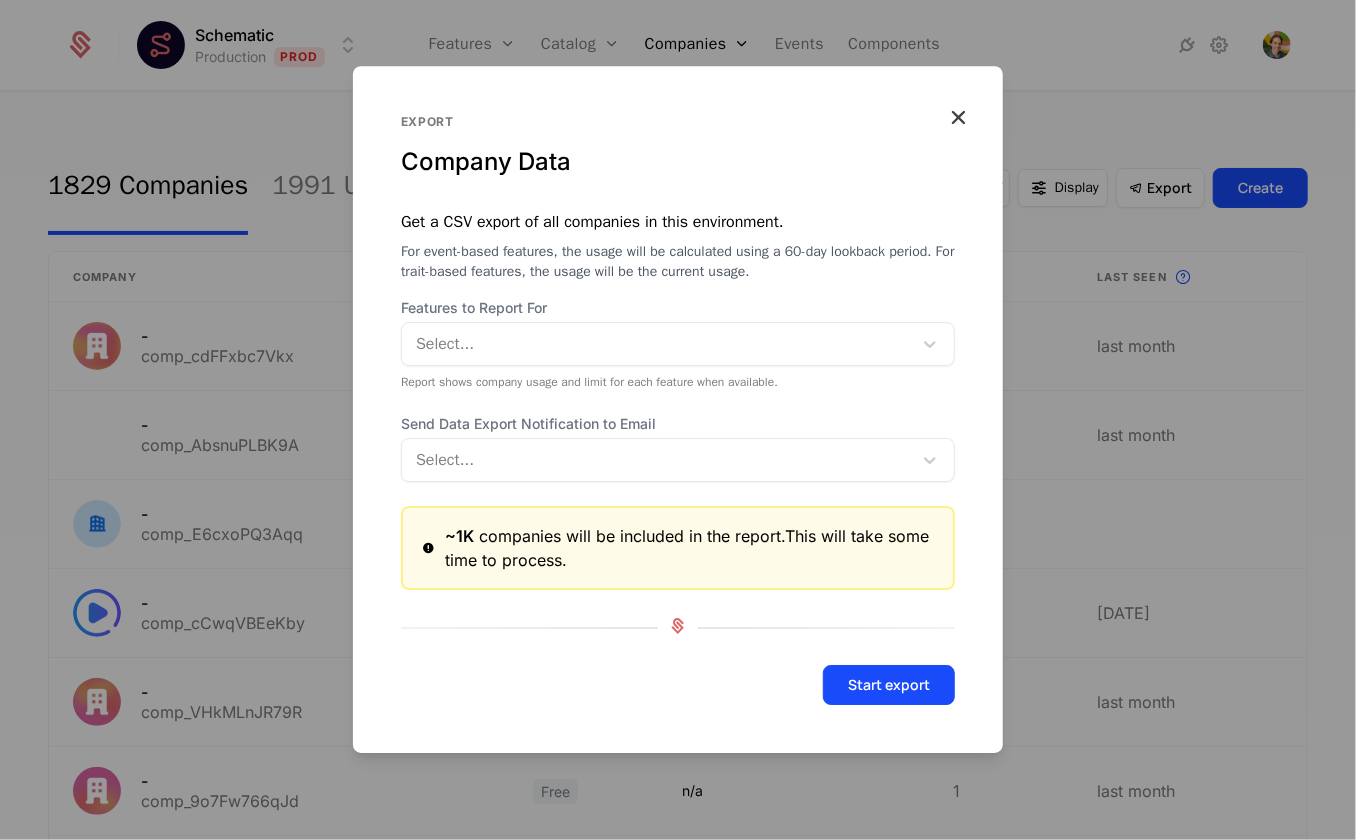 click on "Company Data" at bounding box center (678, 162) 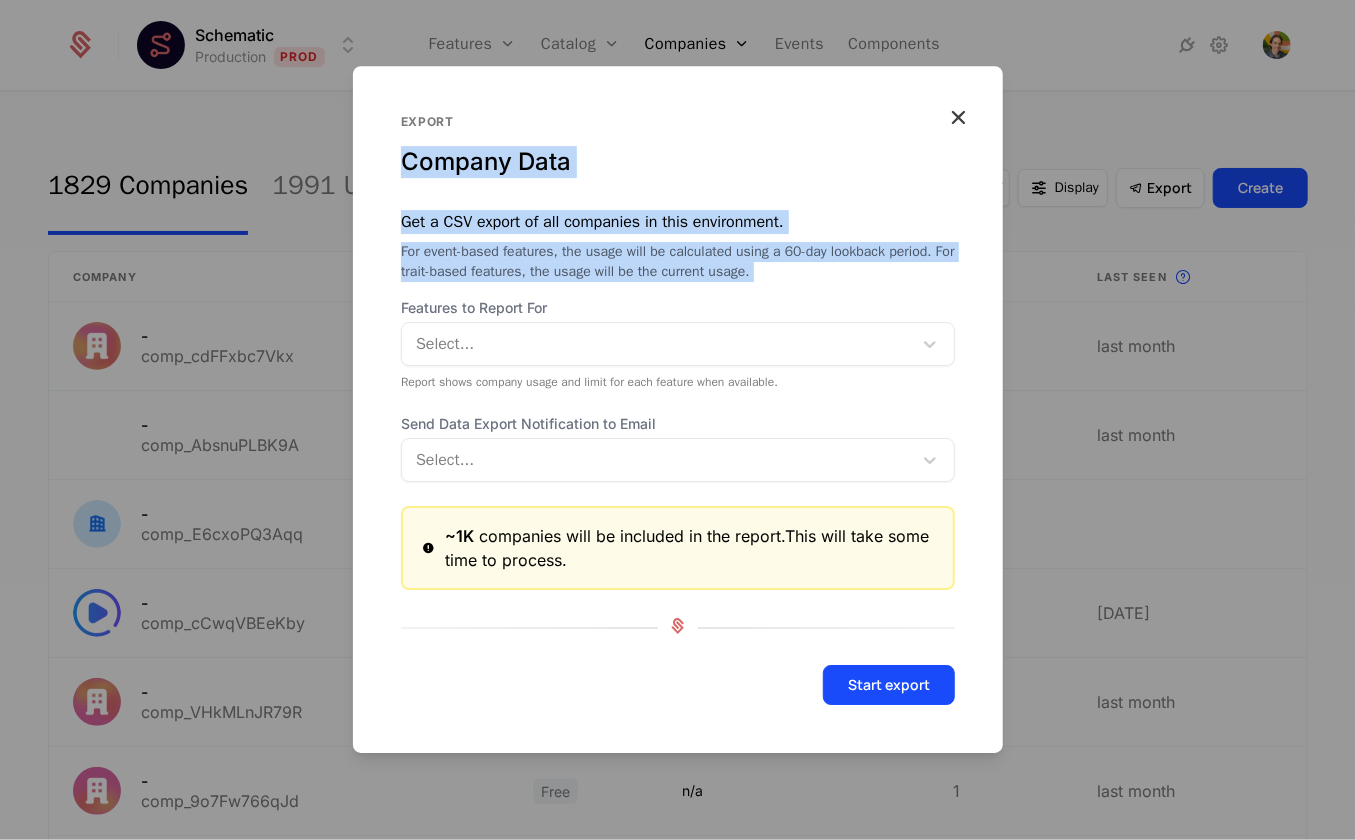 drag, startPoint x: 608, startPoint y: 160, endPoint x: 739, endPoint y: 278, distance: 176.30939 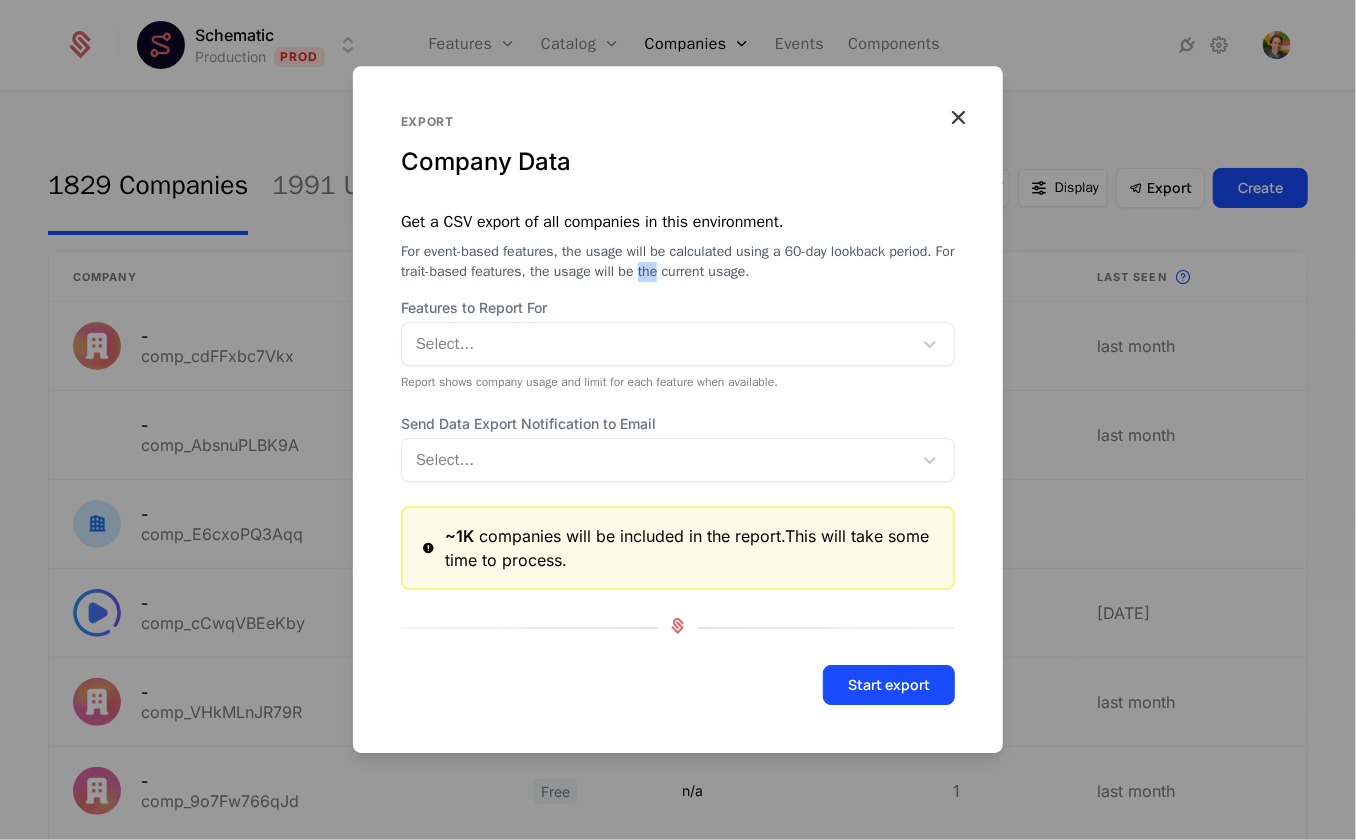 click on "For event-based features, the usage will be calculated using a 60-day lookback period. For trait-based features, the usage will be the current usage." at bounding box center [678, 262] 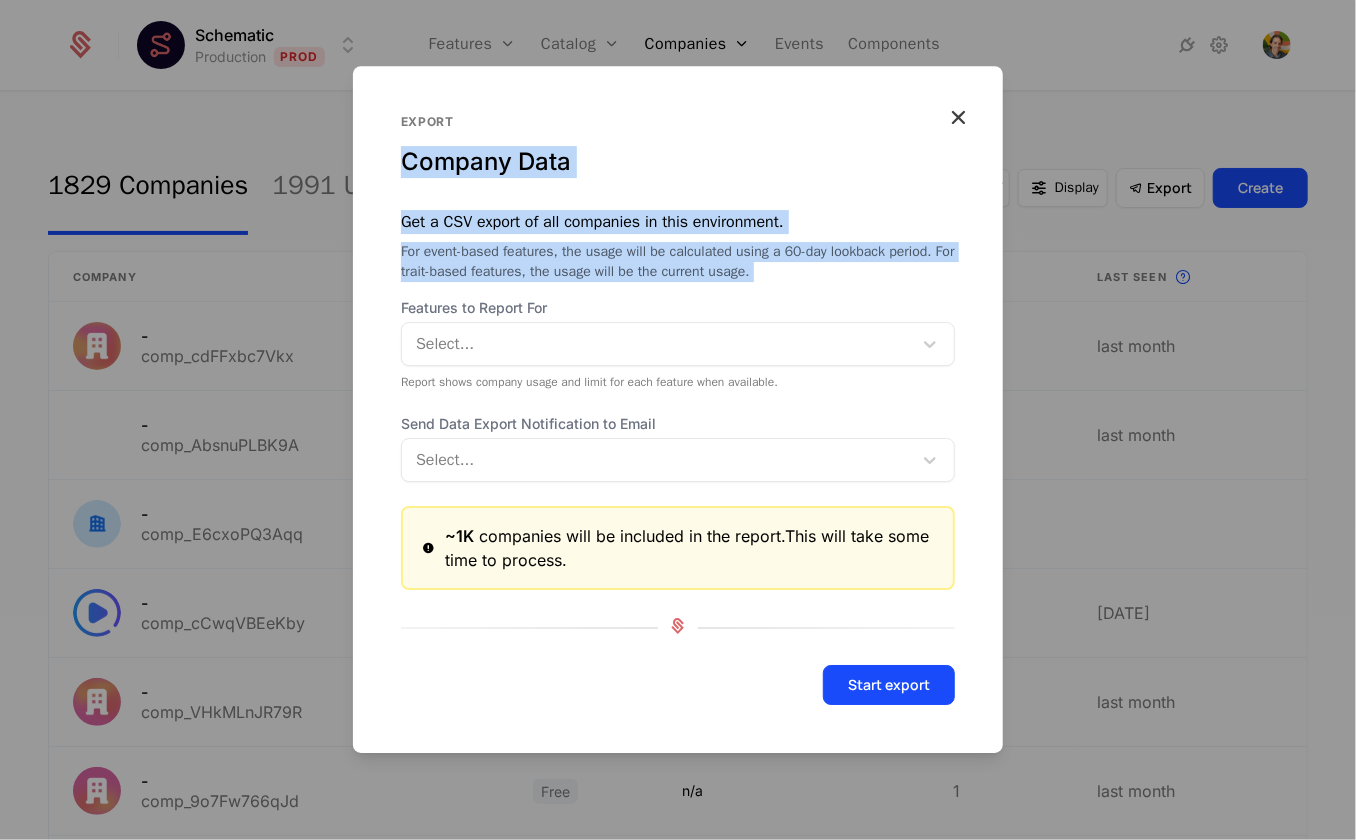 drag, startPoint x: 739, startPoint y: 278, endPoint x: 680, endPoint y: 179, distance: 115.24756 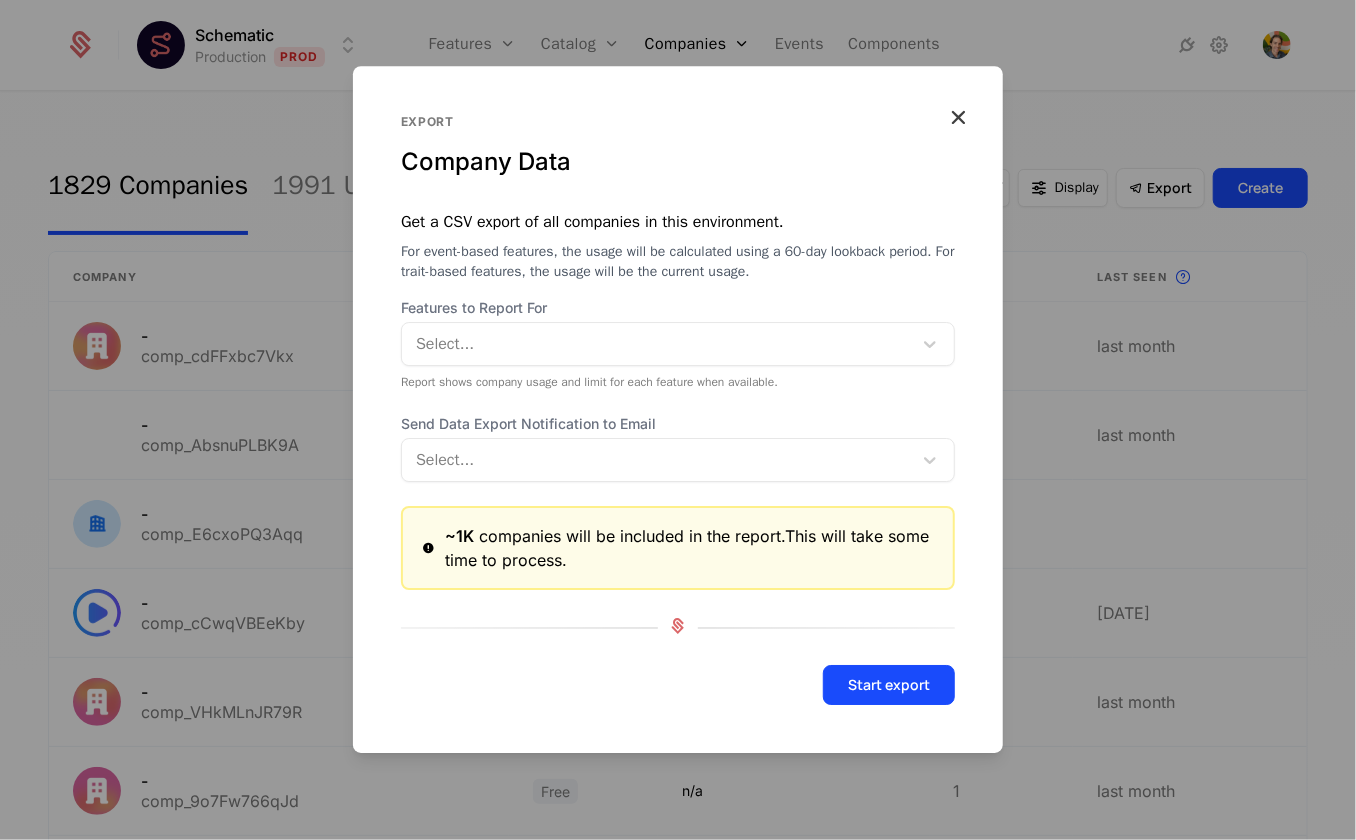 click on "Export Company Data" at bounding box center (678, 162) 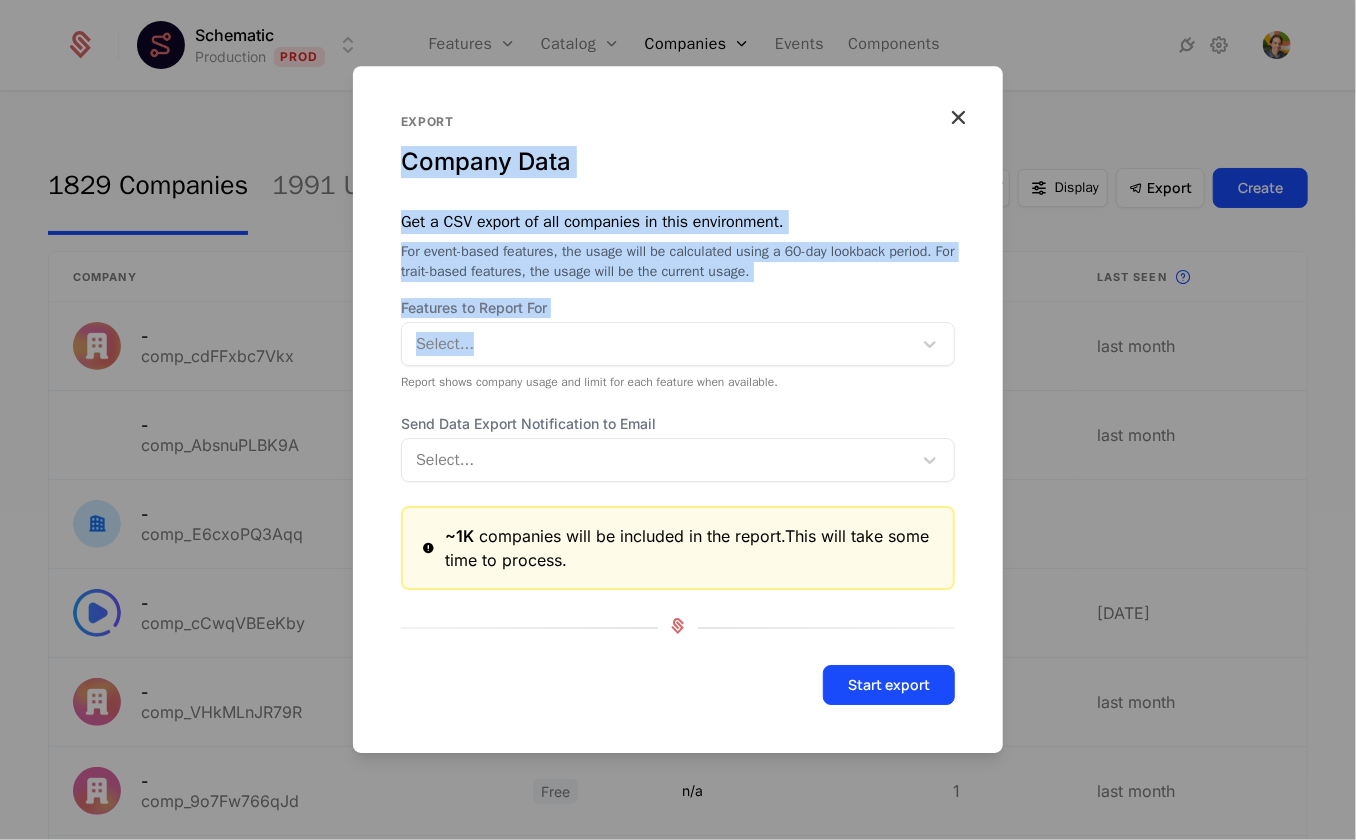 drag, startPoint x: 680, startPoint y: 179, endPoint x: 758, endPoint y: 321, distance: 162.01234 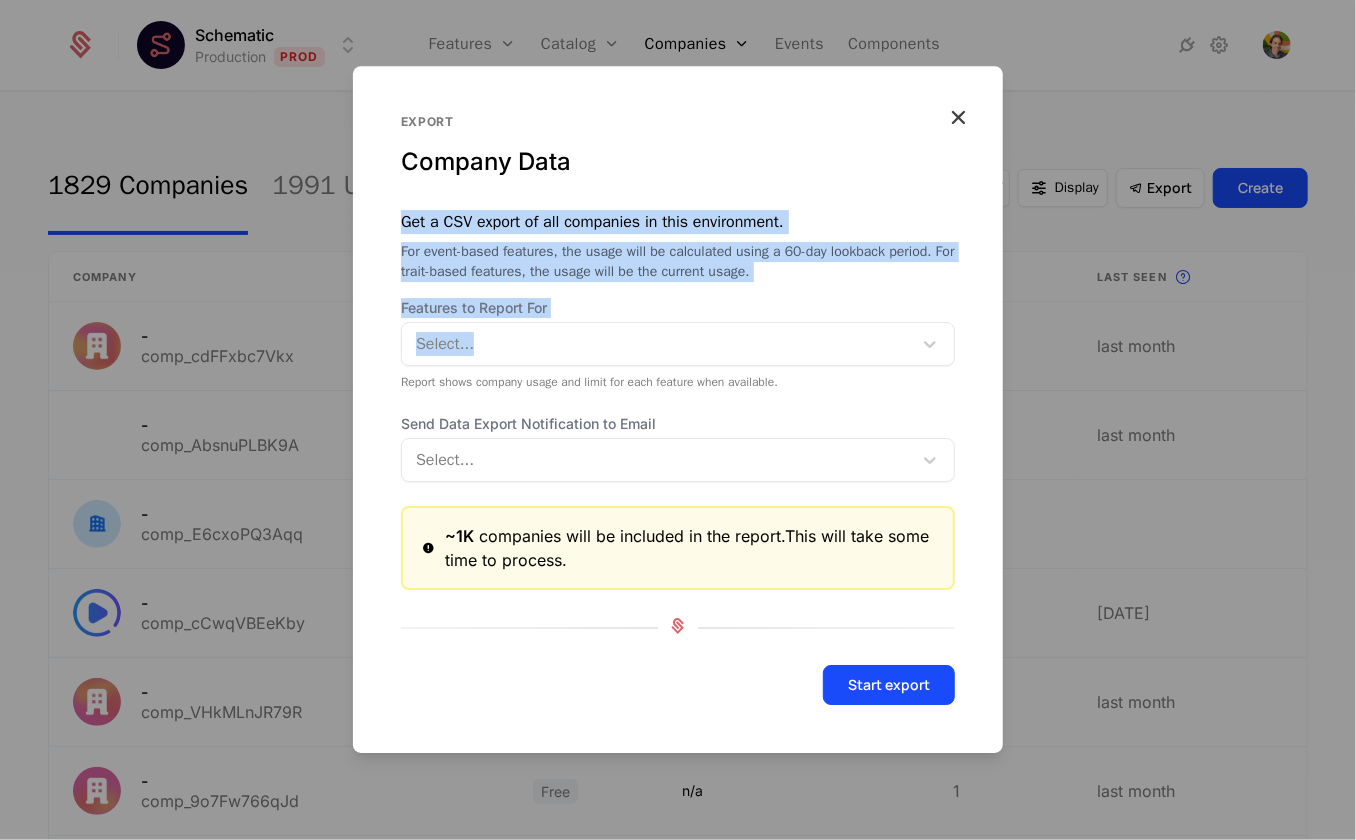 drag, startPoint x: 758, startPoint y: 321, endPoint x: 690, endPoint y: 174, distance: 161.96605 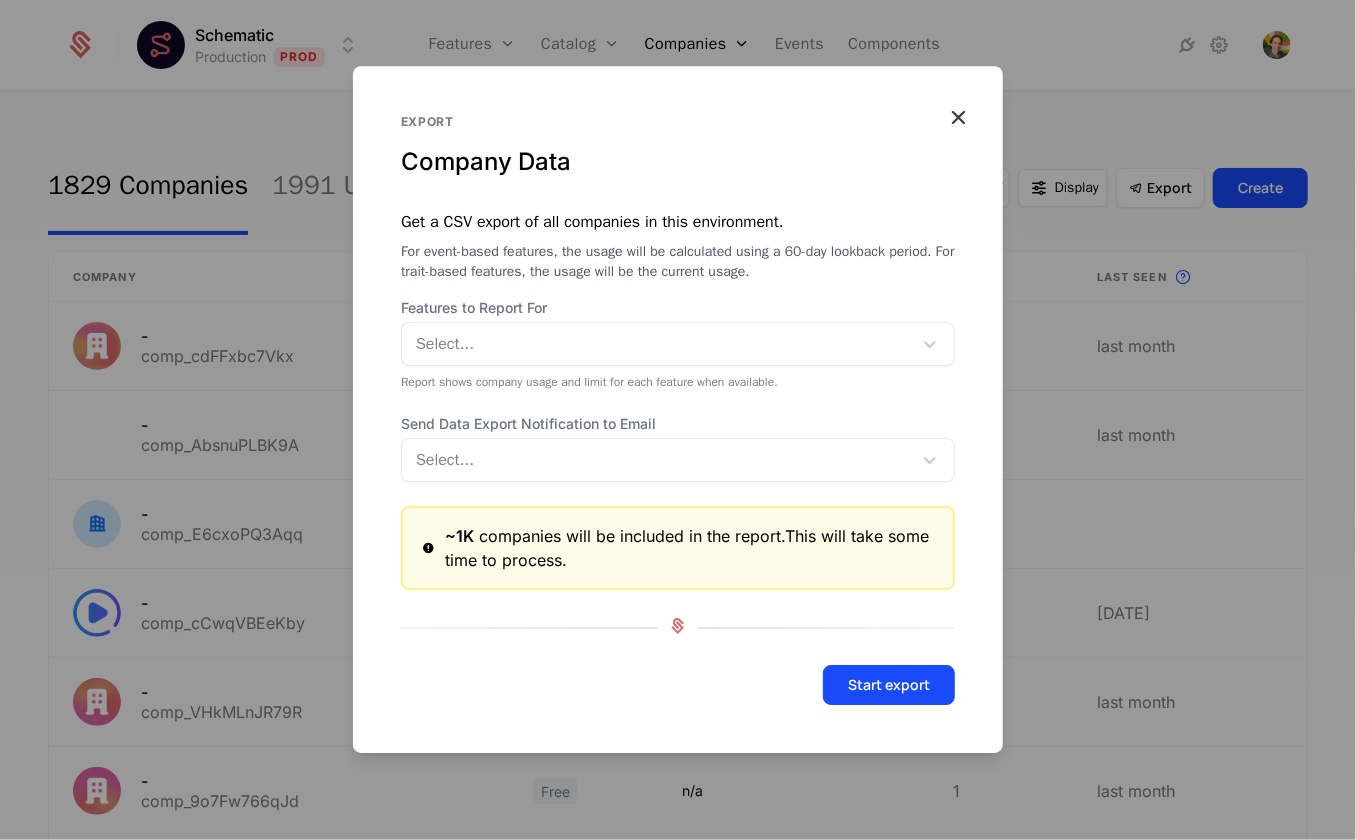 click on "Company Data" at bounding box center [678, 162] 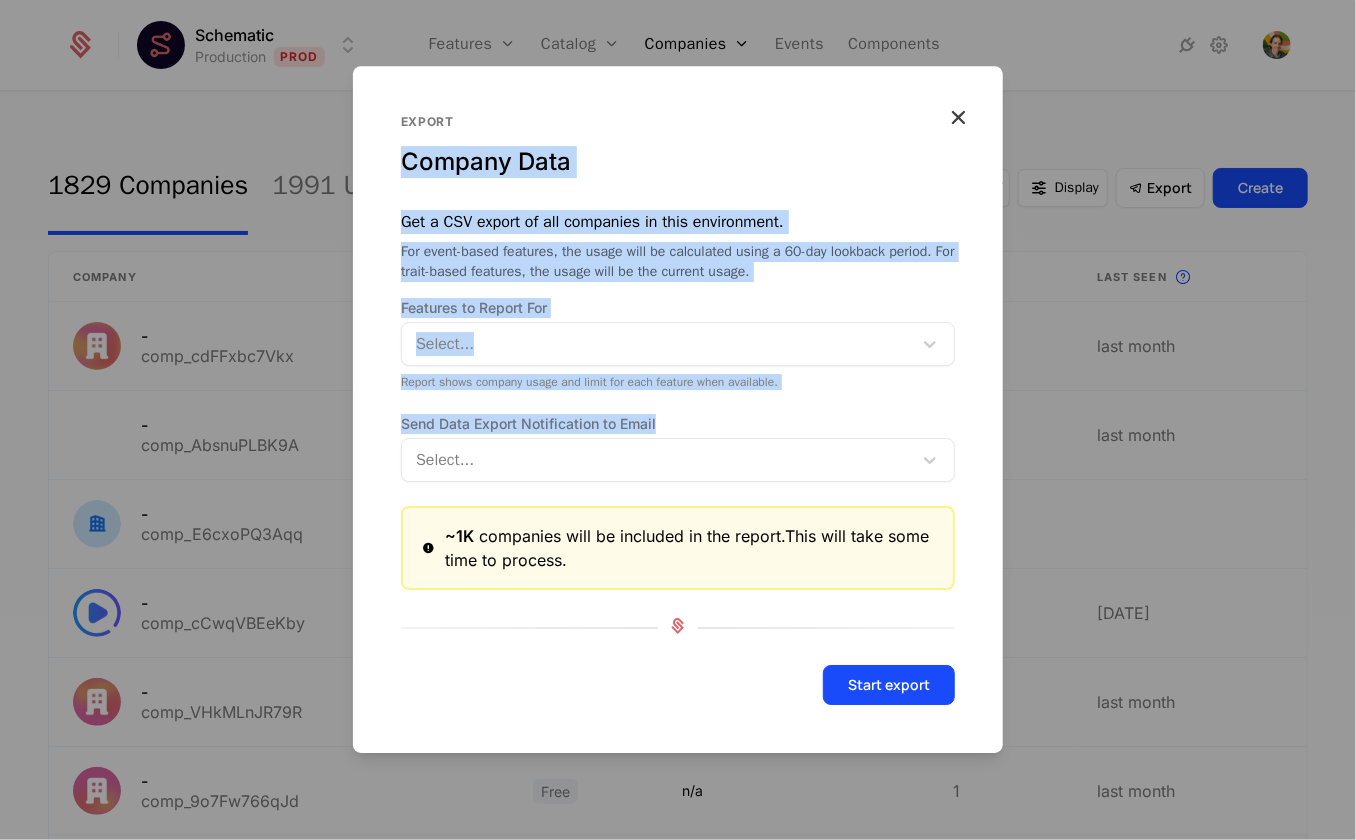 drag, startPoint x: 690, startPoint y: 174, endPoint x: 695, endPoint y: 406, distance: 232.05388 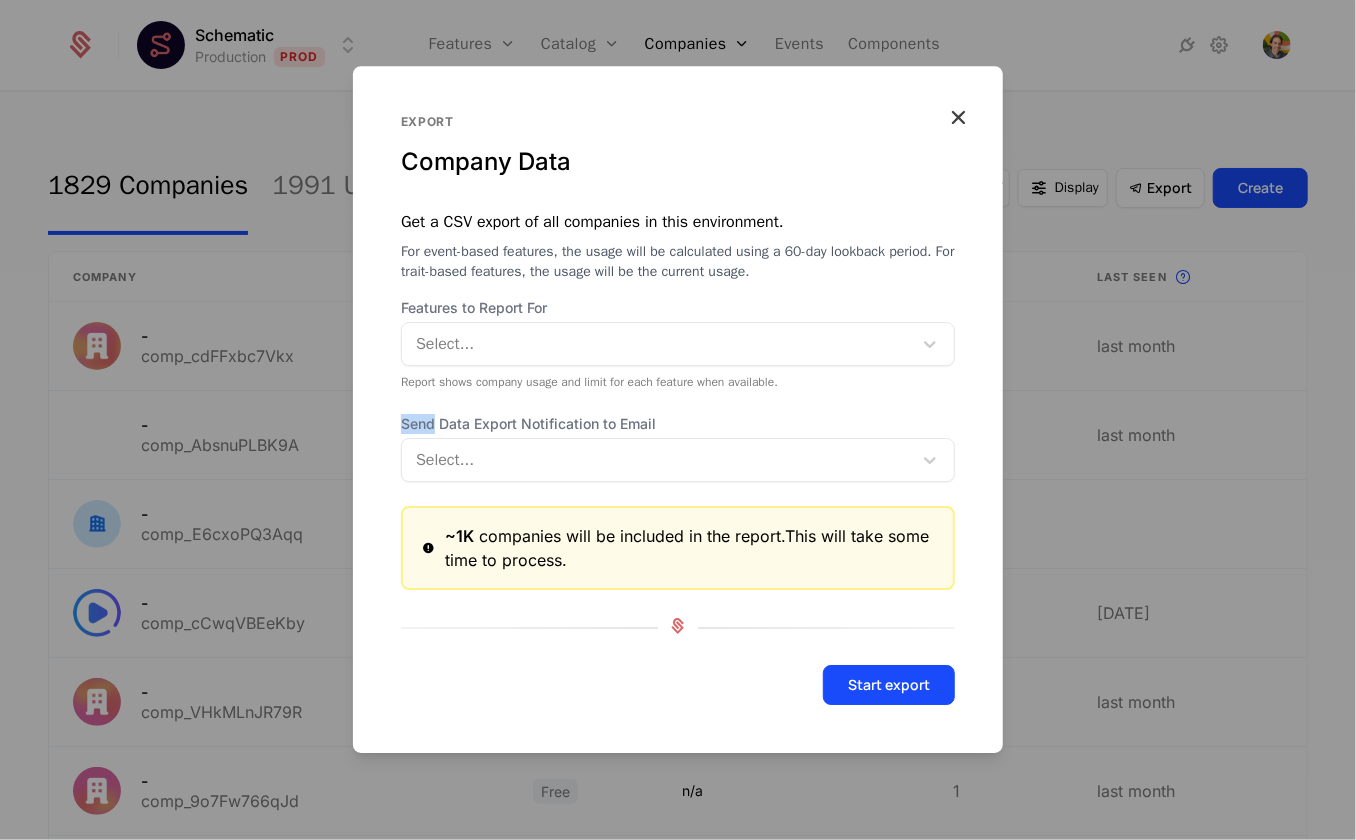 click on "Features to Report For Select... Report shows company usage and limit for each feature when available. Send Data Export Notification to Email Select... ~1K   companies will be included in the report.  This will take some time to process. Start export" at bounding box center [678, 525] 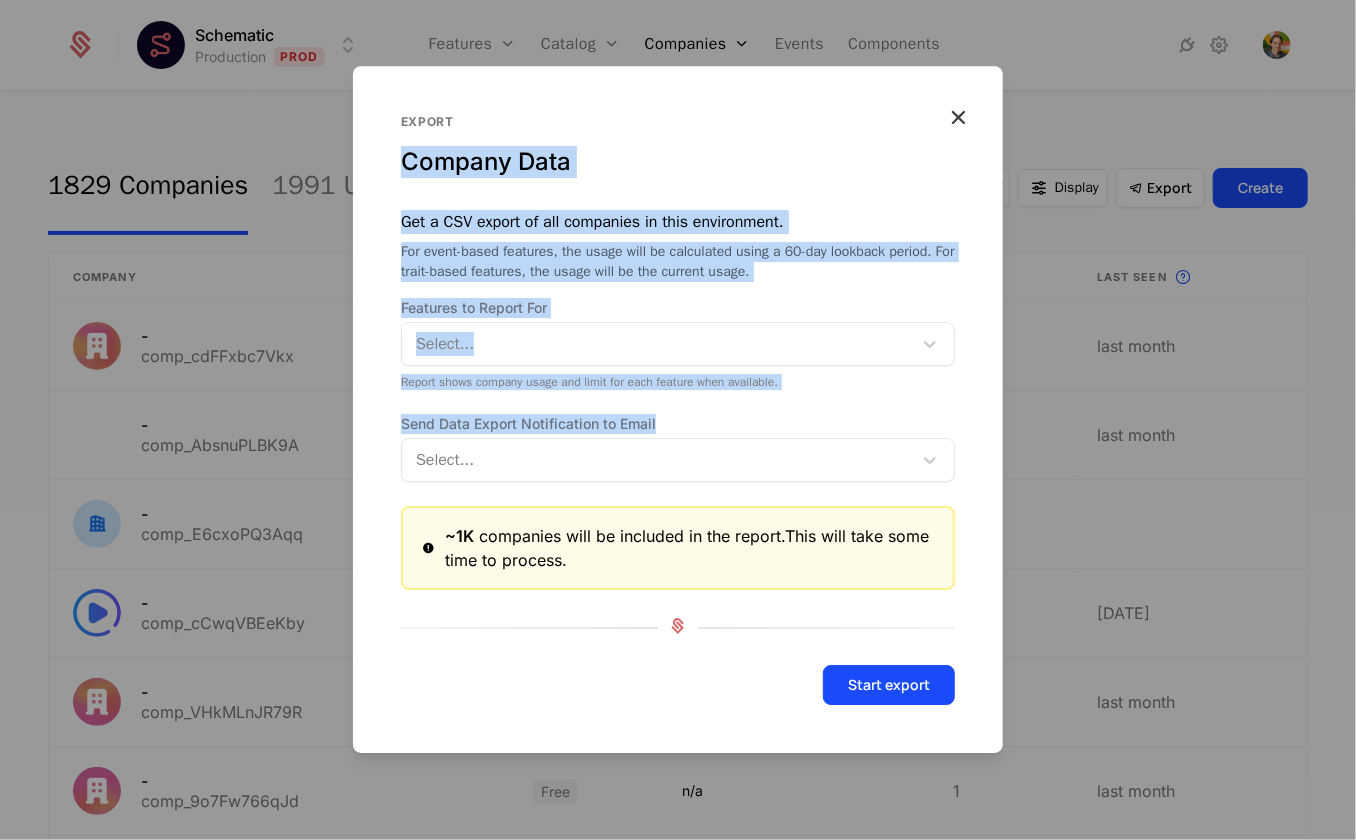 drag, startPoint x: 695, startPoint y: 406, endPoint x: 640, endPoint y: 167, distance: 245.24681 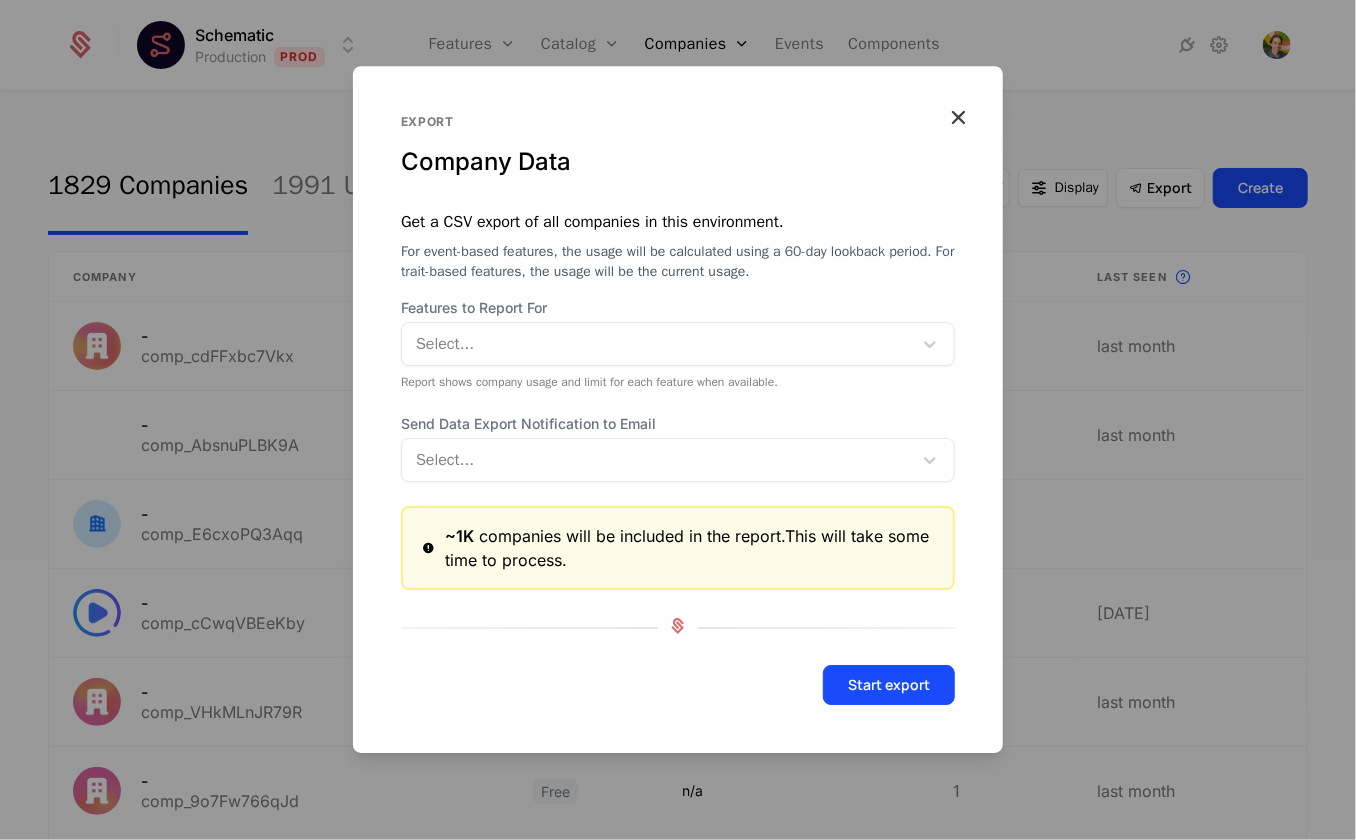 click on "Company Data" at bounding box center (678, 162) 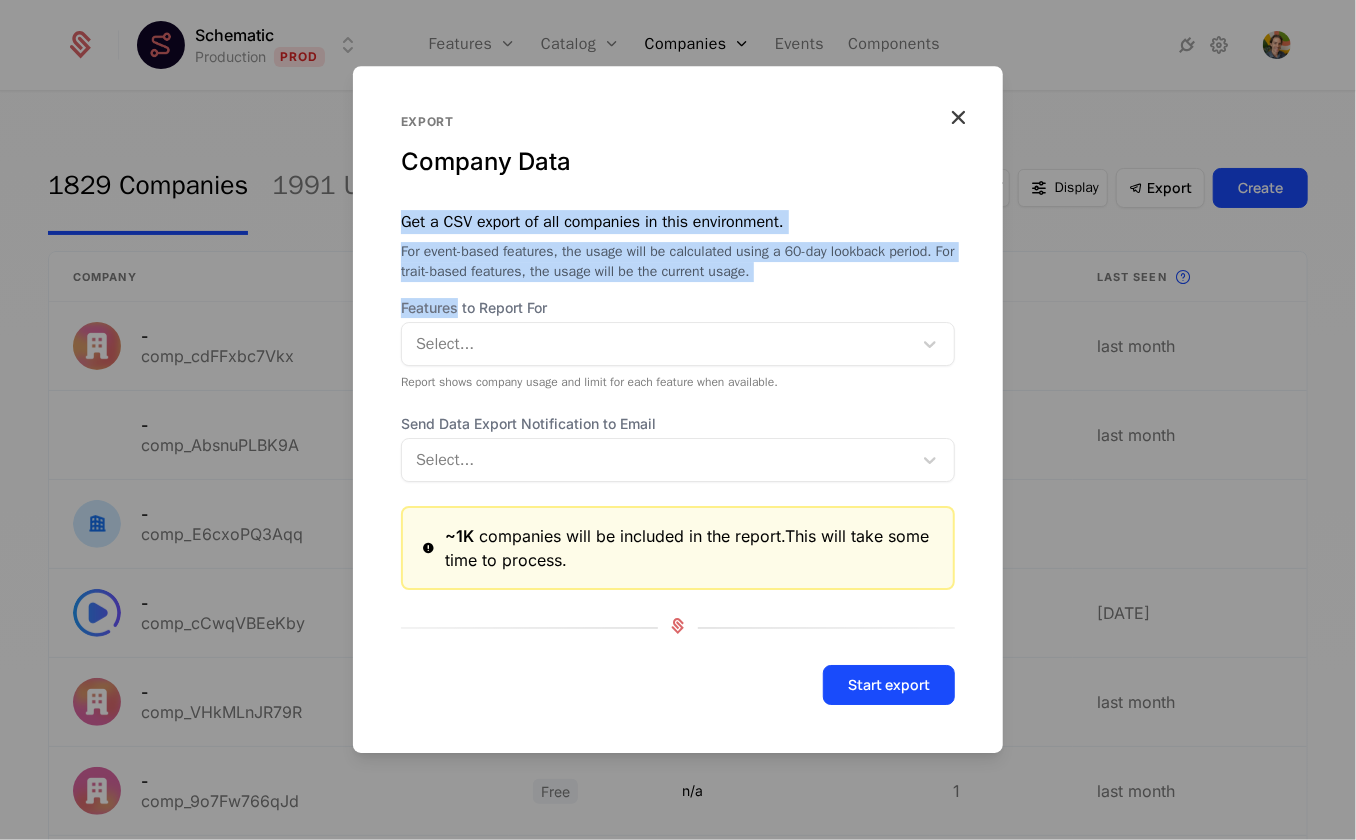 drag, startPoint x: 640, startPoint y: 161, endPoint x: 647, endPoint y: 294, distance: 133.18408 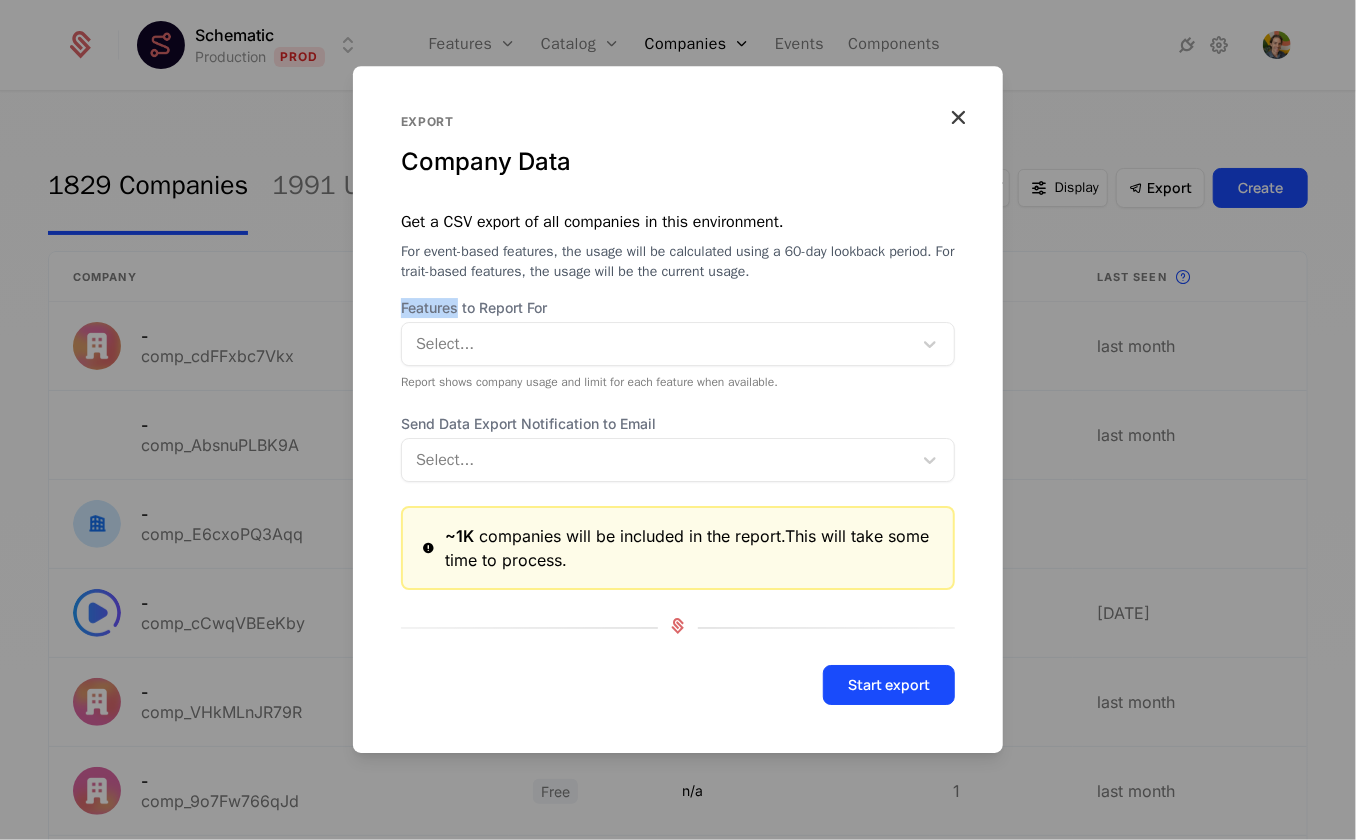 click on "Export Company Data Get a CSV export of all companies in this environment. For event-based features, the usage will be calculated using a 60-day lookback period. For trait-based features, the usage will be the current usage. Features to Report For Select... Report shows company usage and limit for each feature when available. Send Data Export Notification to Email Select... ~1K   companies will be included in the report.  This will take some time to process. Start export" at bounding box center [678, 409] 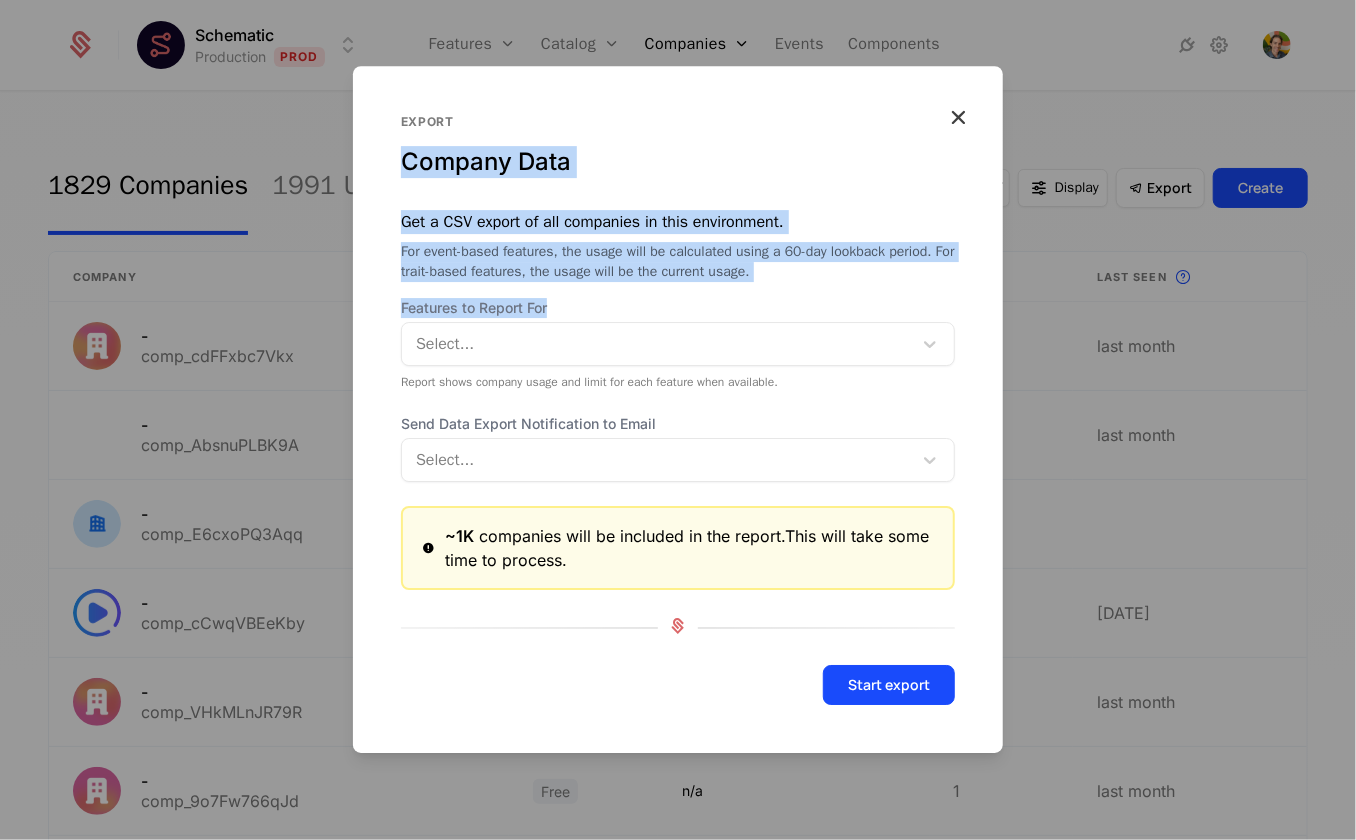 drag, startPoint x: 647, startPoint y: 294, endPoint x: 595, endPoint y: 154, distance: 149.34523 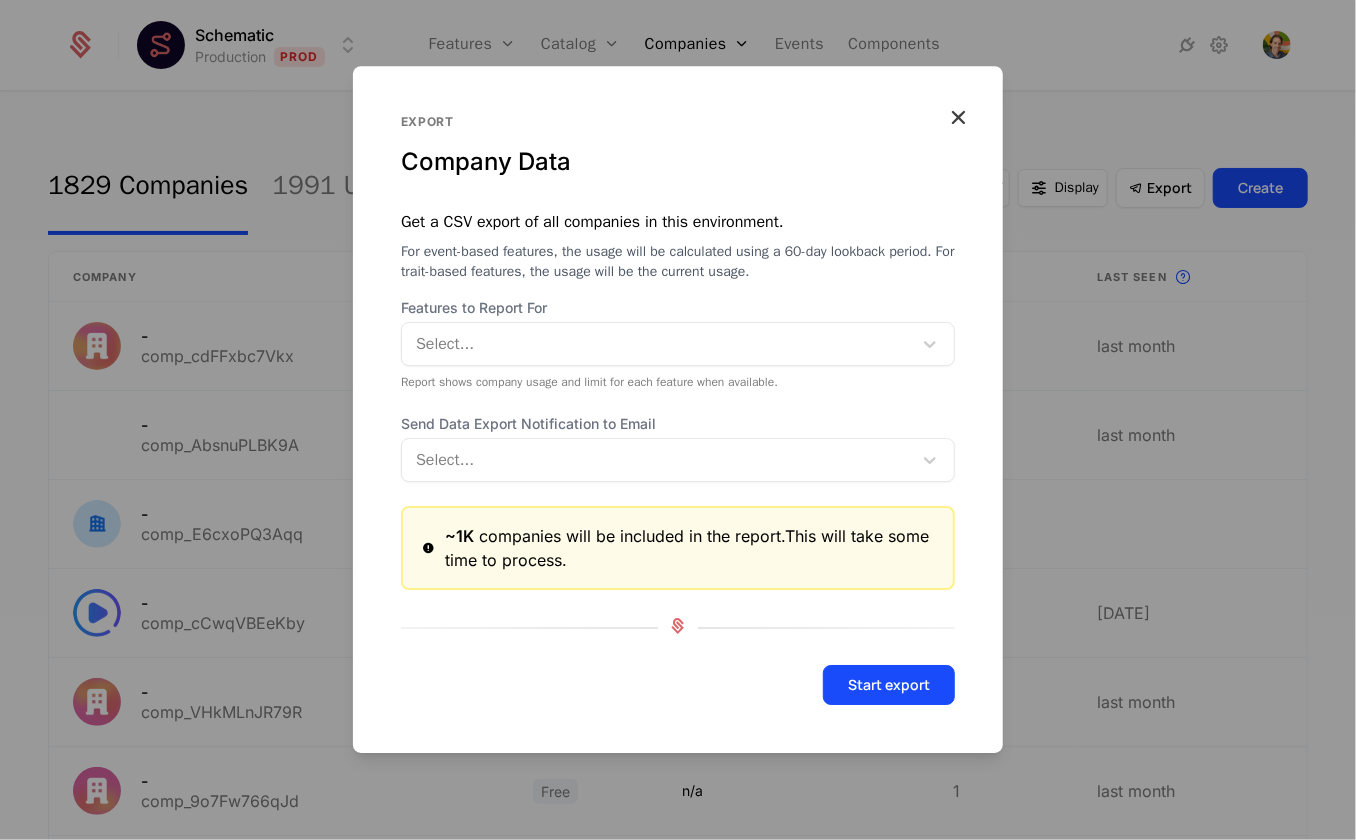 click on "Company Data" at bounding box center [678, 162] 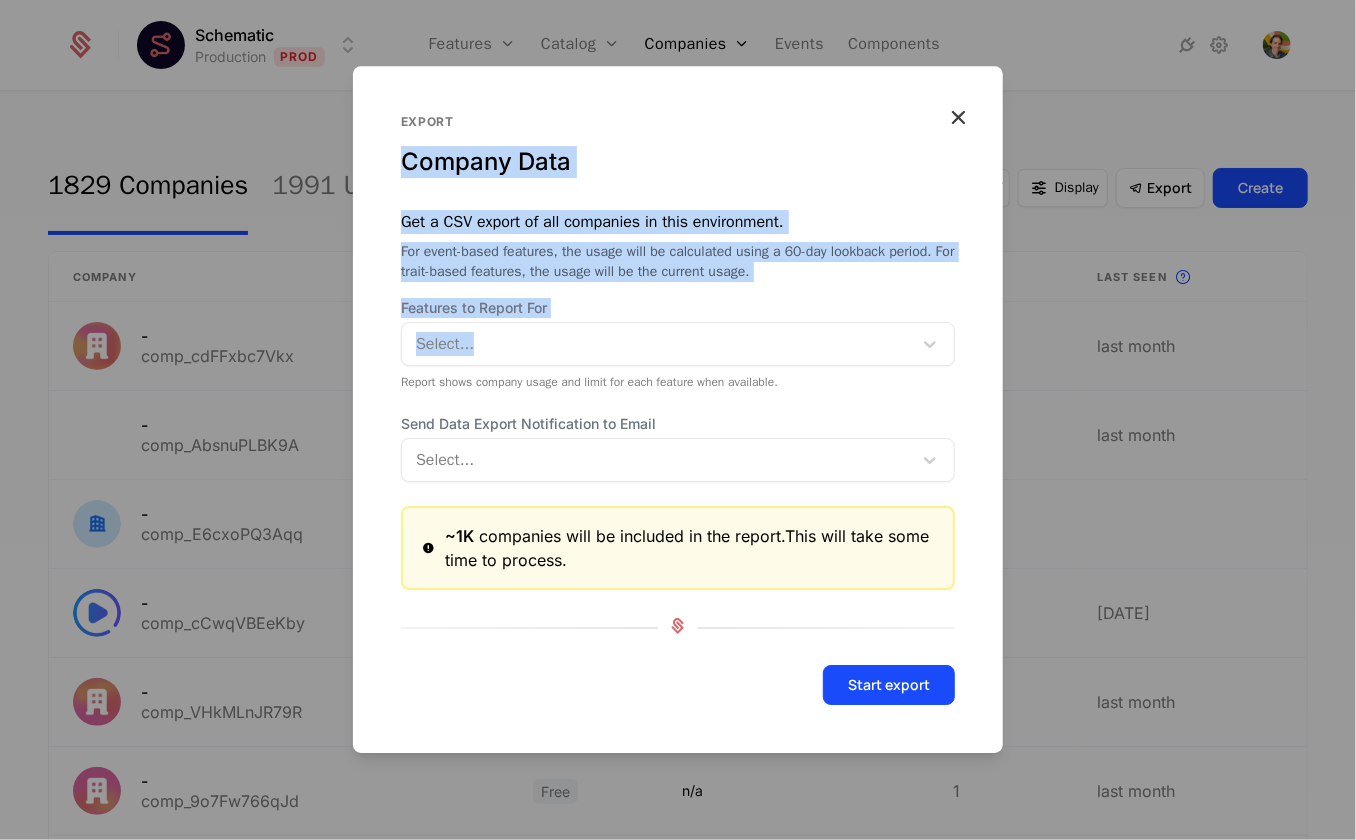drag, startPoint x: 595, startPoint y: 154, endPoint x: 636, endPoint y: 349, distance: 199.26364 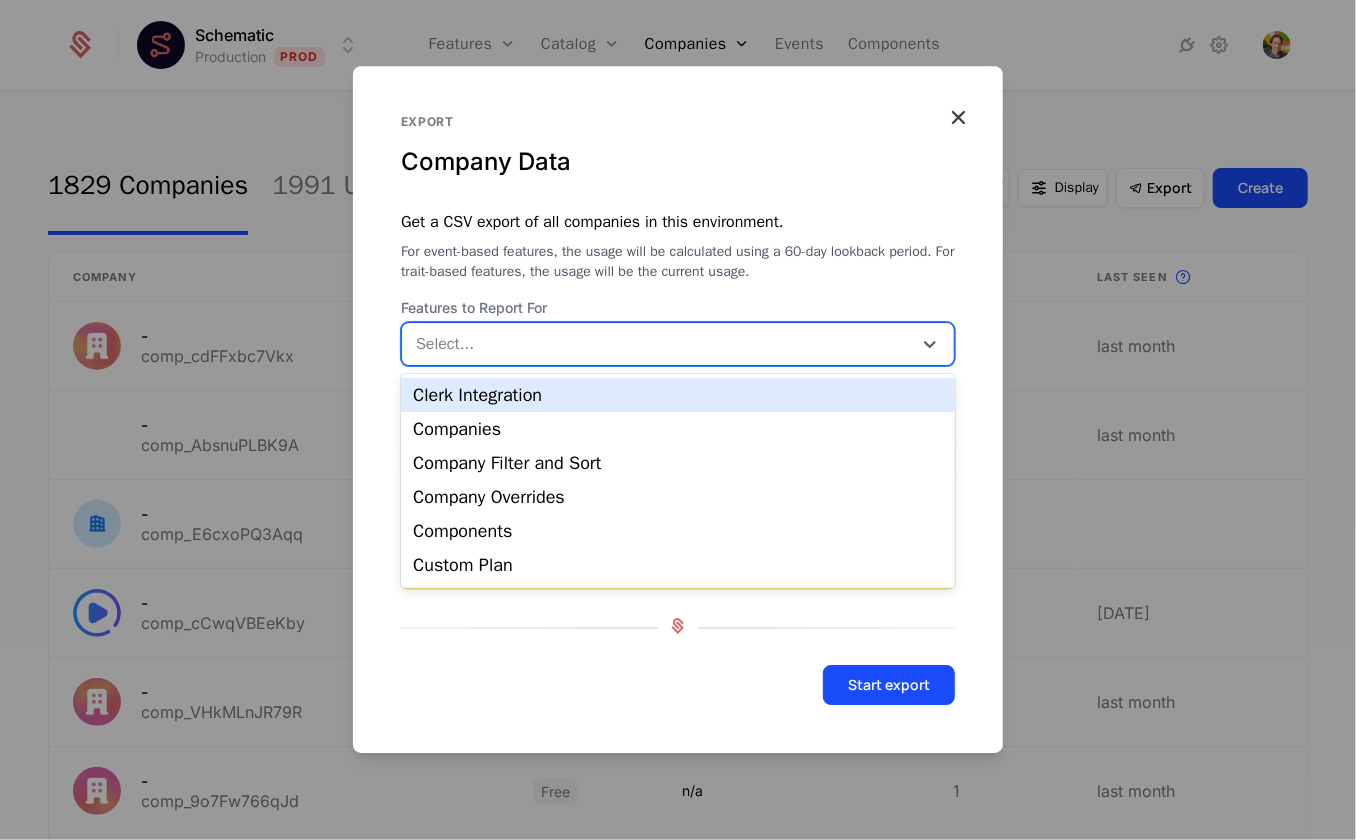 click at bounding box center [659, 344] 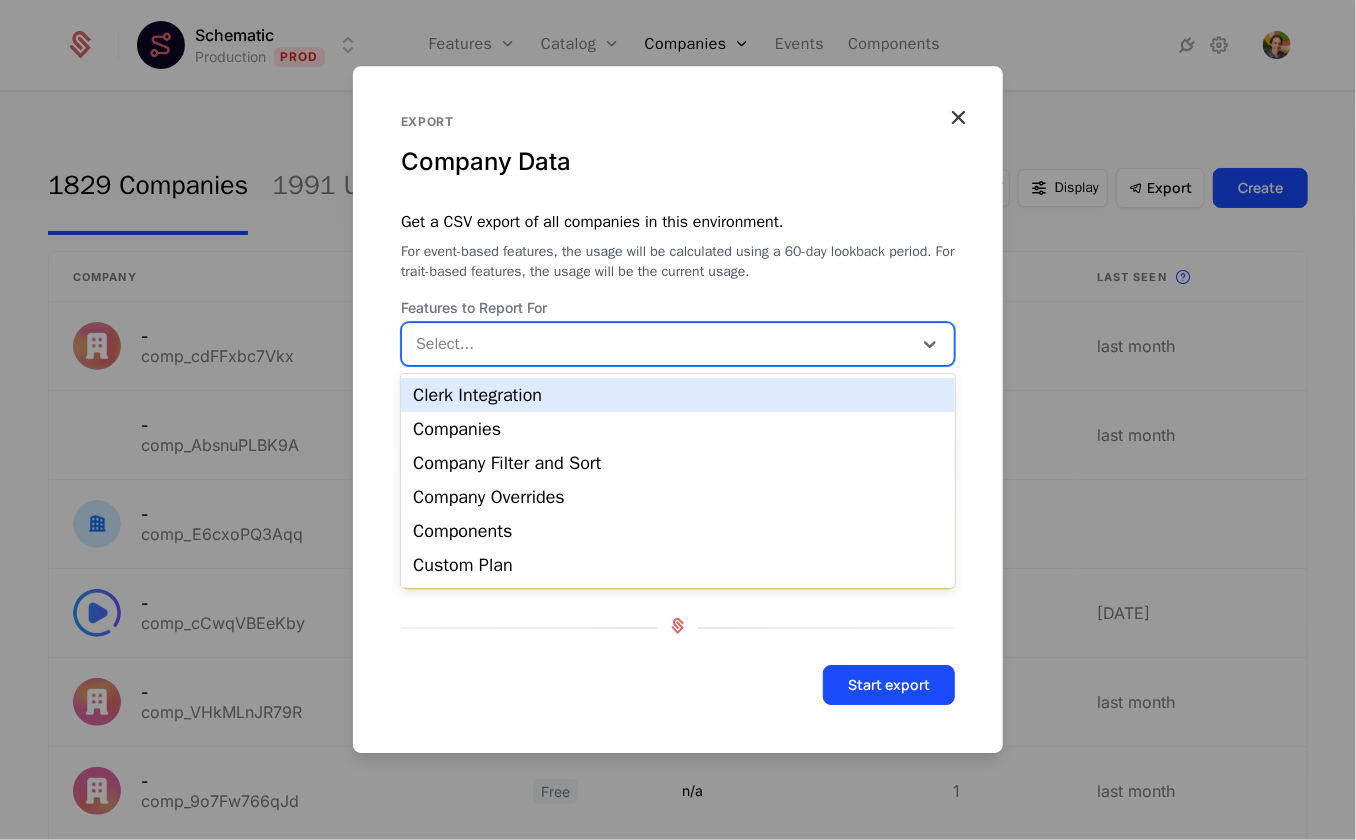 drag, startPoint x: 707, startPoint y: 397, endPoint x: 695, endPoint y: 292, distance: 105.68349 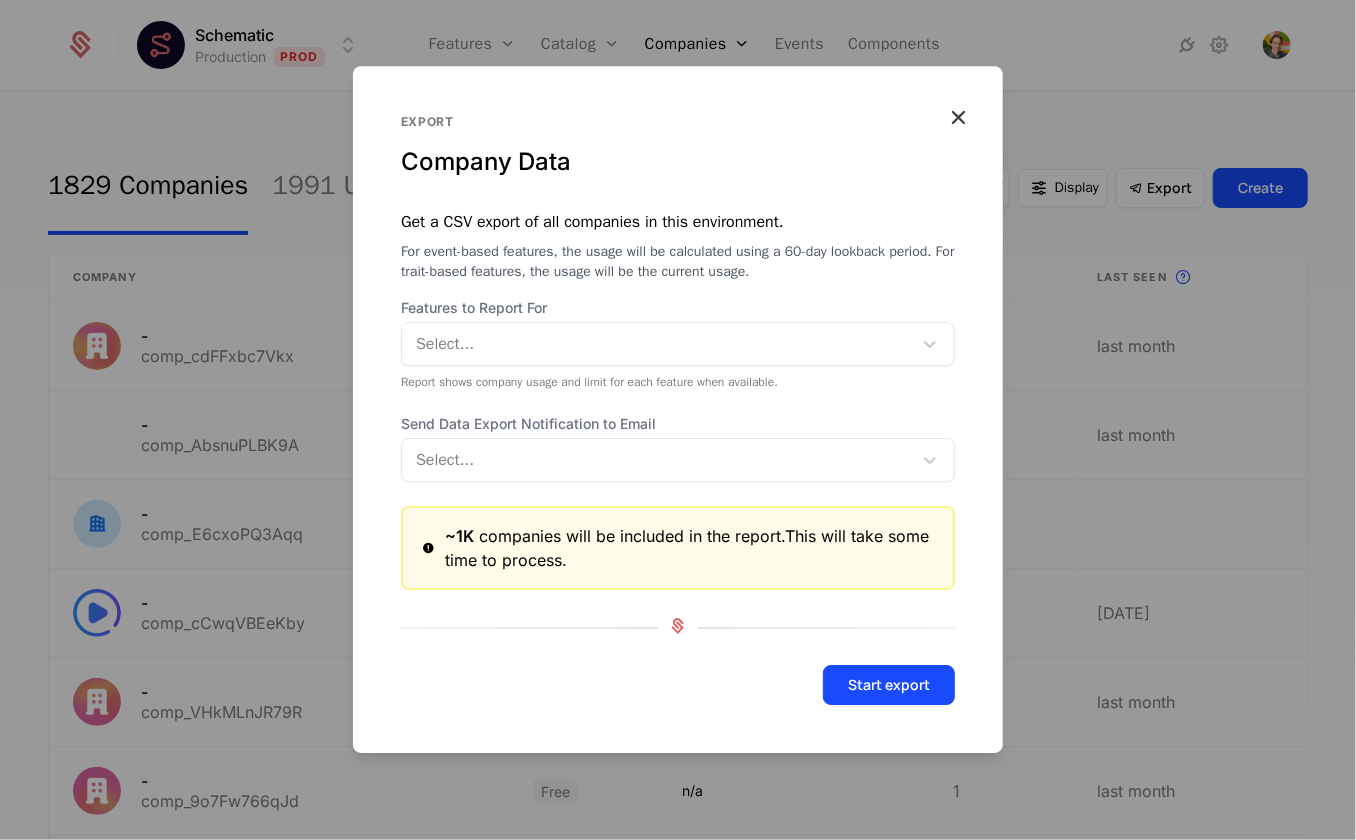click on "Export Company Data Get a CSV export of all companies in this environment. For event-based features, the usage will be calculated using a 60-day lookback period. For trait-based features, the usage will be the current usage. Features to Report For Select... Report shows company usage and limit for each feature when available. Send Data Export Notification to Email Select... ~1K   companies will be included in the report.  This will take some time to process. Start export" at bounding box center [678, 409] 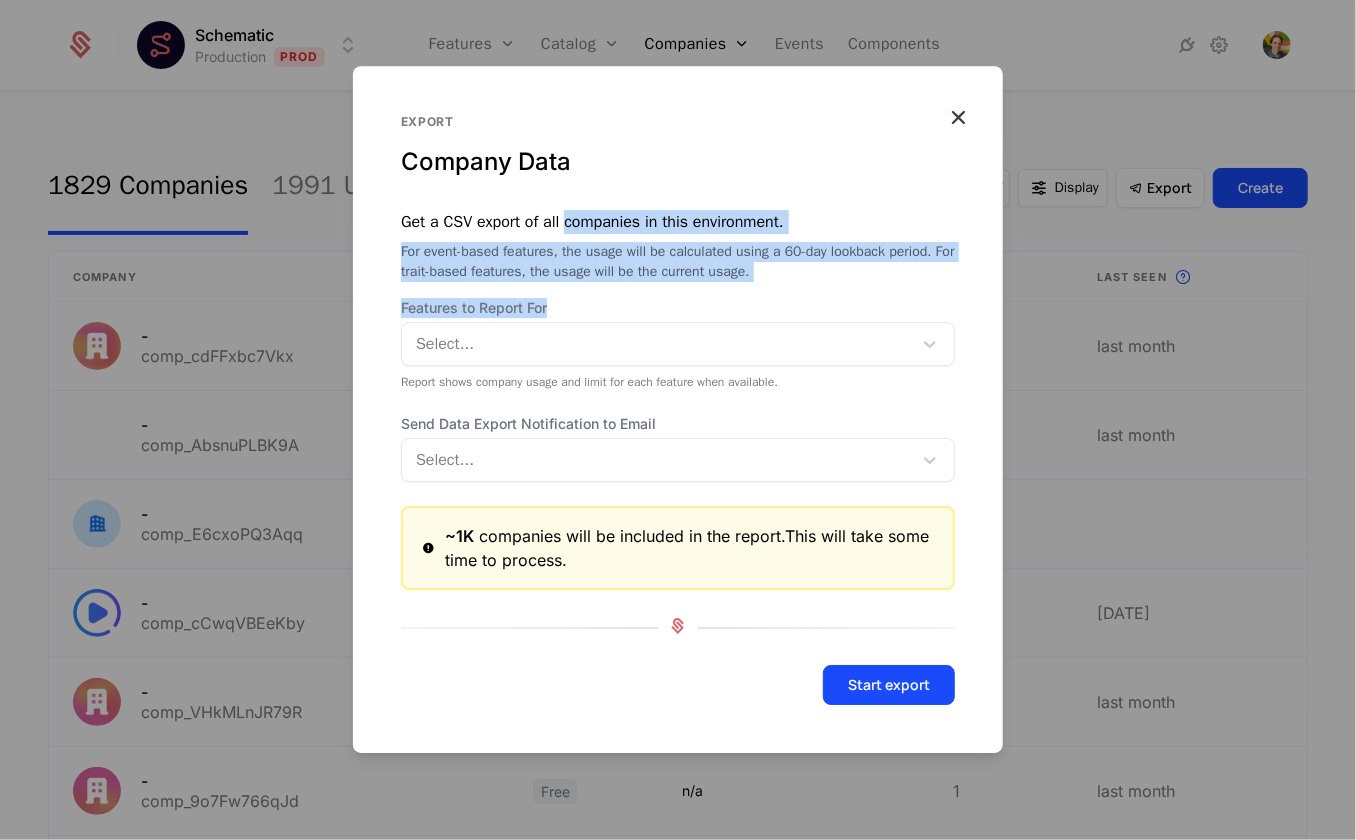 drag, startPoint x: 668, startPoint y: 301, endPoint x: 619, endPoint y: 228, distance: 87.92042 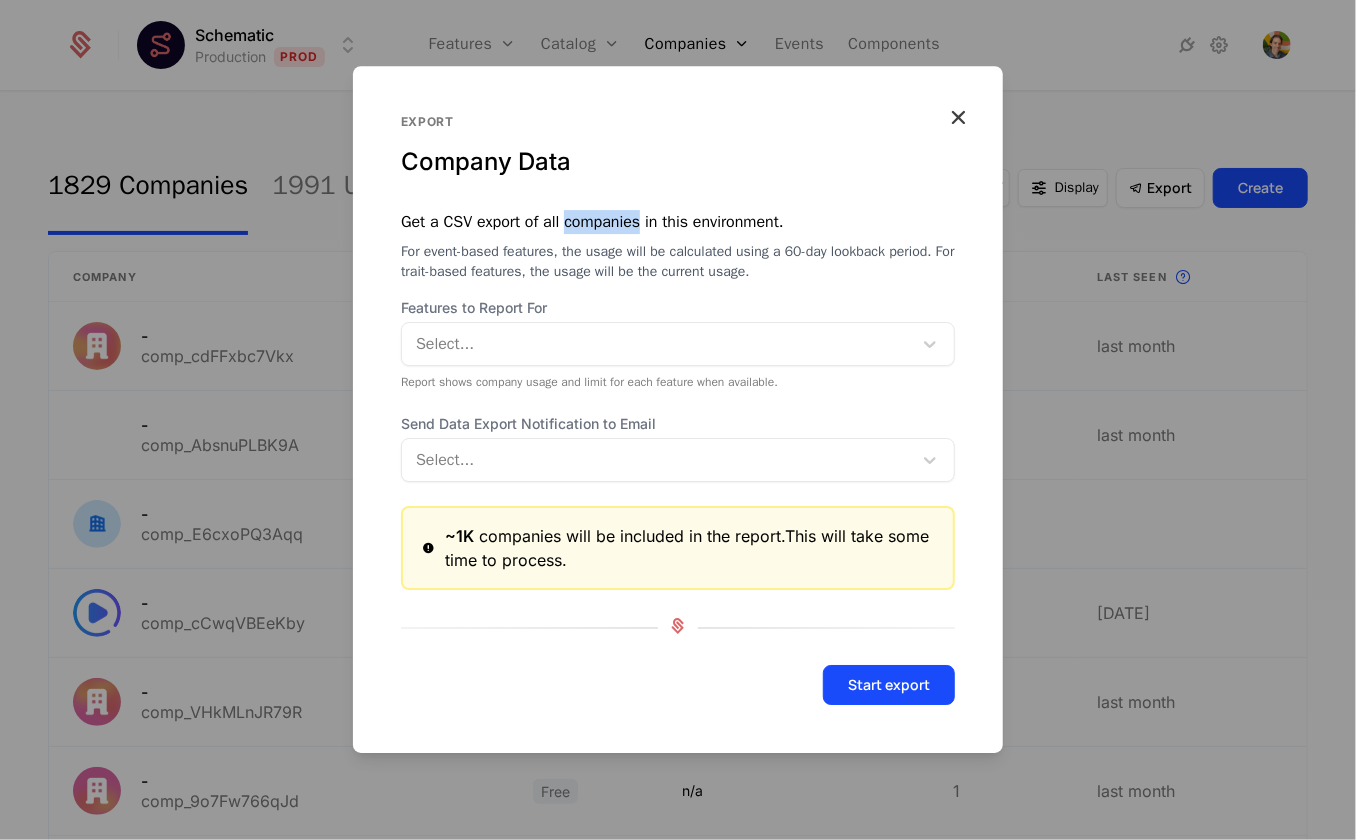 click on "Get a CSV export of all companies in this environment. For event-based features, the usage will be calculated using a 60-day lookback period. For trait-based features, the usage will be the current usage." at bounding box center (678, 247) 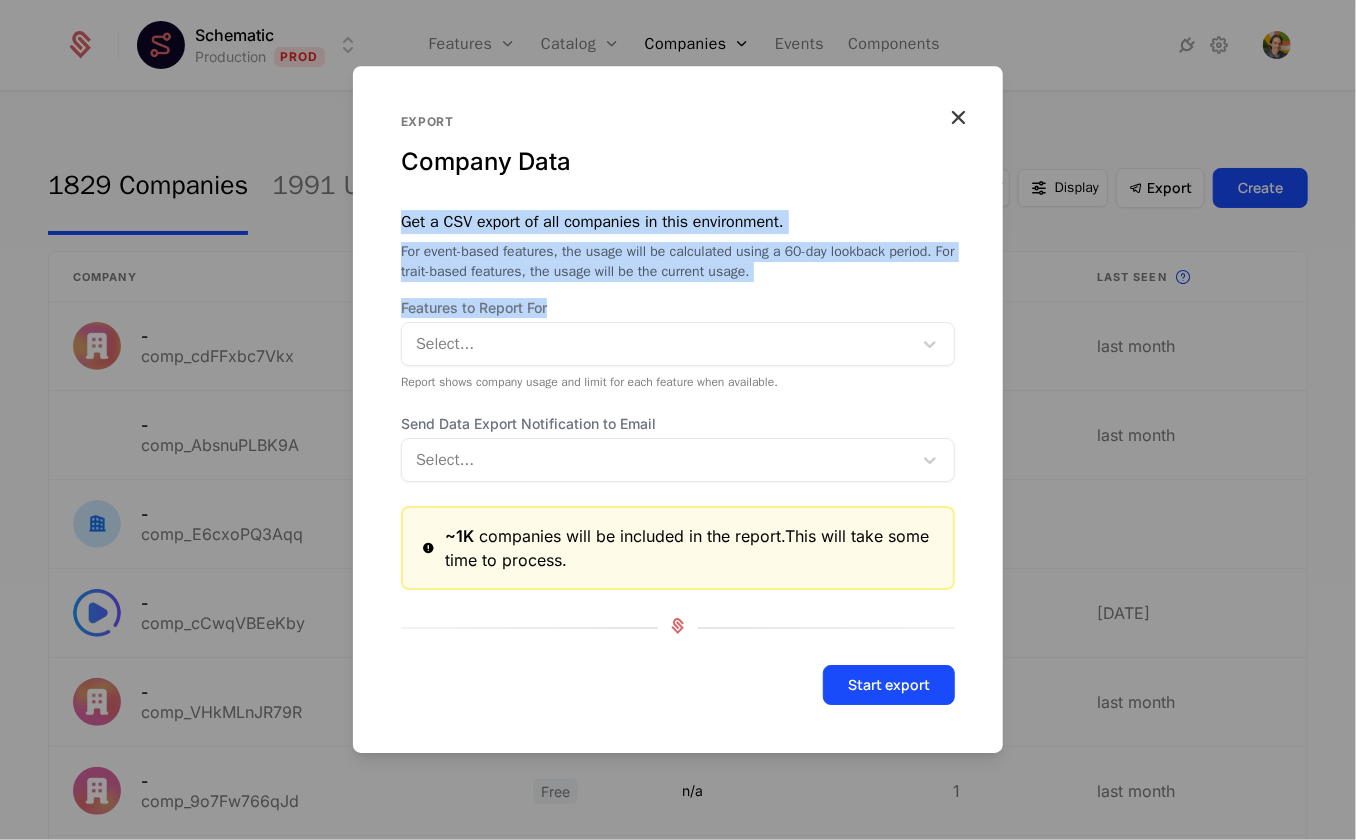 drag, startPoint x: 620, startPoint y: 228, endPoint x: 622, endPoint y: 315, distance: 87.02299 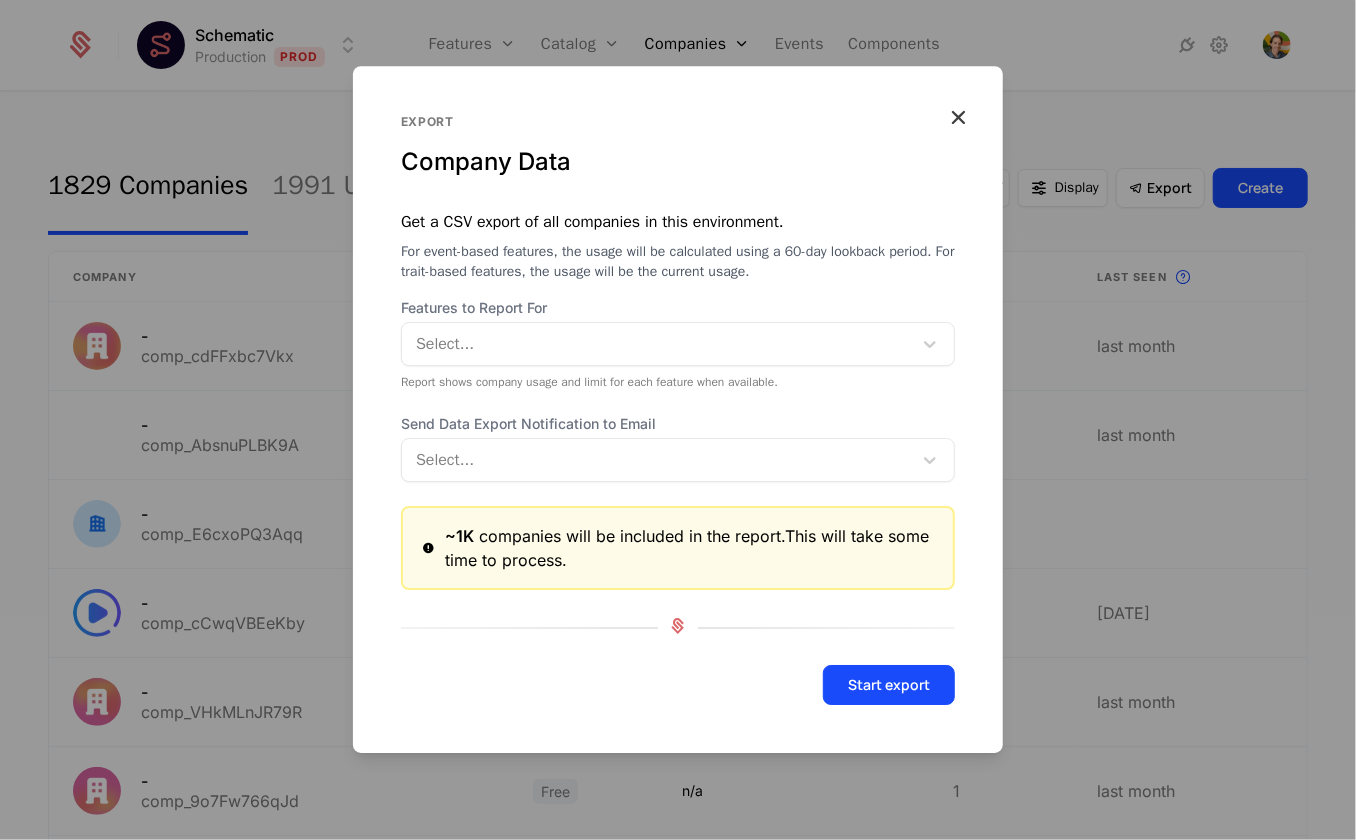 click on "Features to Report For" at bounding box center [678, 308] 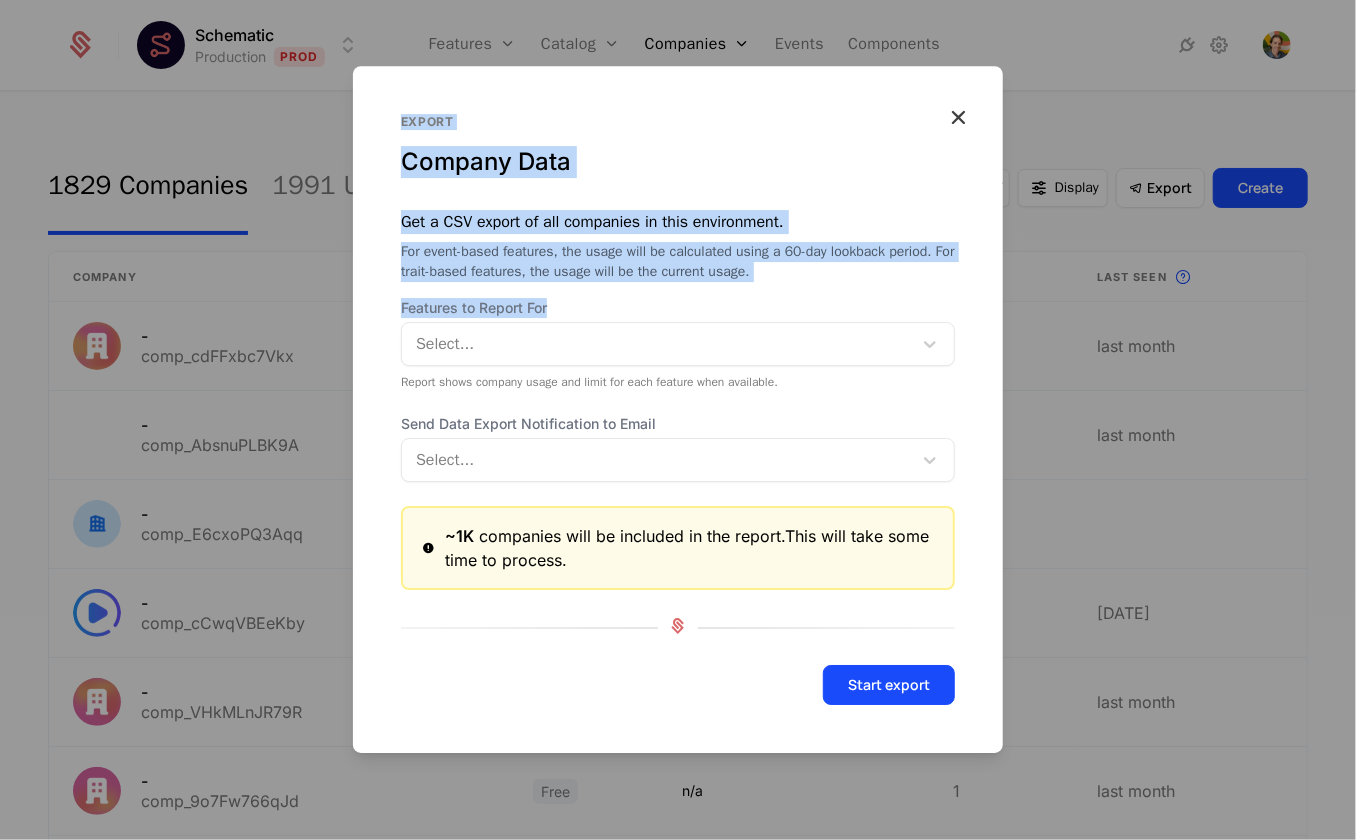 drag, startPoint x: 622, startPoint y: 315, endPoint x: 593, endPoint y: 92, distance: 224.87775 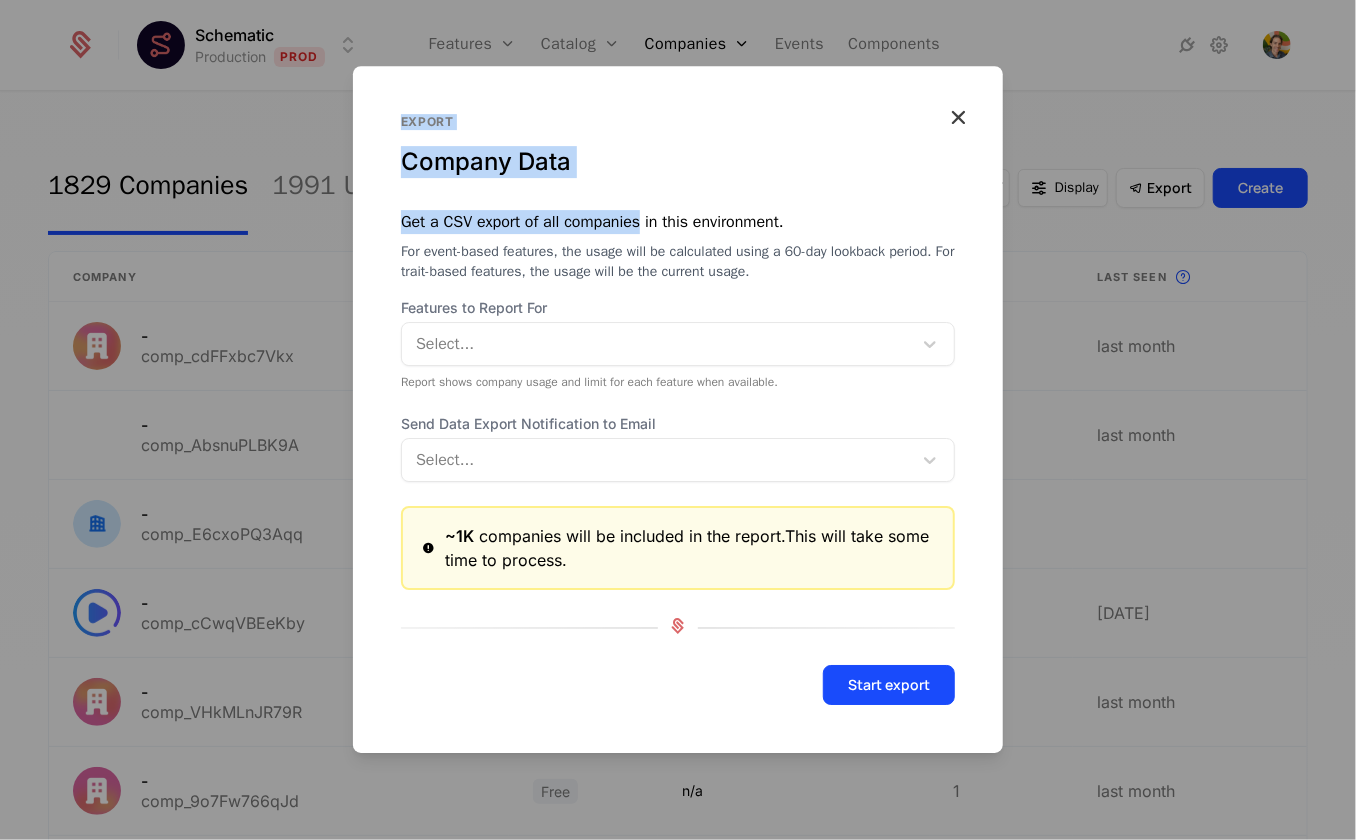 drag, startPoint x: 593, startPoint y: 92, endPoint x: 593, endPoint y: 214, distance: 122 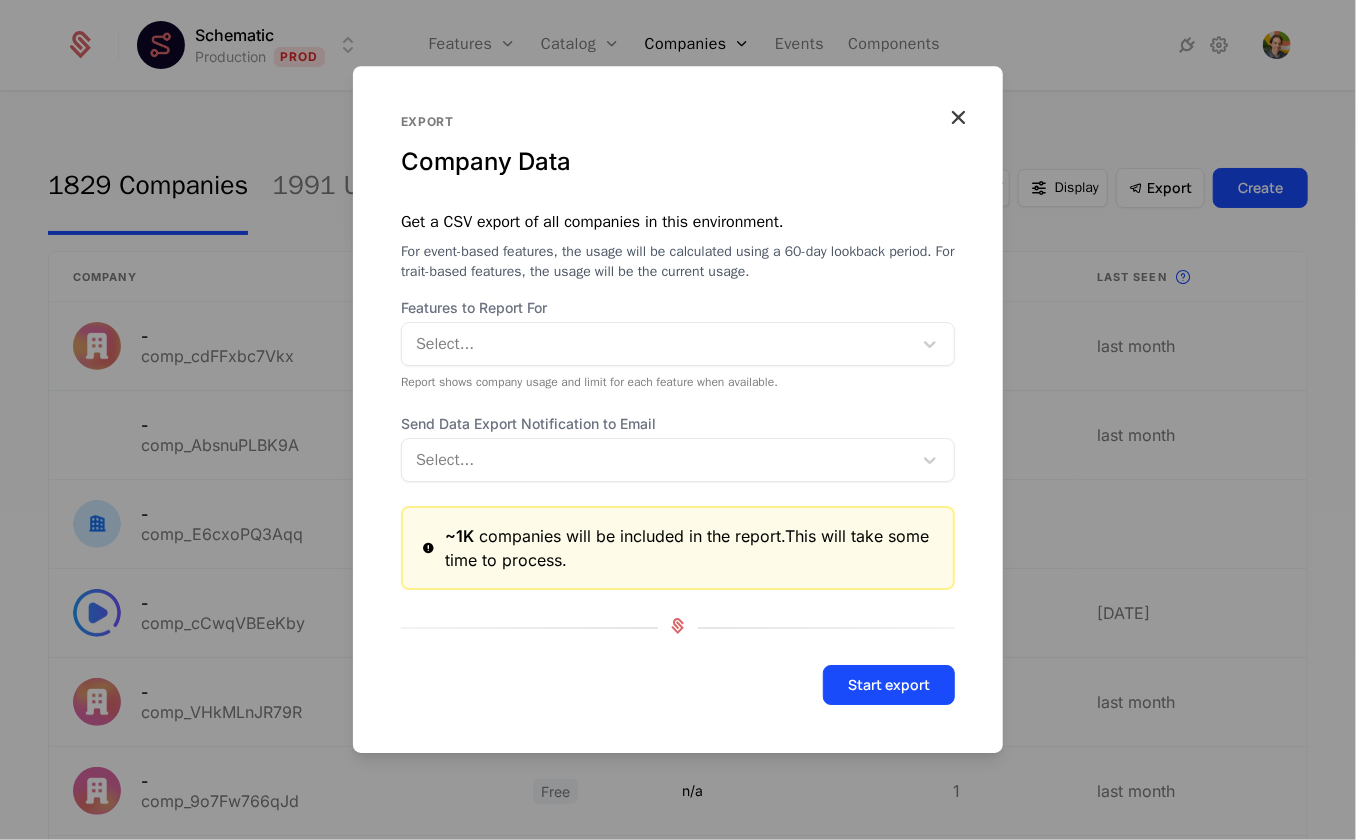 click on "Get a CSV export of all companies in this environment. For event-based features, the usage will be calculated using a 60-day lookback period. For trait-based features, the usage will be the current usage." at bounding box center [678, 247] 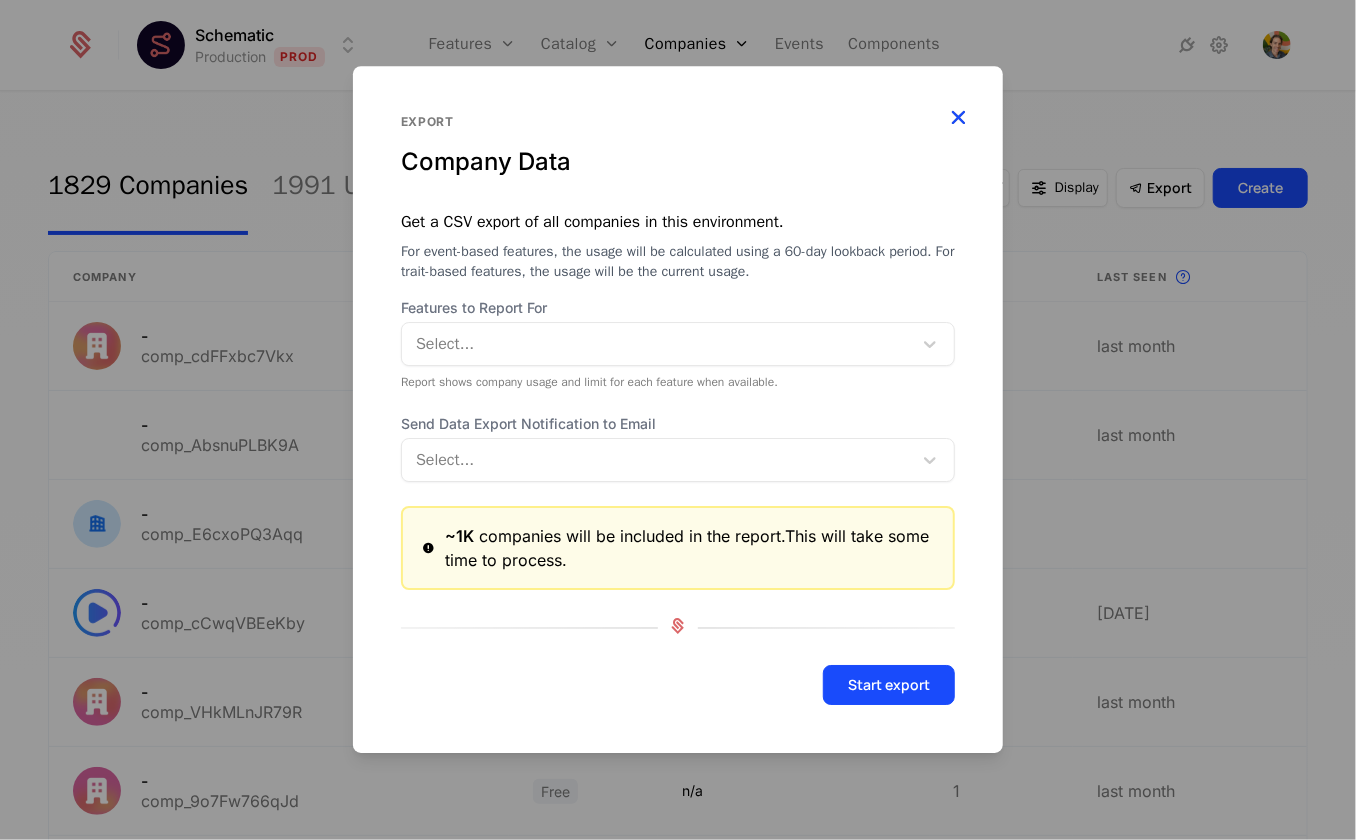 click at bounding box center [958, 118] 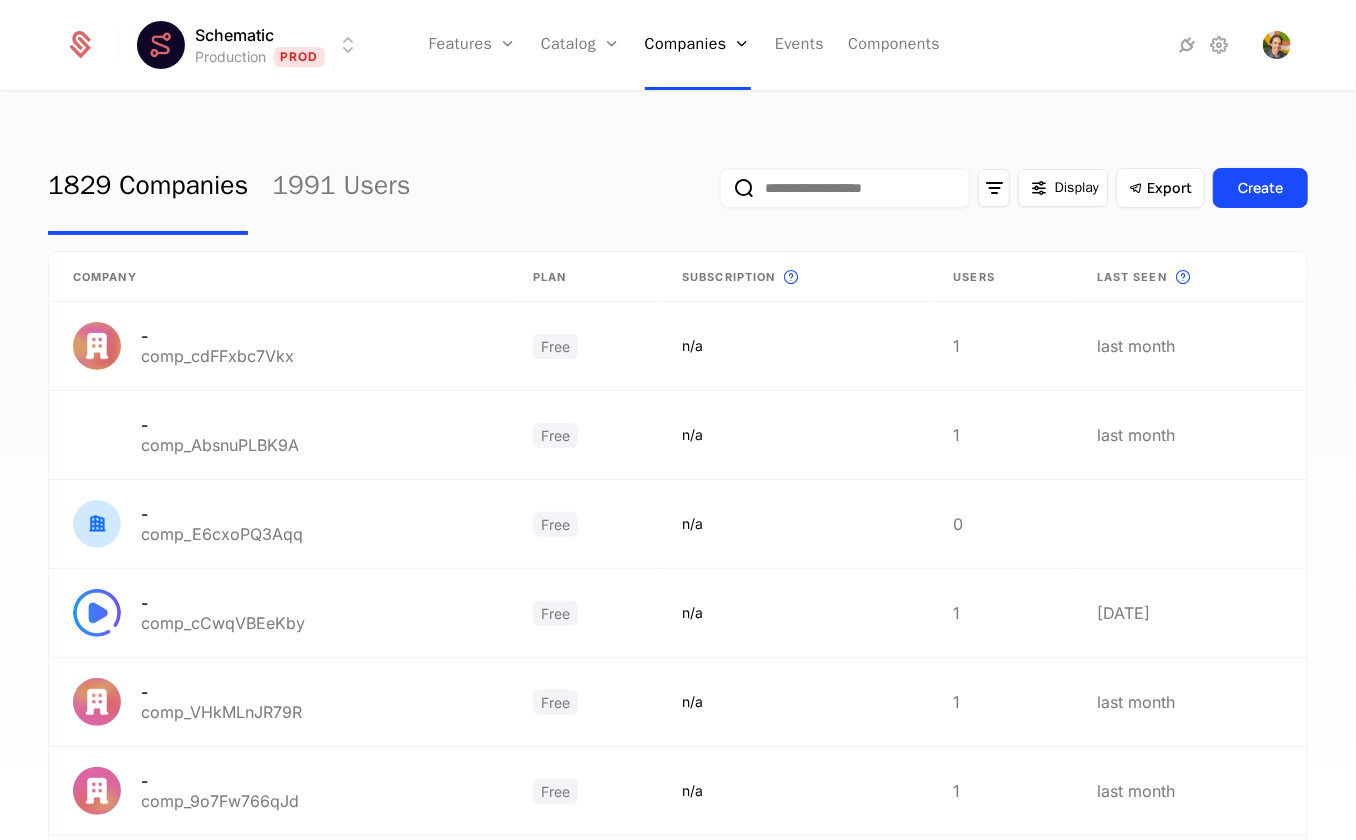 click on "1829 Companies 1991 Users  Display Export Create Company Plan  Subscription  This is the subscription for the company. Users  Last seen  This is the date a track or identify event associated with a company was last received by Schematic. - comp_cdFFxbc7Vkx Free n/a   1 last month - comp_AbsnuPLBK9A Free n/a   1 last month - comp_E6cxoPQ3Aqq Free n/a   0 - comp_cCwqVBEeKby Free n/a   1 [DATE] - comp_VHkMLnJR79R Free n/a   1 last month - comp_9o7Fw766qJd Free n/a   1 last month - comp_RWCdj2jpnk4 Free n/a   1 last month - comp_C5AcGkqF6yH Free n/a   1 last month -- comp_MAKdZCBcELV Free n/a   1 last month . comp_QDPo4VPHMK2 Free n/a   1 last month Previous Next Page  1  of   183" at bounding box center [678, 472] 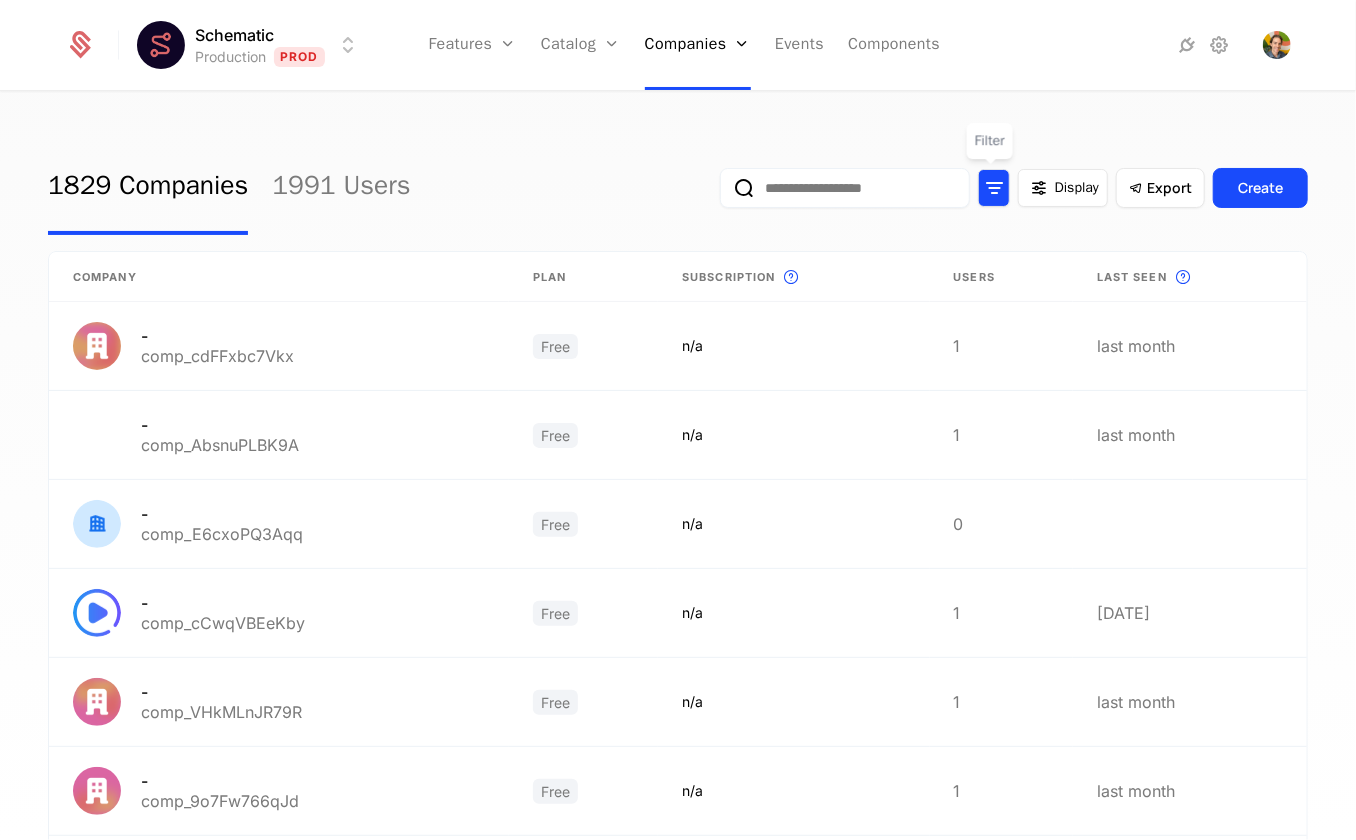 click at bounding box center (994, 188) 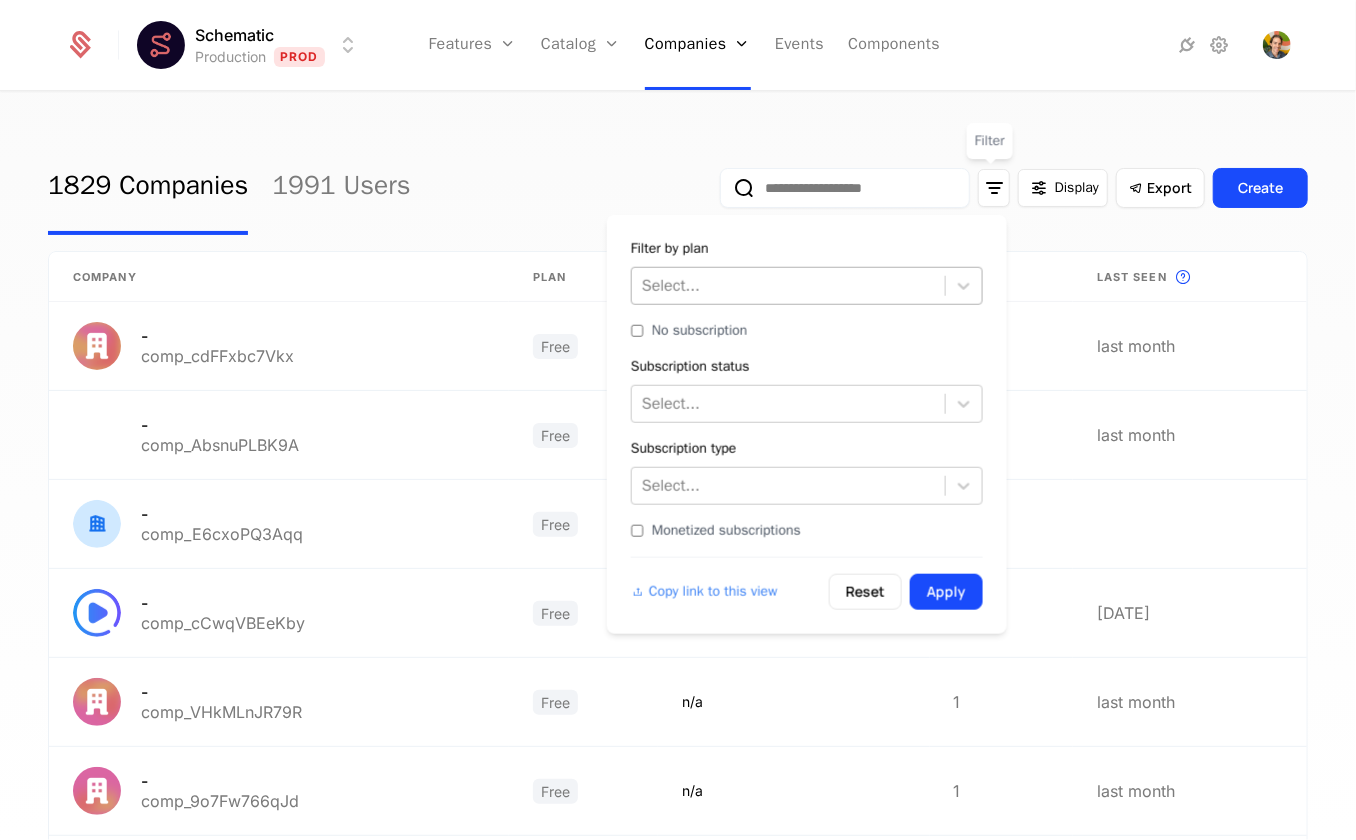 click at bounding box center (788, 286) 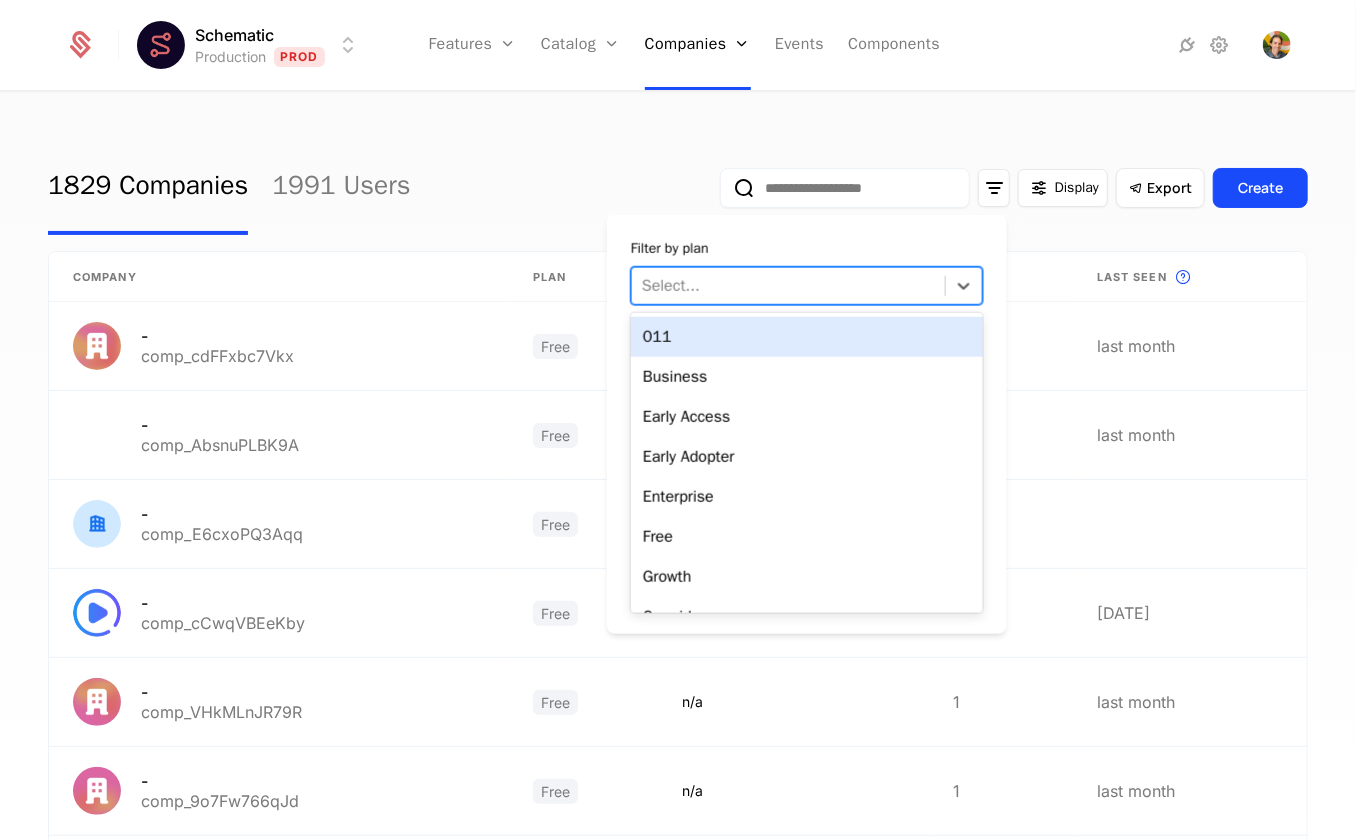click at bounding box center (788, 286) 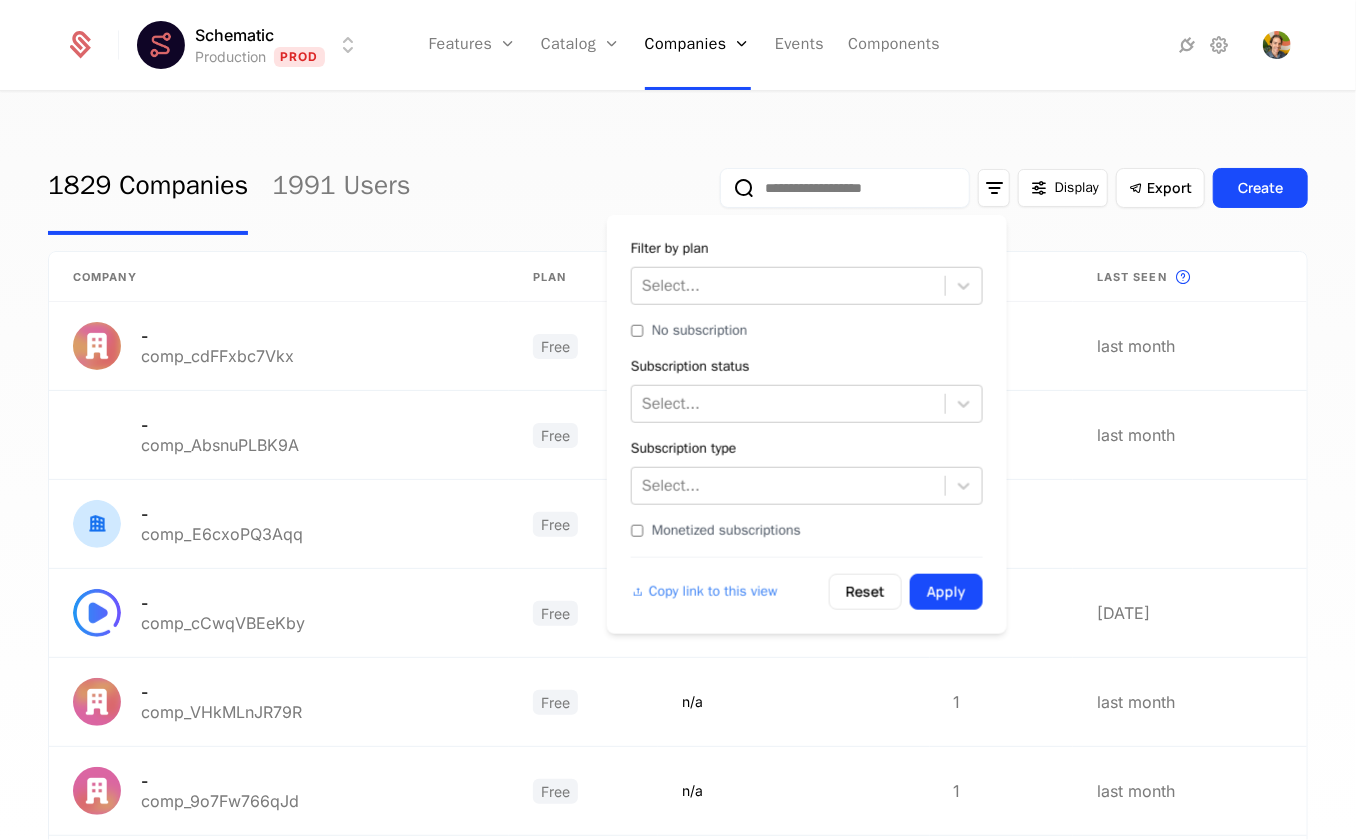click on "Monetized subscriptions" at bounding box center (726, 531) 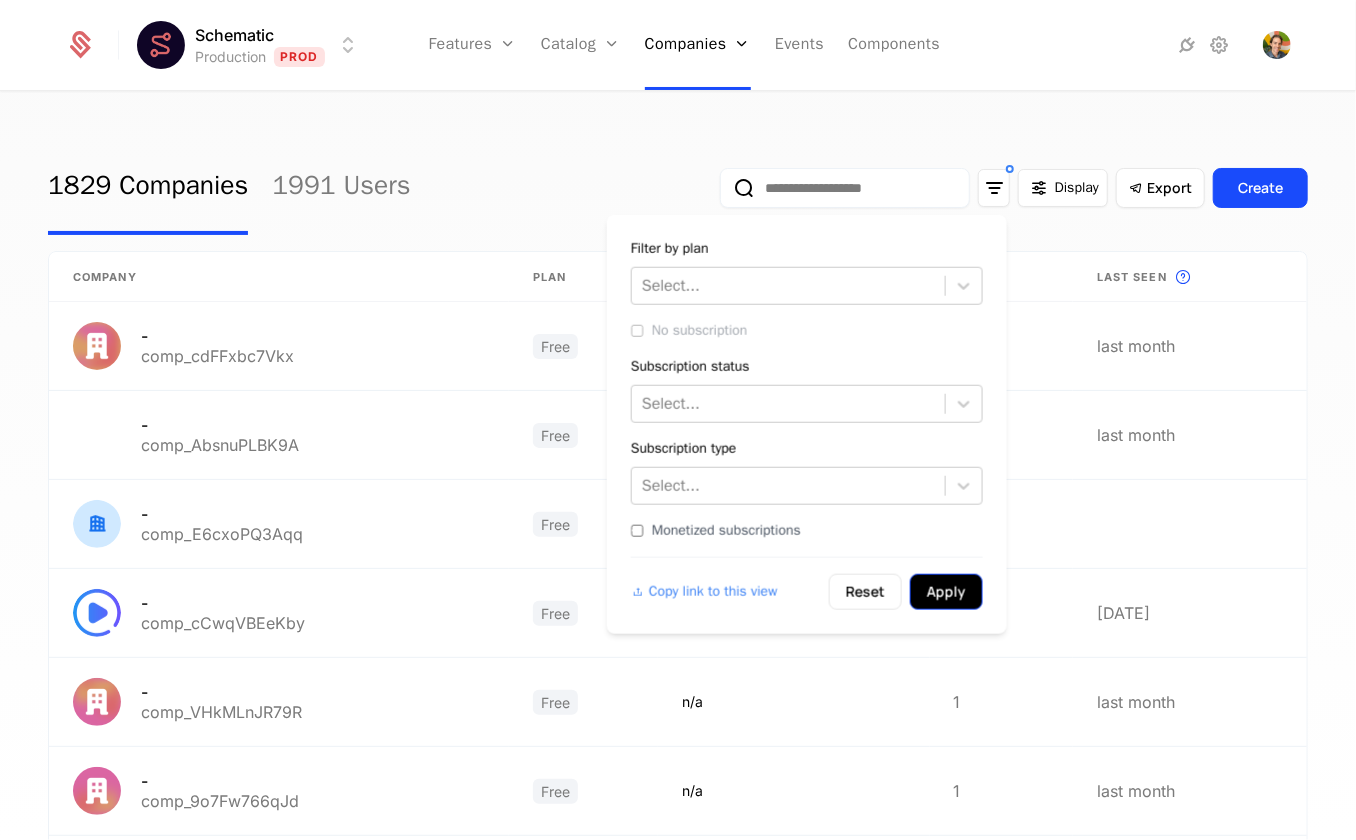 click on "Apply" at bounding box center (946, 592) 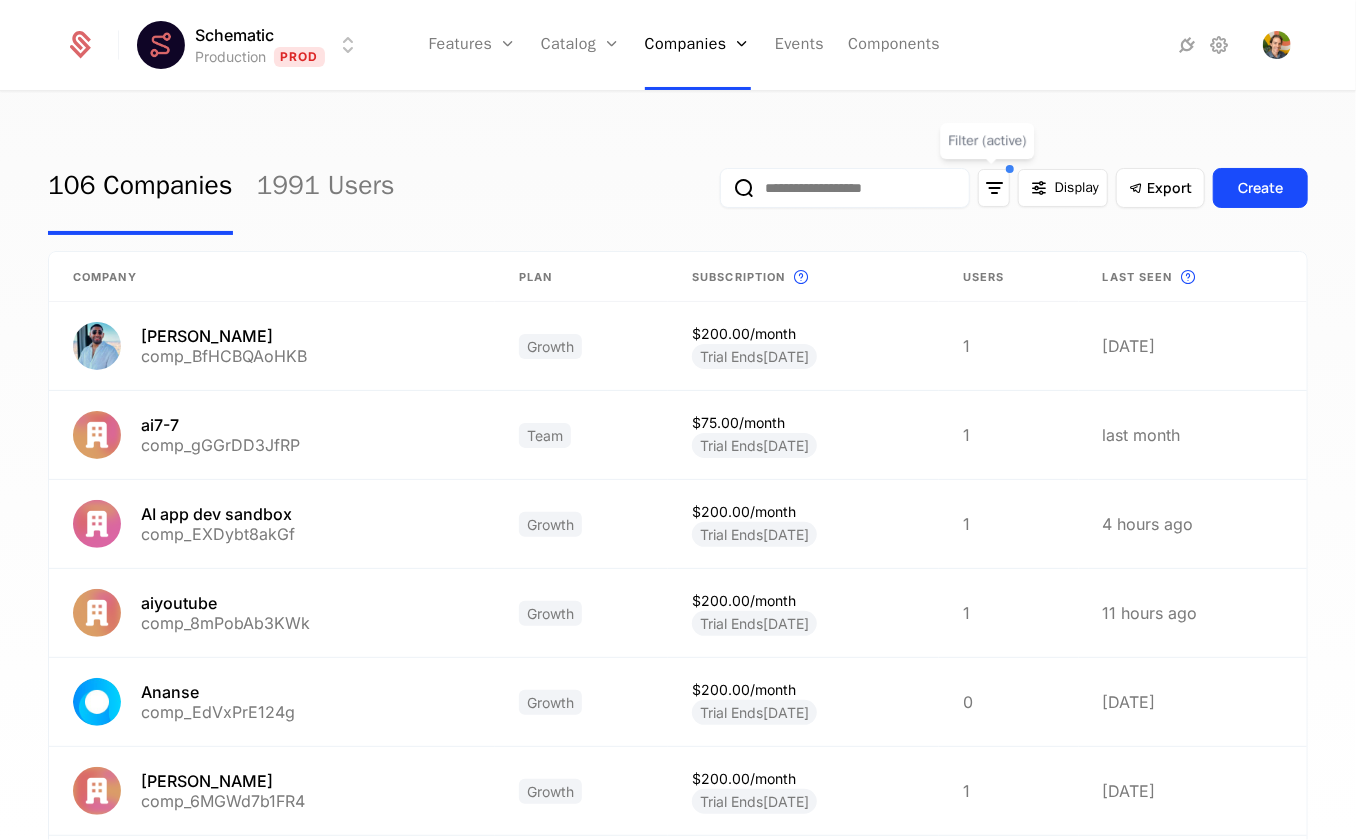 click on "106 Companies 1991 Users  Display Export Create" at bounding box center (678, 188) 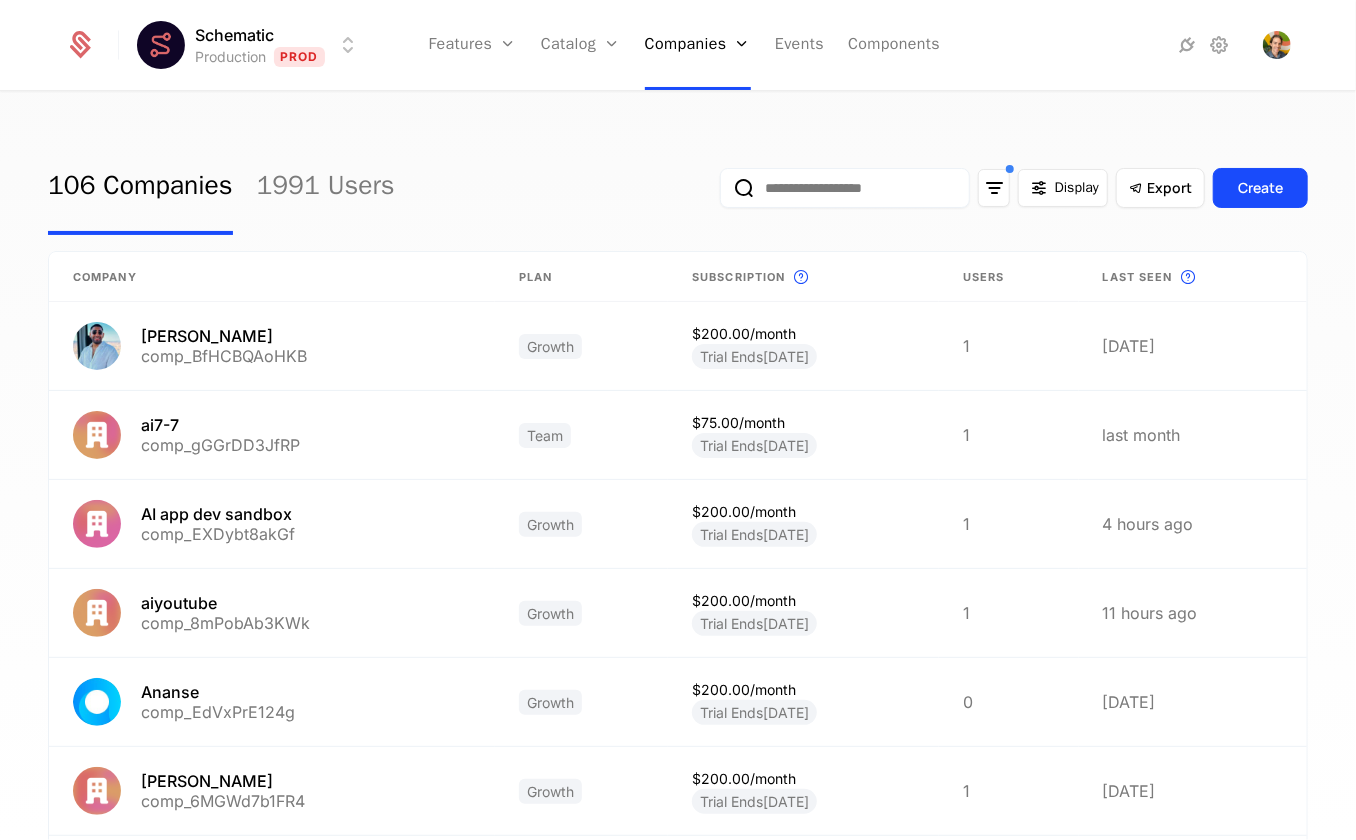 click at bounding box center (845, 188) 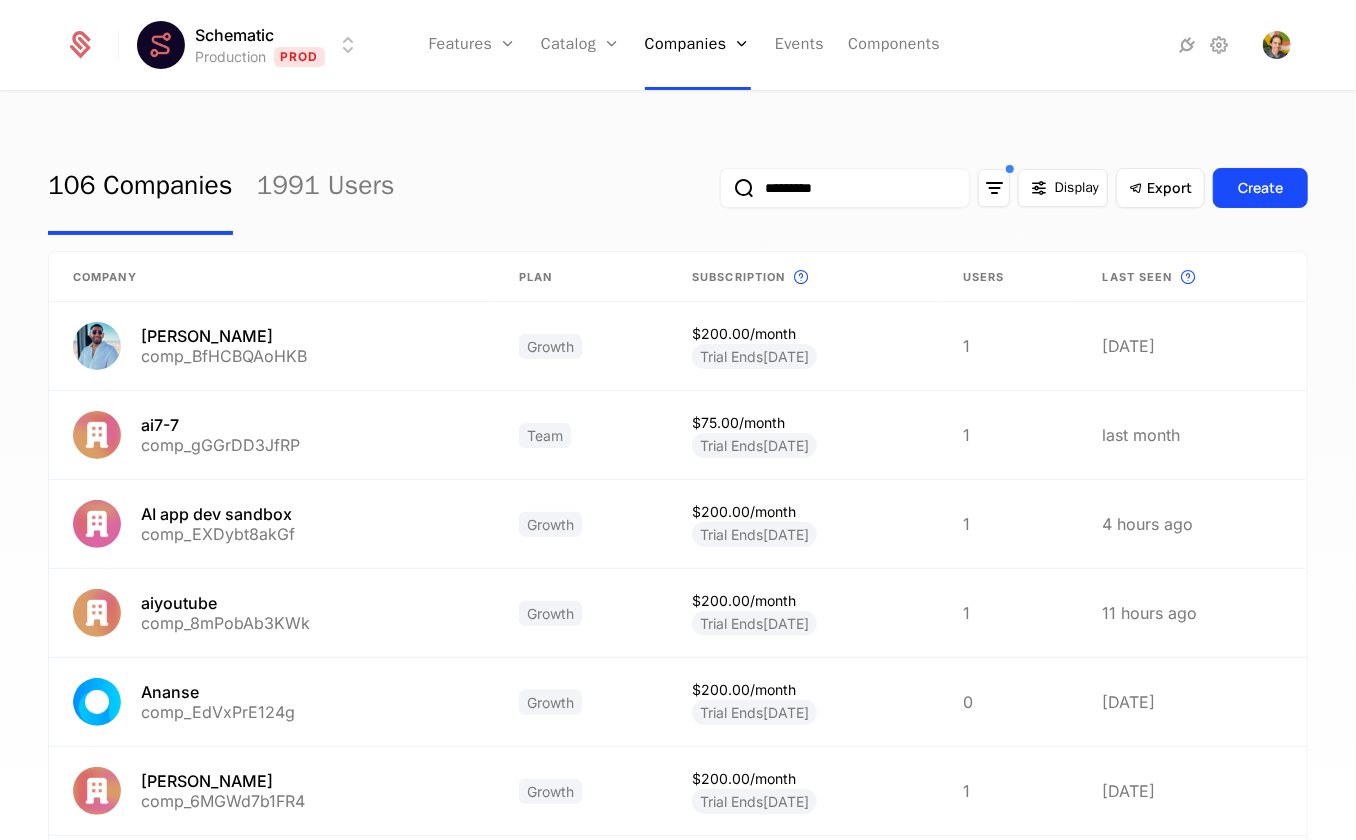type on "*********" 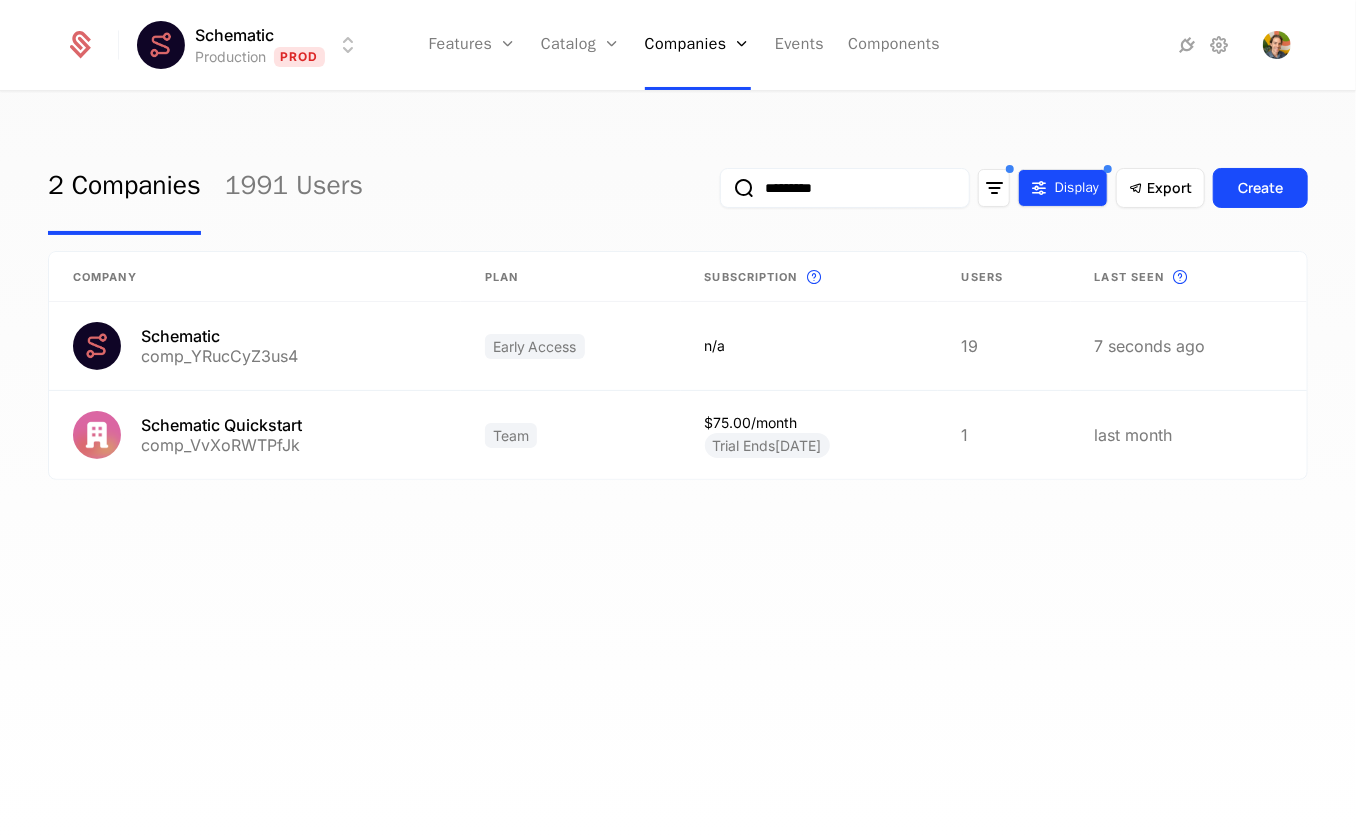click at bounding box center (1039, 188) 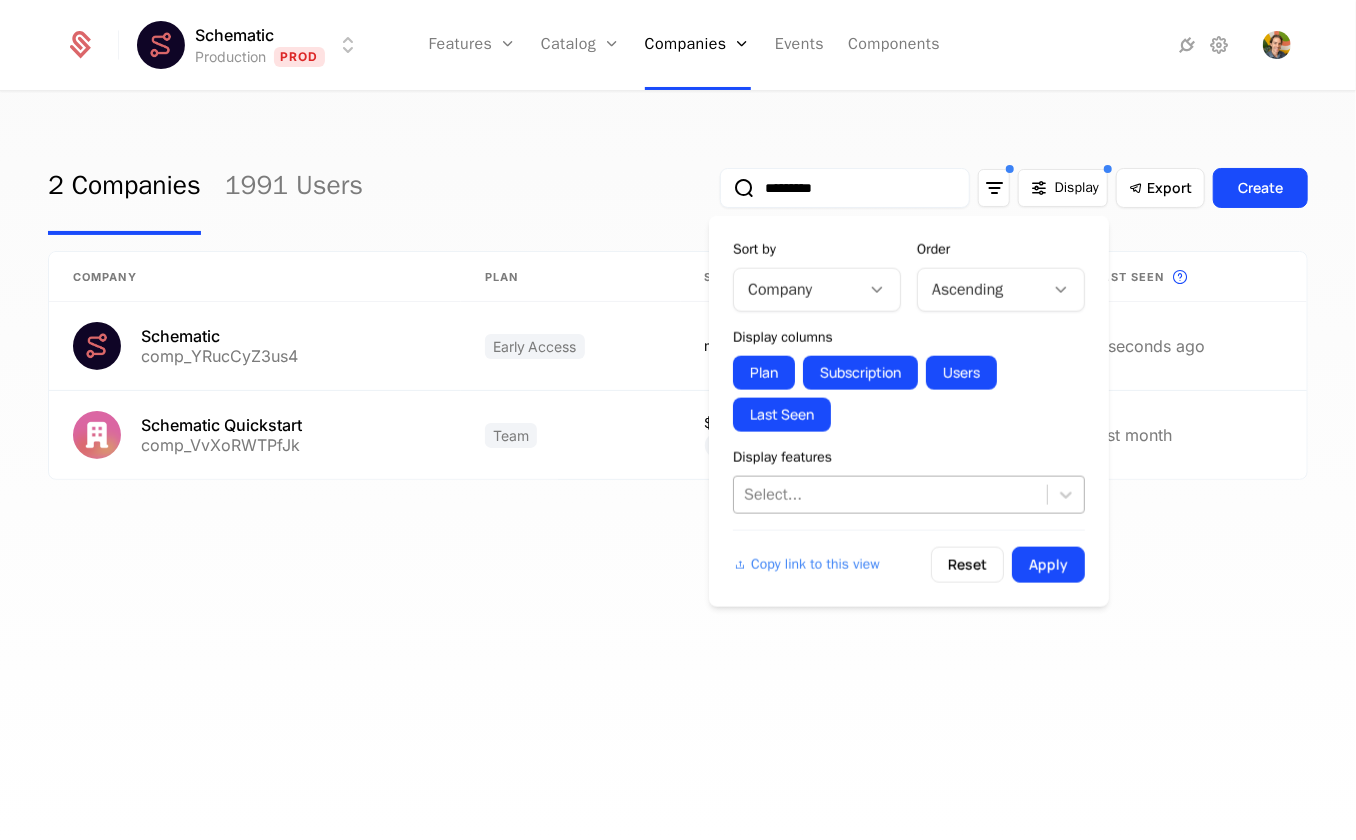 click at bounding box center (890, 495) 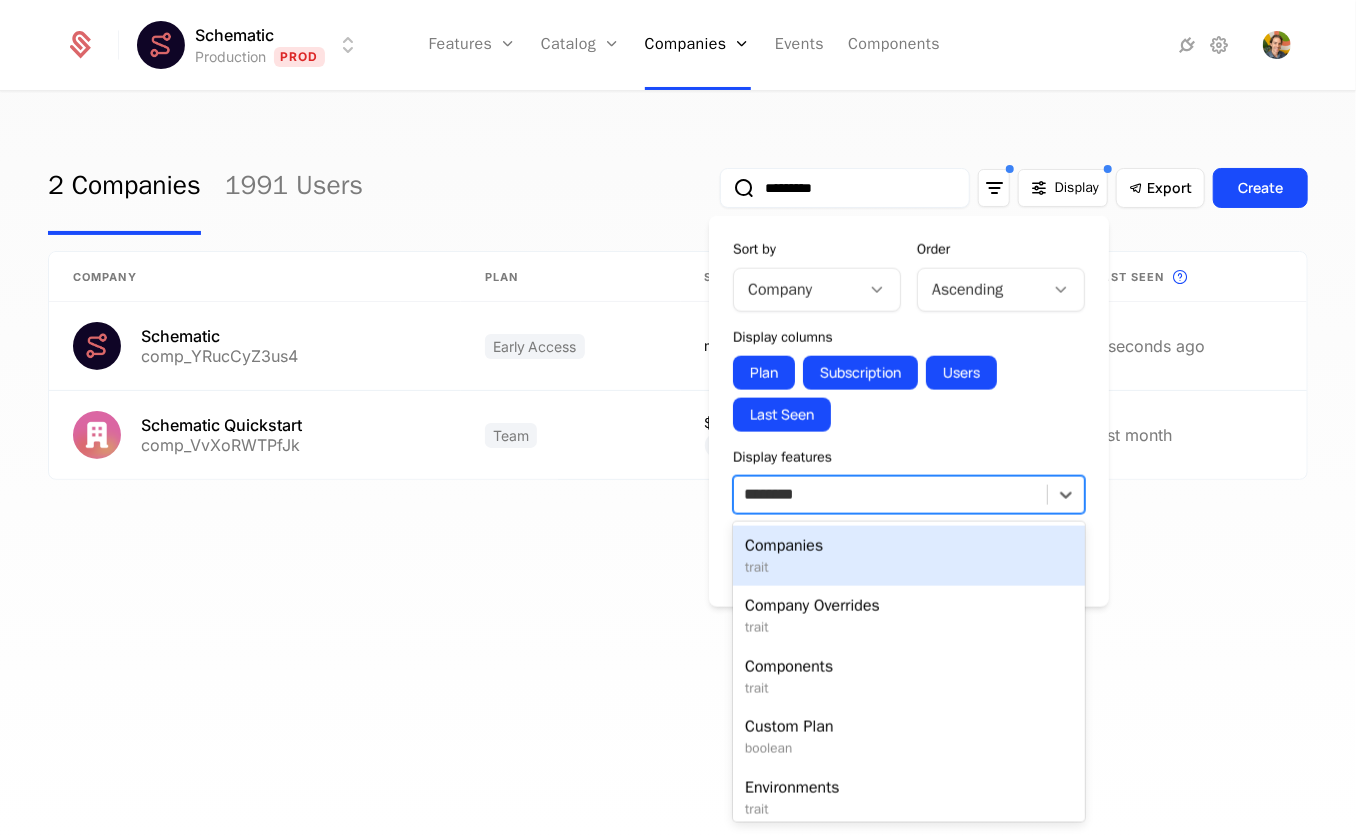 type on "*********" 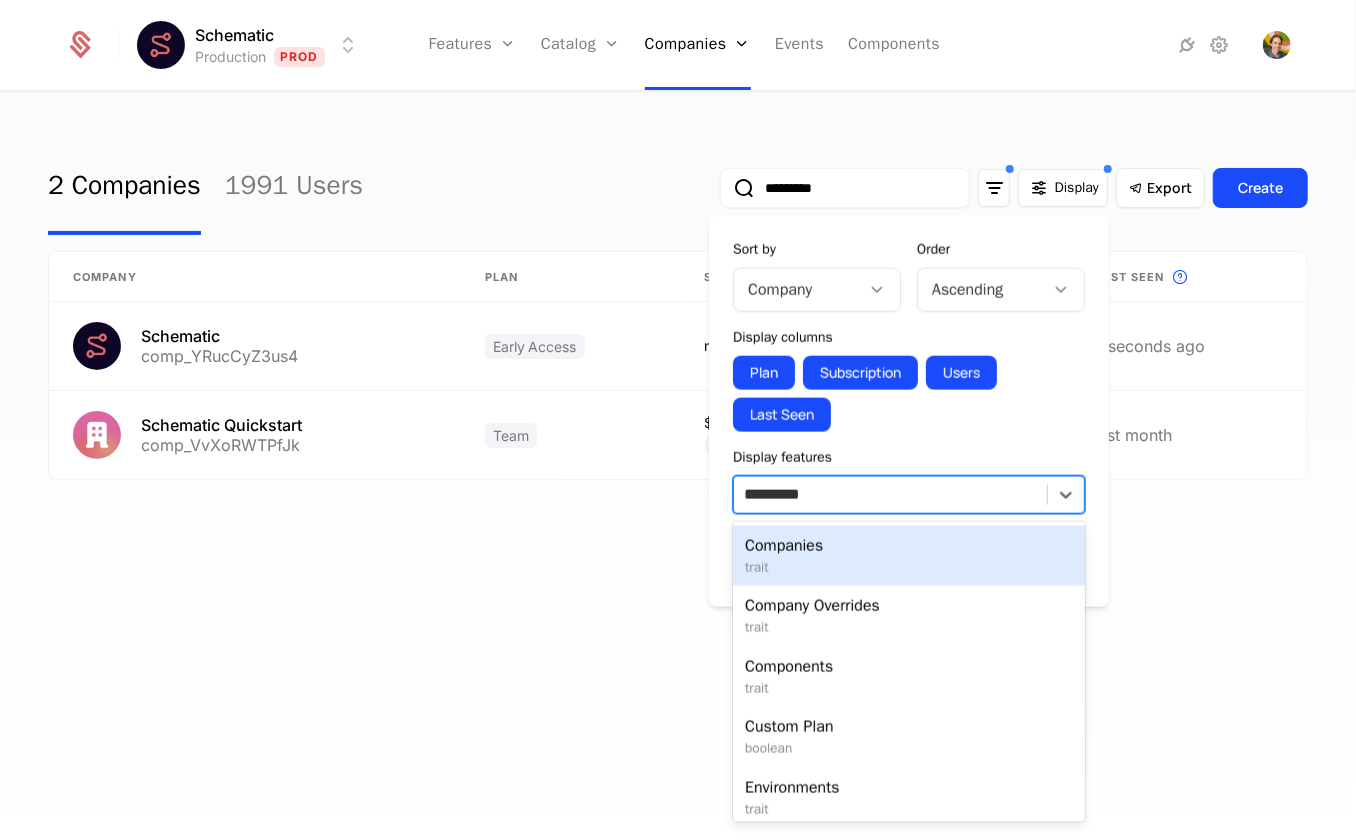 scroll, scrollTop: 372, scrollLeft: 0, axis: vertical 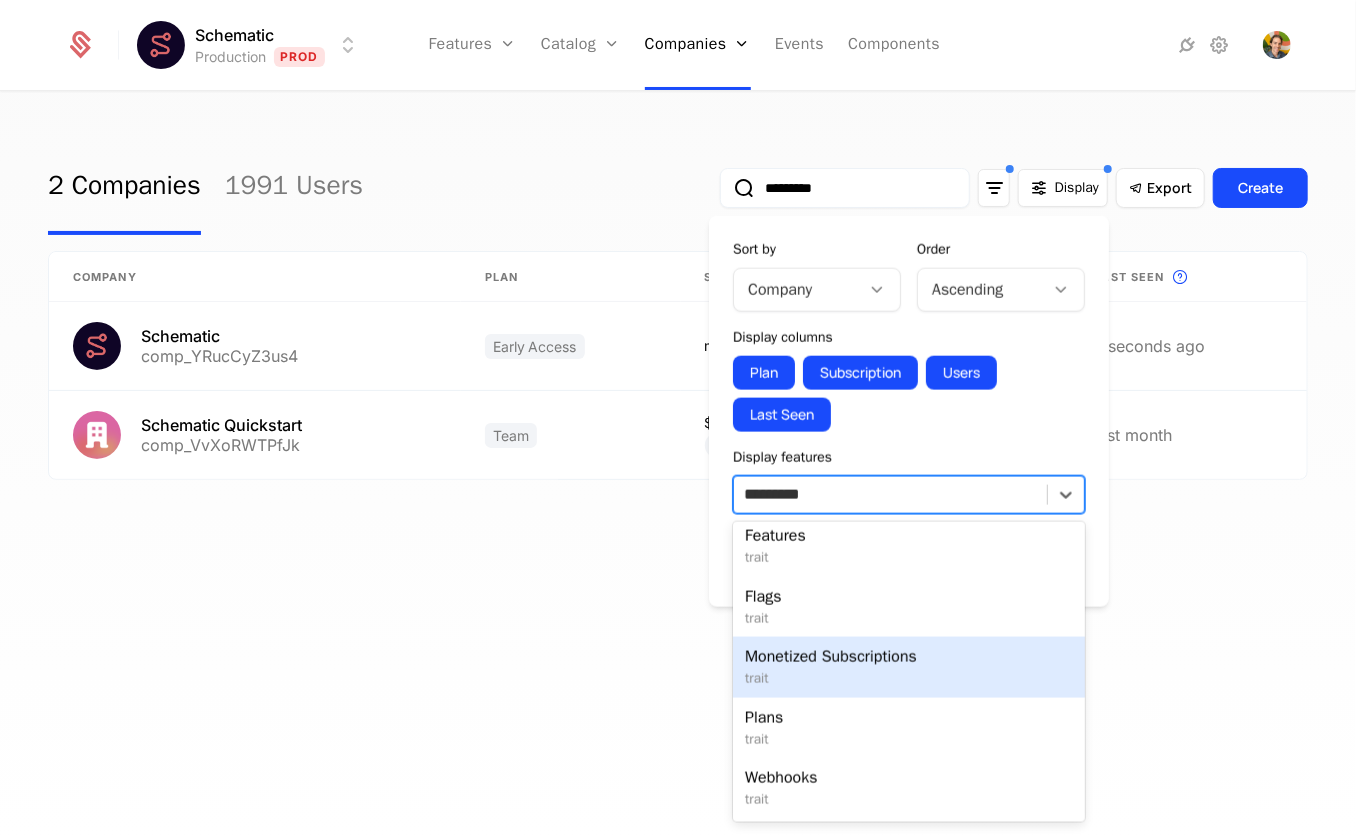 click on "trait" at bounding box center [909, 679] 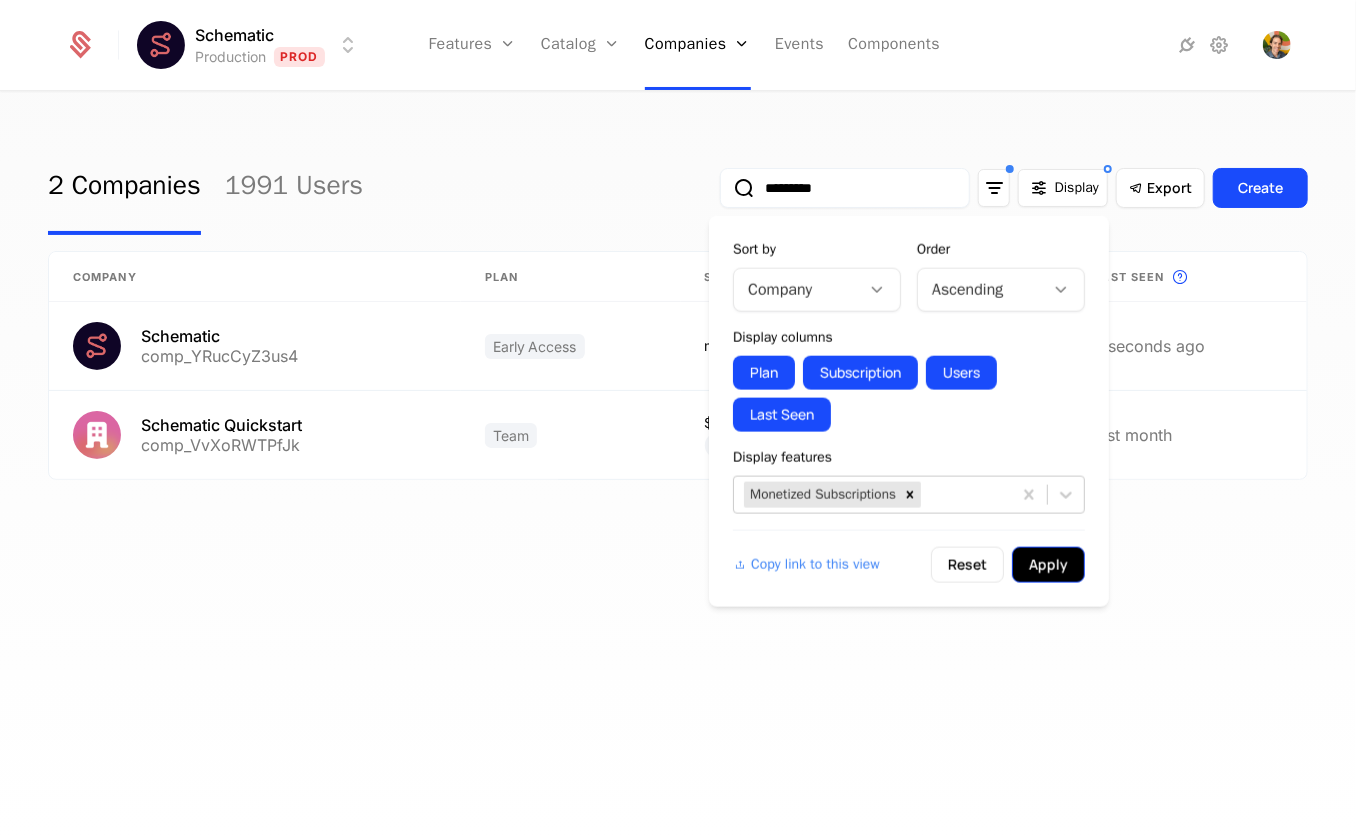 click on "Apply" at bounding box center (1048, 565) 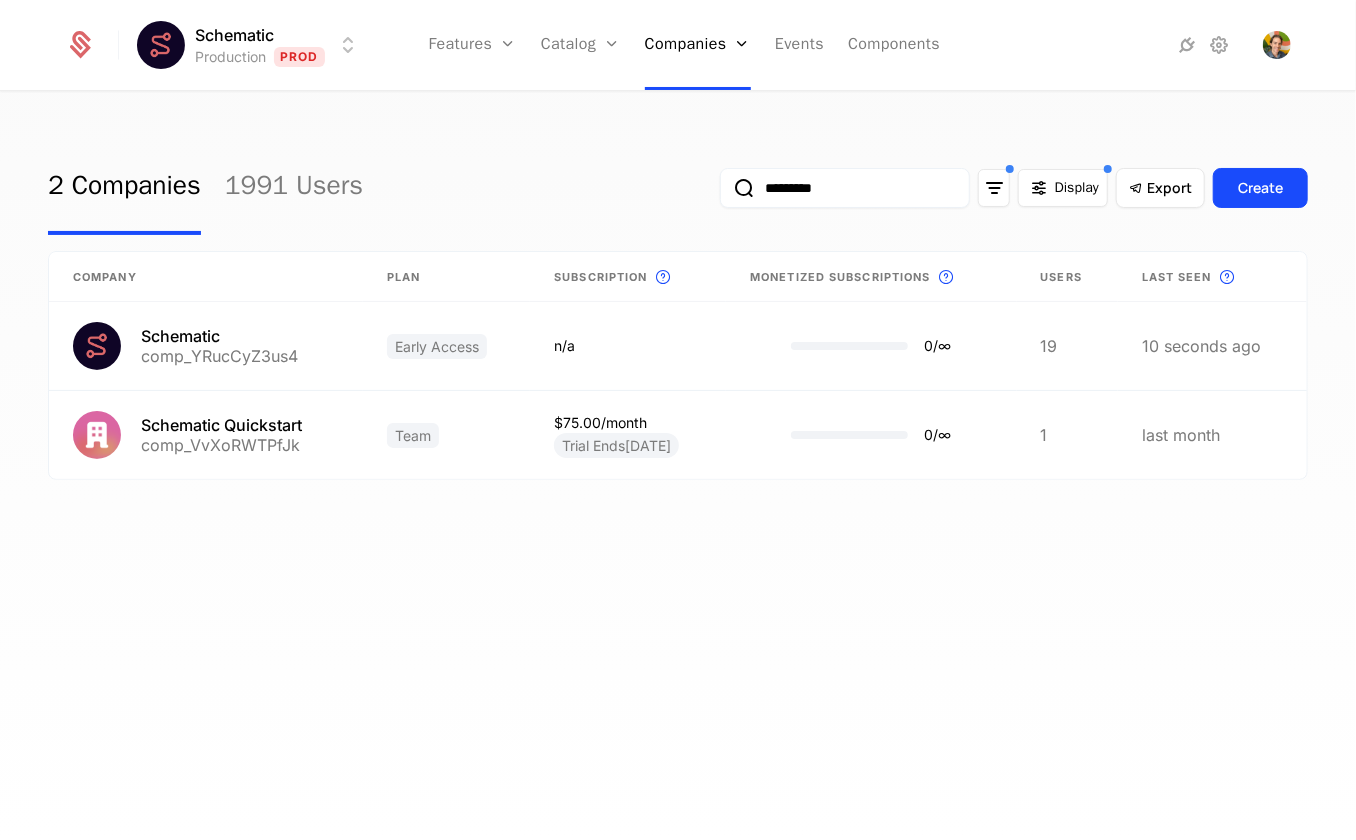 click on "2 Companies 1991 Users *********  Display Export Create Company Plan  Subscription  This is the subscription for the company. Monetized Subscriptions This is the usage data for the Monetized Subscriptions feature. Users  Last seen  This is the date a track or identify event associated with a company was last received by Schematic. Schematic comp_YRucCyZ3us4 Early Access n/a   0 / ∞ 19 10 seconds ago Schematic Quickstart comp_VvXoRWTPfJk Team $75.00/month   Trial Ends  [DATE] 0 / ∞ 1 last month" at bounding box center [678, 472] 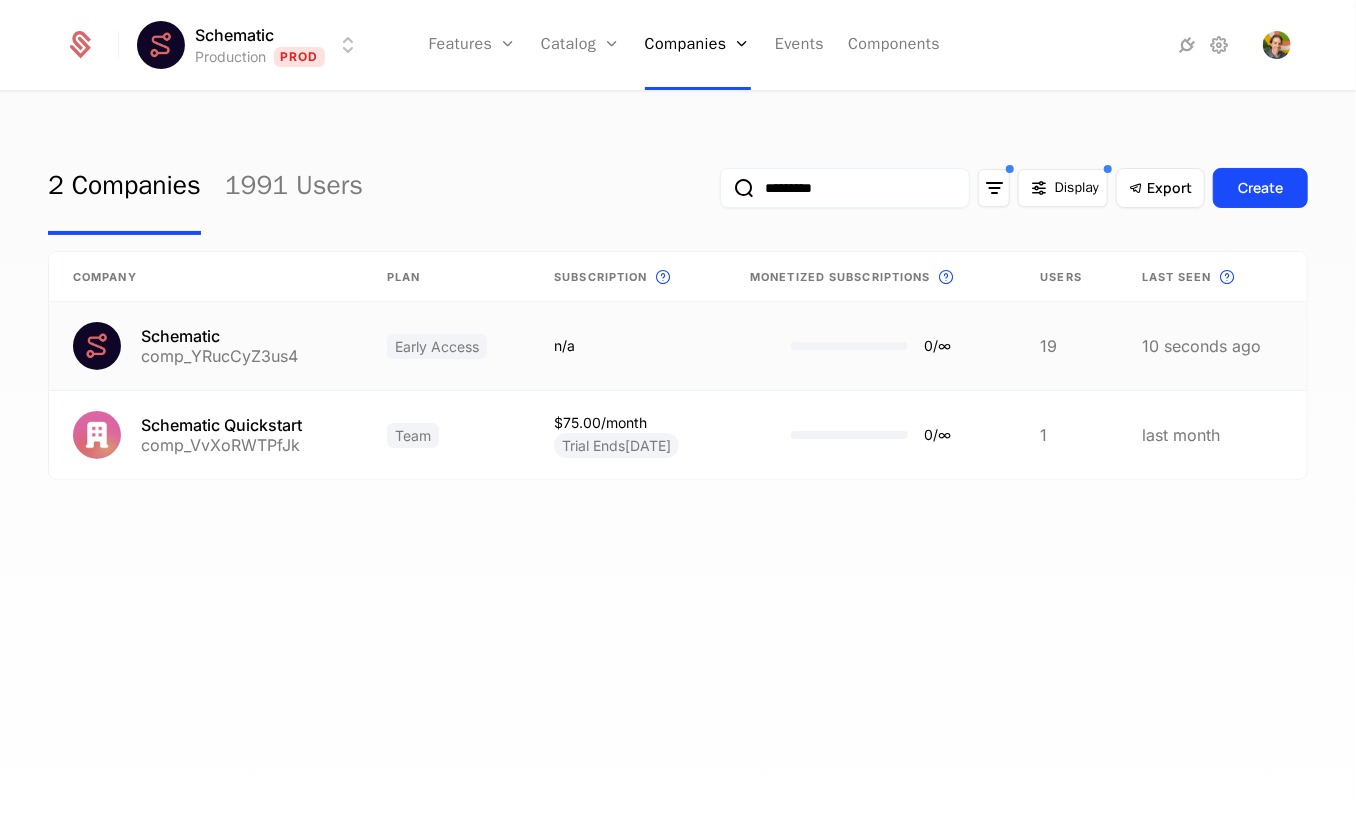 click on "n/a" at bounding box center (628, 346) 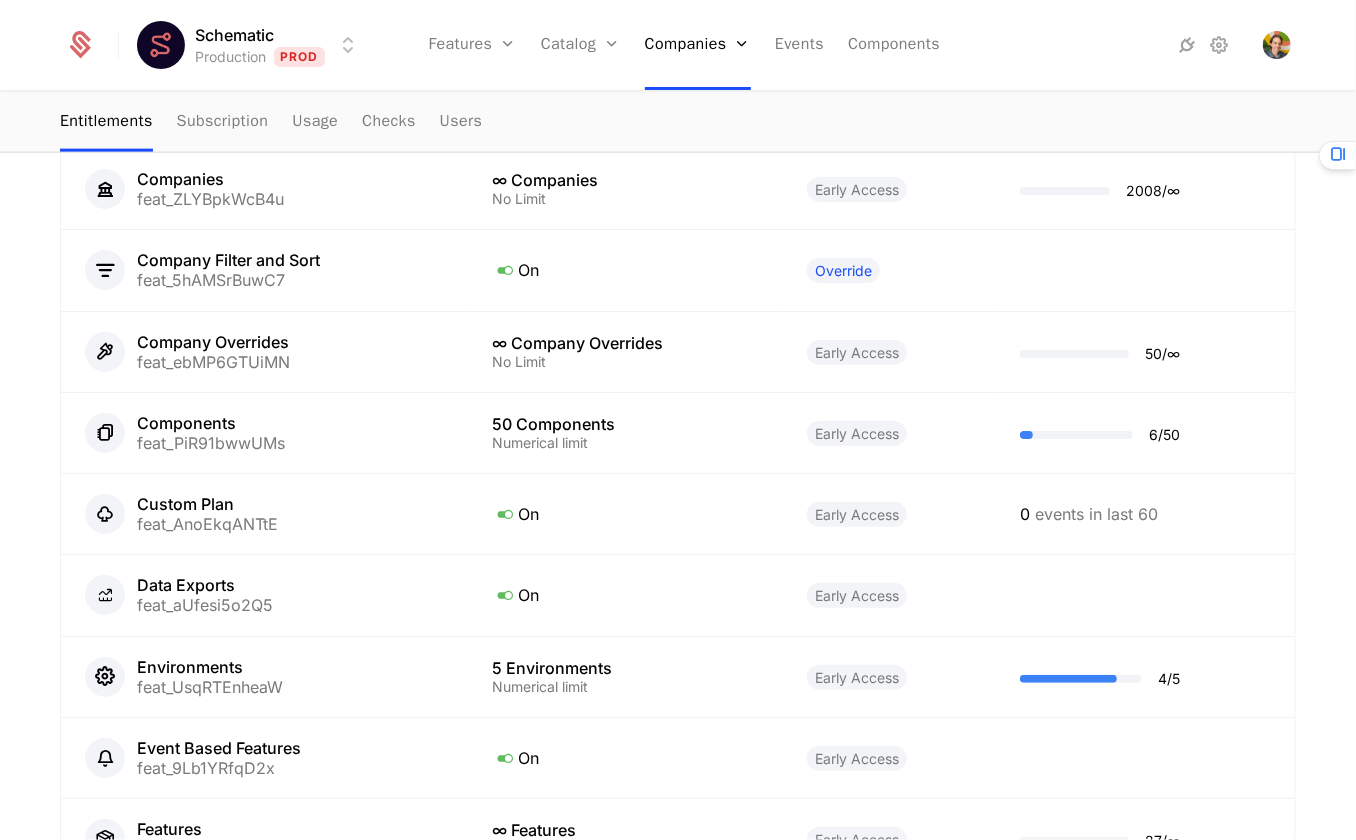 scroll, scrollTop: 1565, scrollLeft: 0, axis: vertical 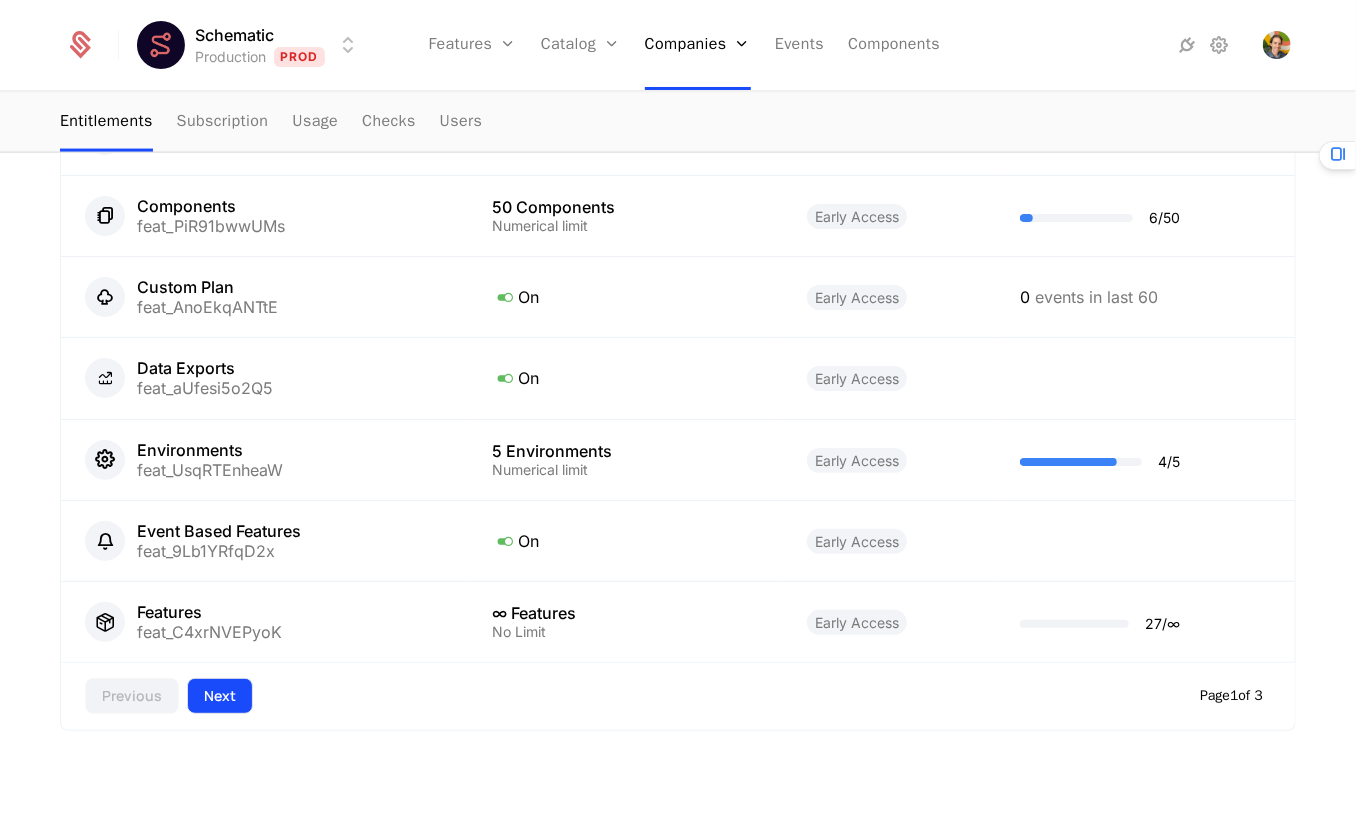 click on "Next" at bounding box center (220, 696) 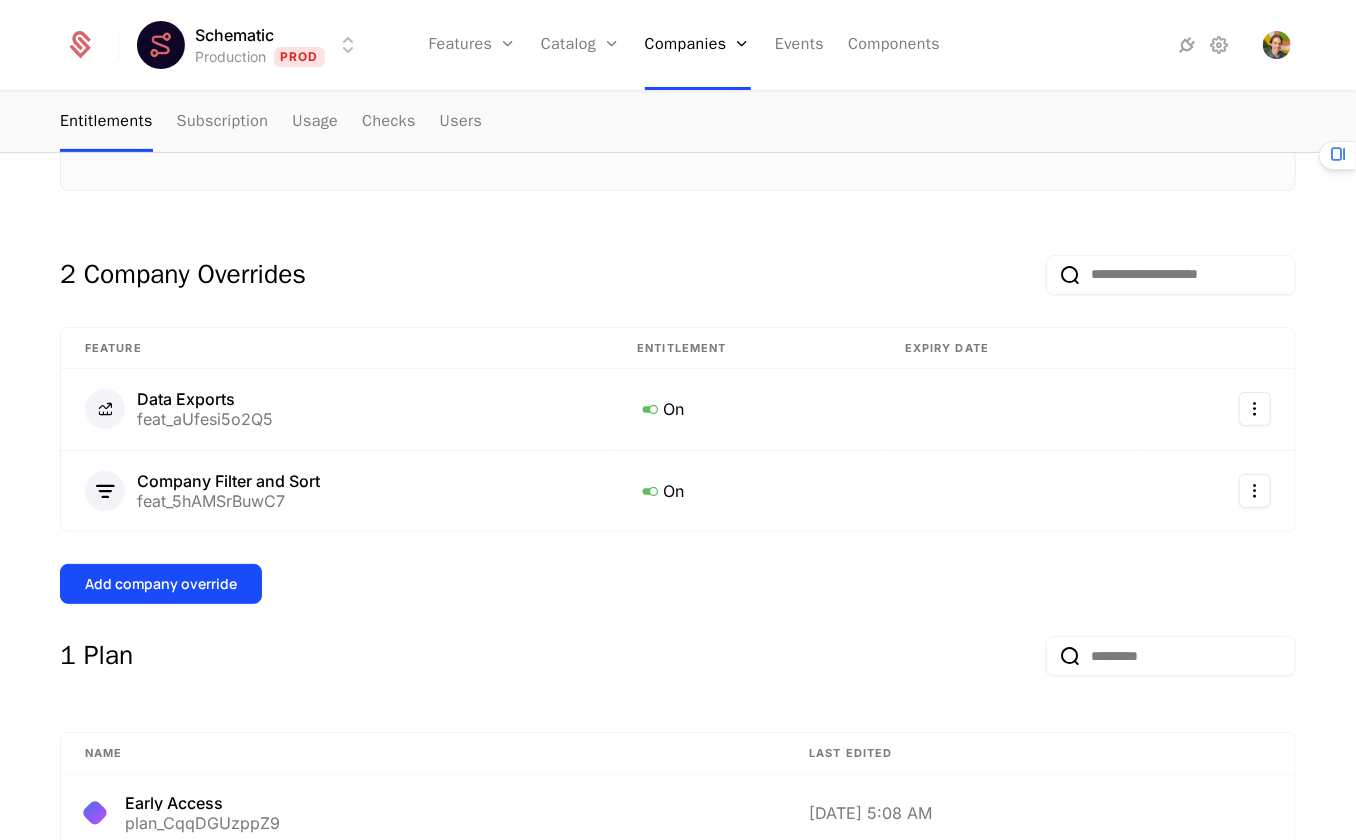 scroll, scrollTop: 0, scrollLeft: 0, axis: both 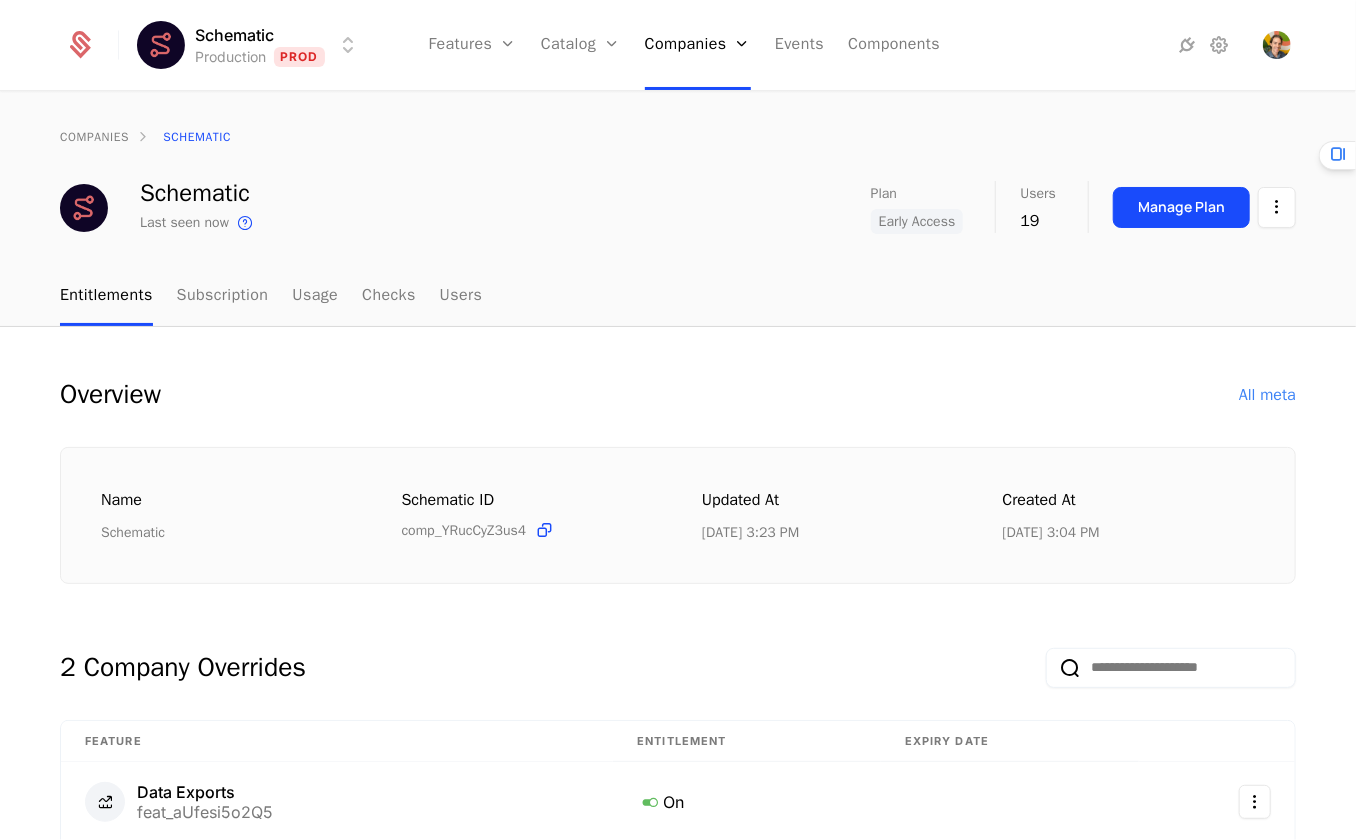 click on "companies Schematic Schematic Last seen now This is the date a track or identify event associated with this company was last received by Schematic. Plan Early Access Users 19 Manage Plan" at bounding box center [678, 180] 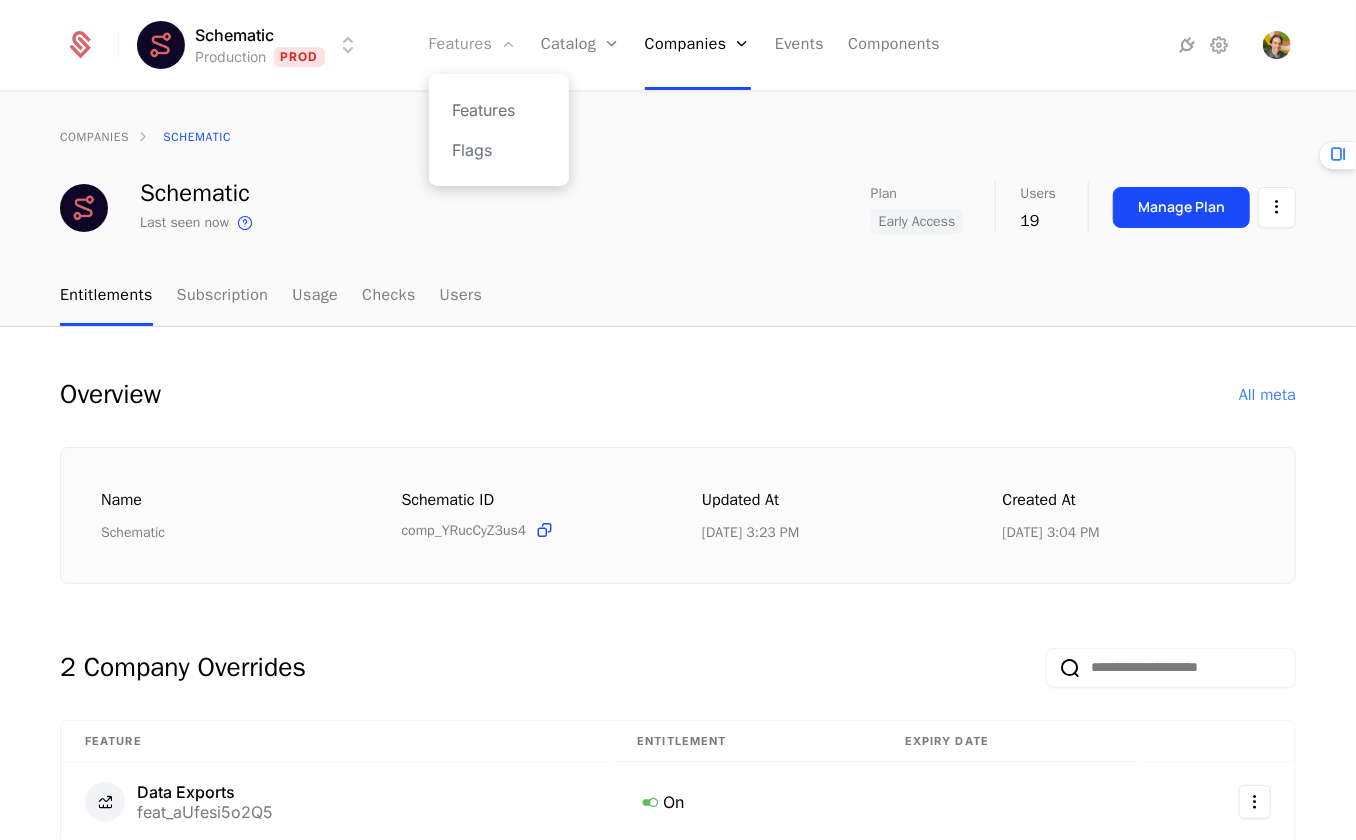 click on "Features" at bounding box center [473, 45] 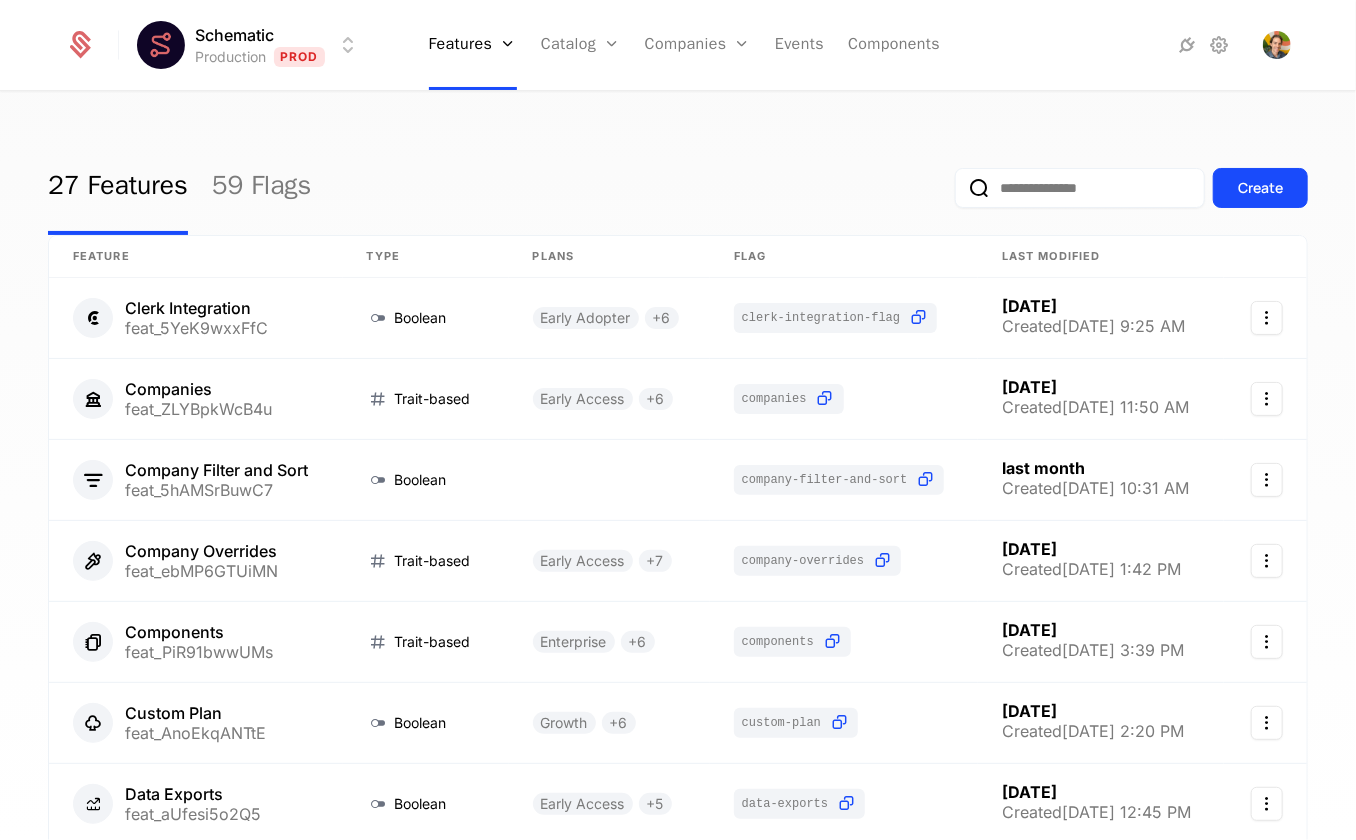 click on "27 Features 59 Flags Create" at bounding box center (678, 188) 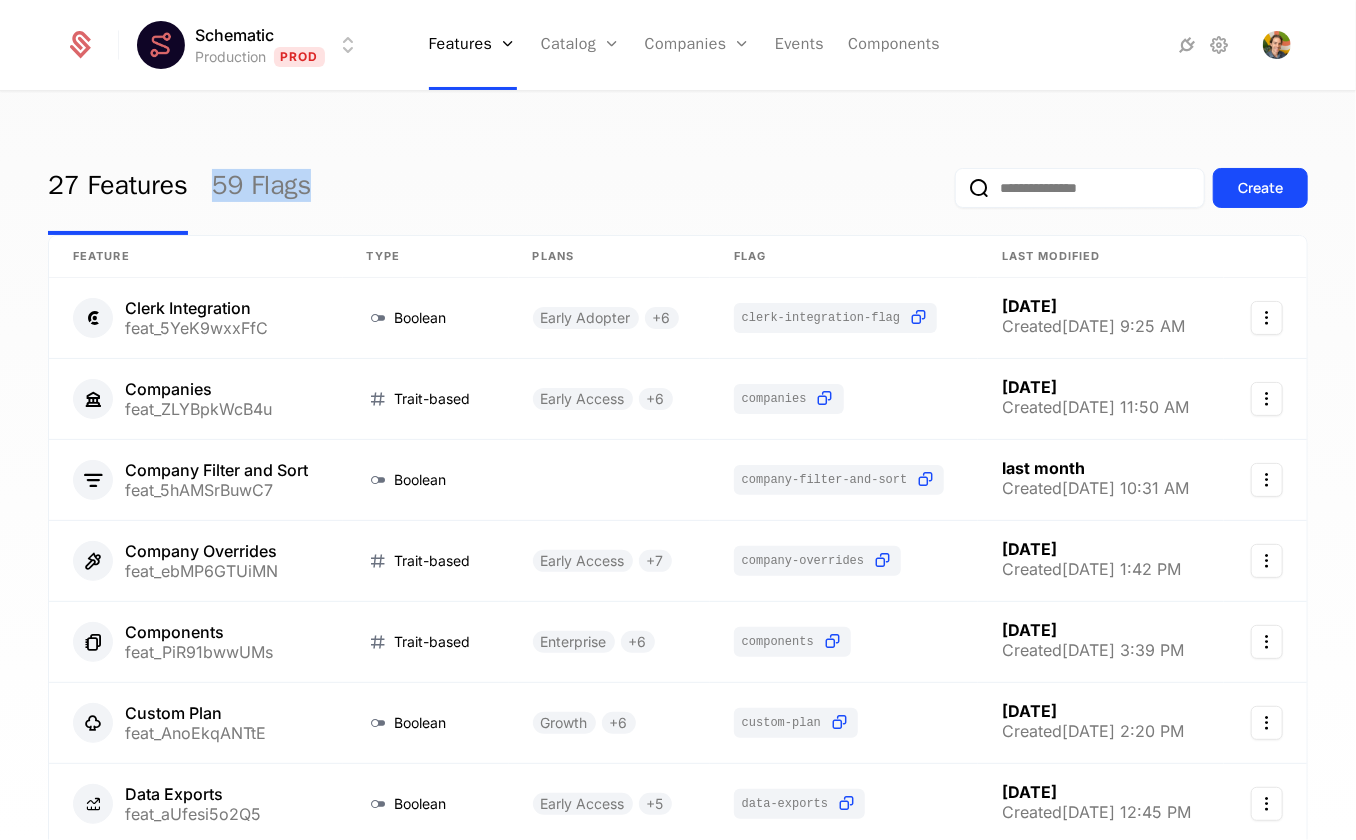 drag, startPoint x: 394, startPoint y: 169, endPoint x: 672, endPoint y: 185, distance: 278.46005 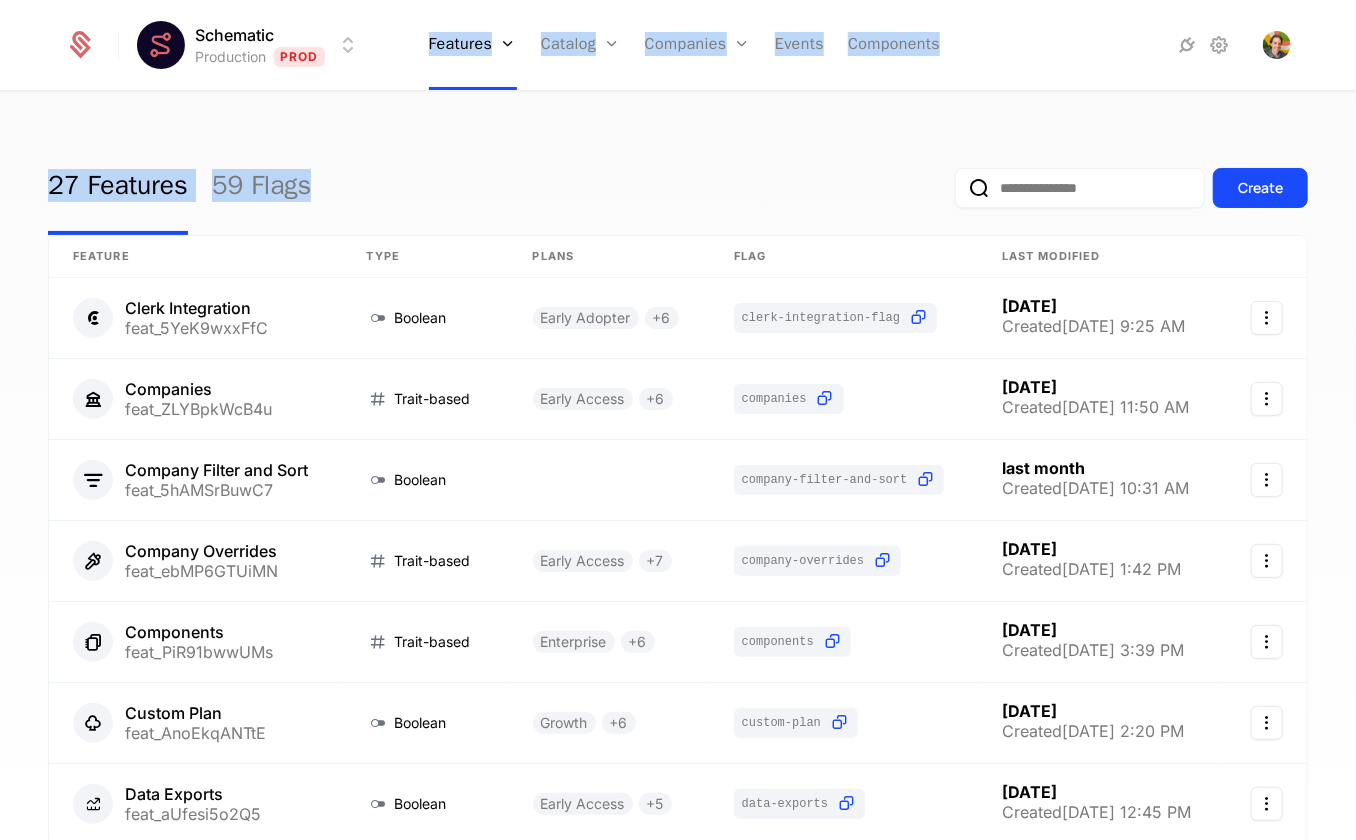 drag, startPoint x: 672, startPoint y: 185, endPoint x: 332, endPoint y: 27, distance: 374.91867 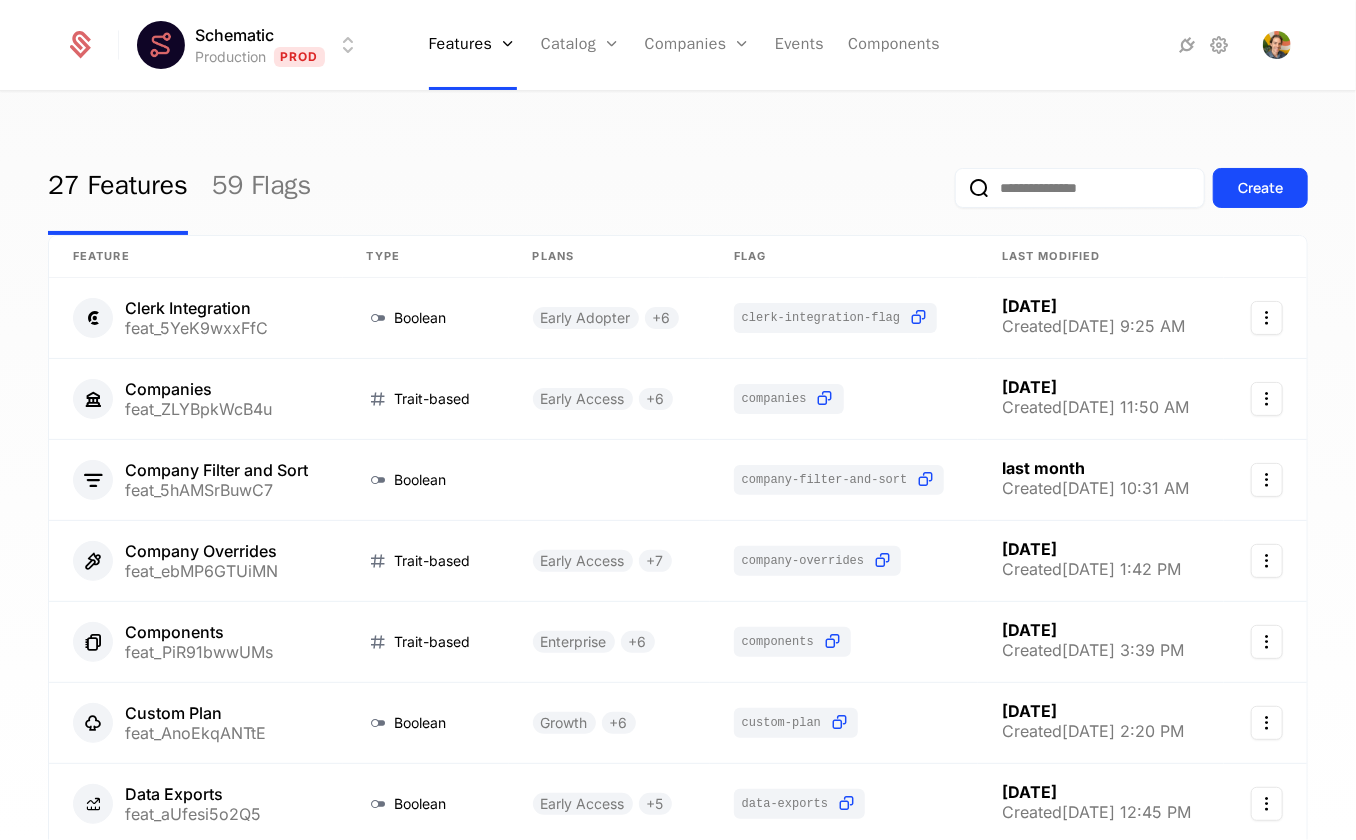 click on "27 Features 59 Flags Create" at bounding box center [678, 188] 